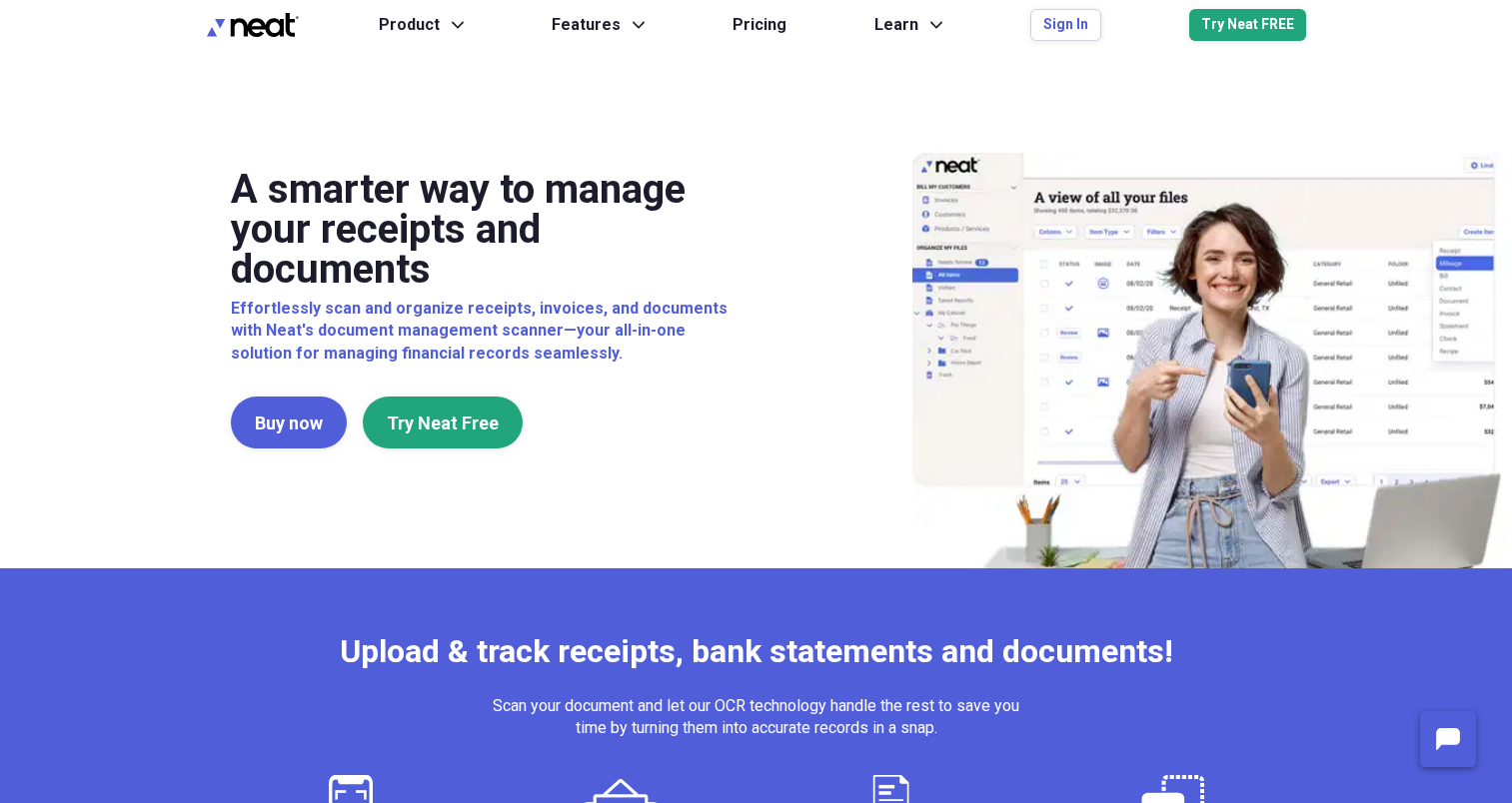scroll, scrollTop: 0, scrollLeft: 0, axis: both 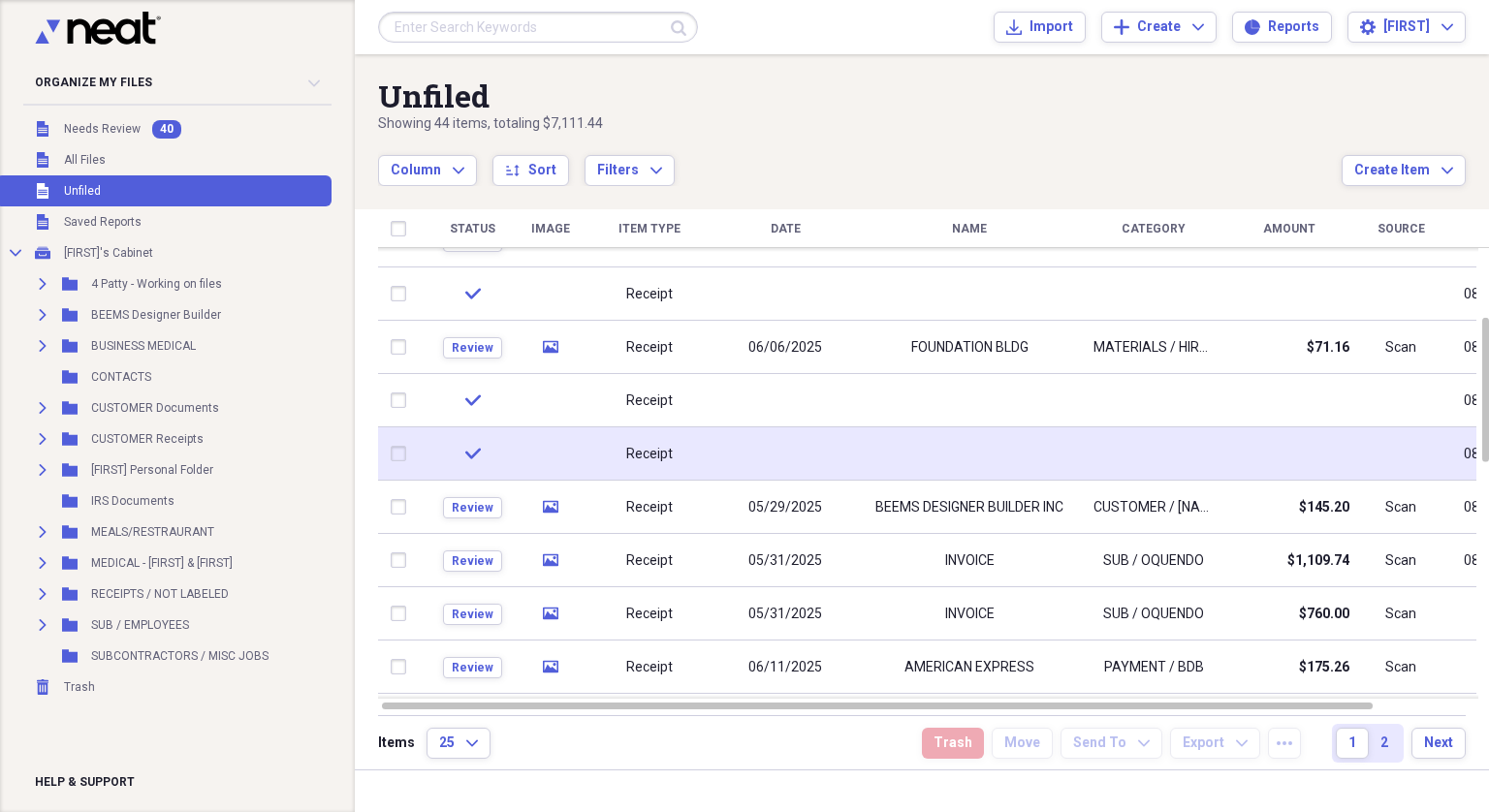 click at bounding box center (402, 453) 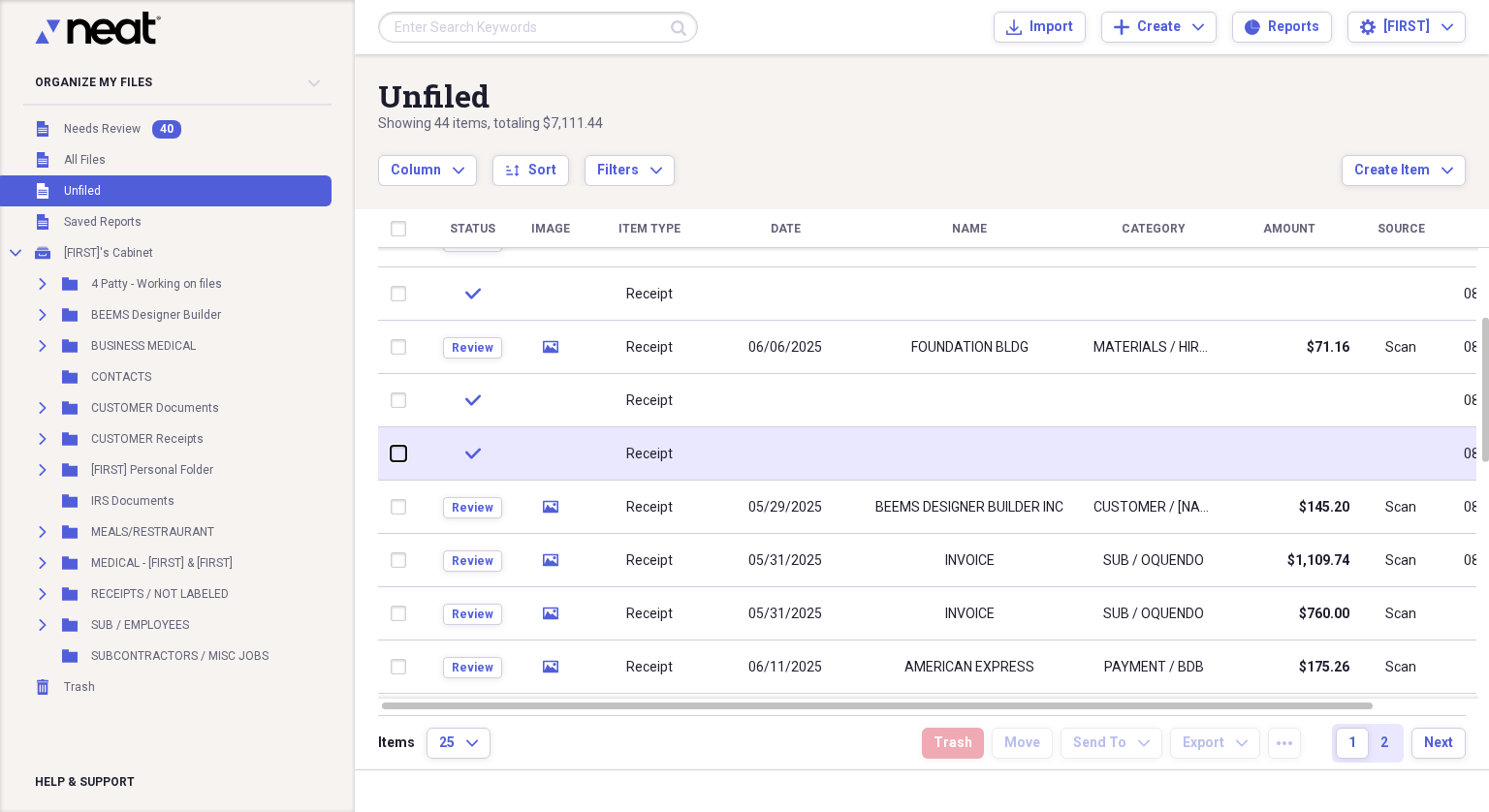 click at bounding box center (391, 453) 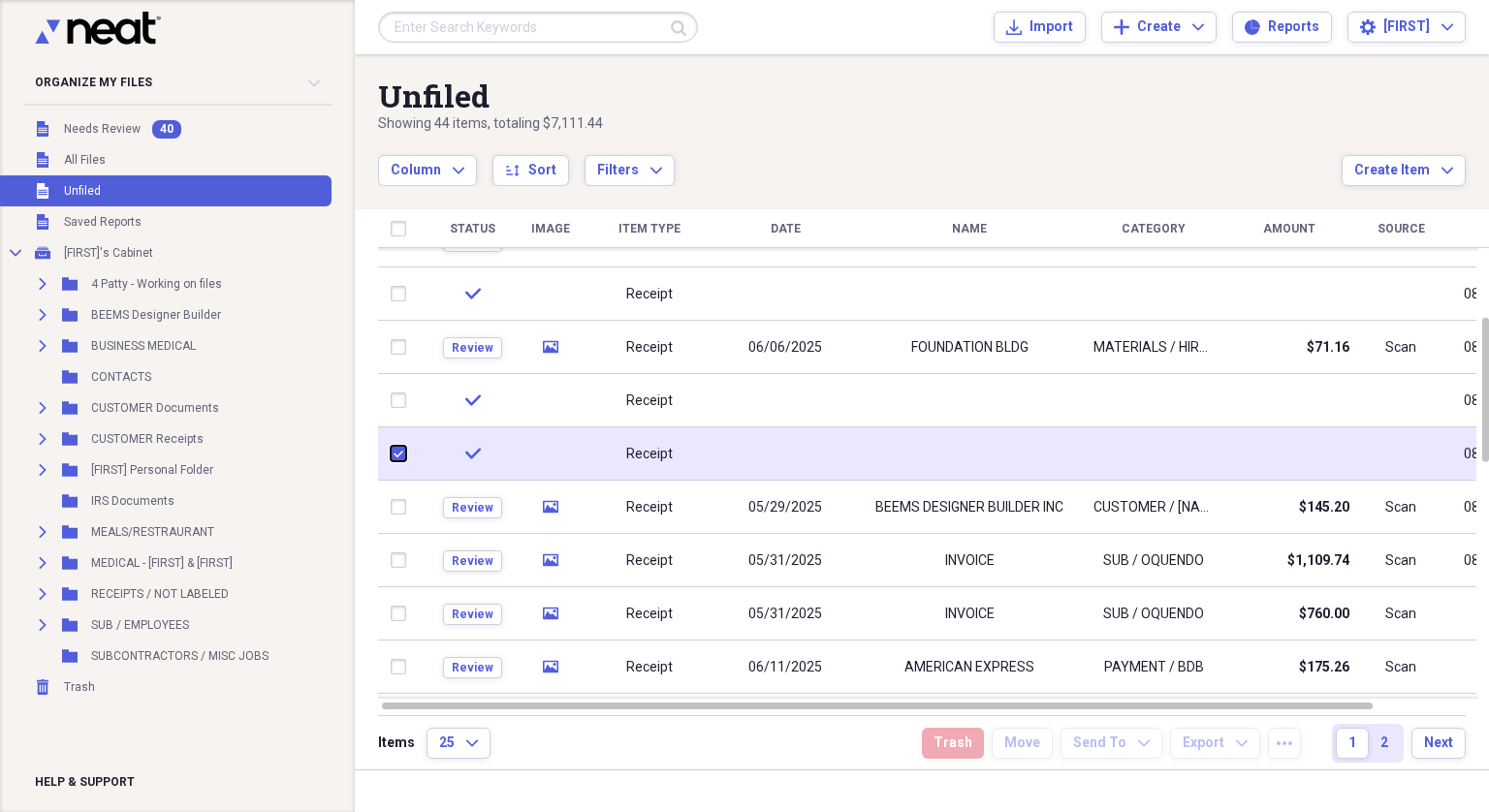 checkbox on "true" 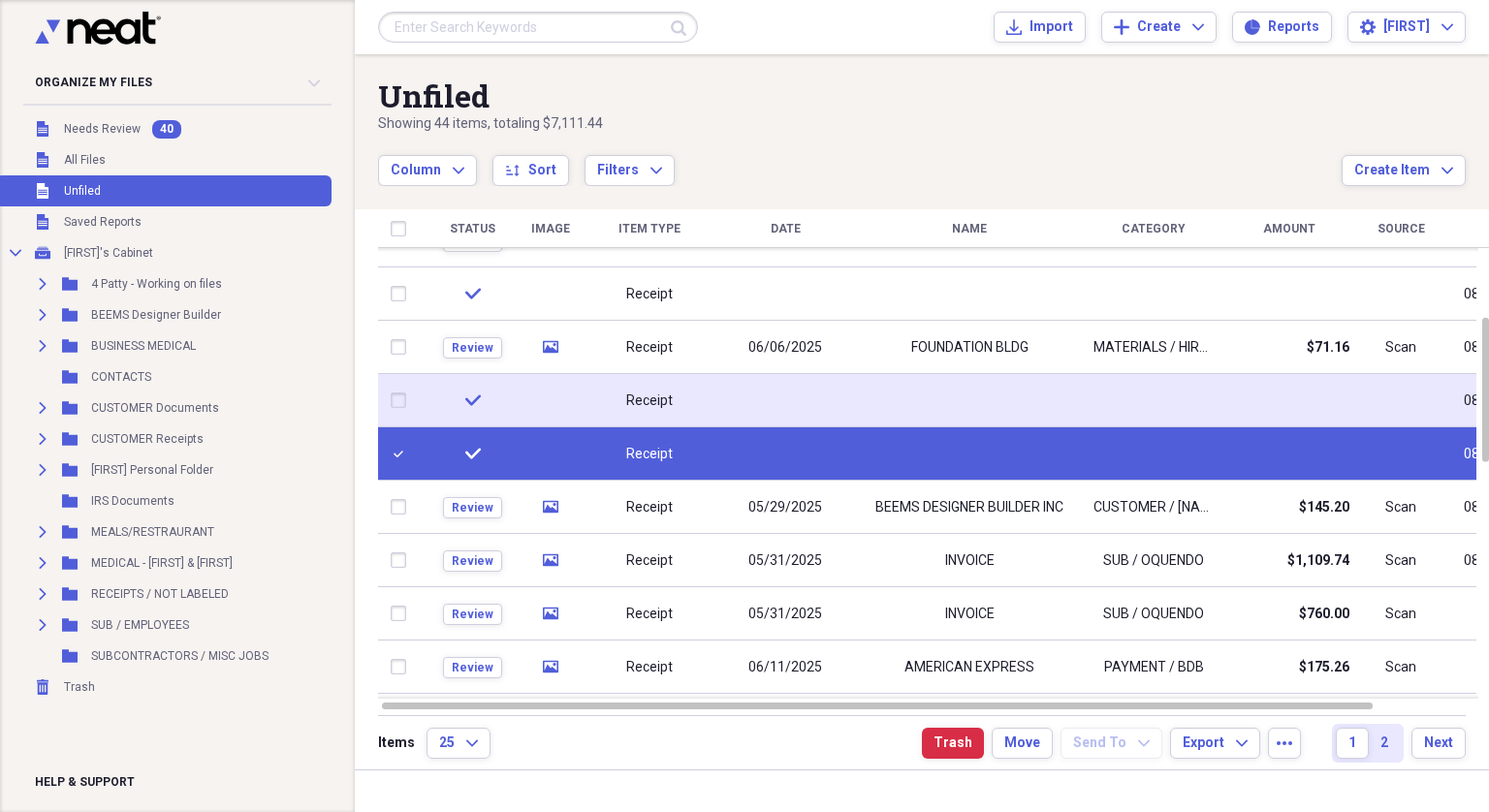 click at bounding box center (402, 400) 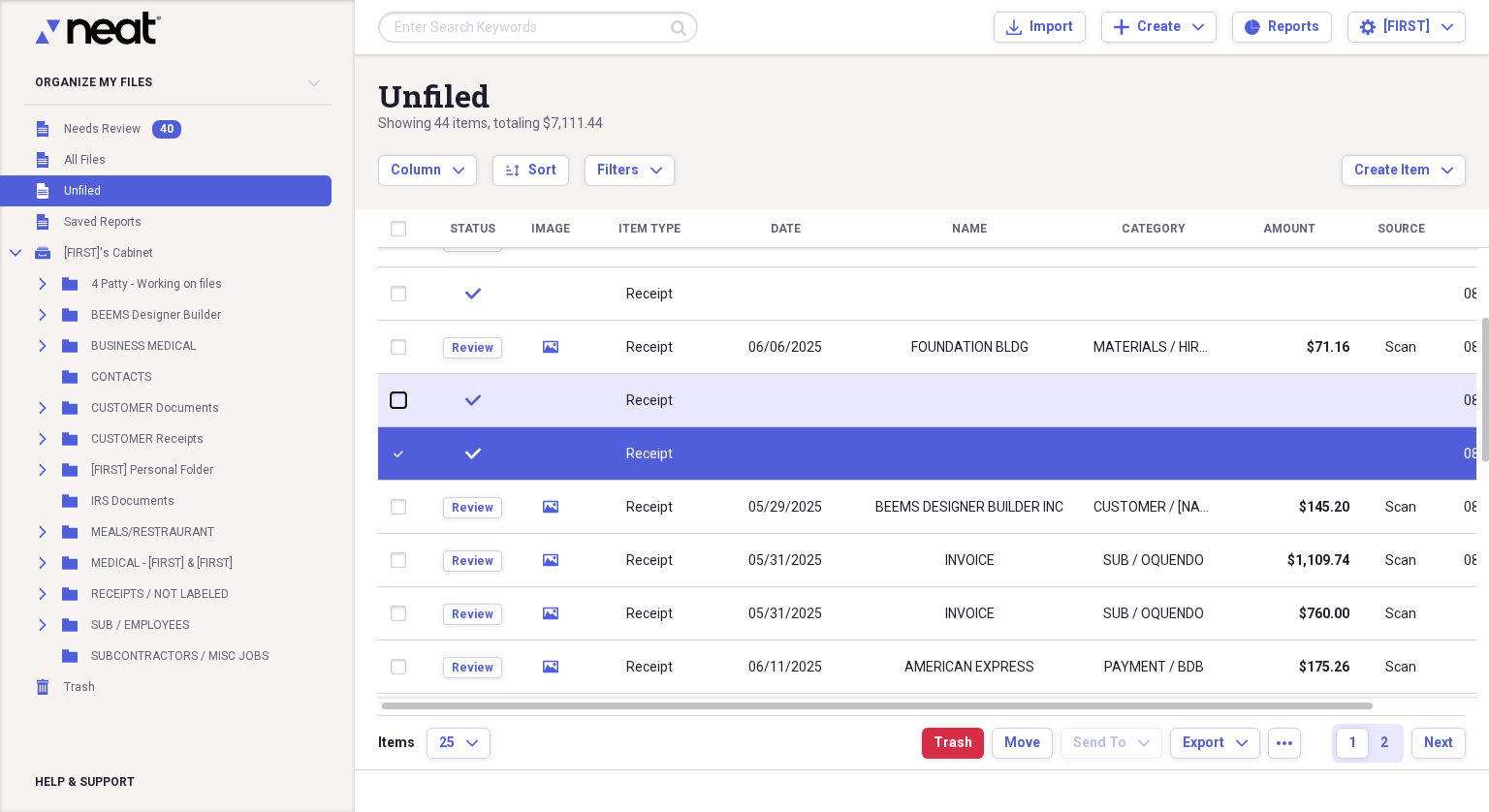 click at bounding box center [391, 400] 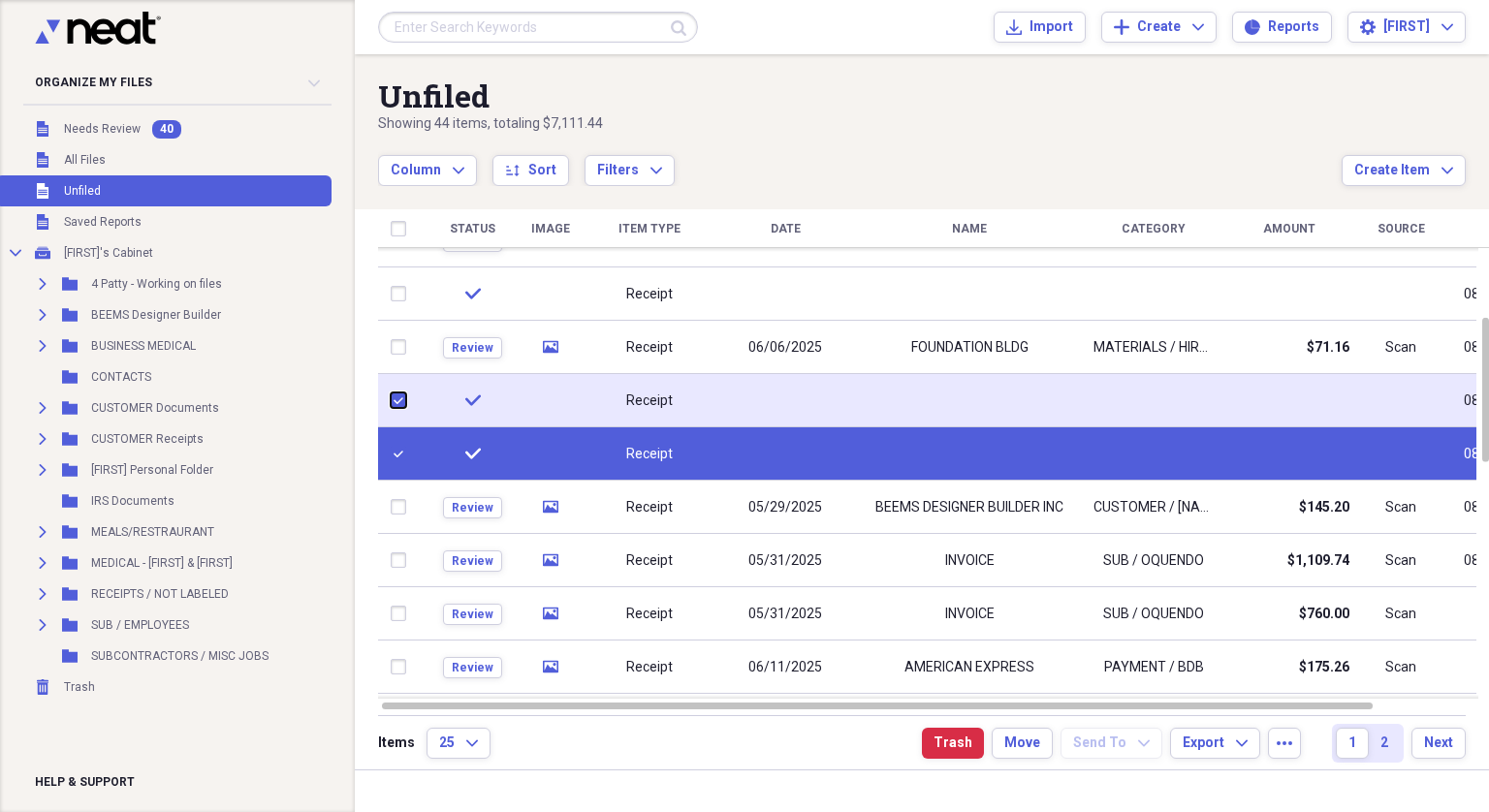 checkbox on "true" 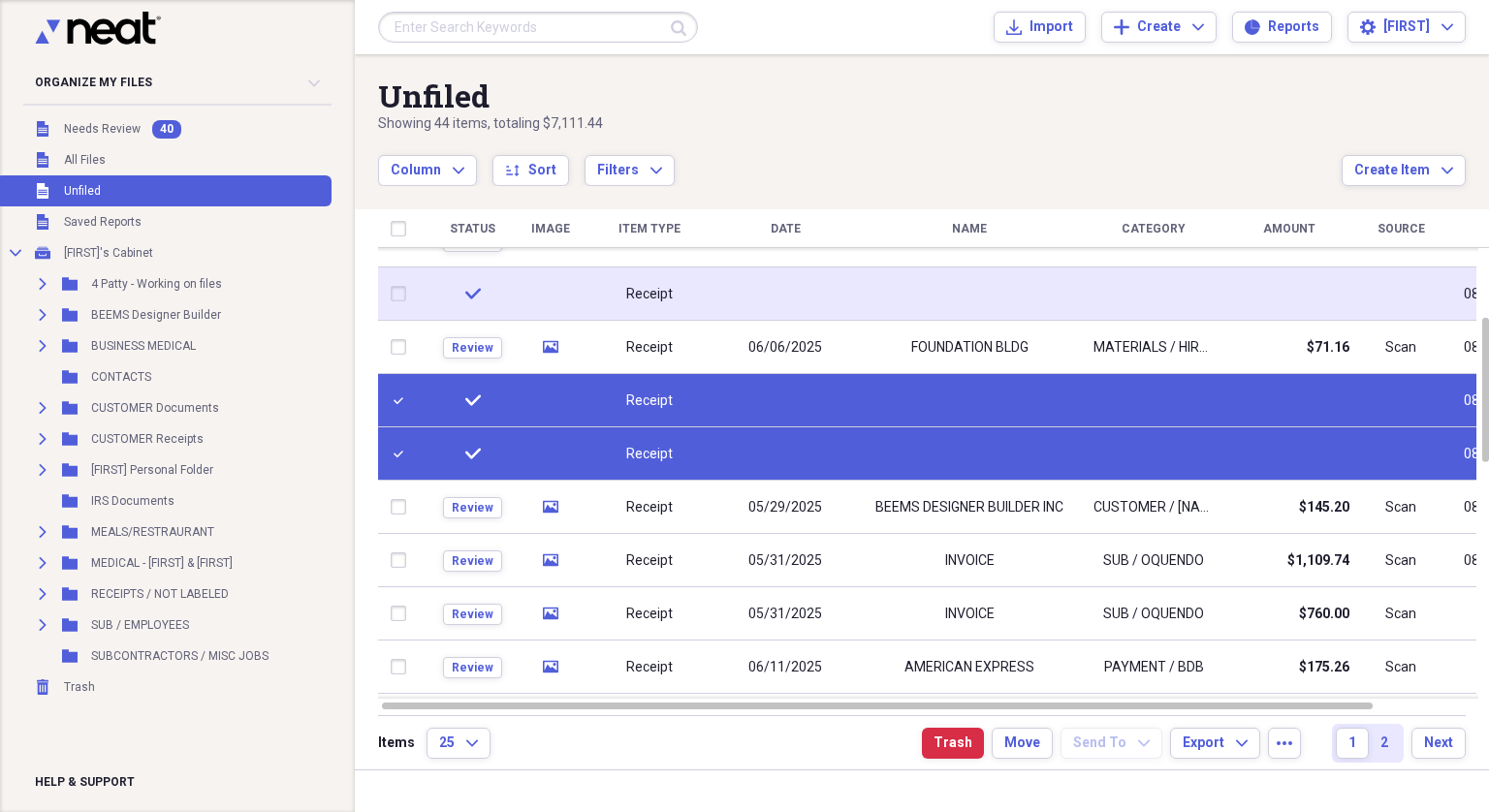 click at bounding box center (402, 294) 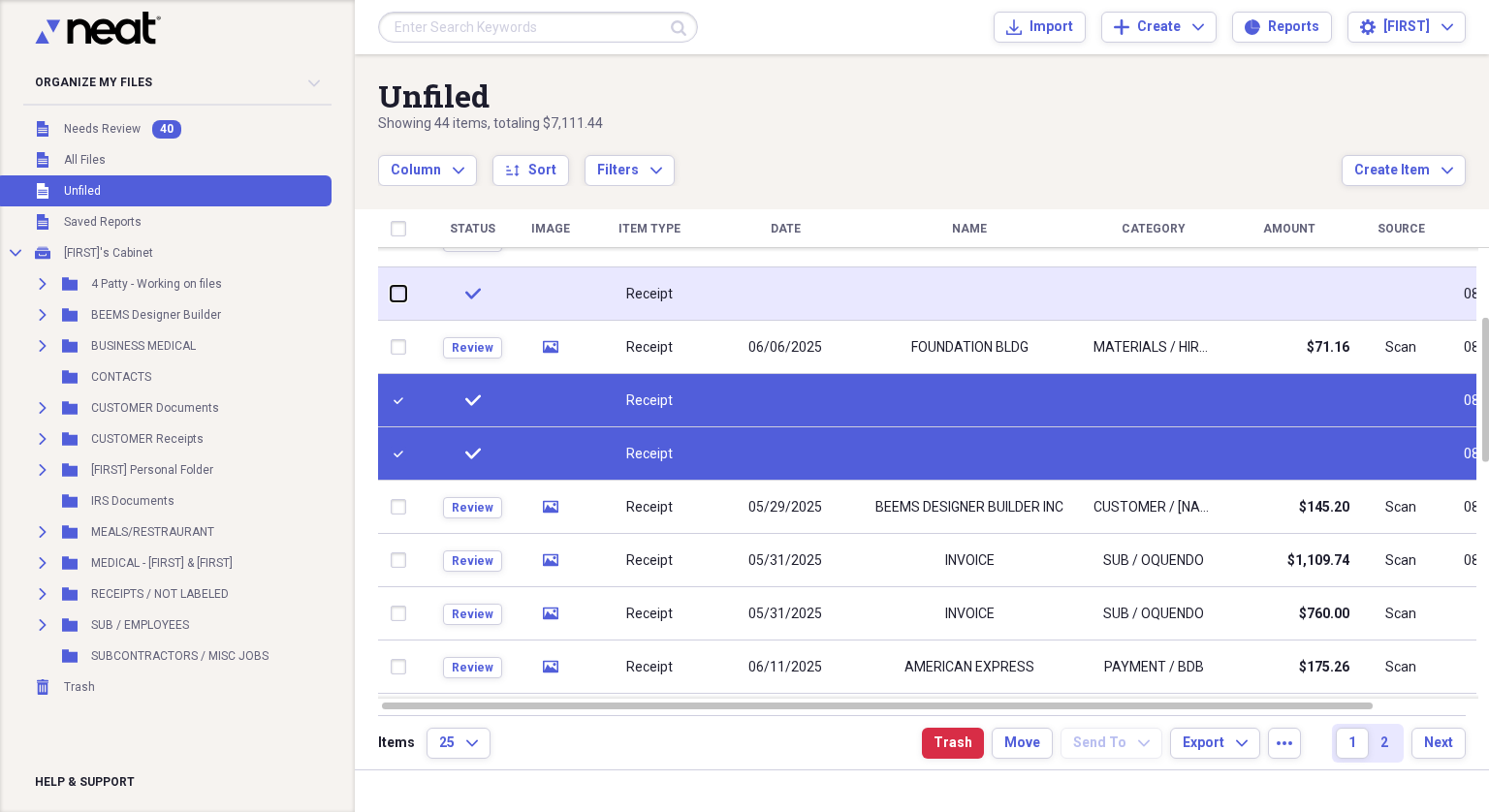 click at bounding box center [391, 294] 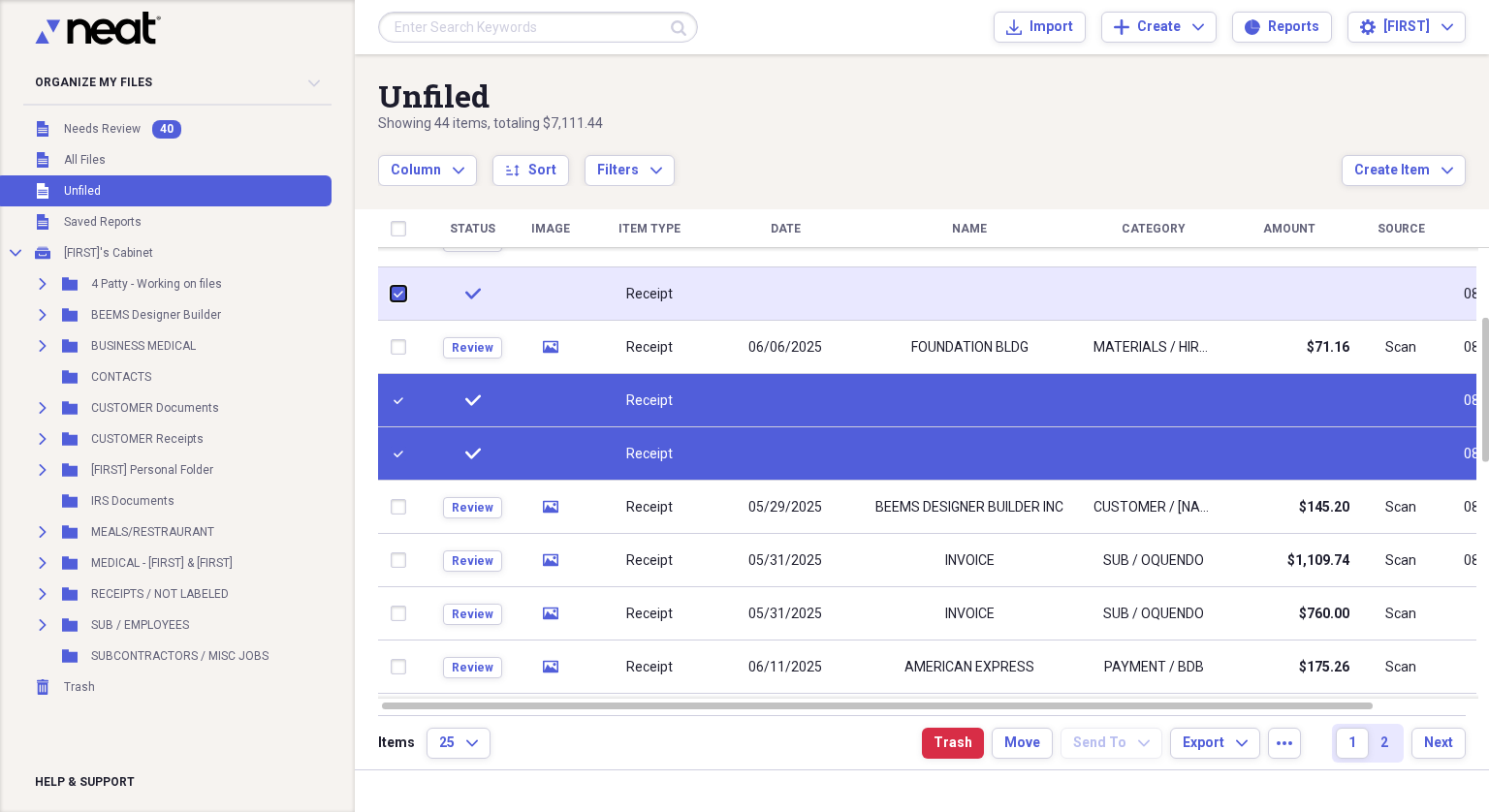 checkbox on "true" 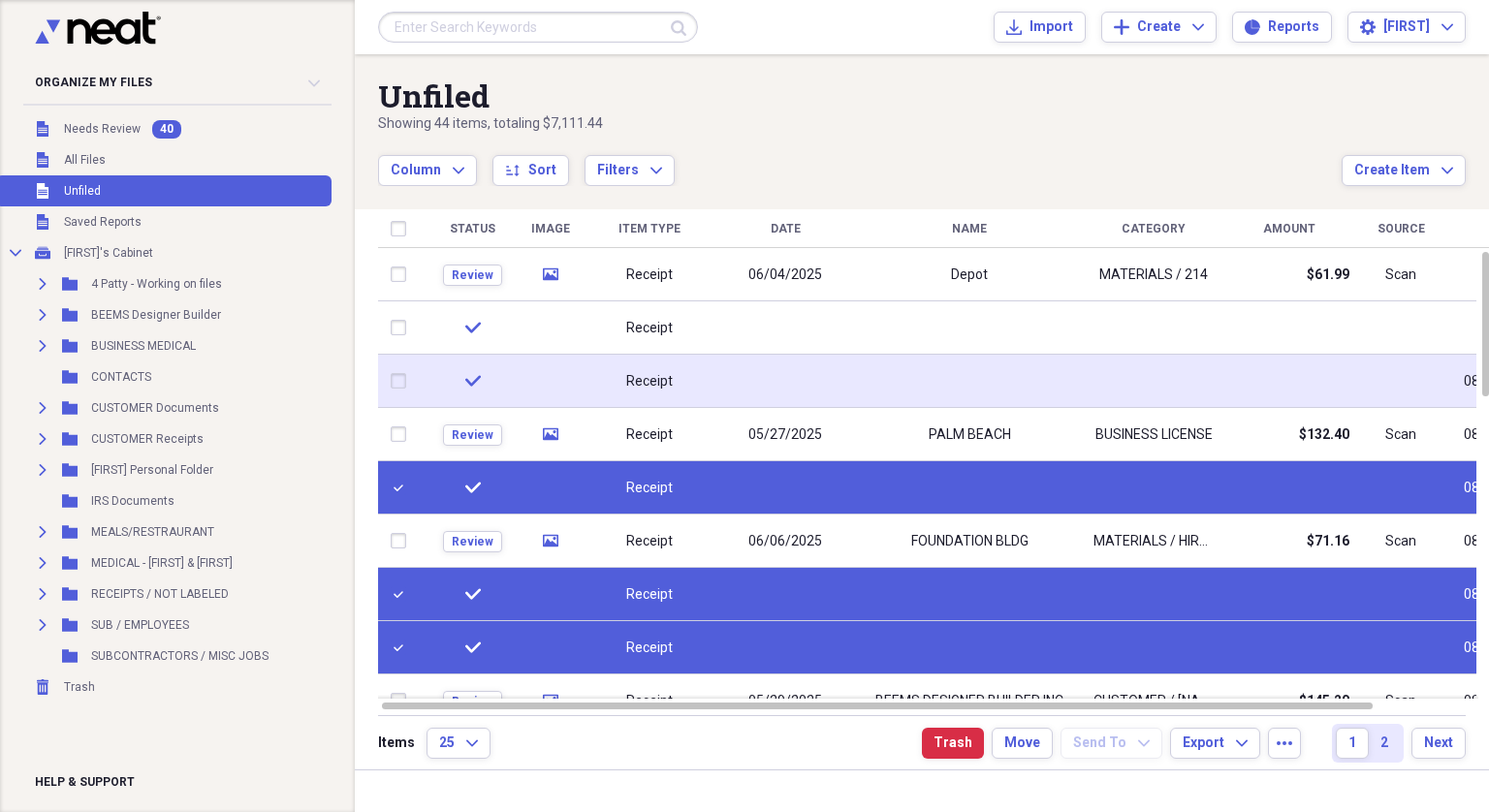 click at bounding box center [402, 381] 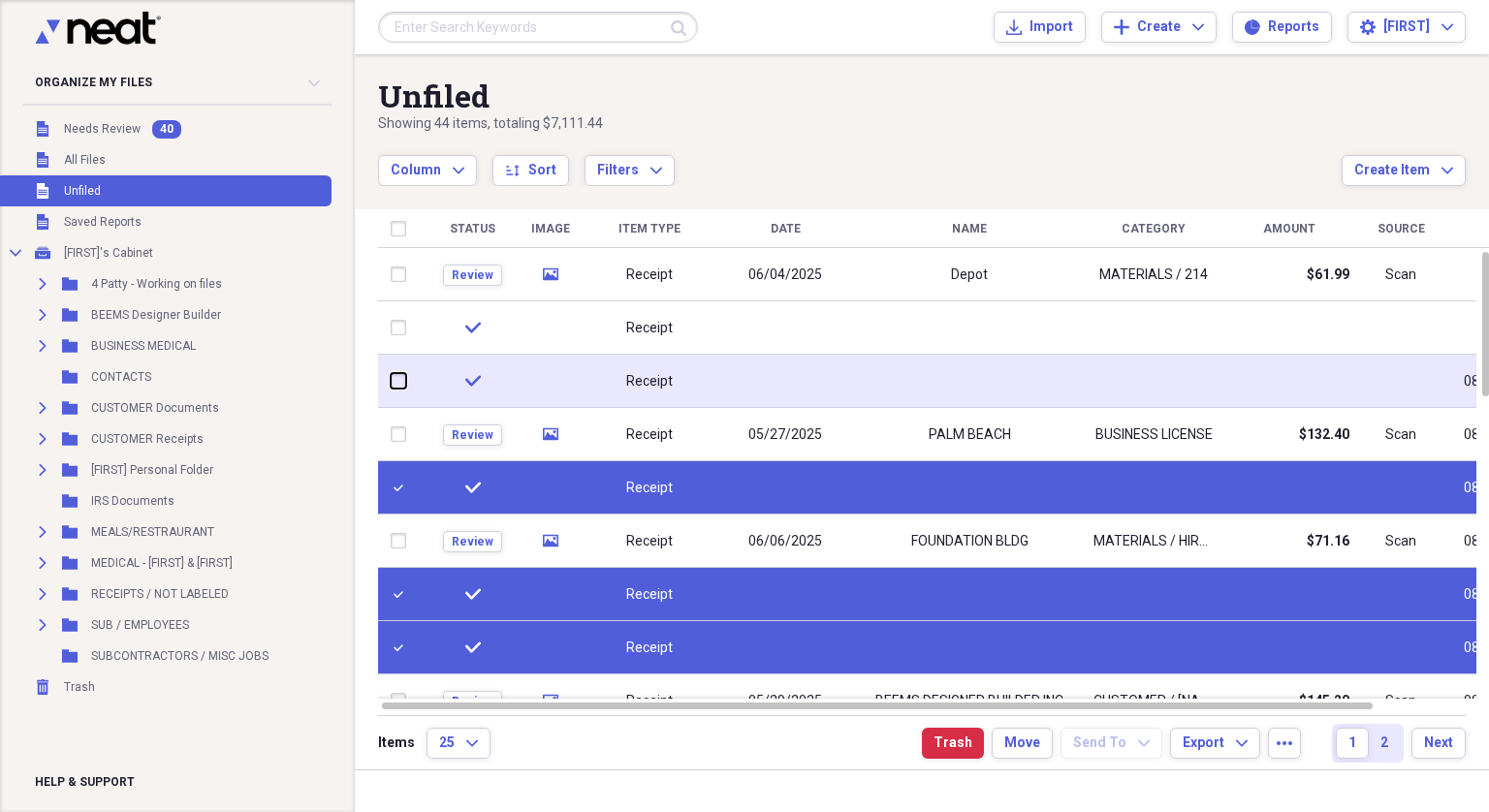 click at bounding box center (391, 381) 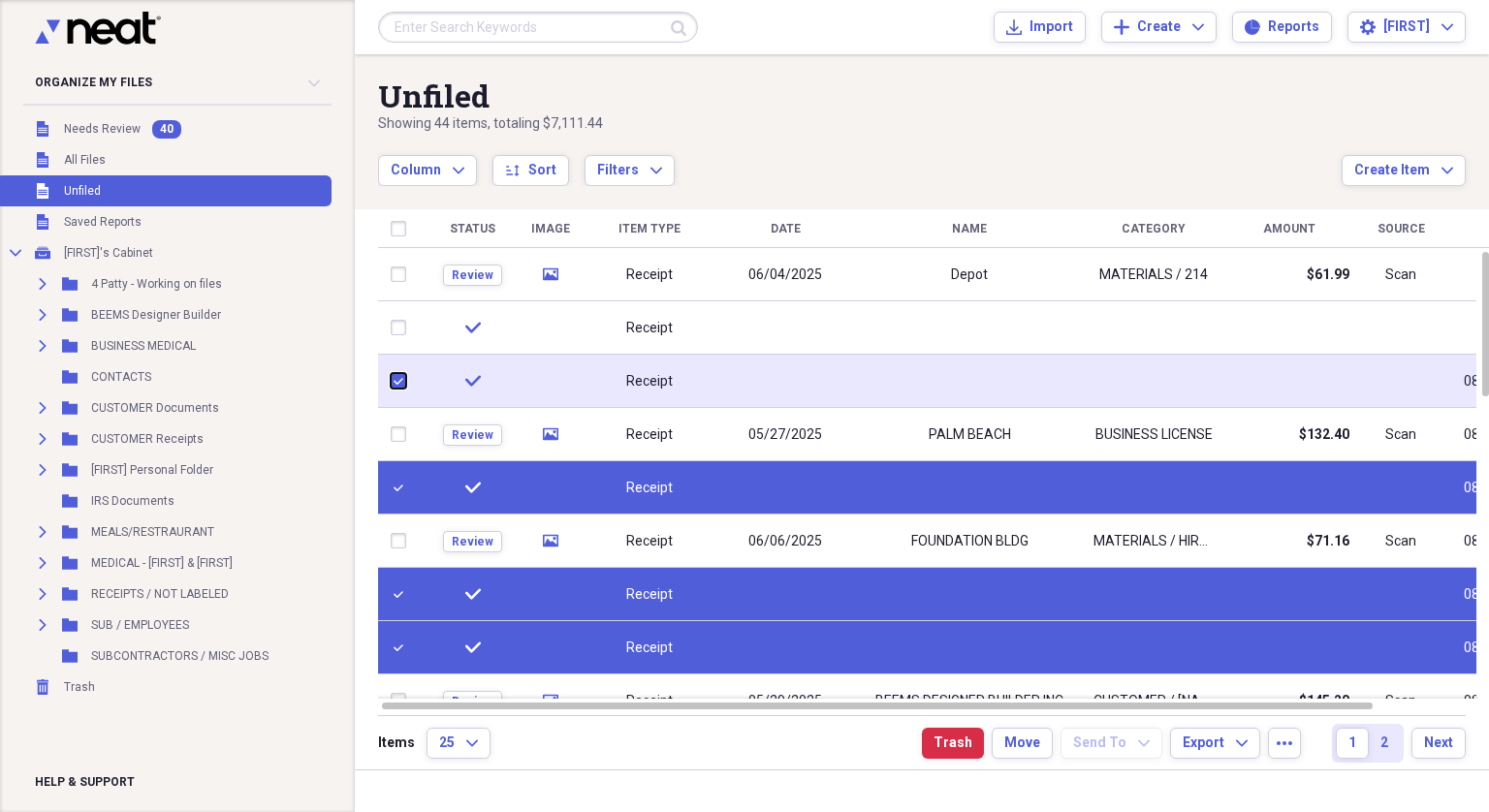 checkbox on "true" 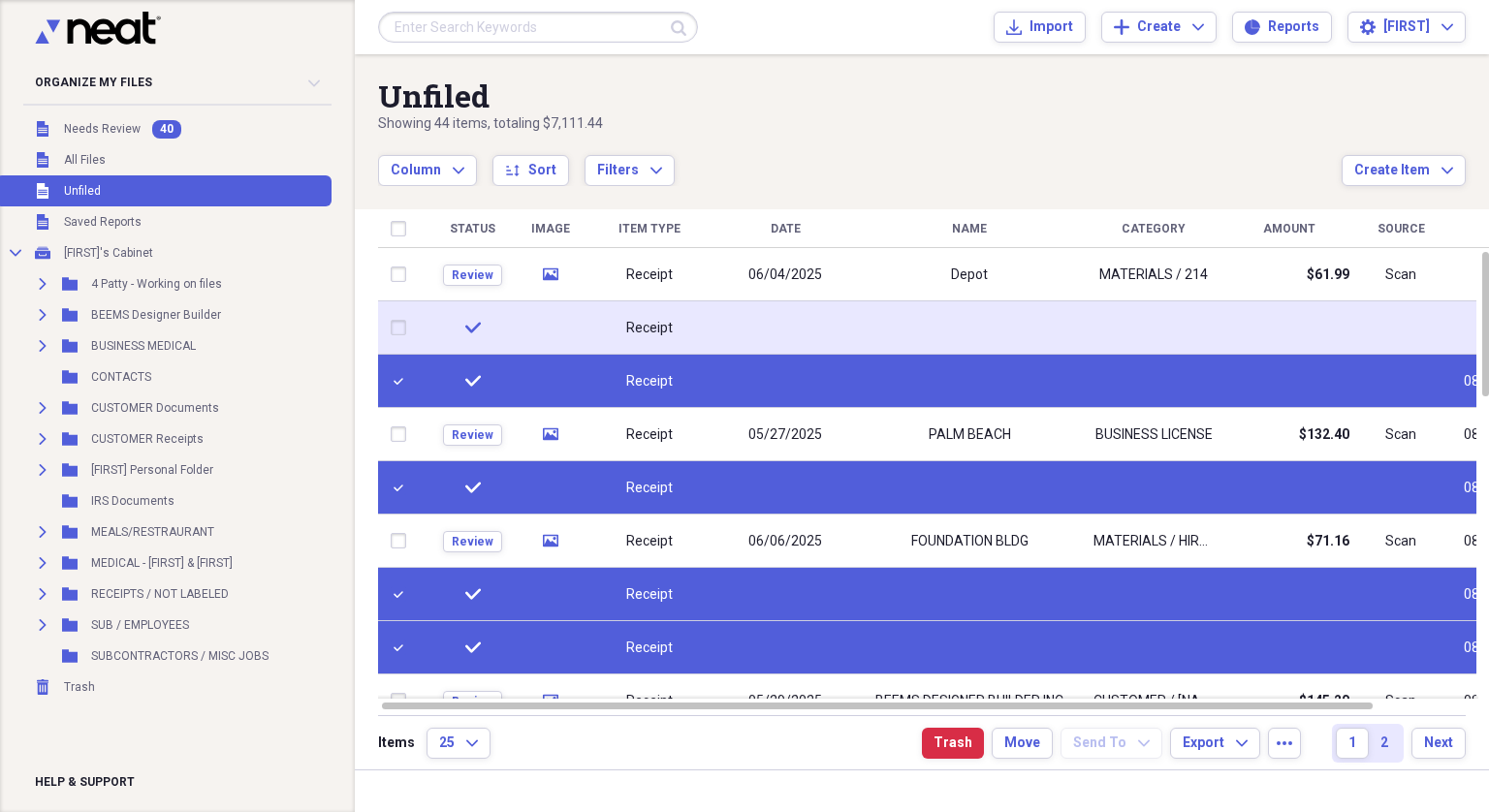 click at bounding box center [402, 328] 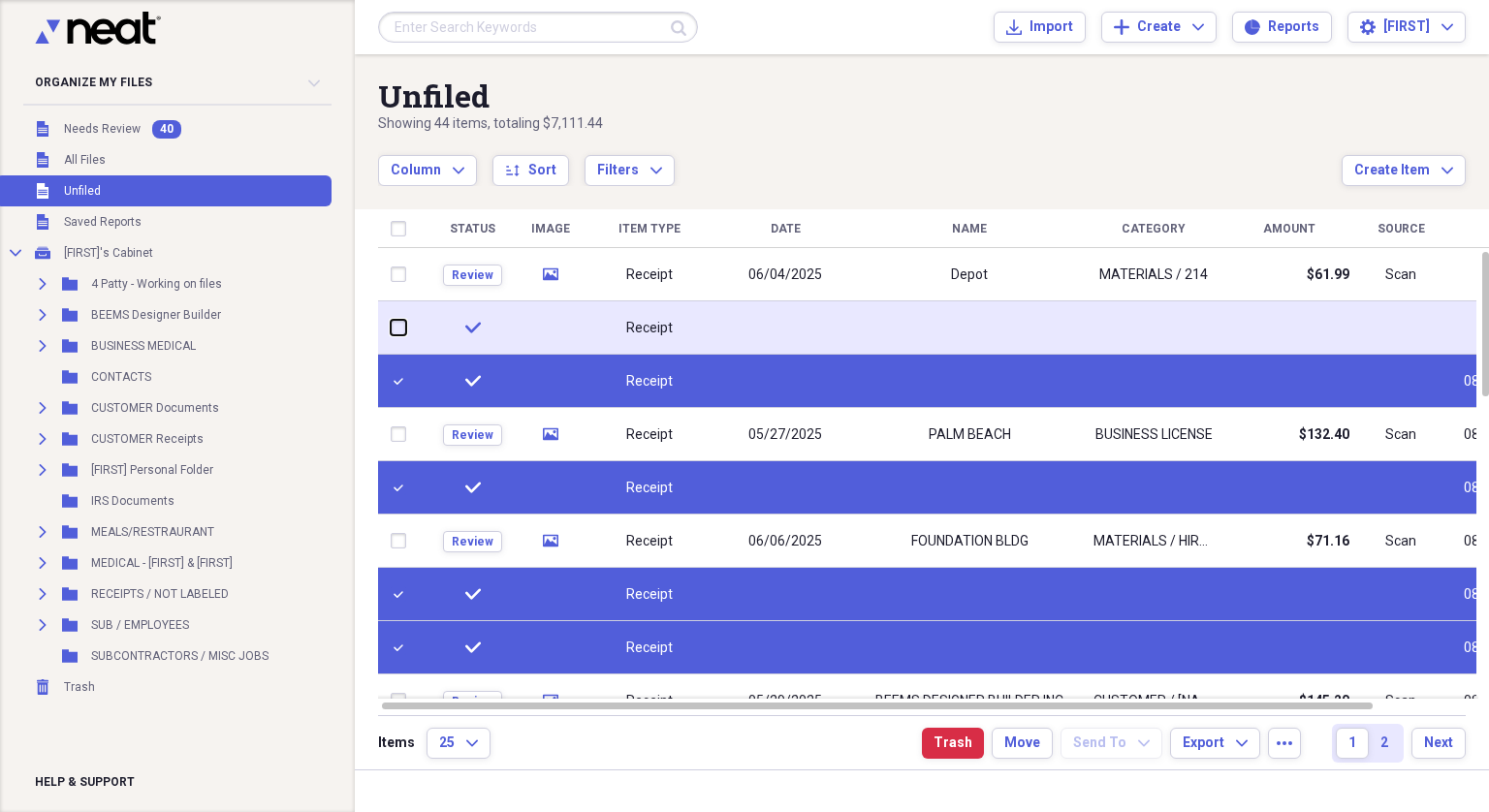 click at bounding box center [391, 328] 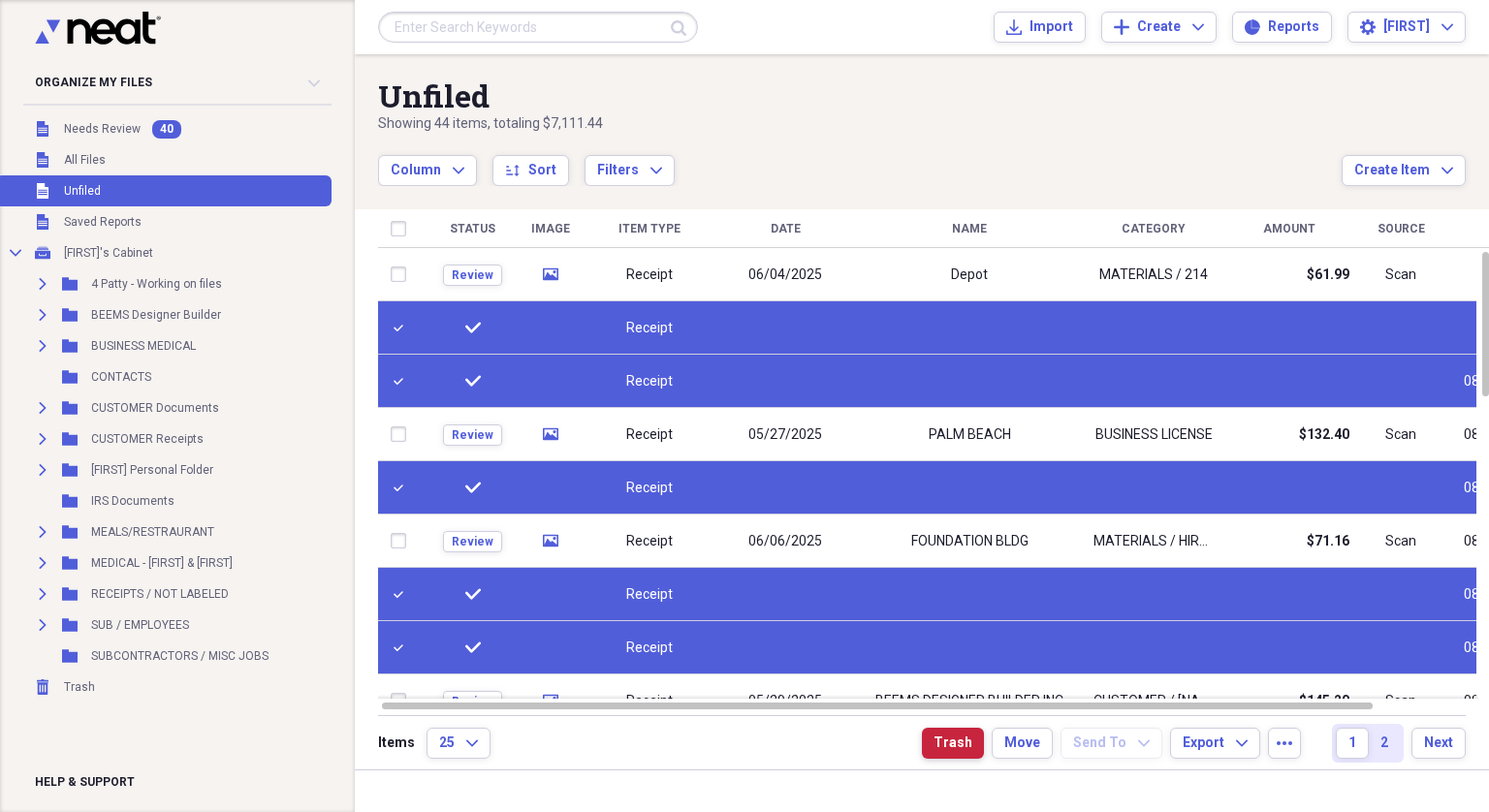 click on "Trash" at bounding box center [953, 743] 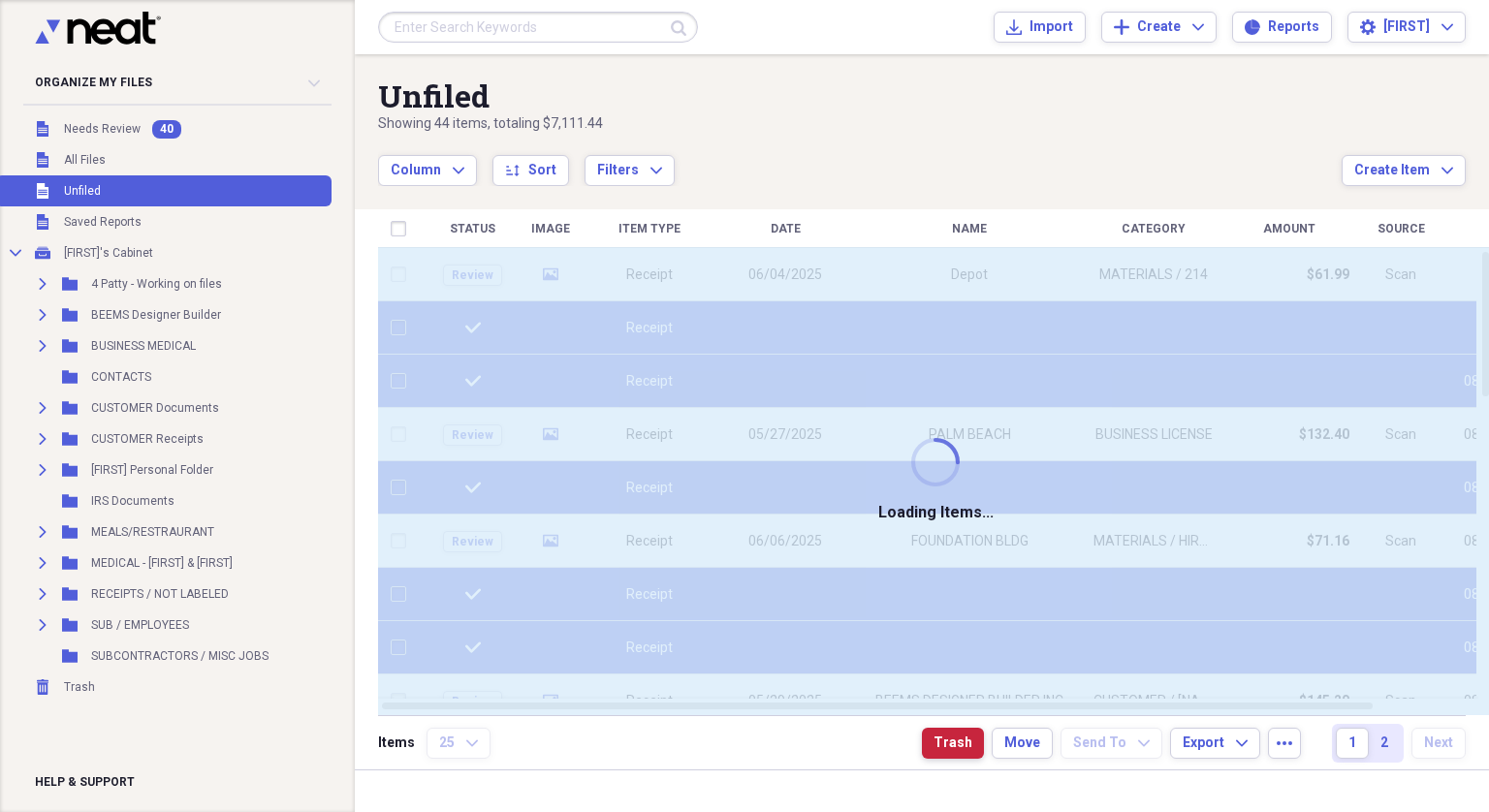 checkbox on "false" 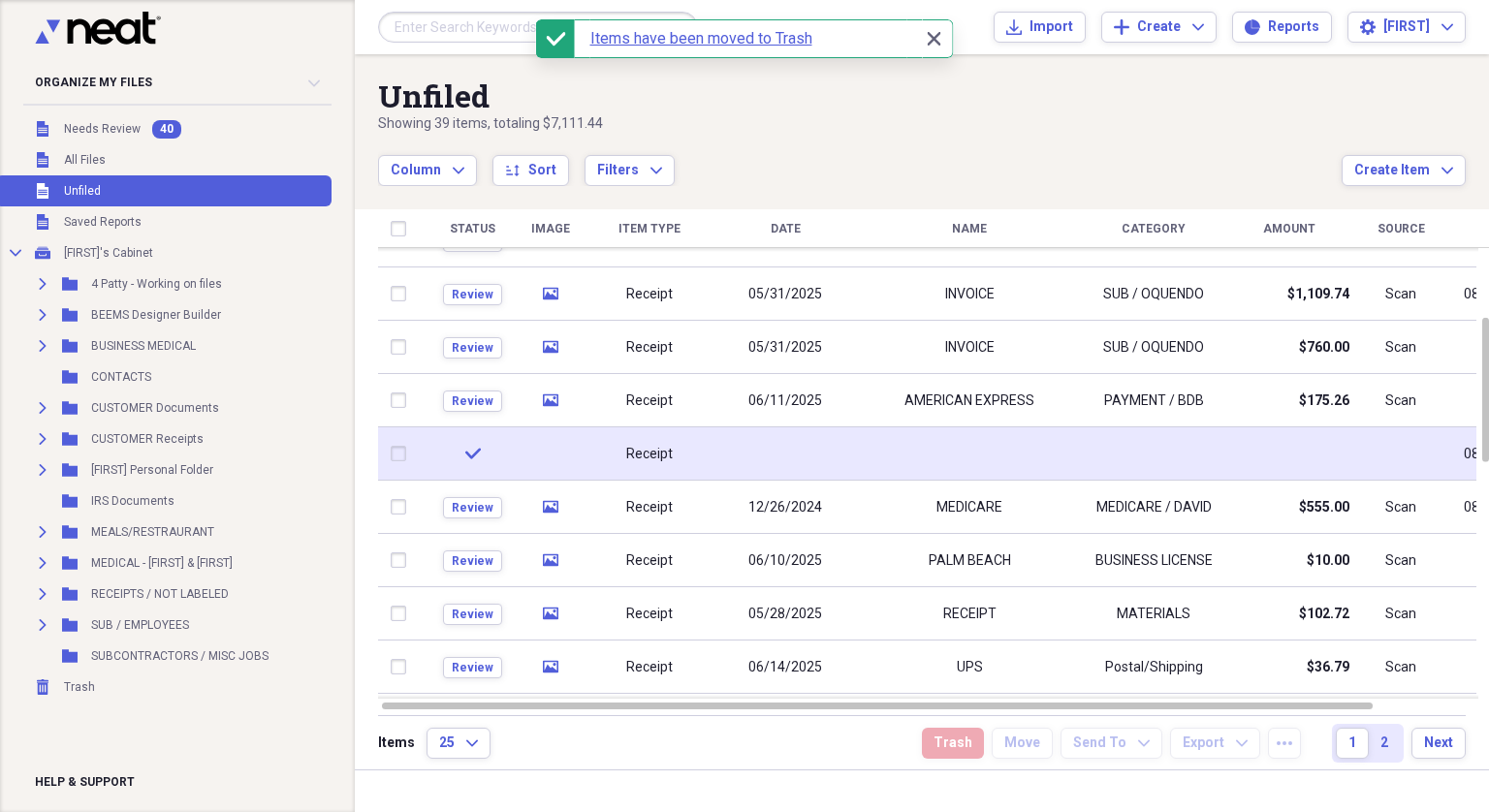 click at bounding box center [402, 453] 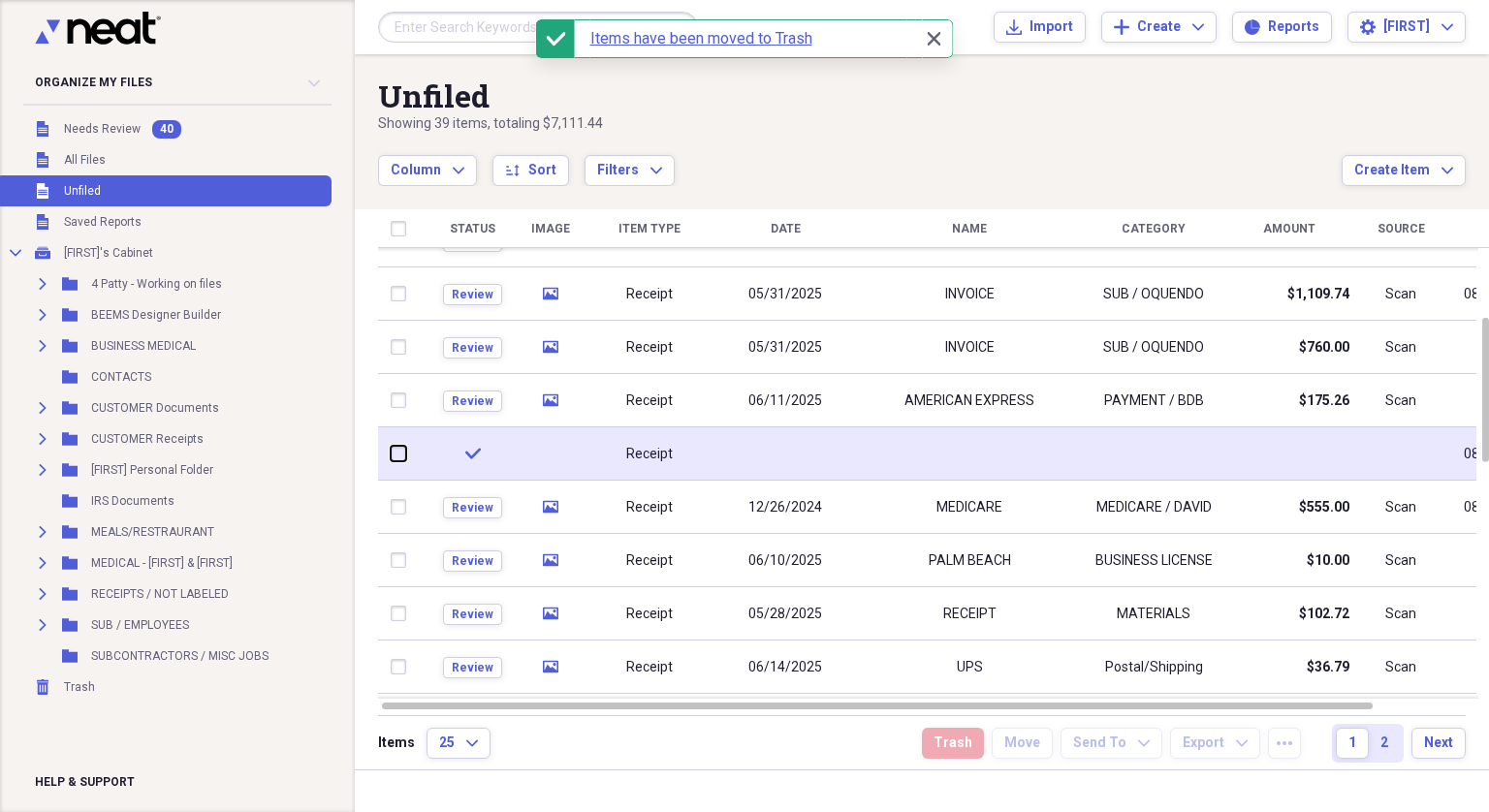 click at bounding box center (391, 453) 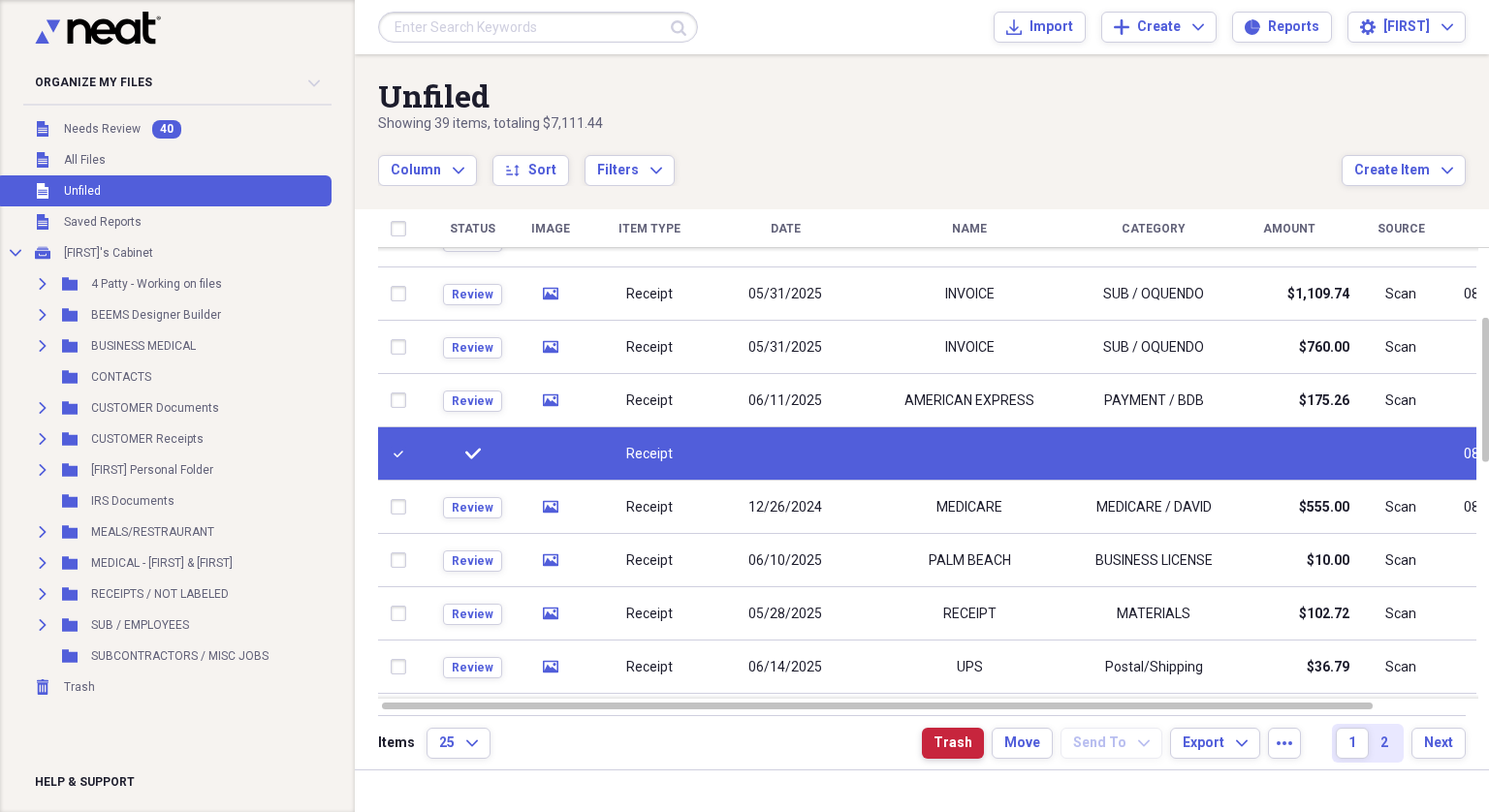 click on "Trash" at bounding box center [953, 743] 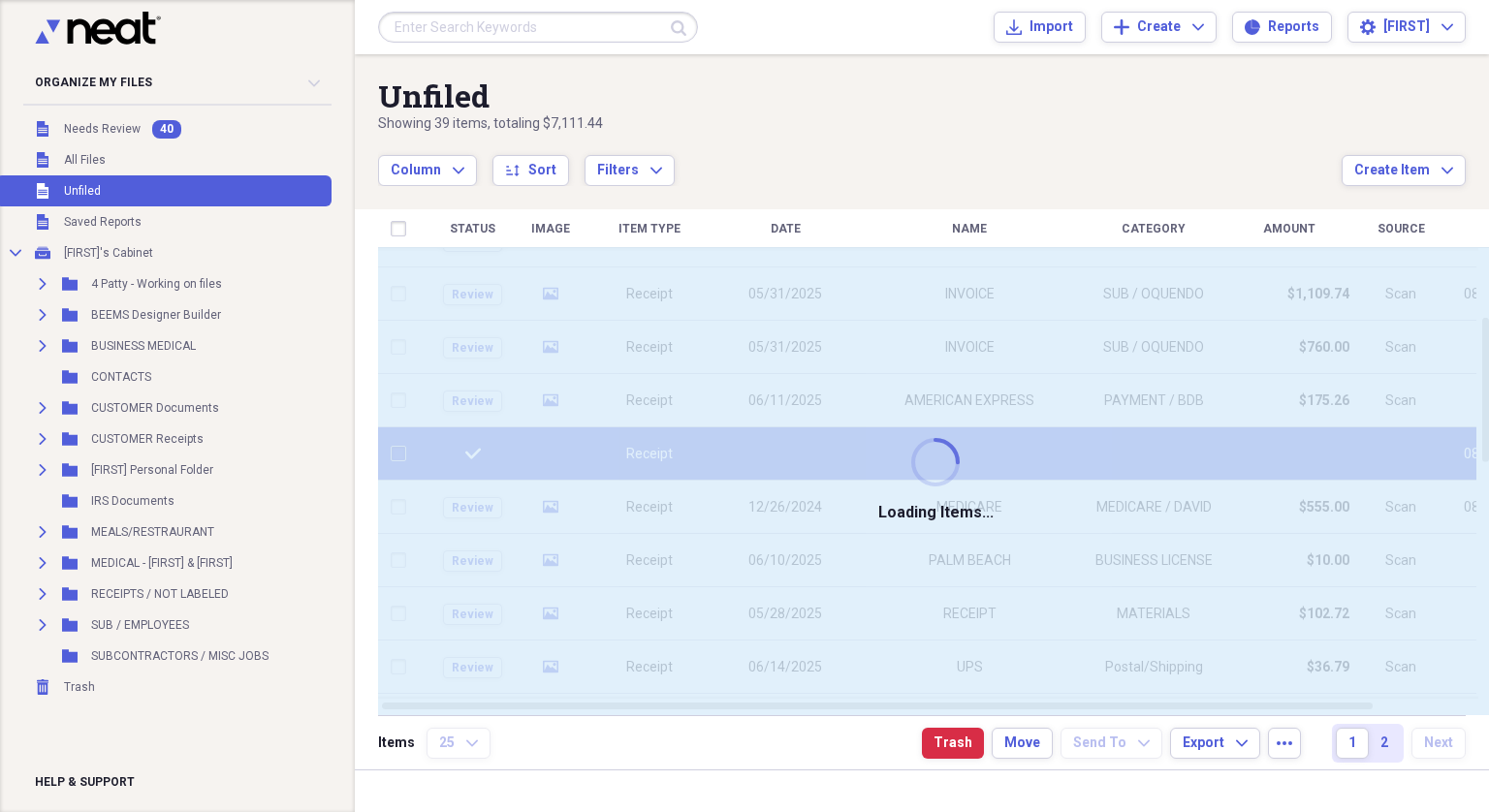 checkbox on "false" 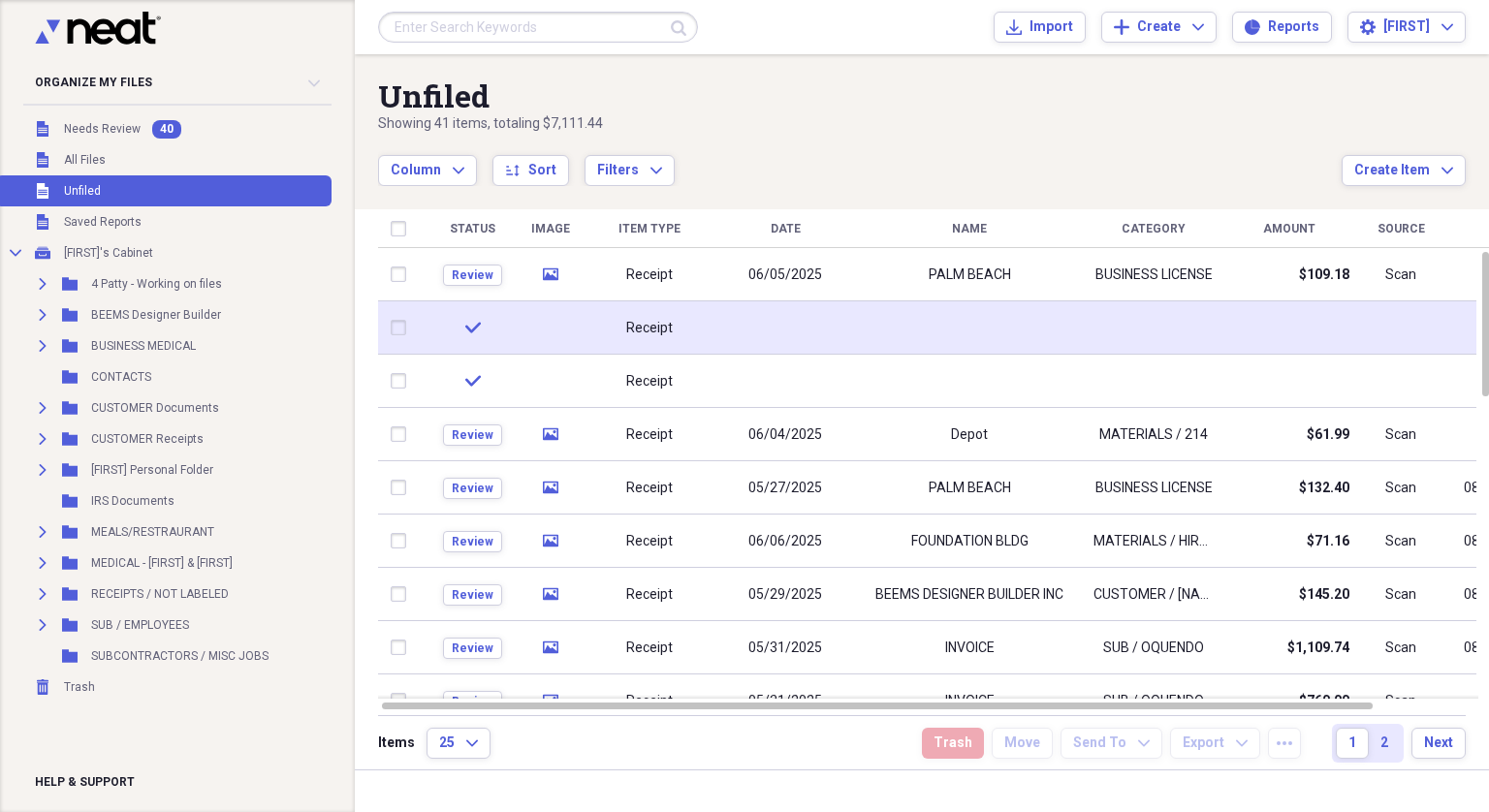 click at bounding box center [402, 328] 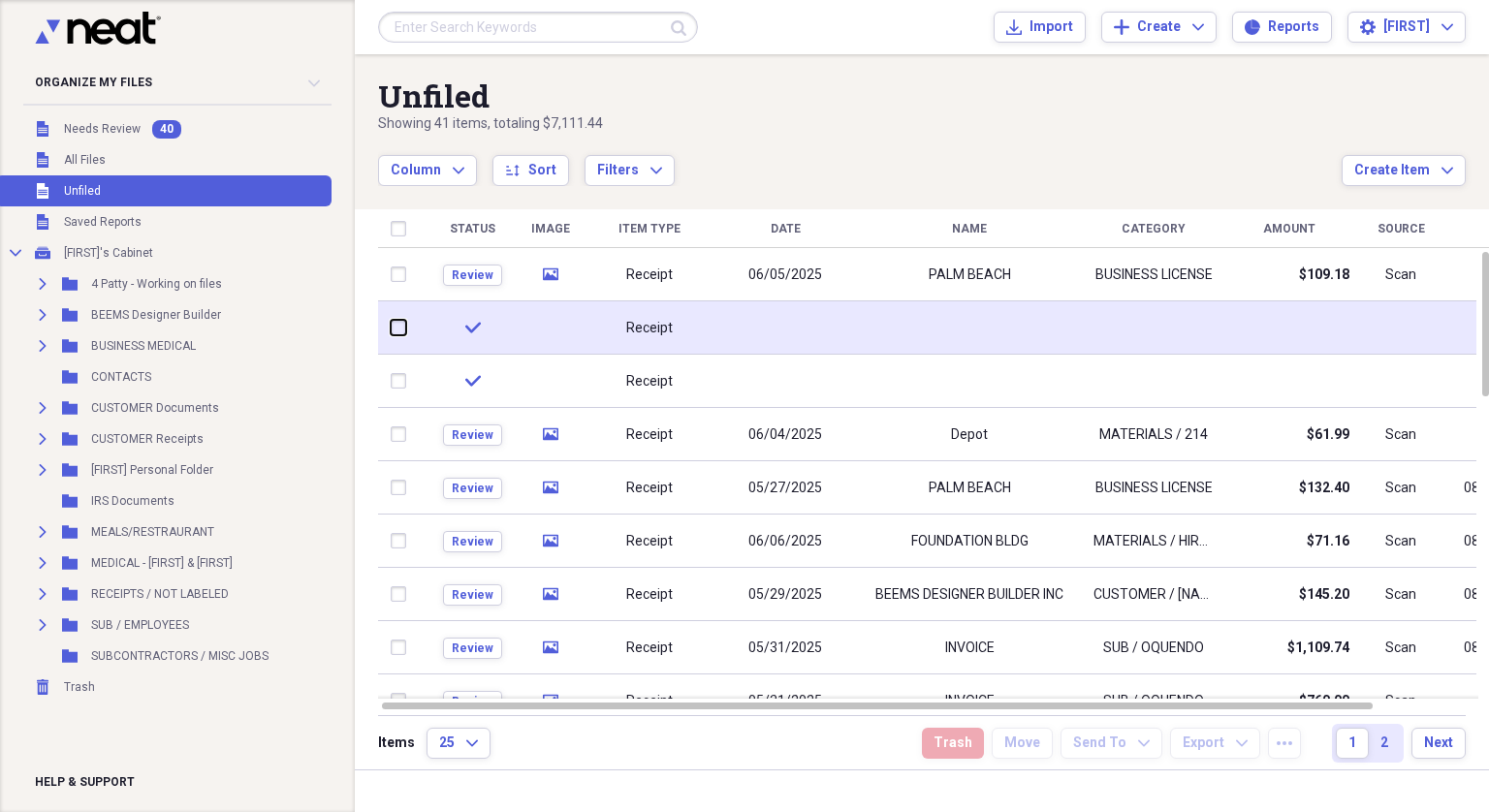 click at bounding box center (391, 328) 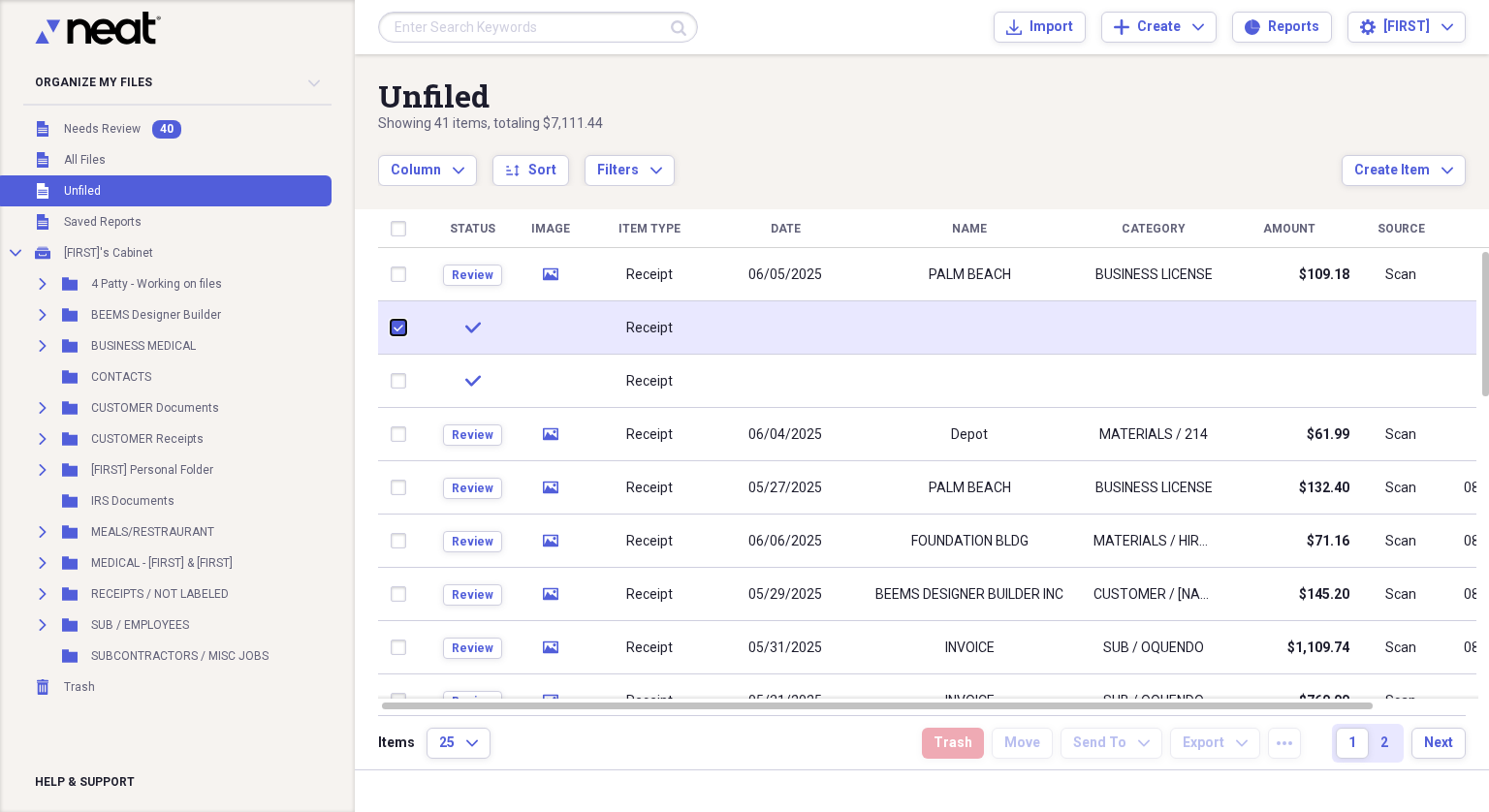 checkbox on "true" 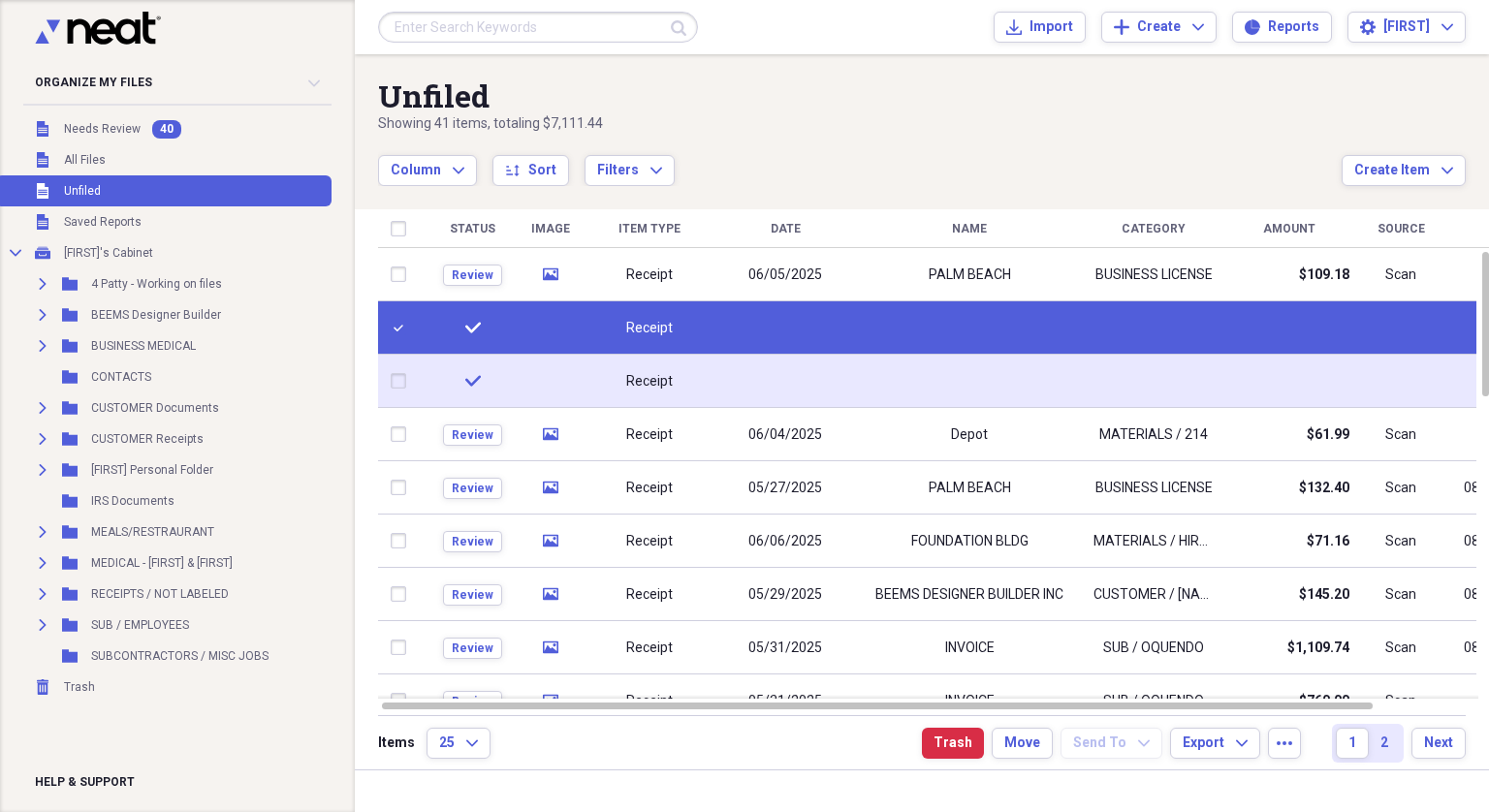 click at bounding box center [402, 381] 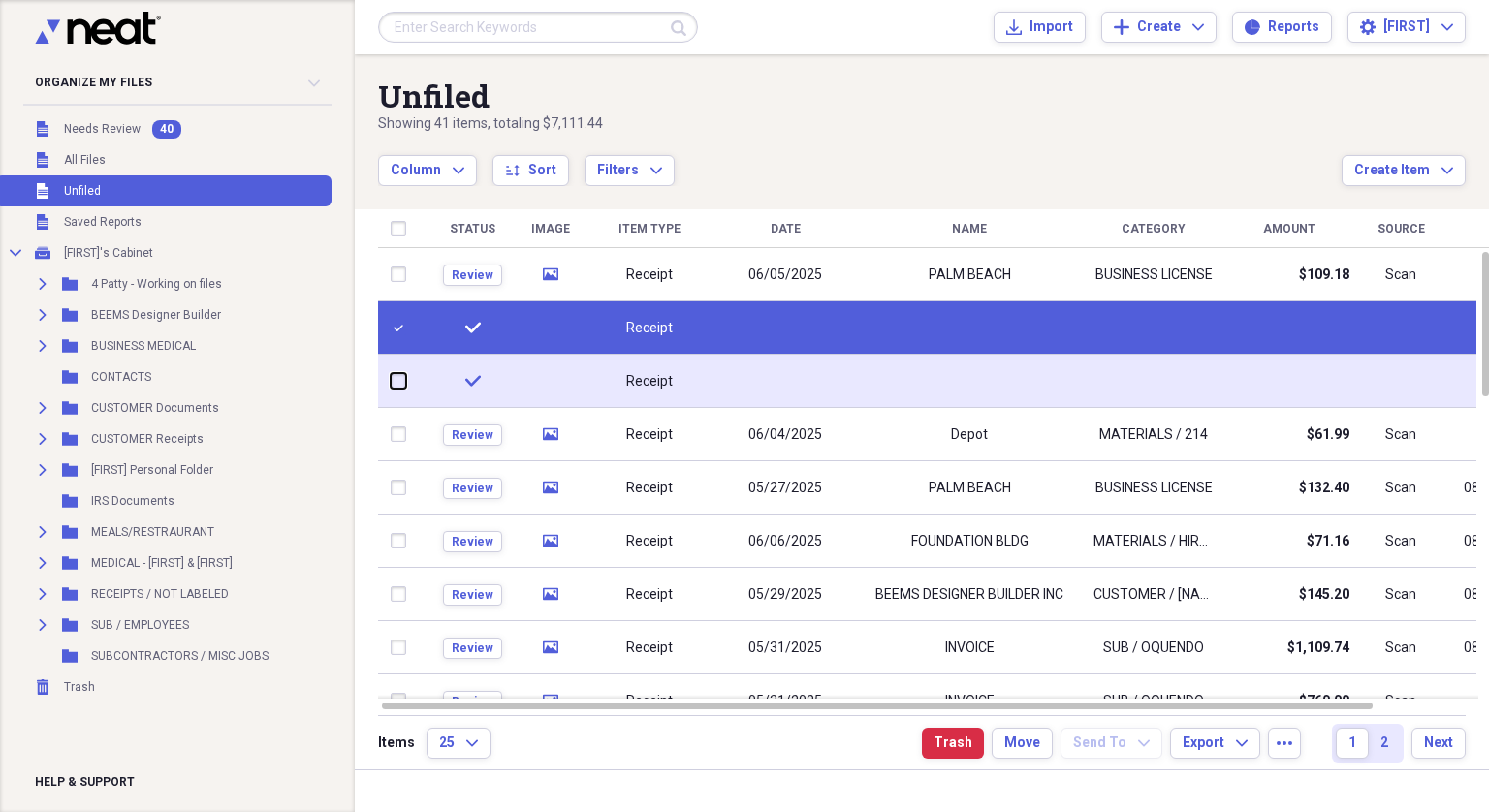 click at bounding box center (391, 381) 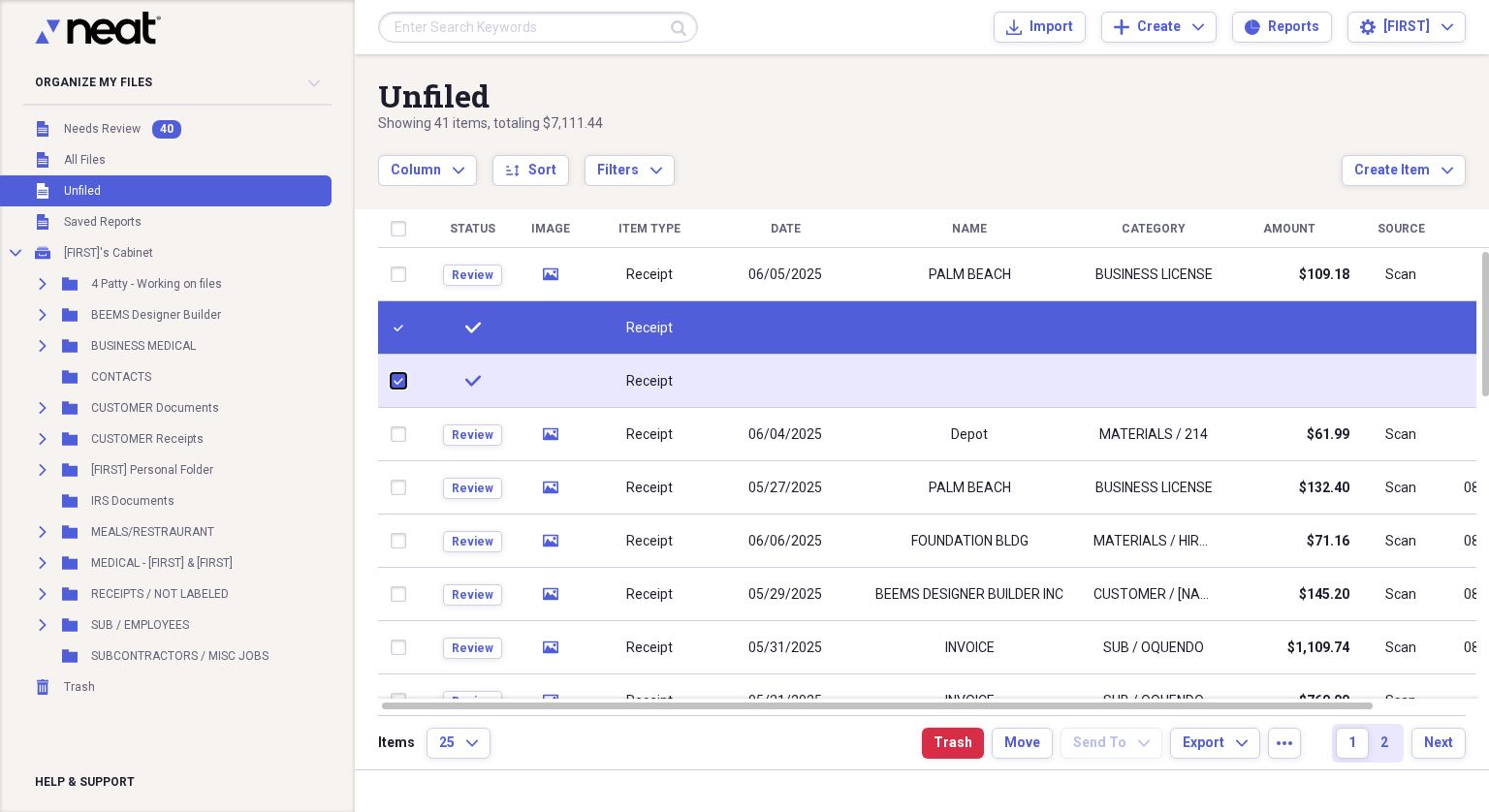 checkbox on "true" 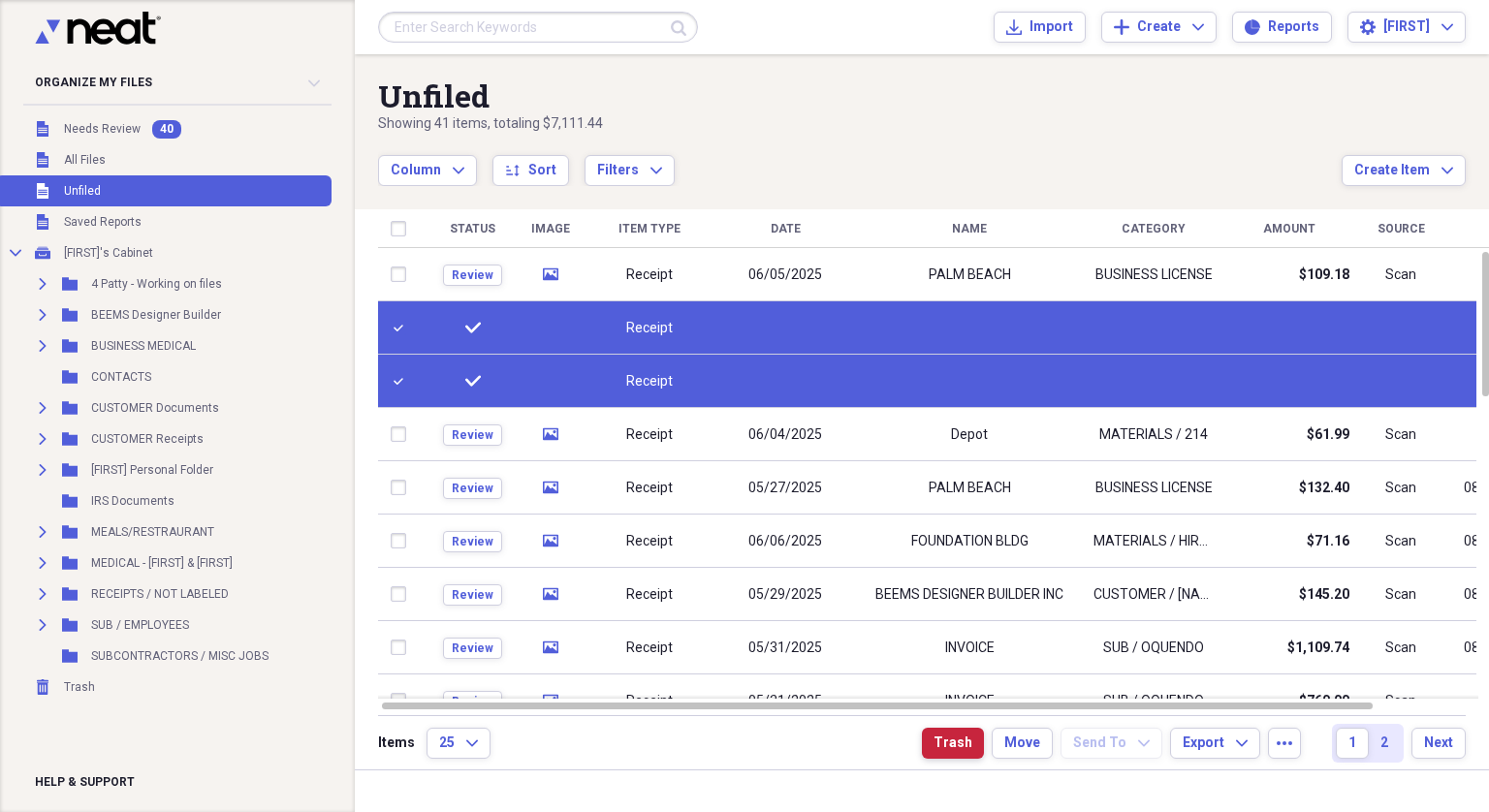 click on "Trash" at bounding box center (953, 743) 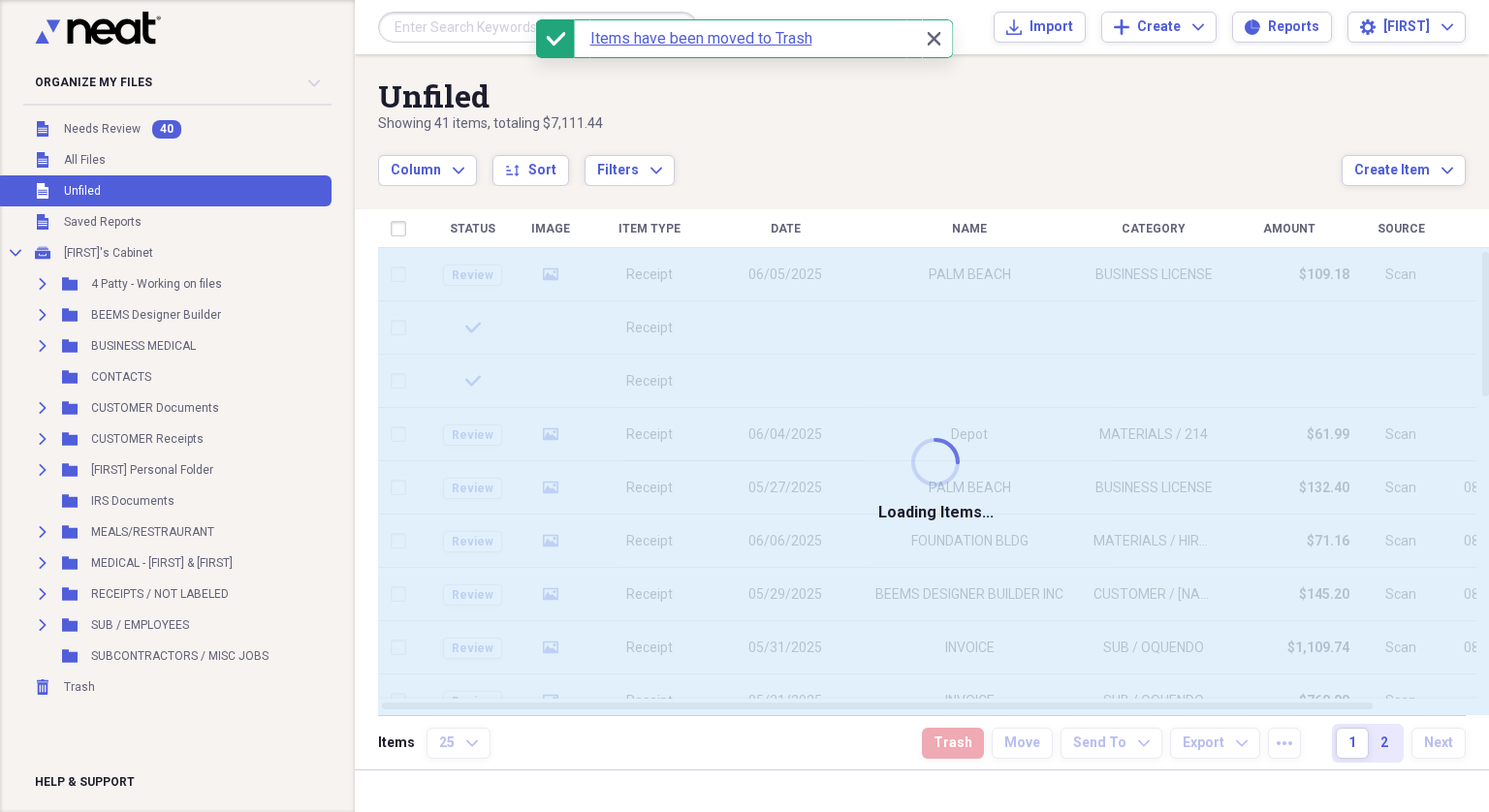 checkbox on "false" 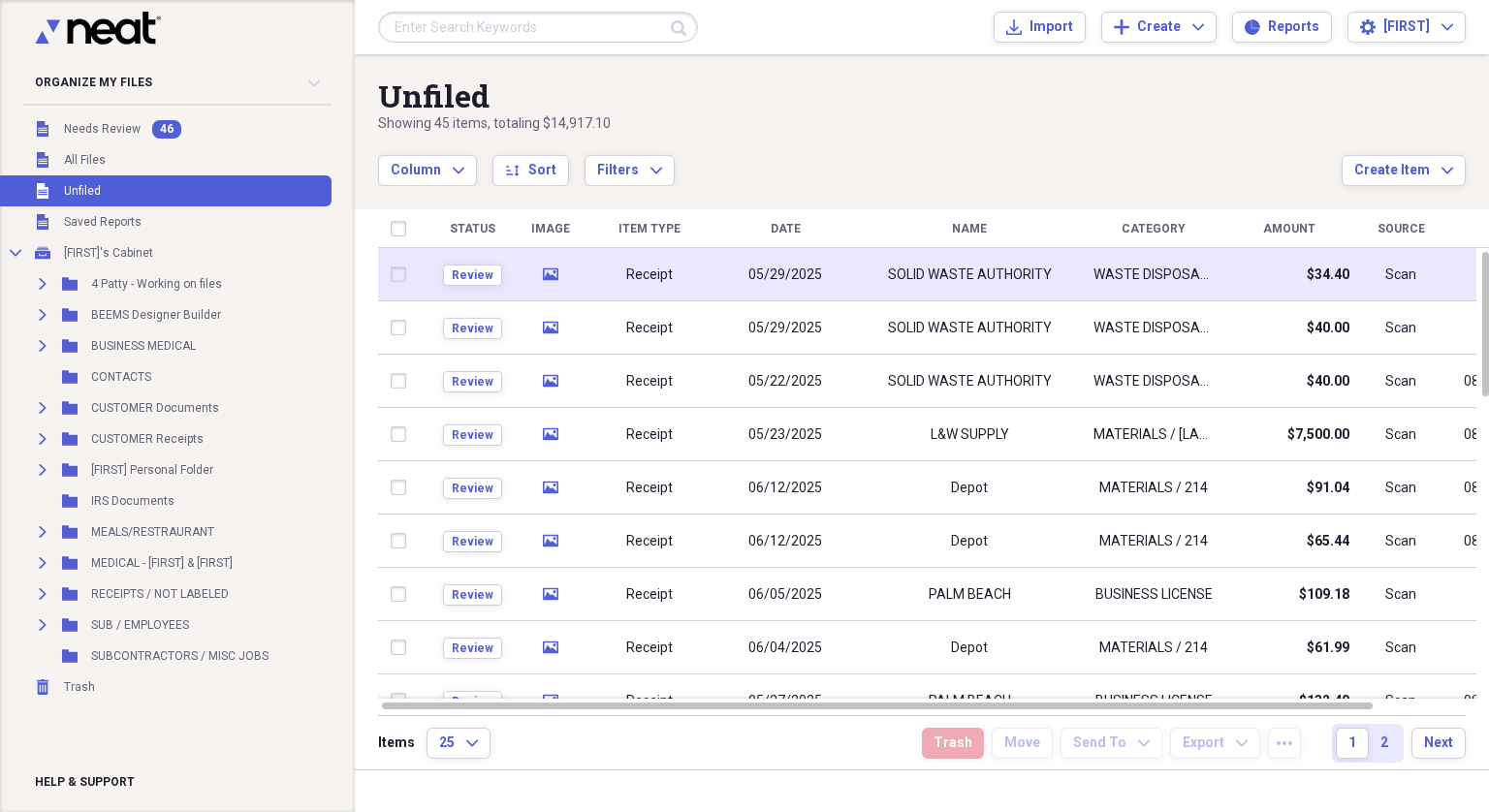 click at bounding box center (402, 274) 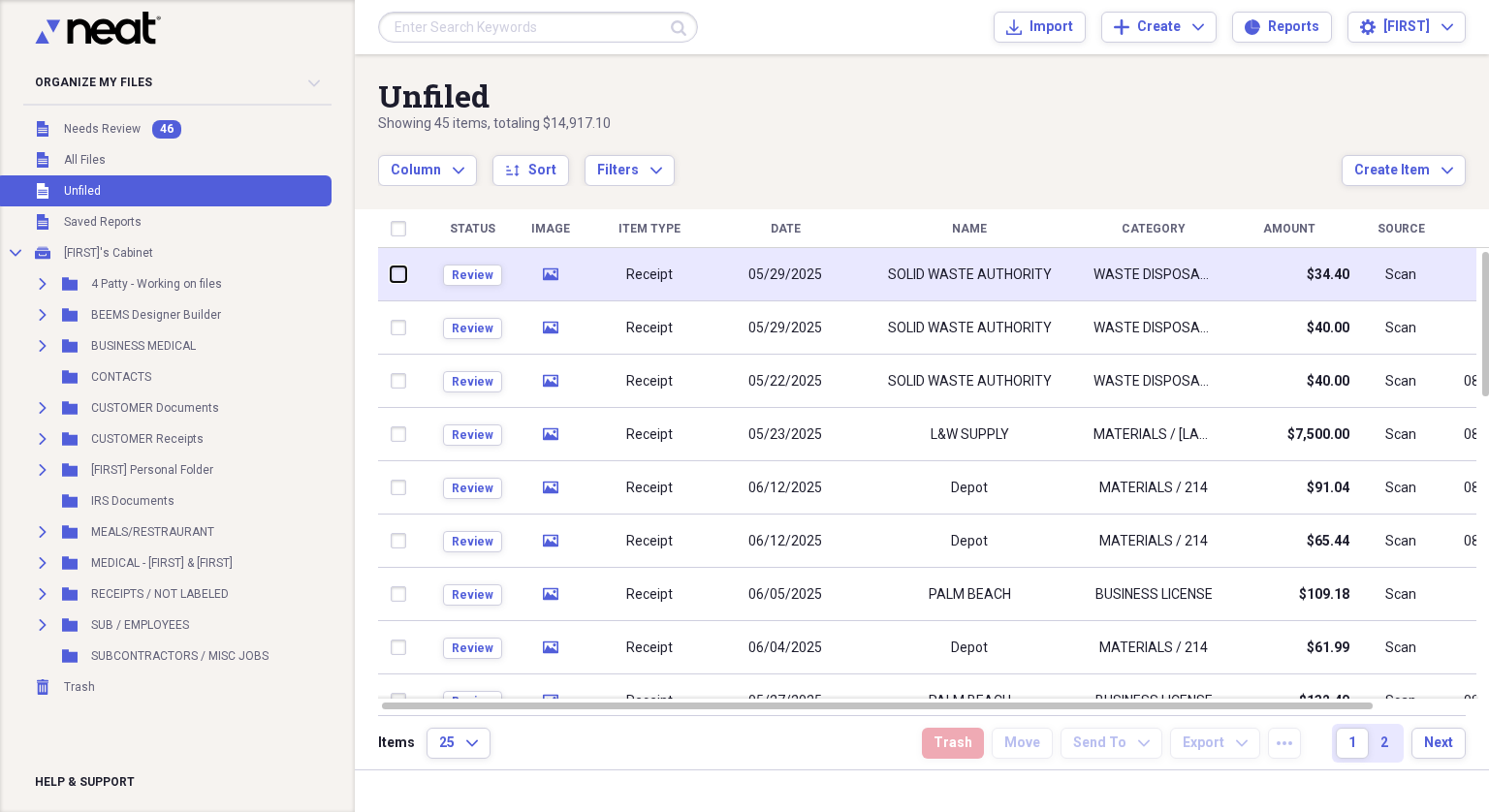 click at bounding box center (391, 274) 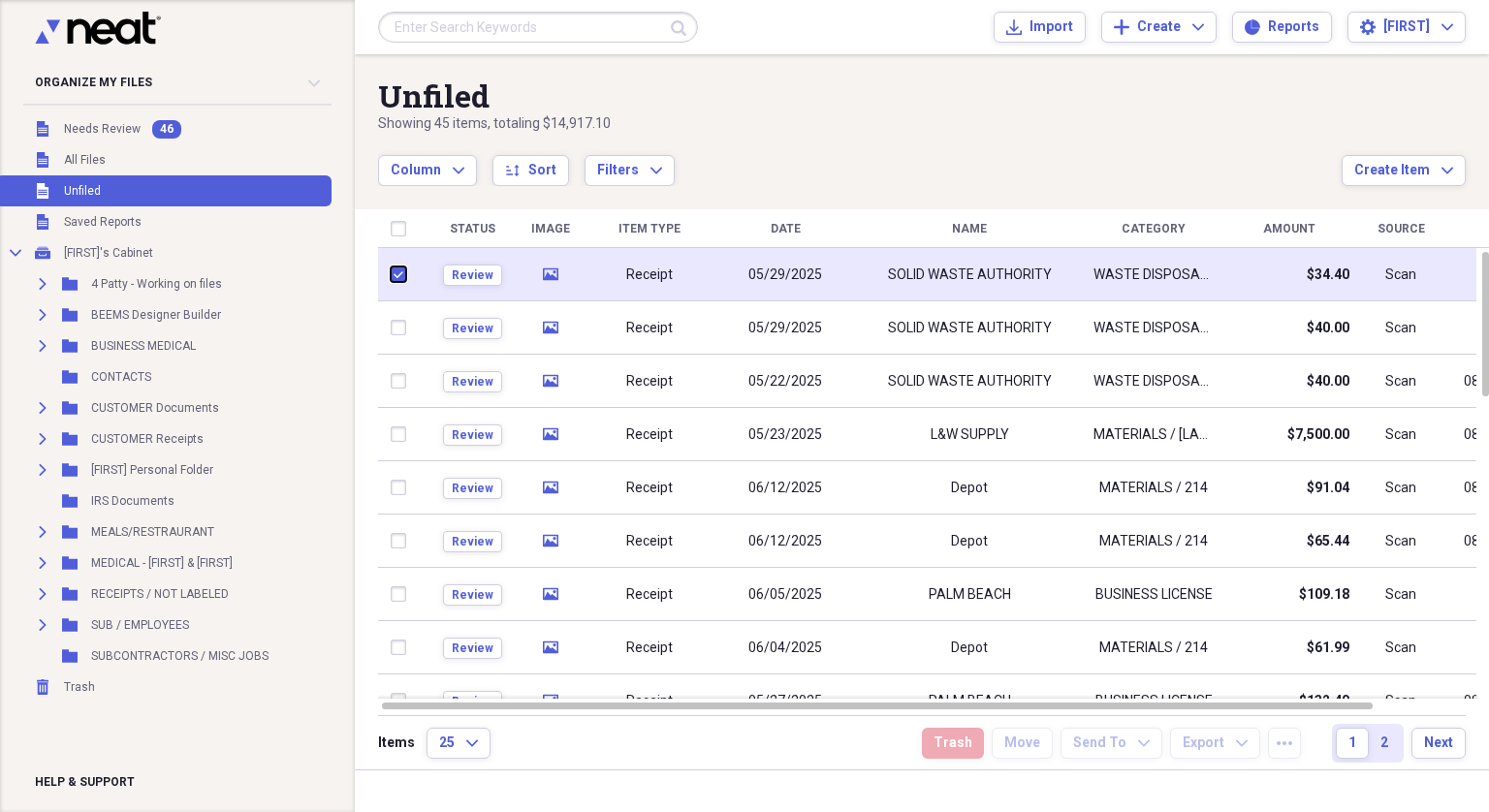 checkbox on "true" 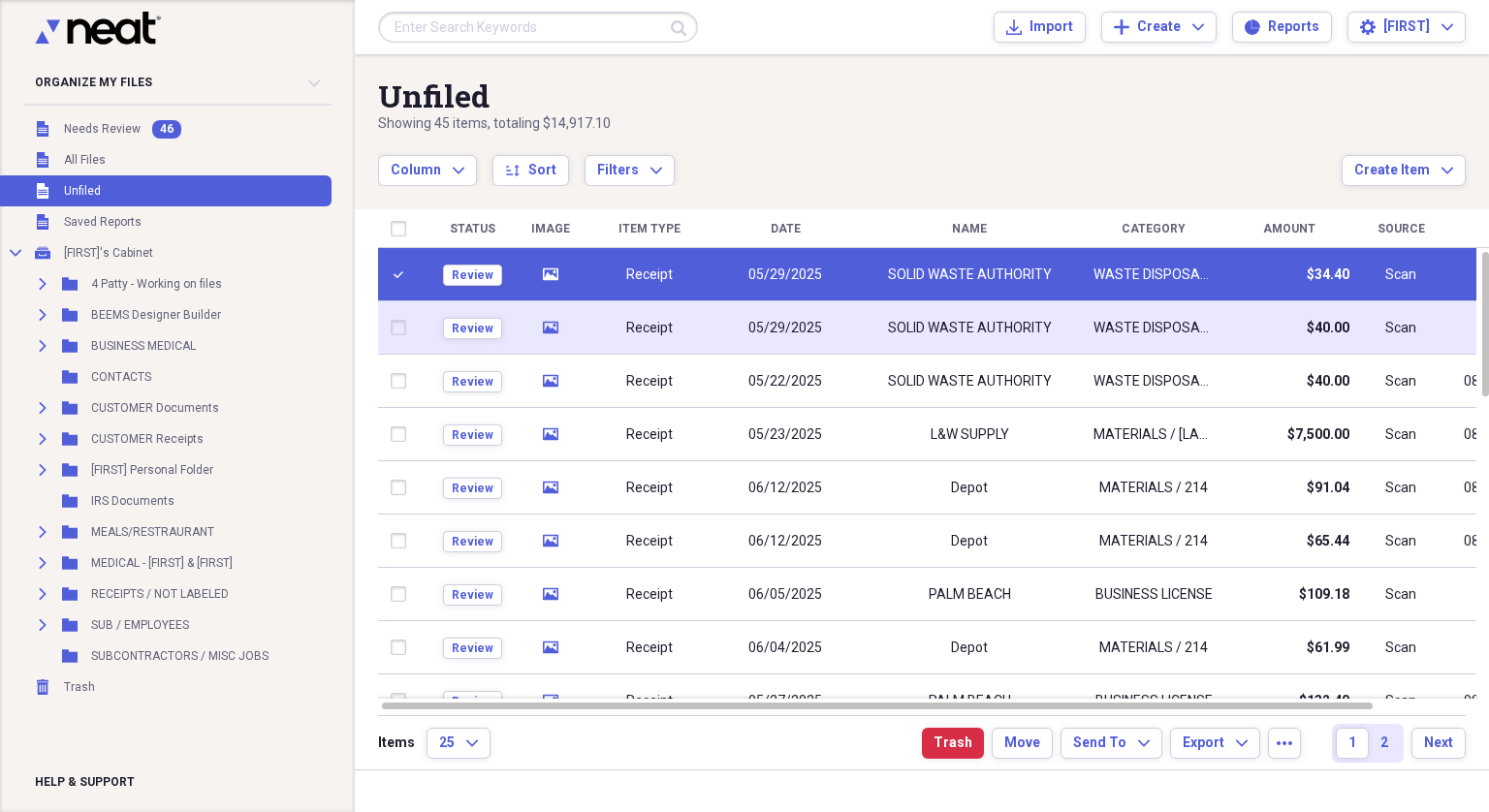 click at bounding box center [402, 328] 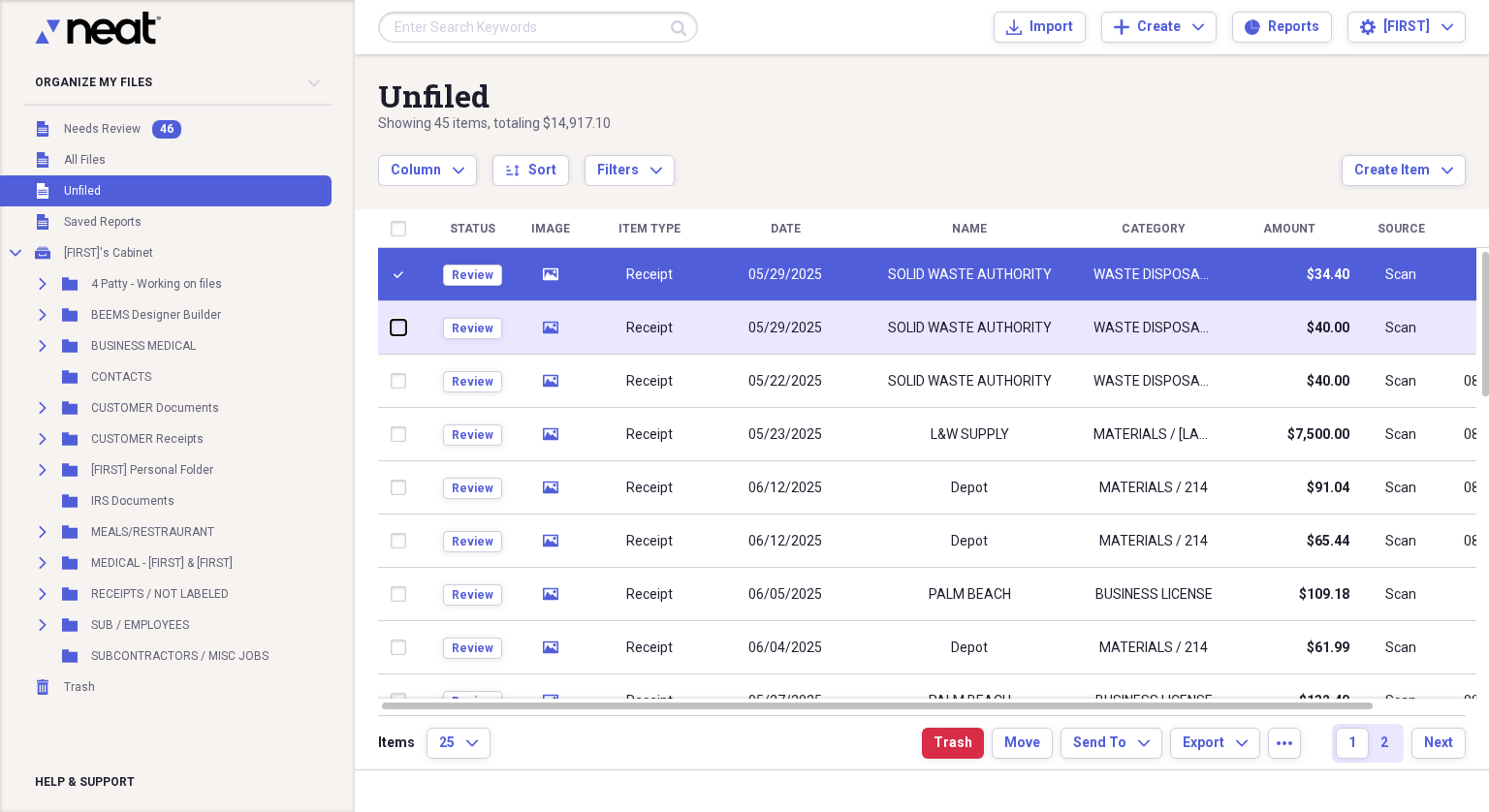 click at bounding box center (391, 328) 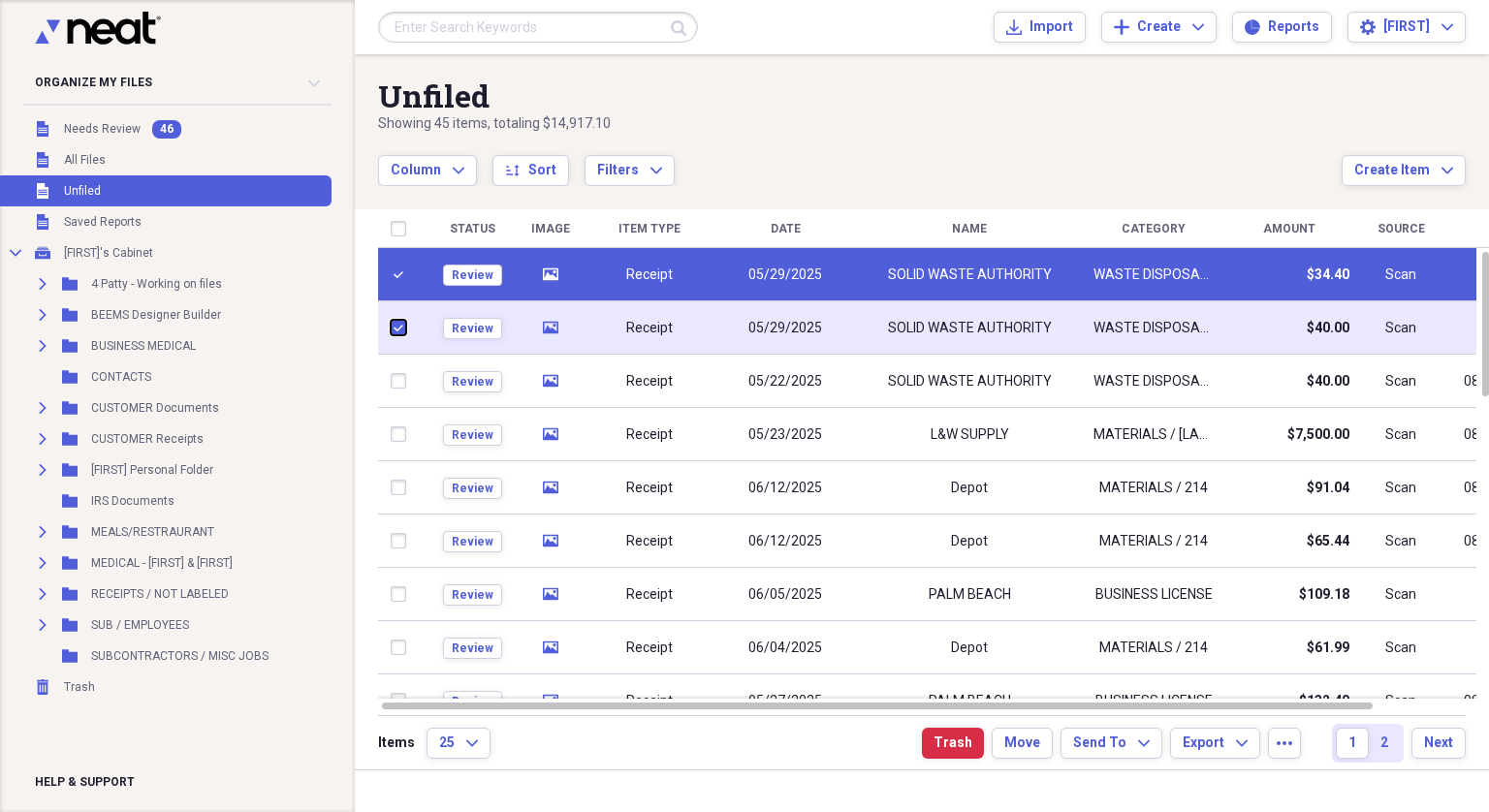 checkbox on "true" 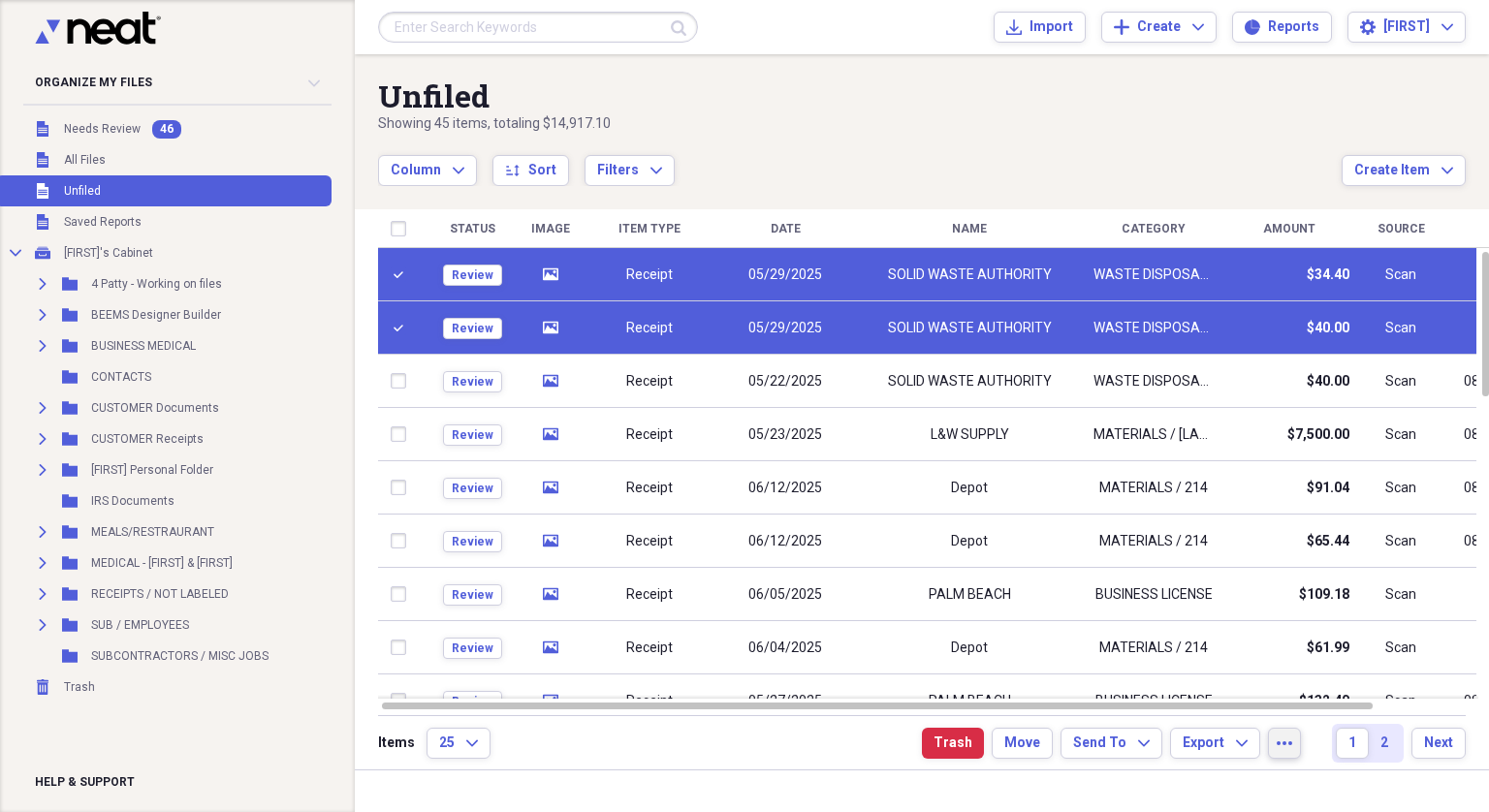 click on "more" 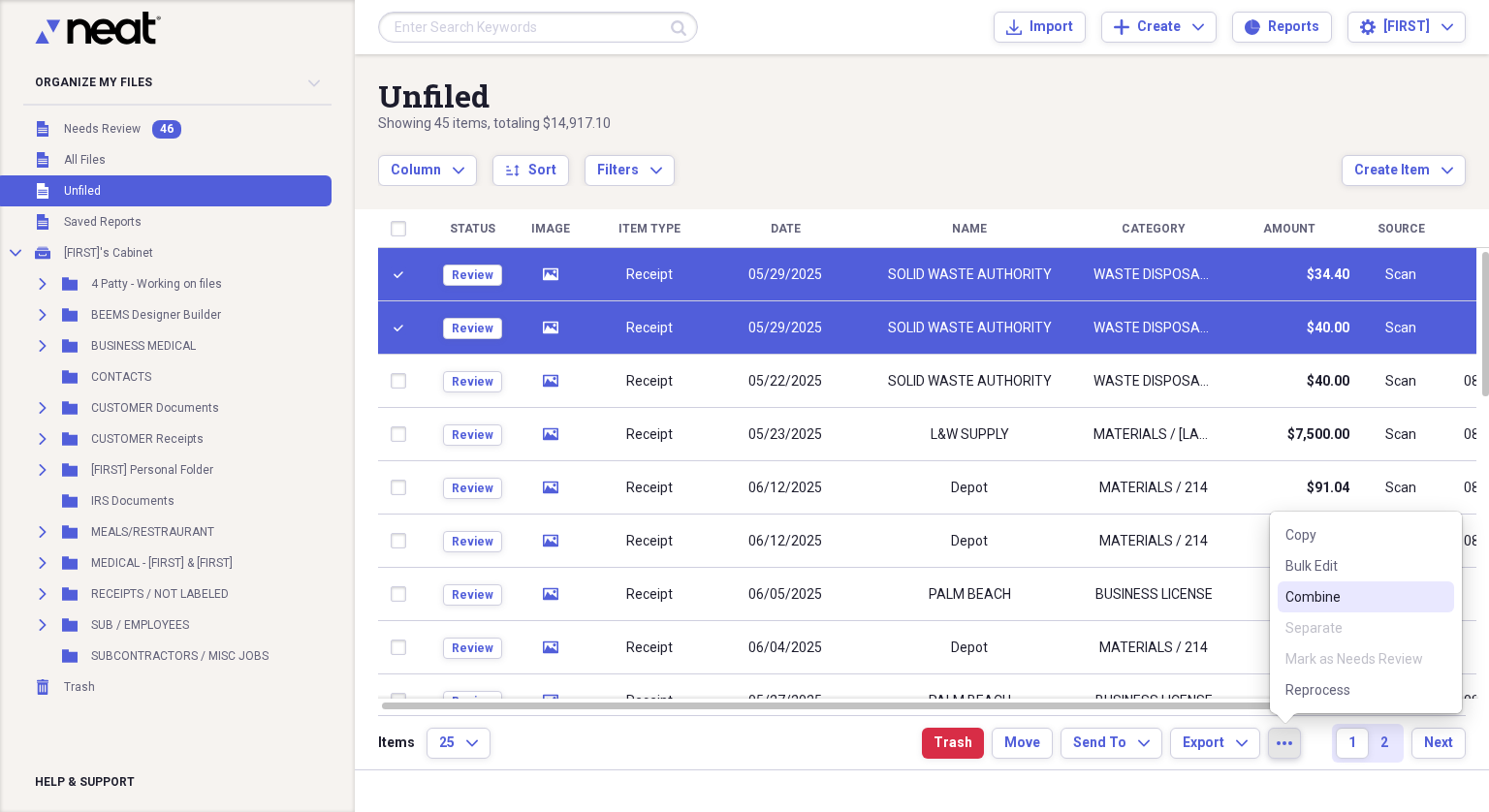 click on "Combine" at bounding box center [1354, 597] 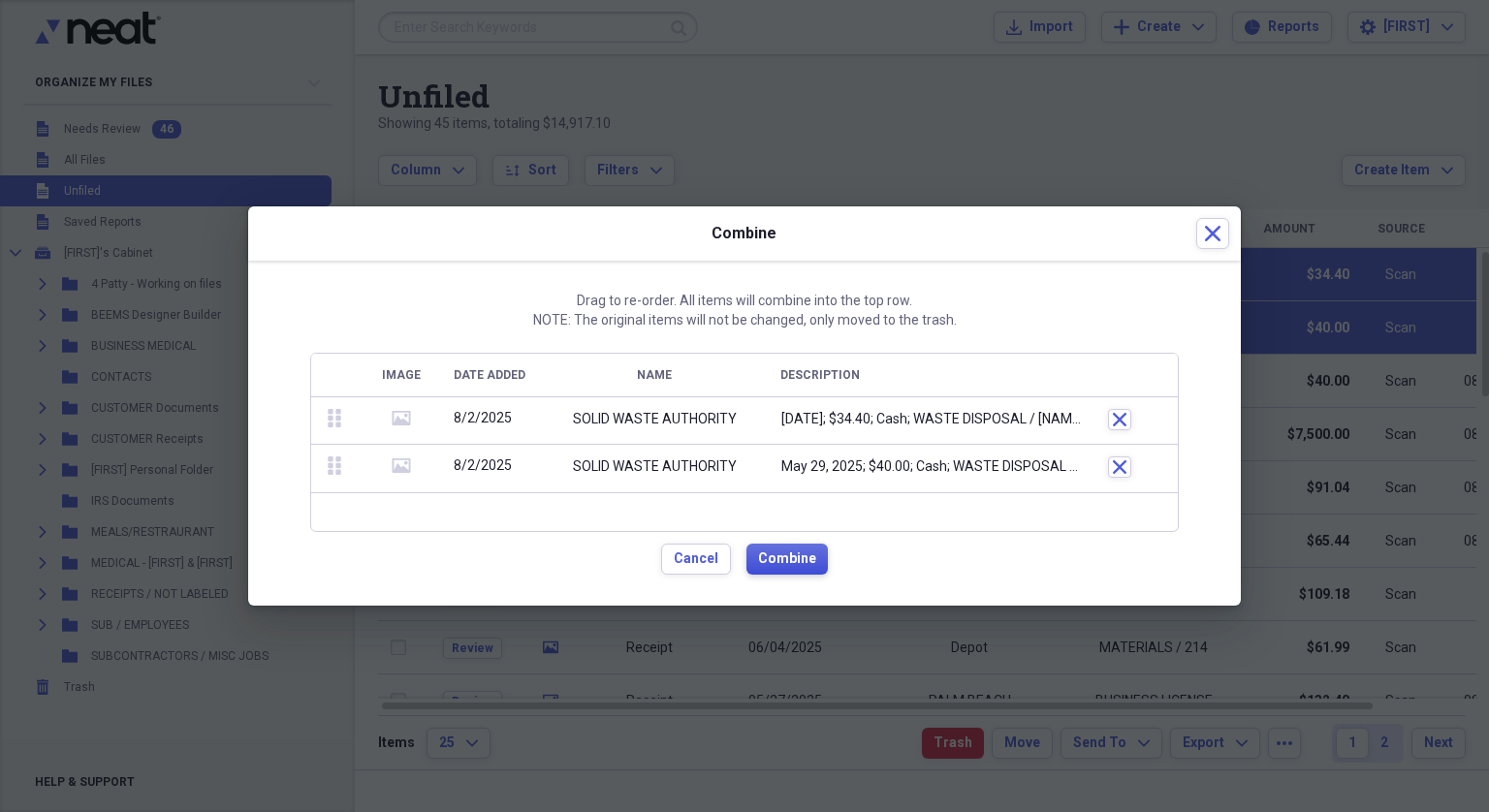 click on "Combine" at bounding box center (787, 559) 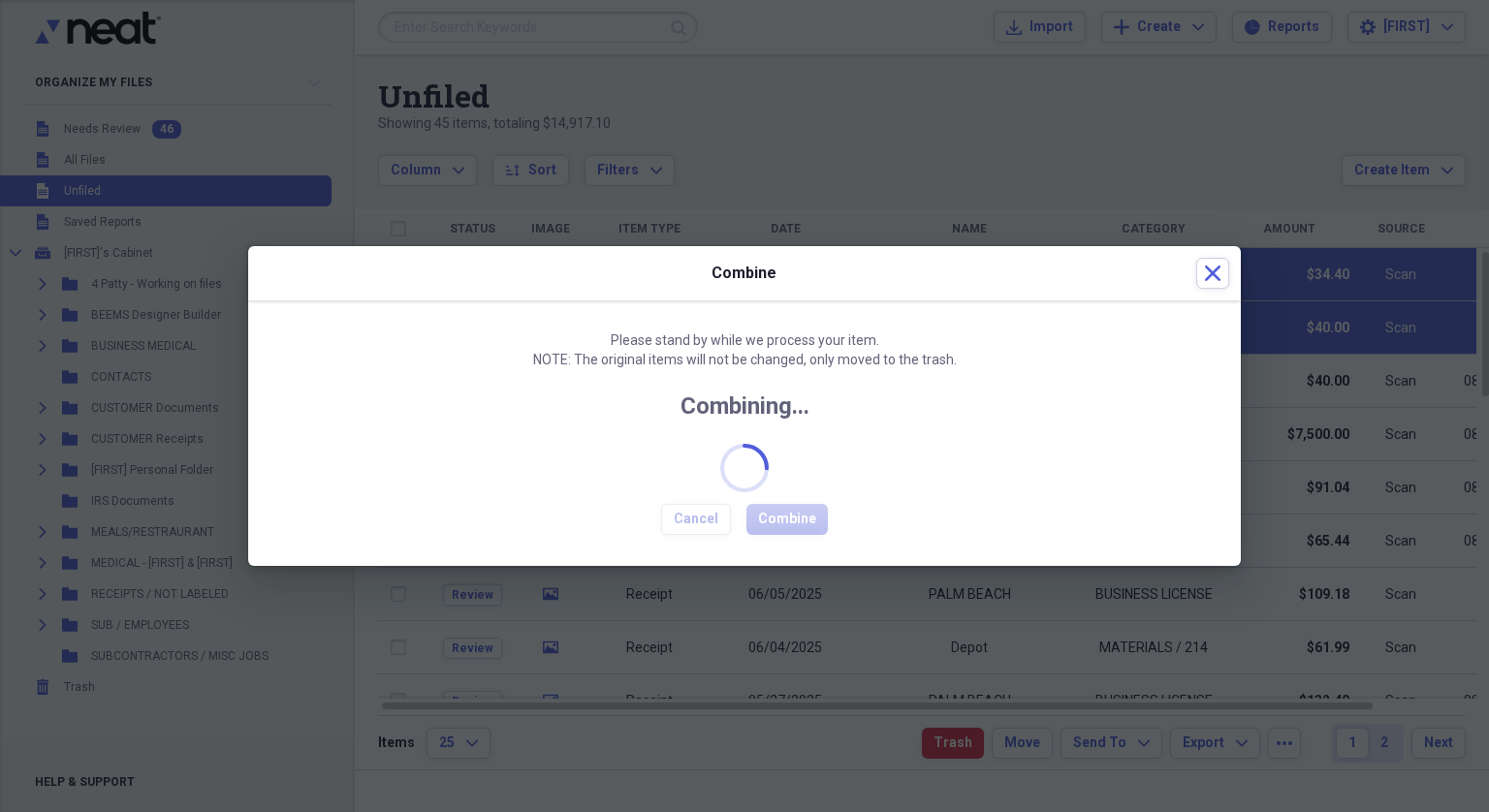 checkbox on "false" 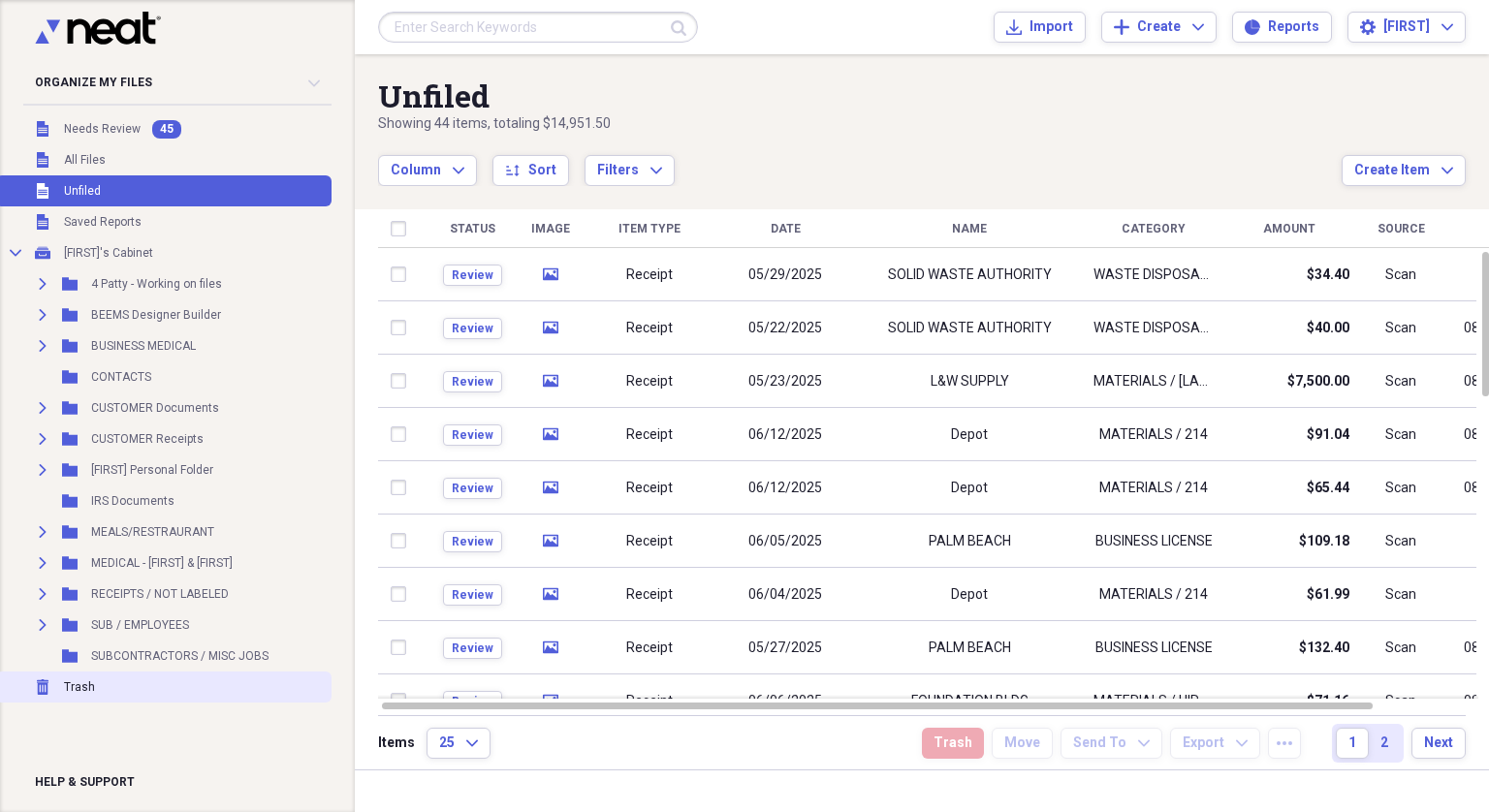 click on "Trash" at bounding box center (79, 687) 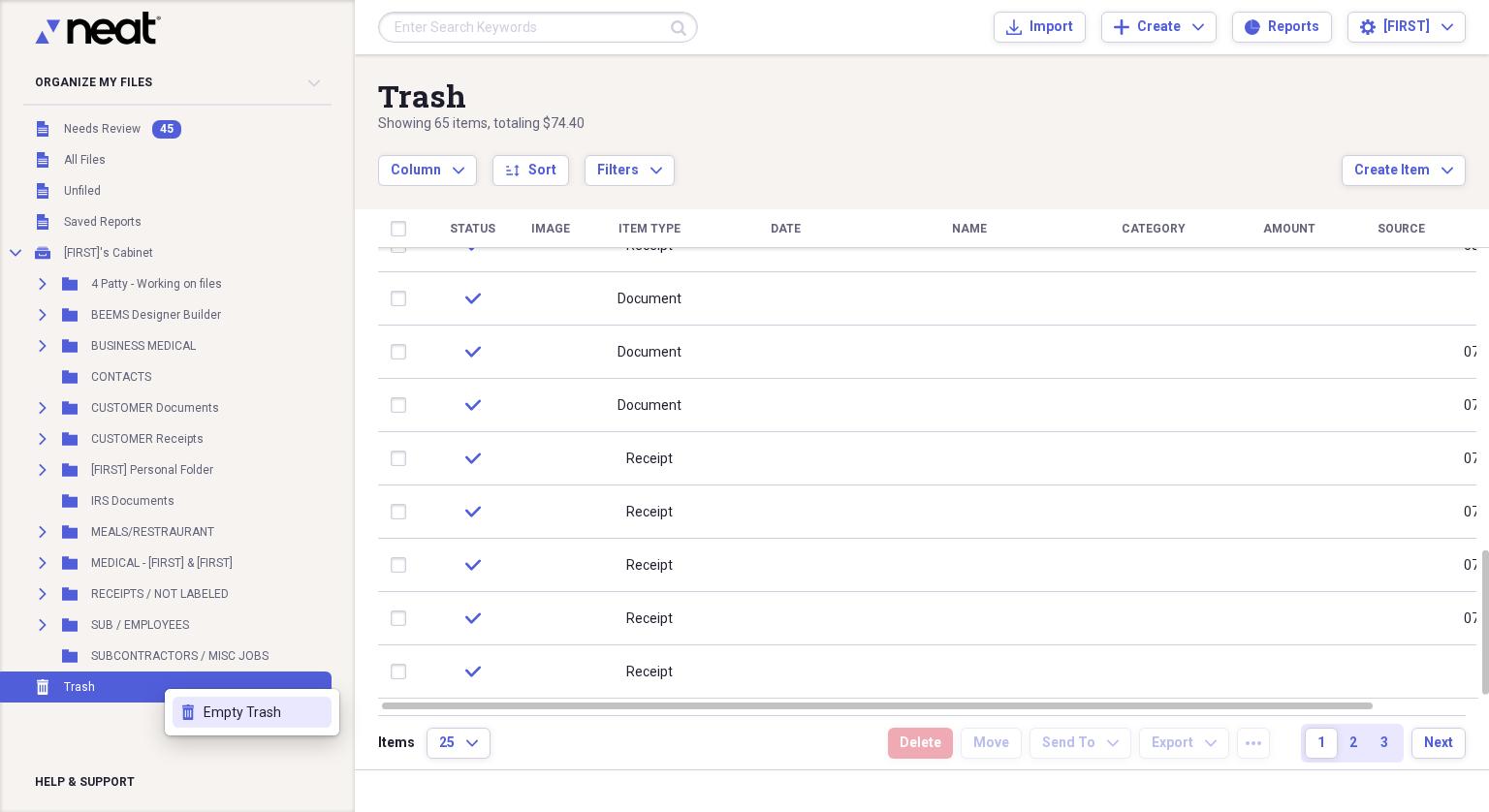 click on "Empty Trash" at bounding box center (264, 712) 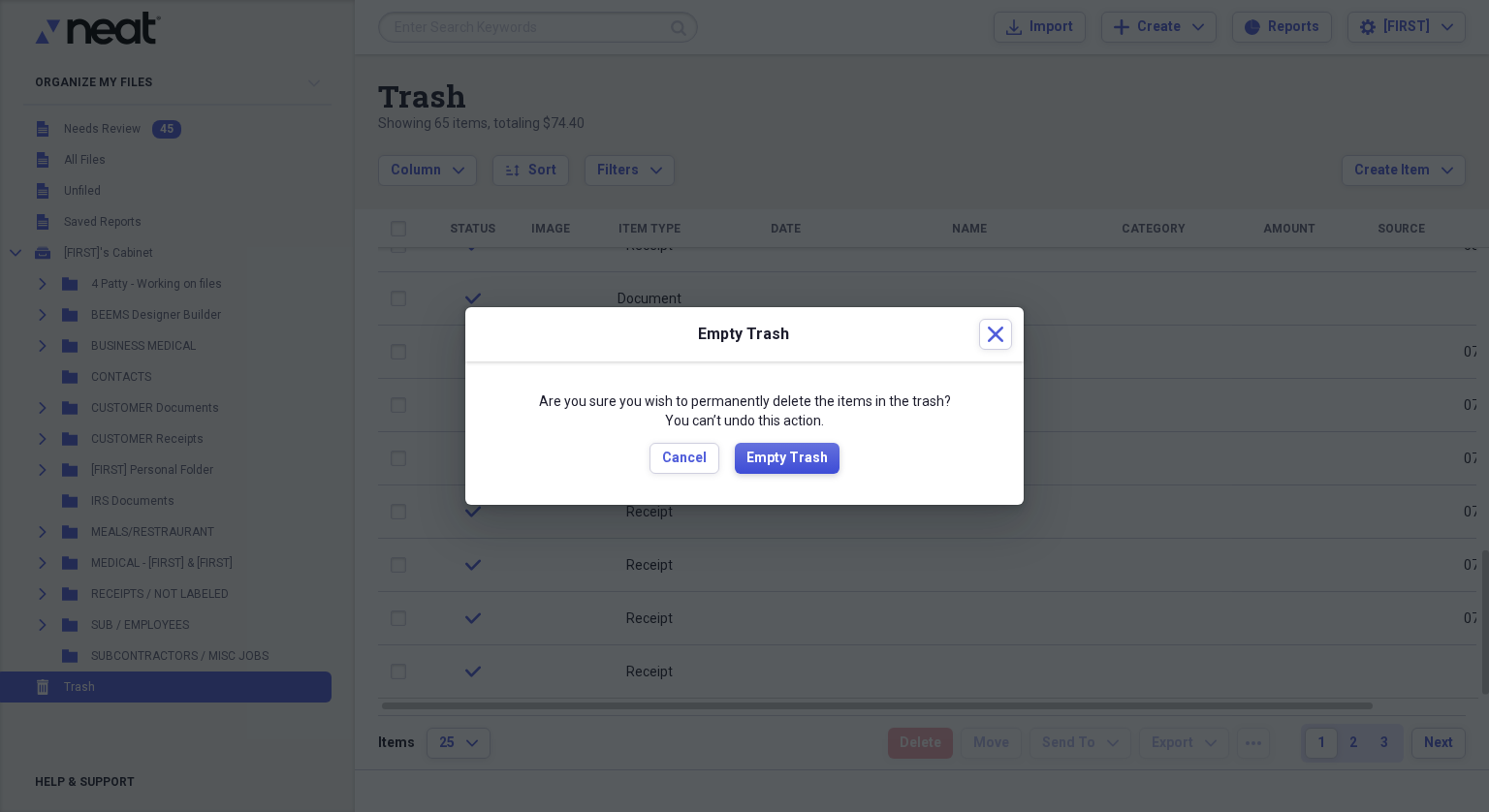 click on "Empty Trash" at bounding box center (787, 458) 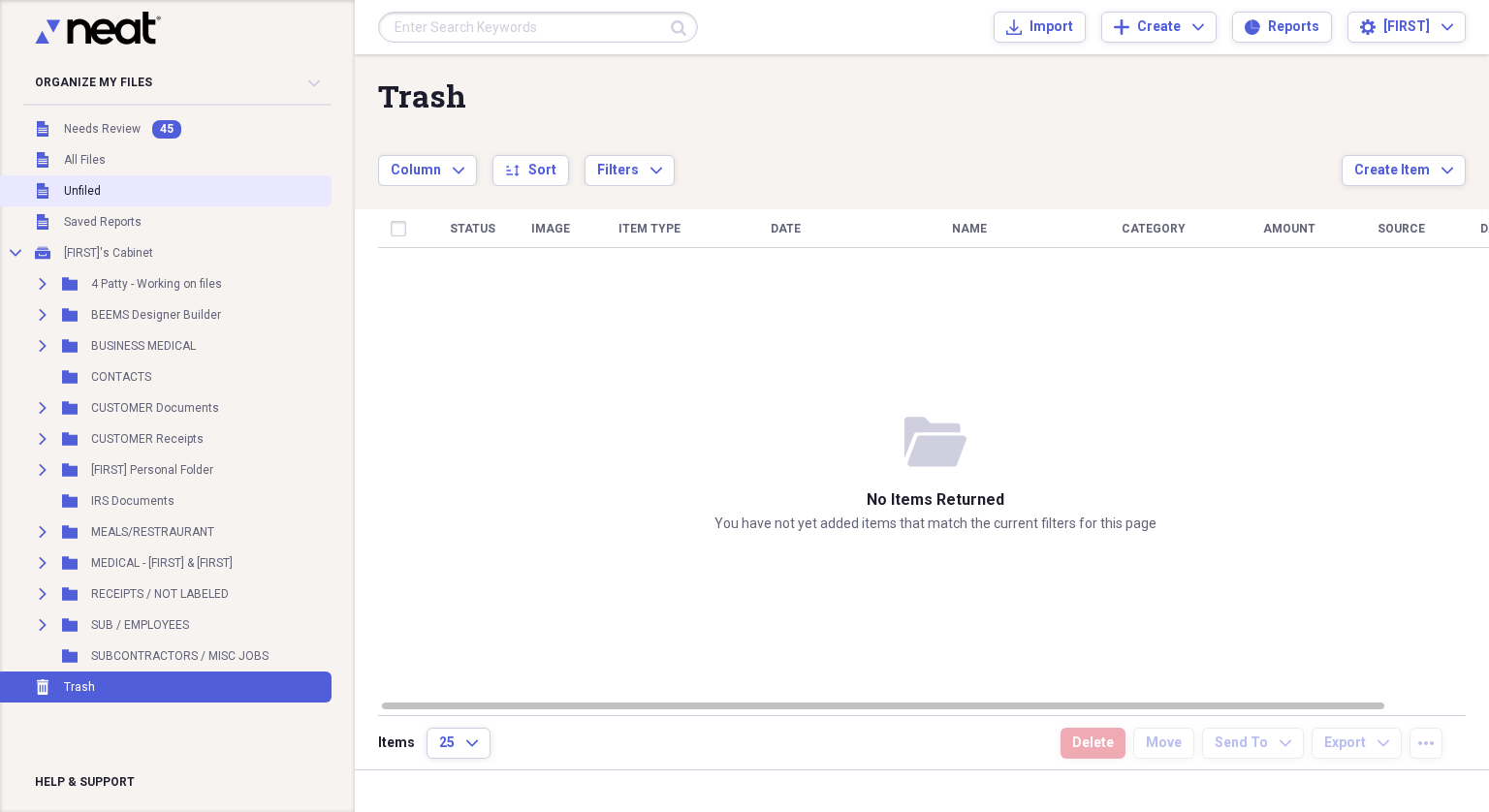 click on "Unfiled" at bounding box center (82, 191) 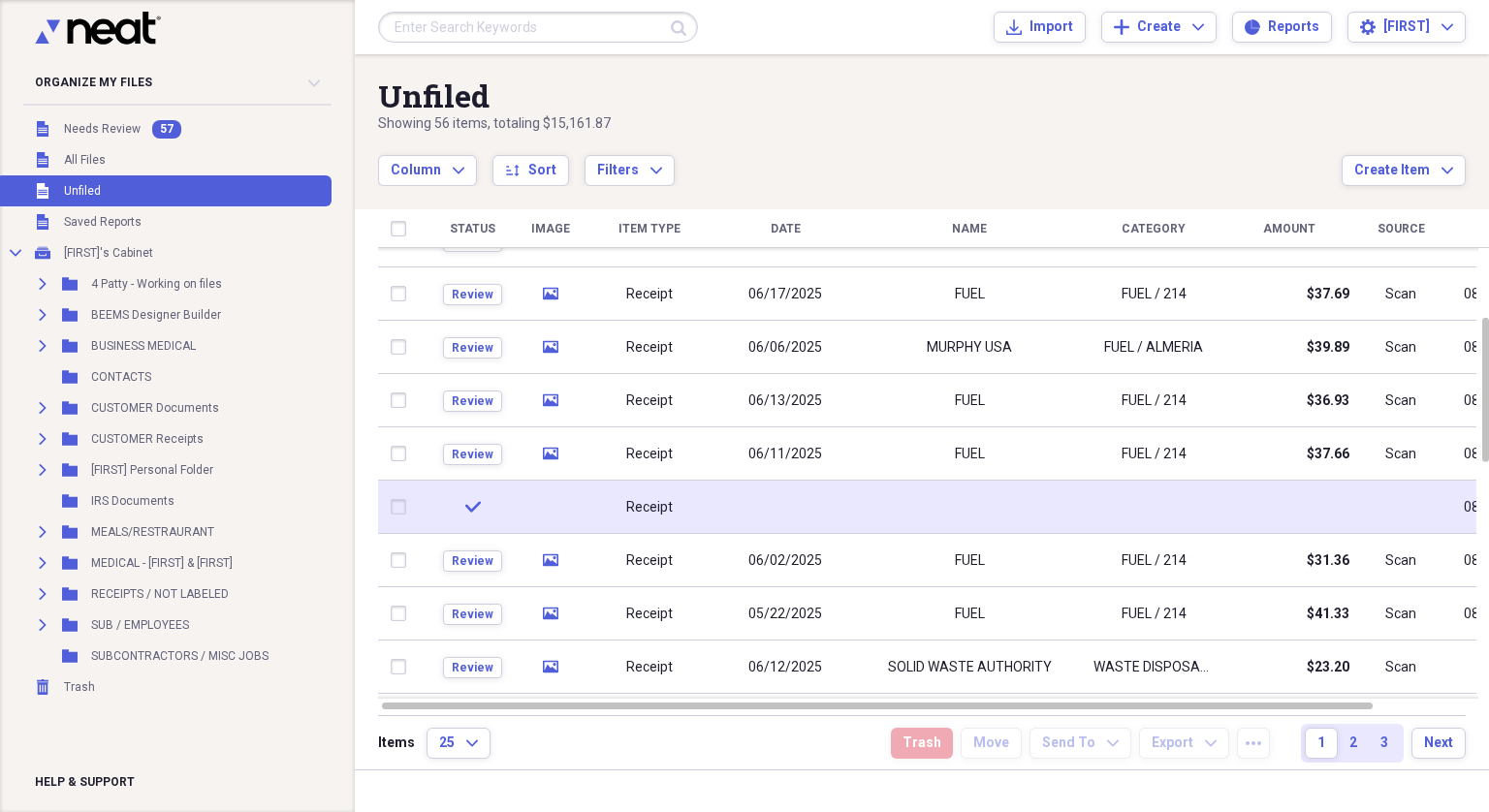click at bounding box center [402, 507] 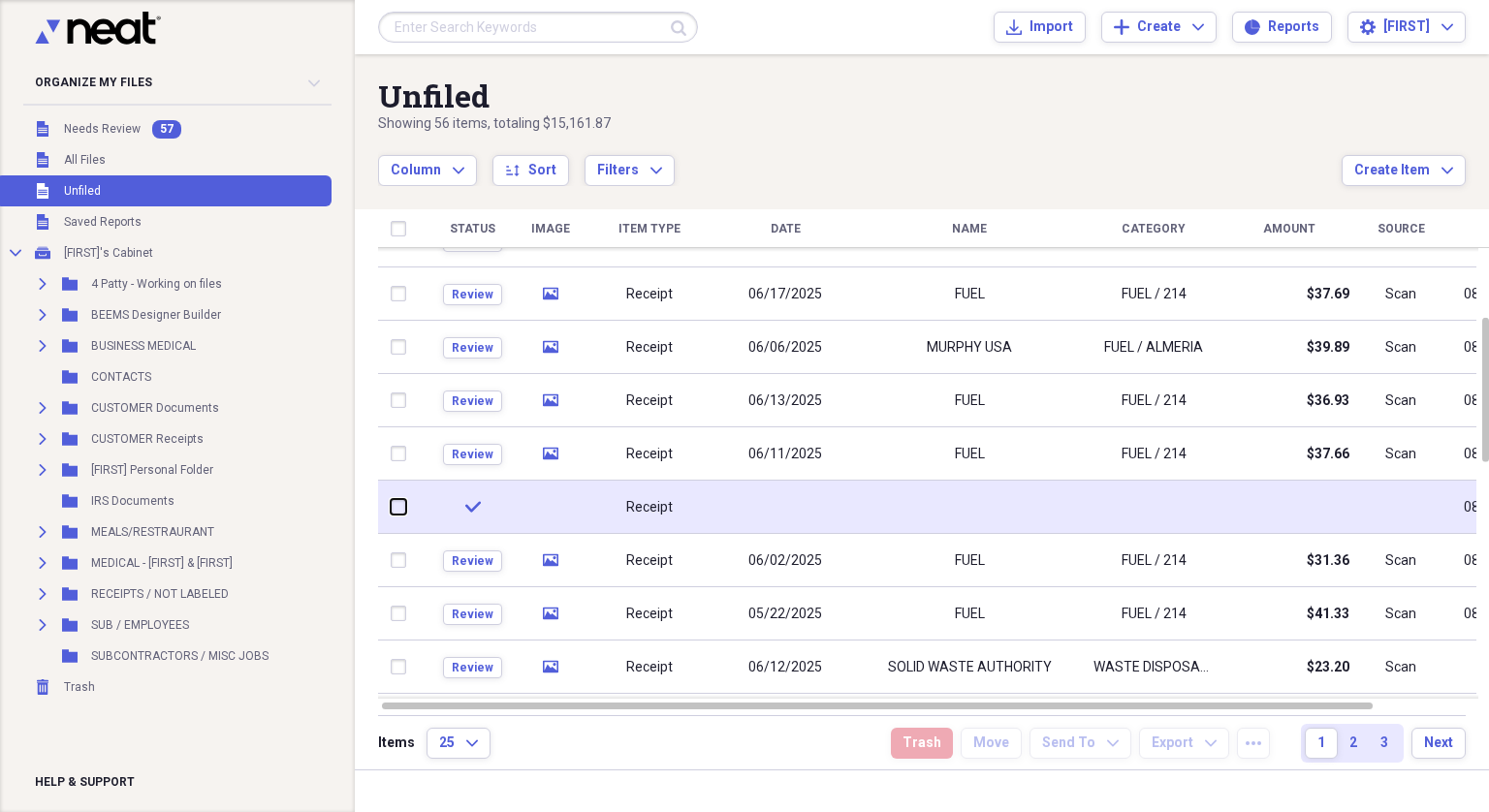 click at bounding box center (391, 507) 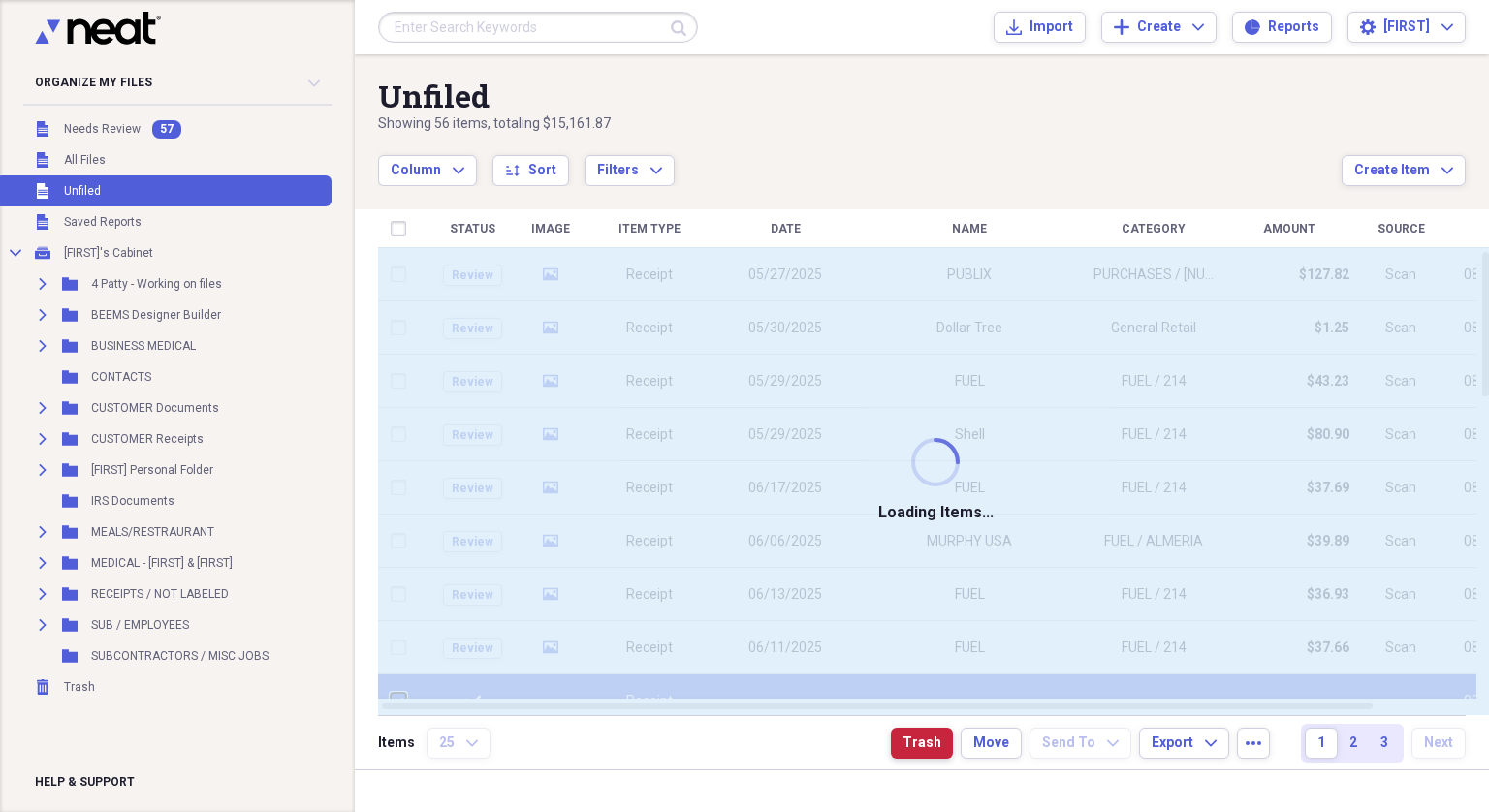 checkbox on "false" 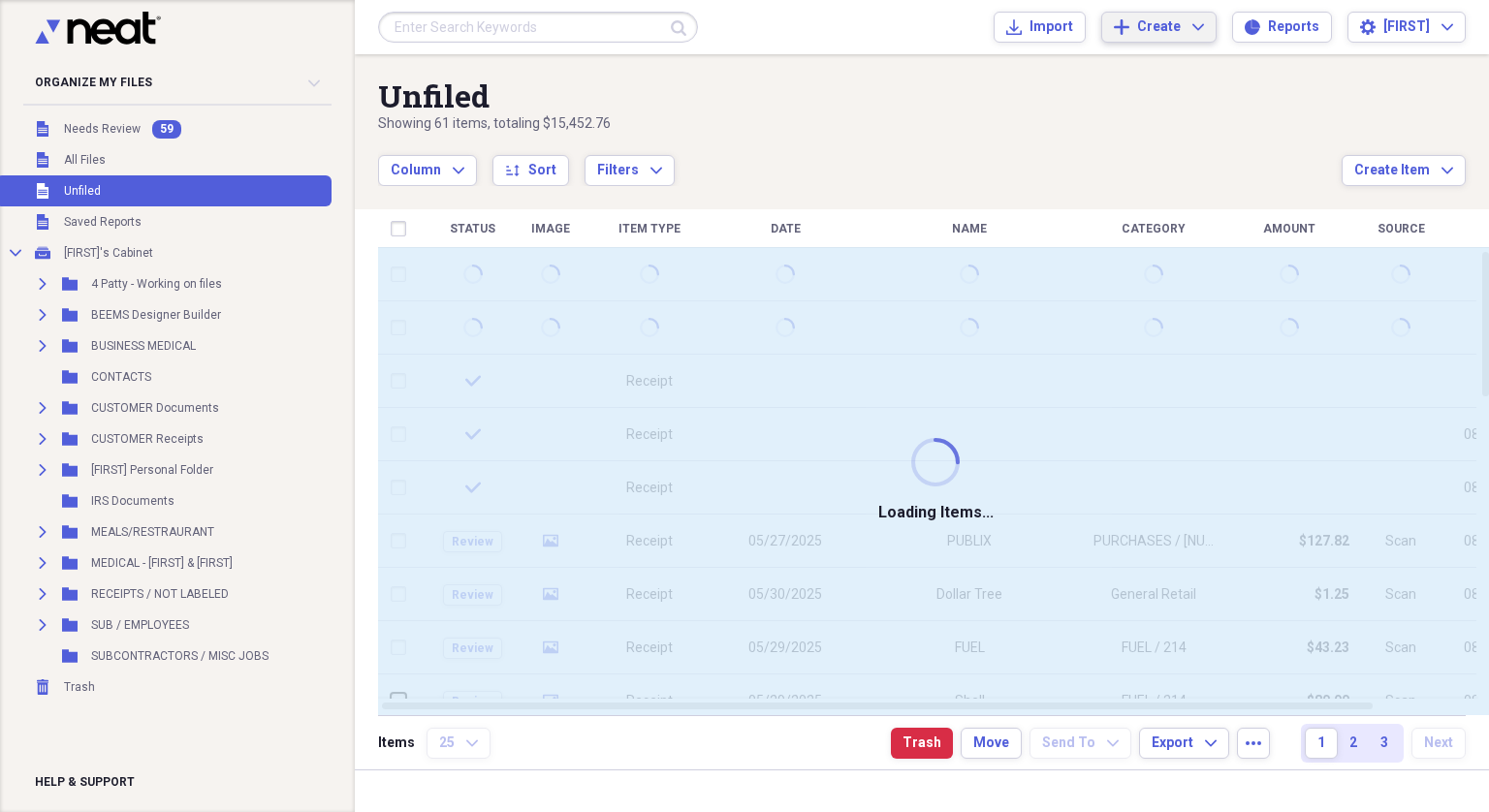 checkbox on "false" 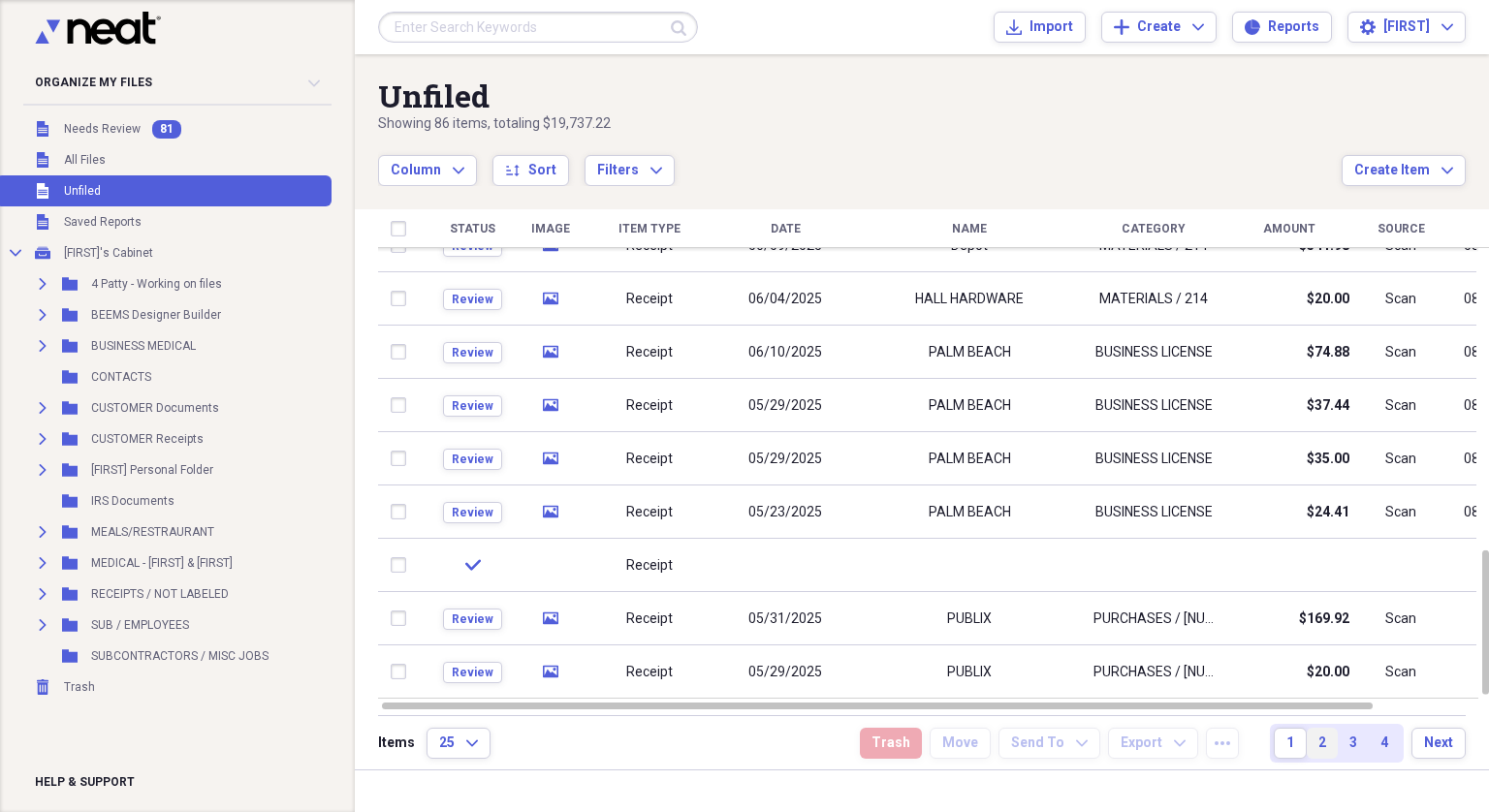 click on "2" at bounding box center [1322, 743] 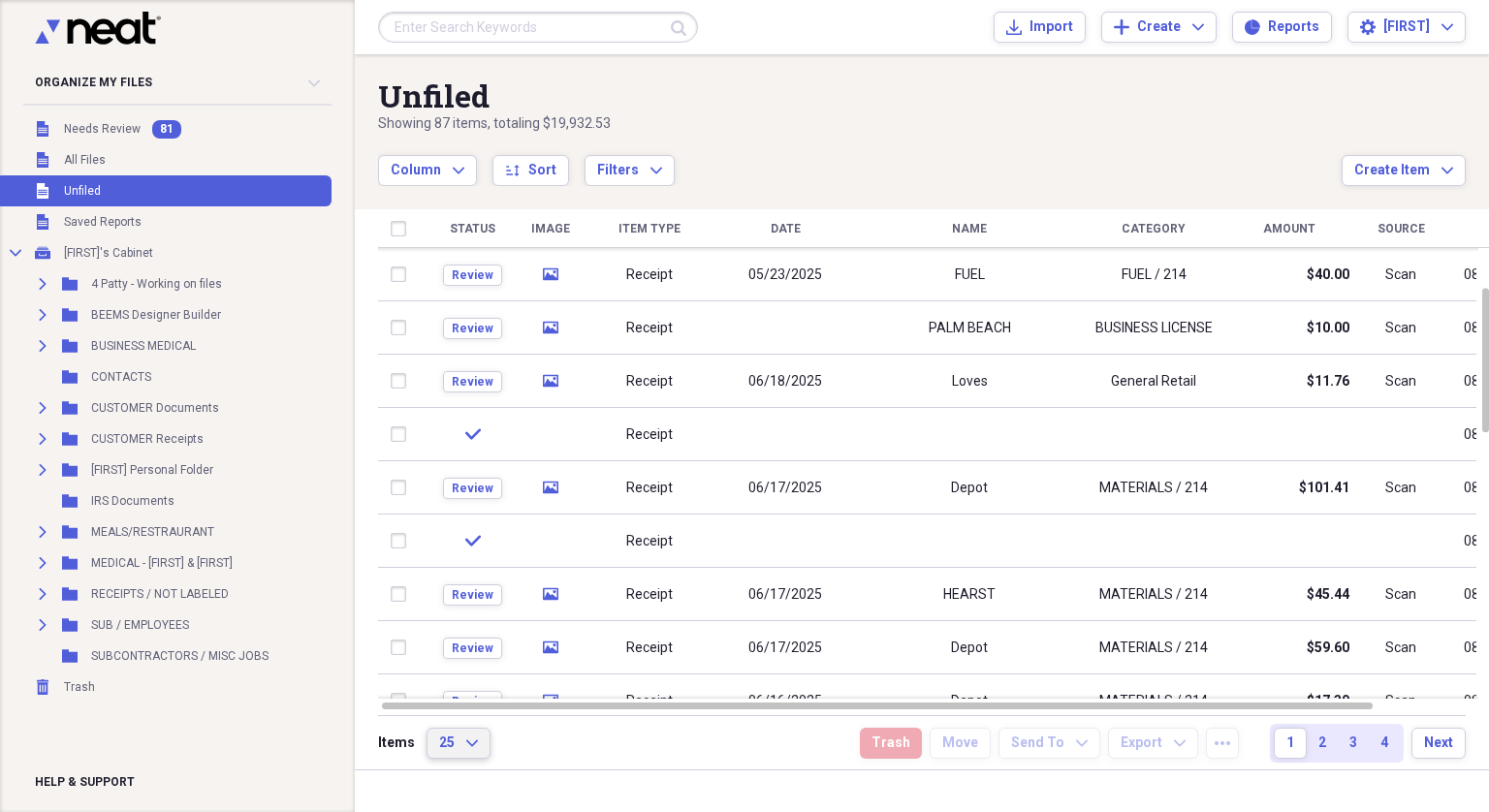 click on "Expand" 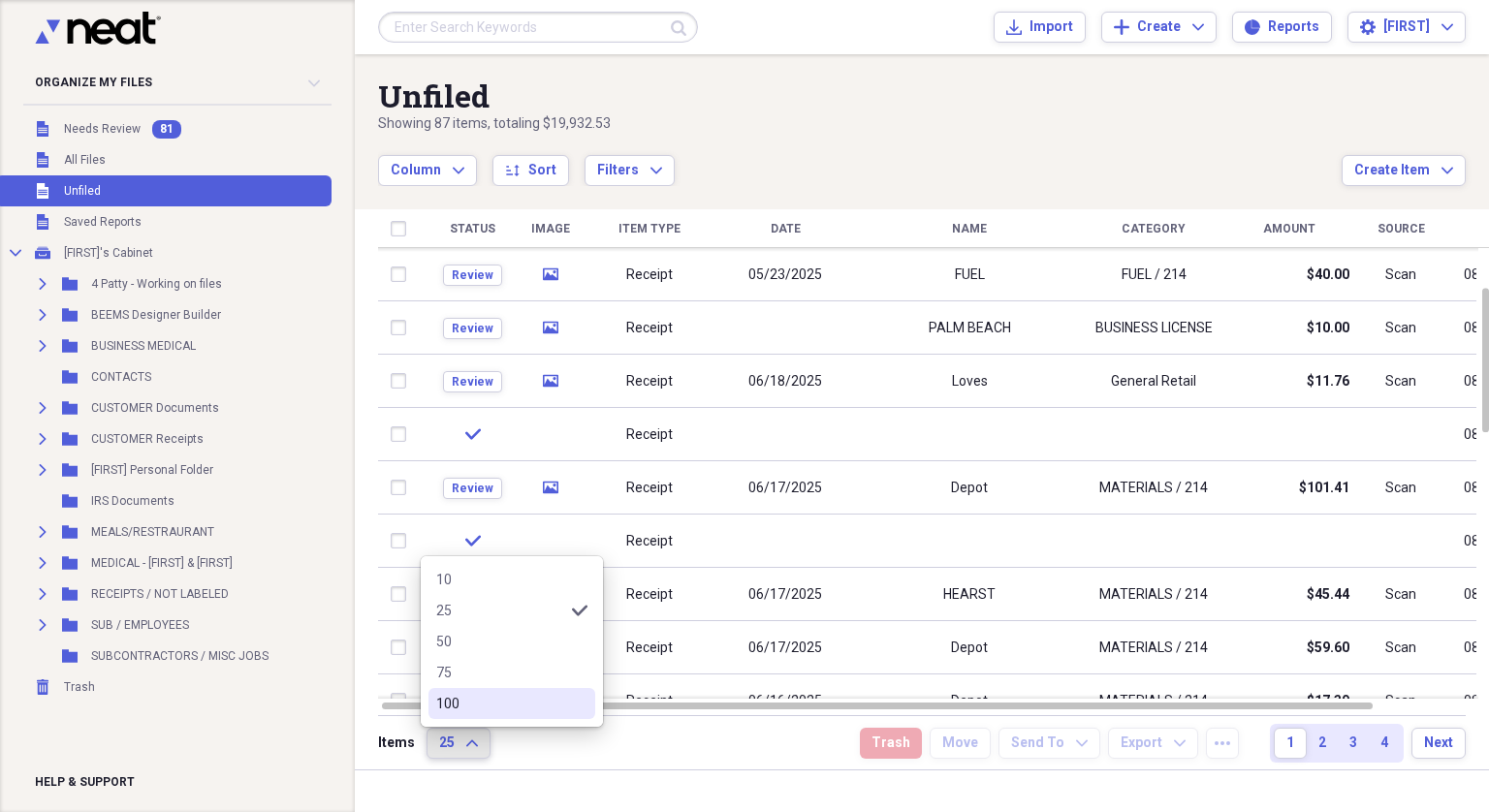 click on "100" at bounding box center (512, 703) 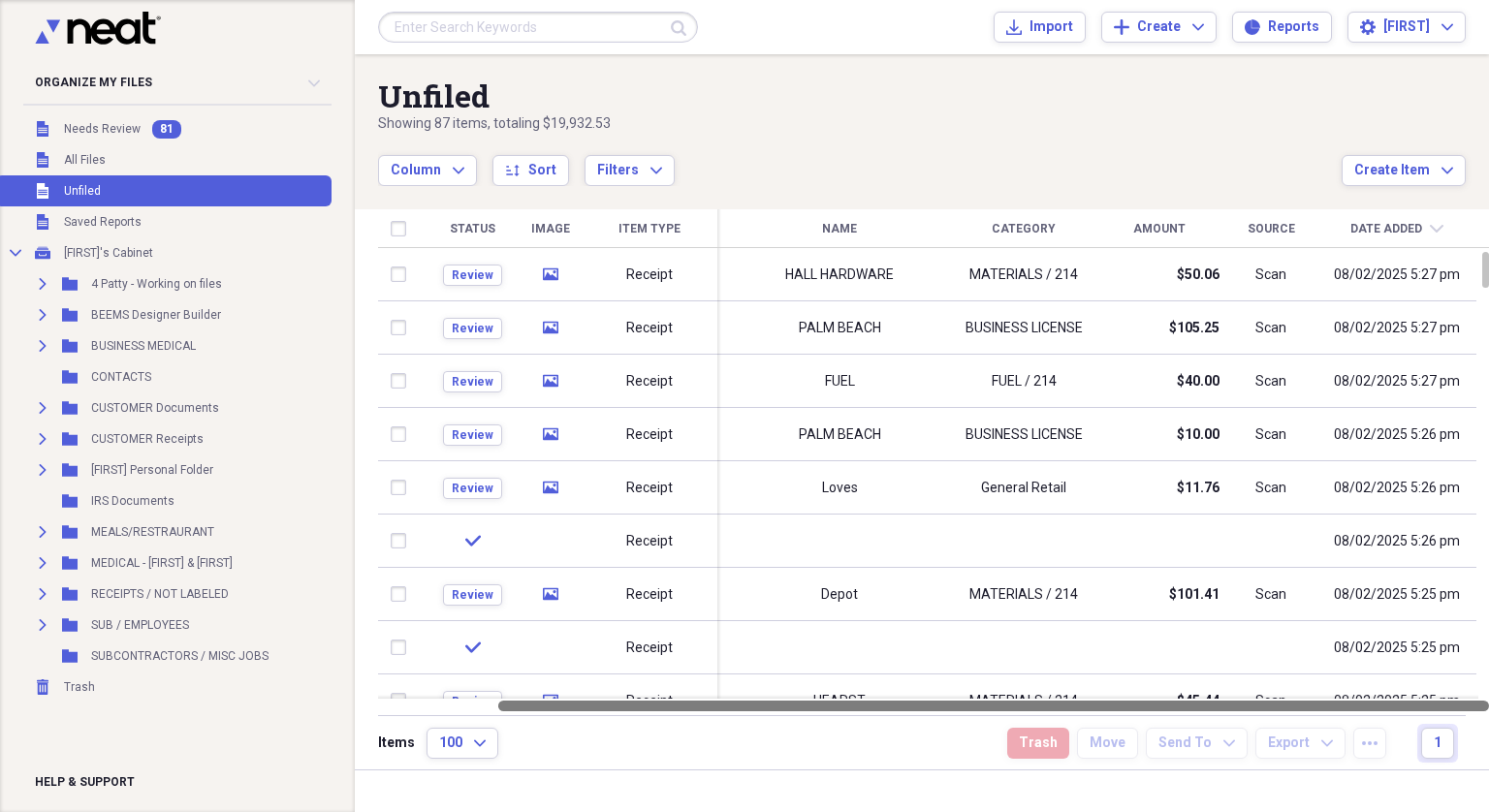 drag, startPoint x: 1315, startPoint y: 704, endPoint x: 1488, endPoint y: 703, distance: 173.0029 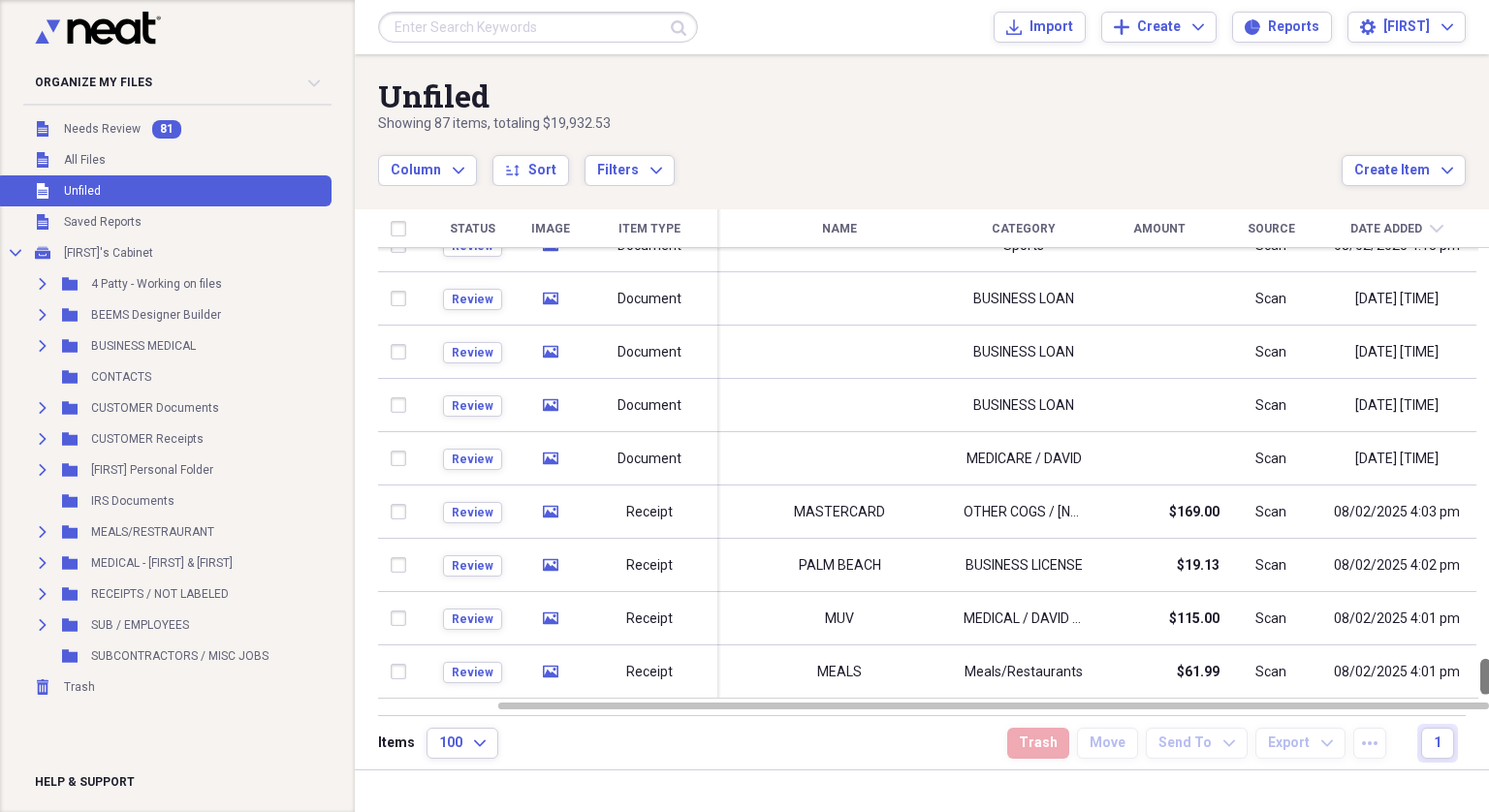 drag, startPoint x: 1487, startPoint y: 358, endPoint x: 1486, endPoint y: 812, distance: 454.0011 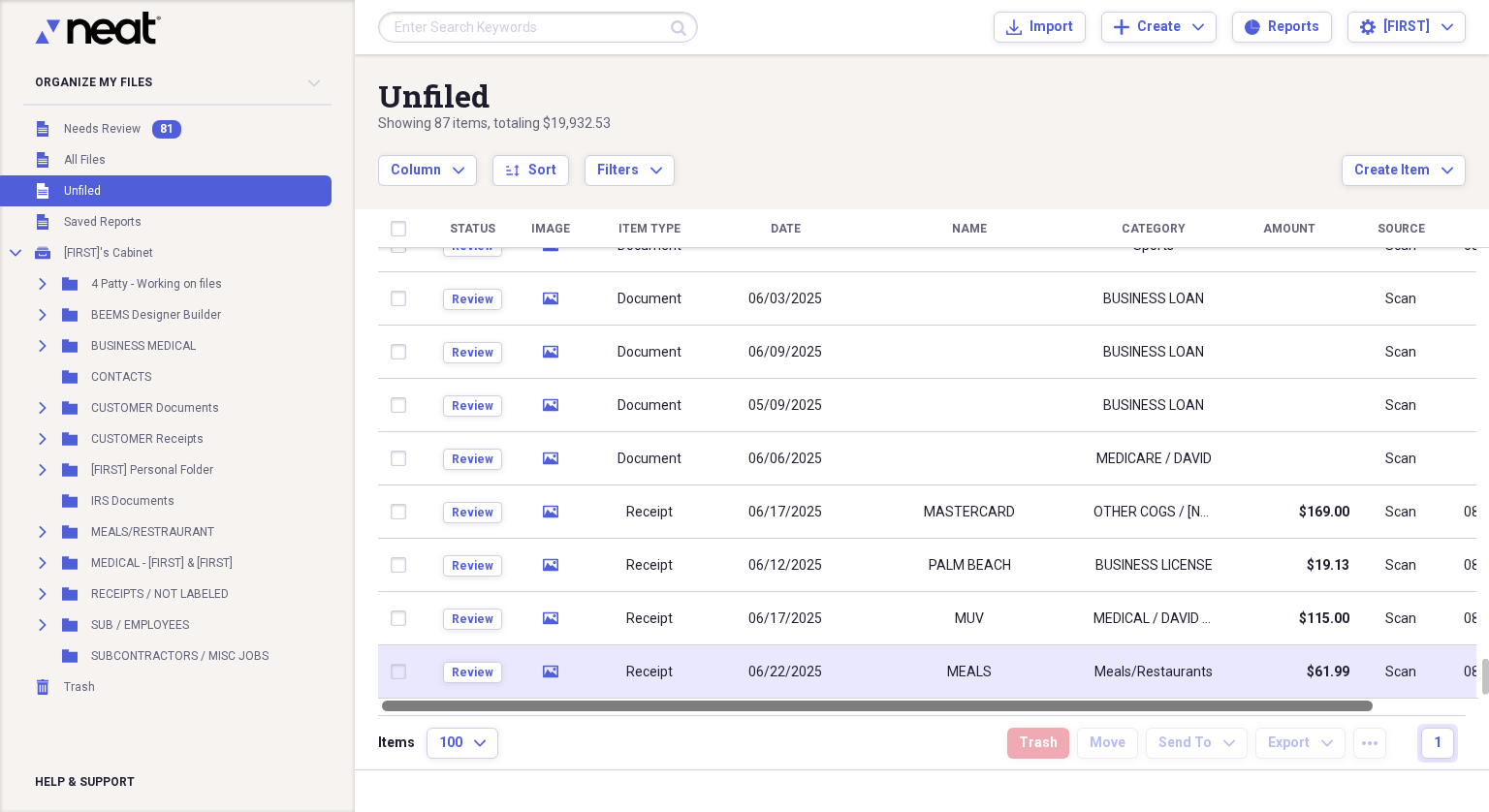 drag, startPoint x: 999, startPoint y: 706, endPoint x: 550, endPoint y: 650, distance: 452.47873 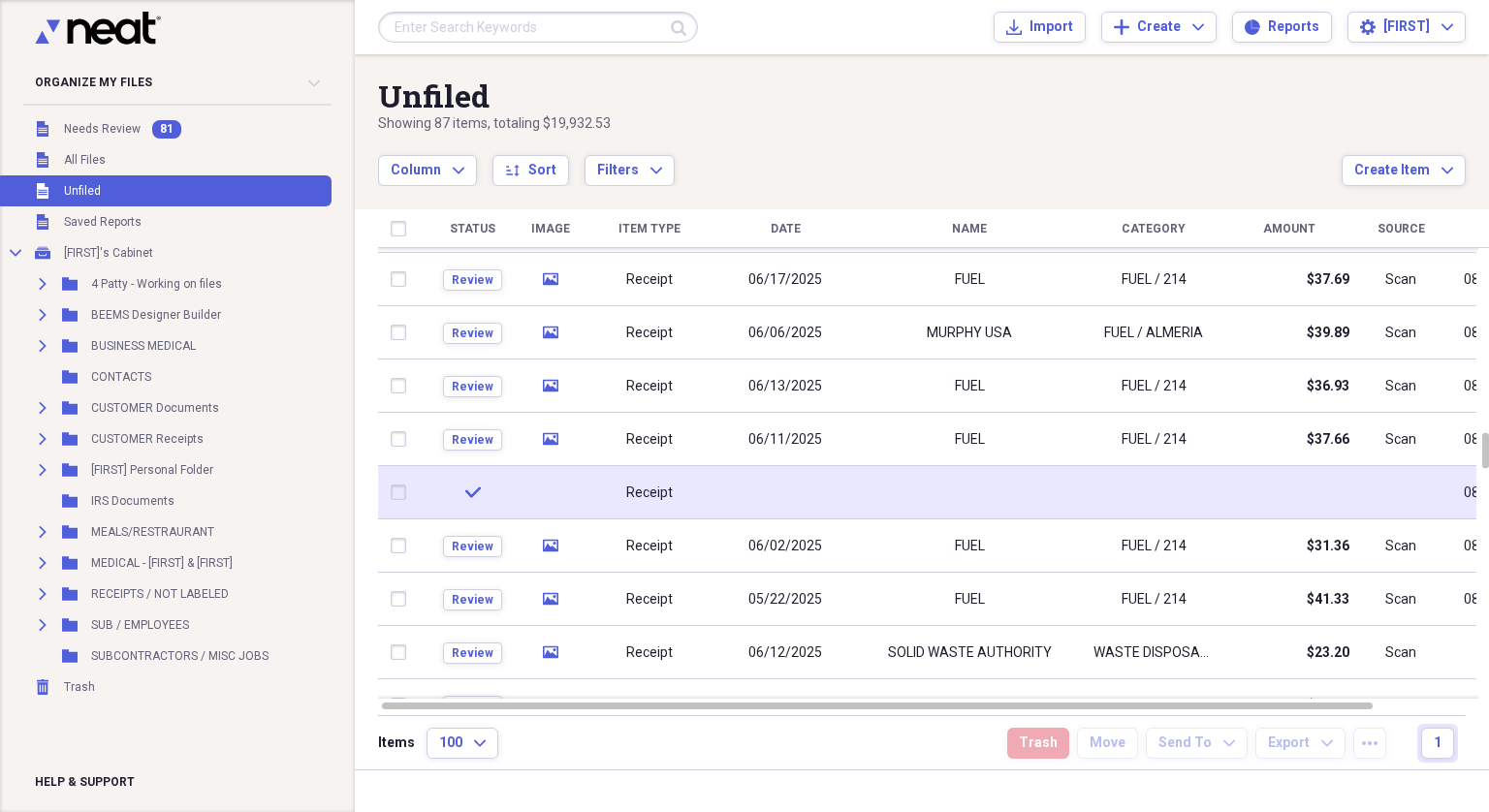 click at bounding box center (402, 492) 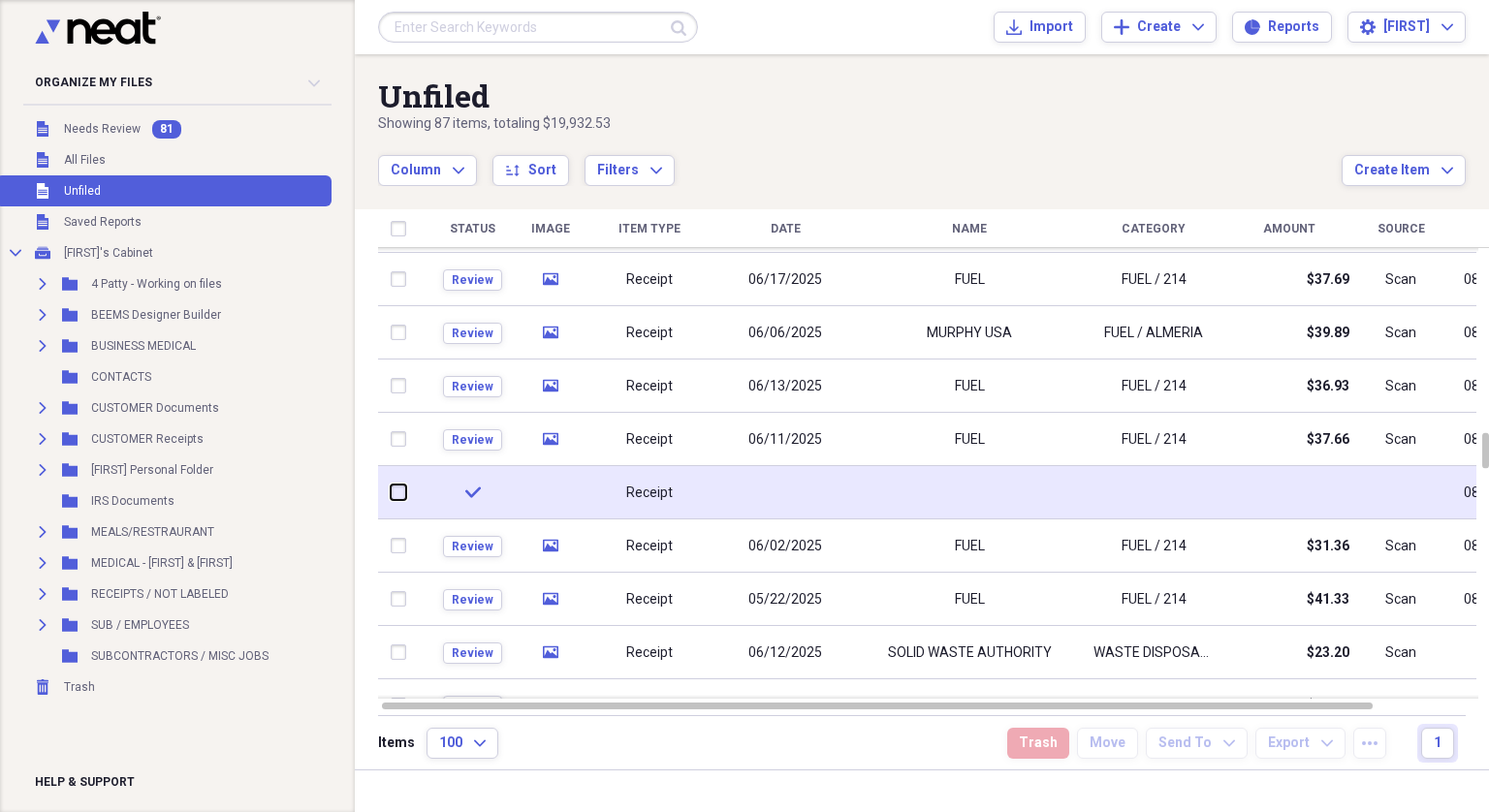 click at bounding box center [391, 492] 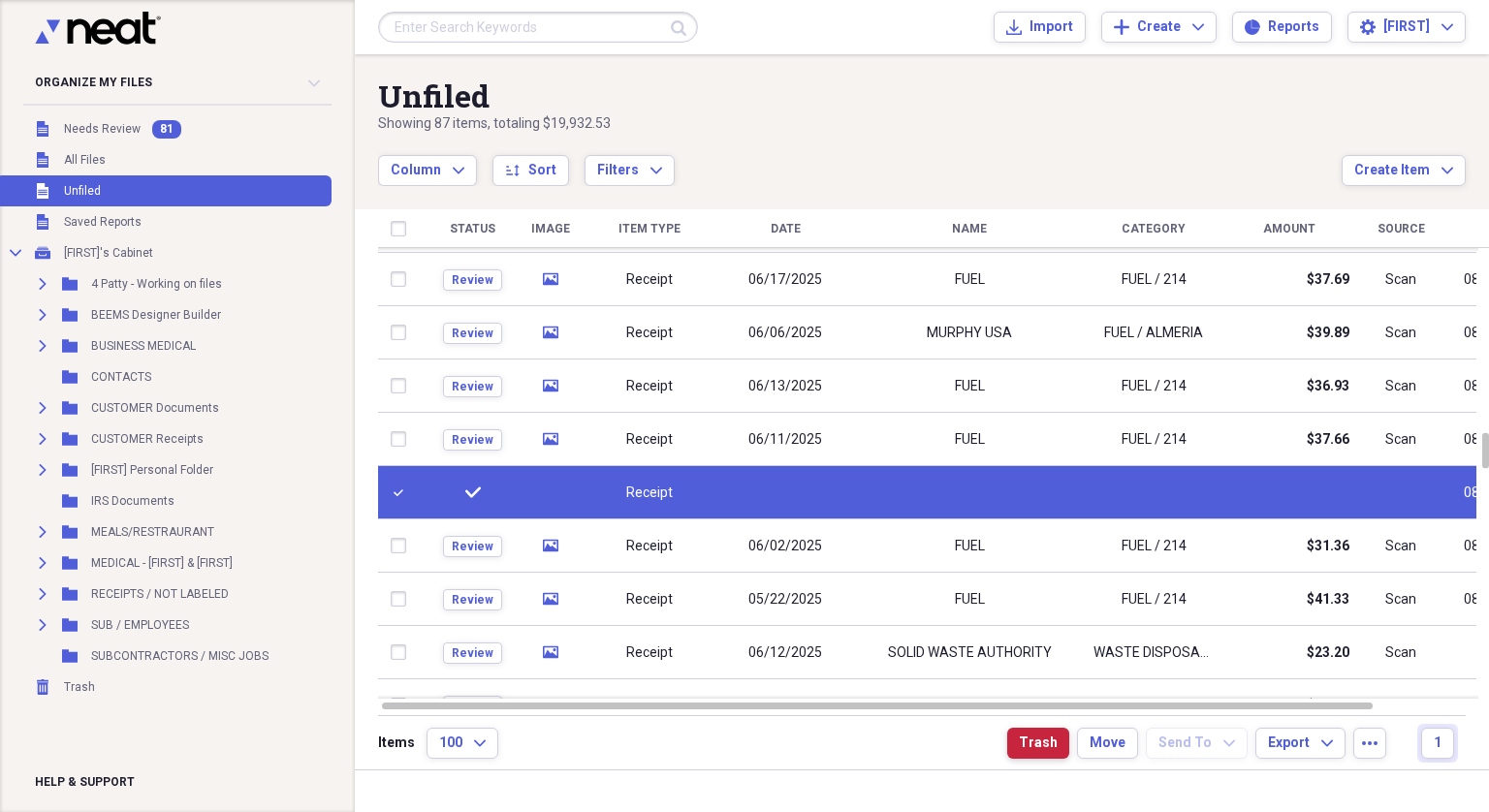 click on "Trash" at bounding box center [1038, 743] 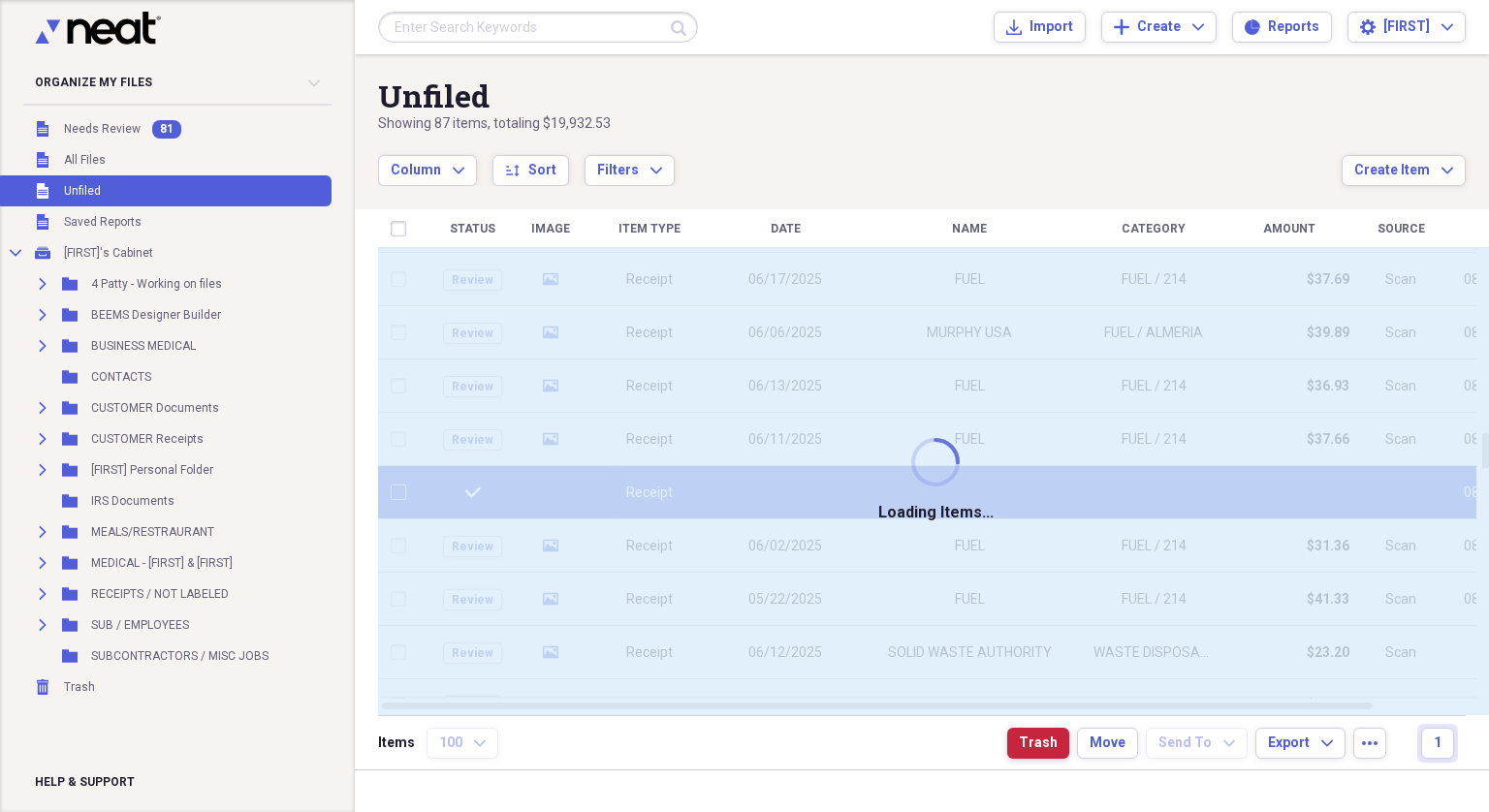 checkbox on "false" 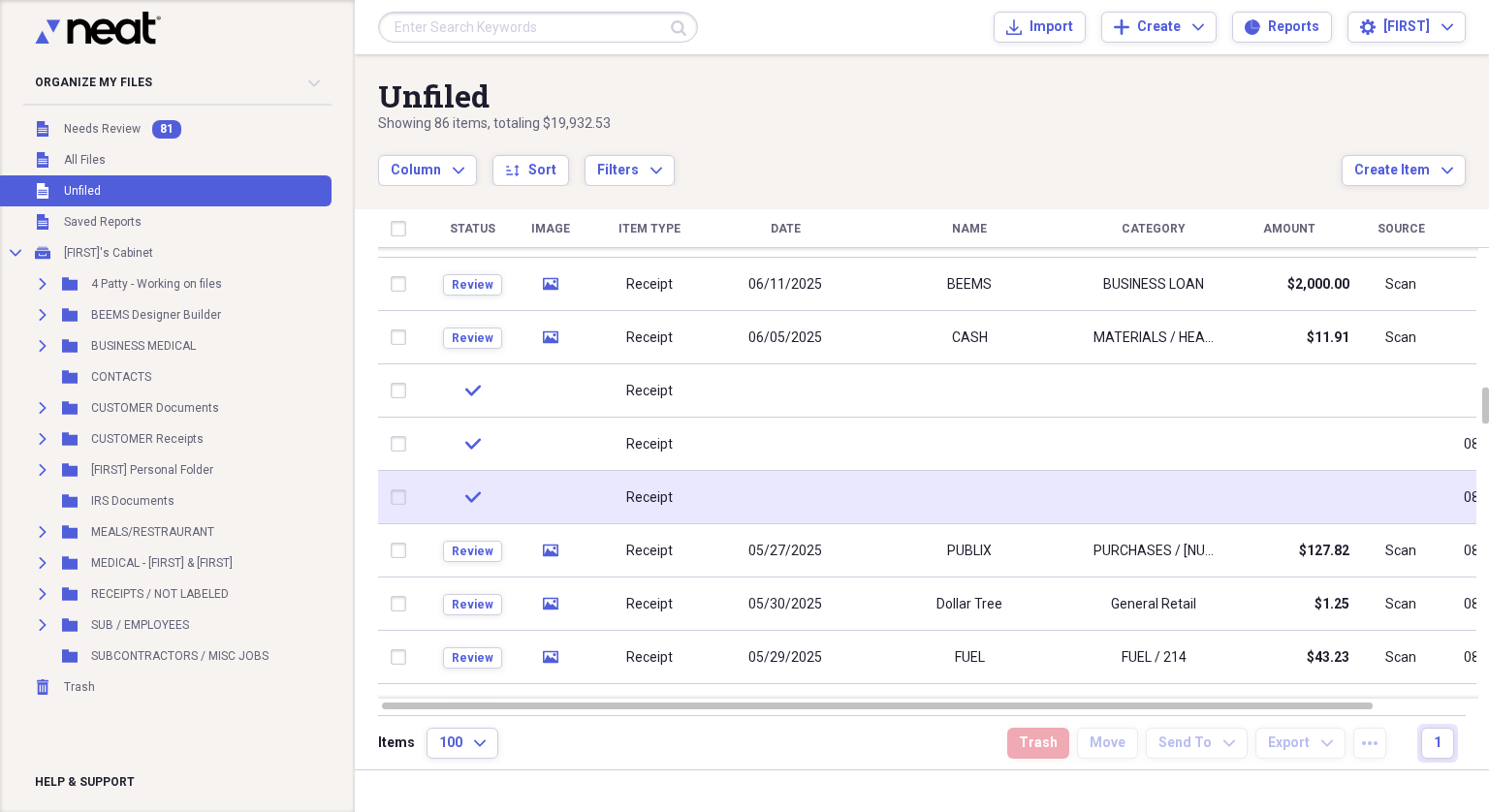 click at bounding box center (402, 497) 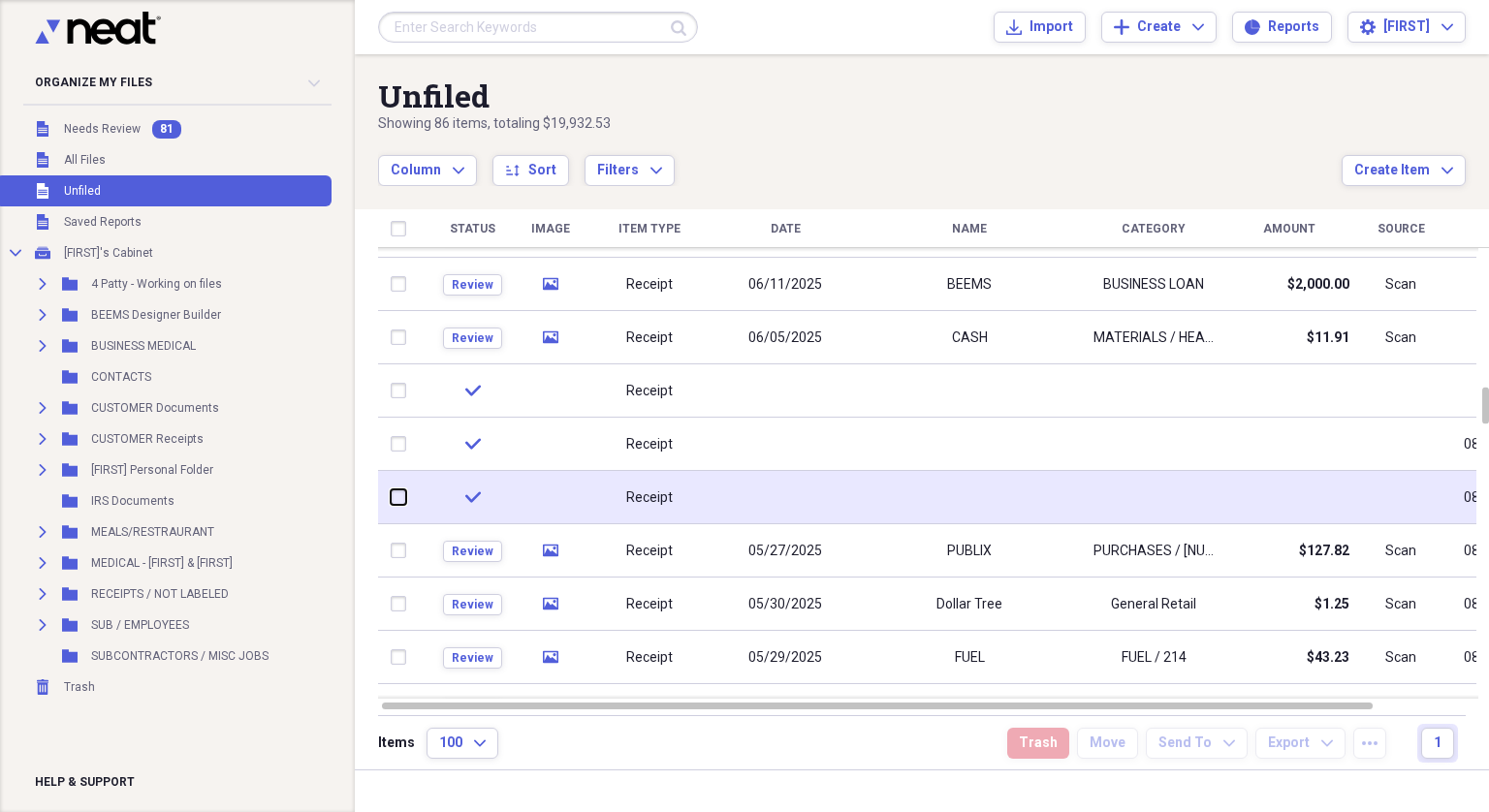 click at bounding box center [391, 497] 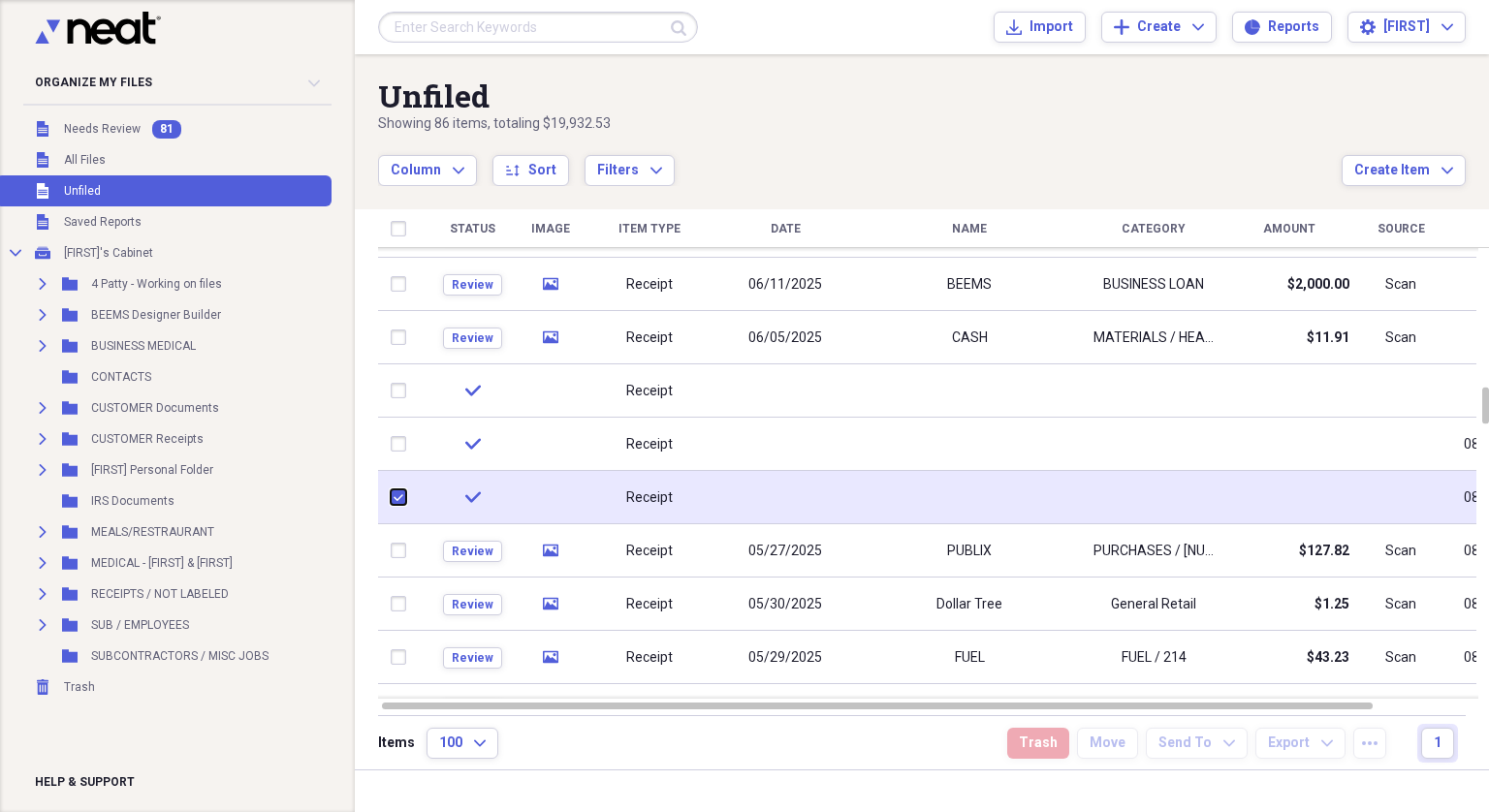 checkbox on "true" 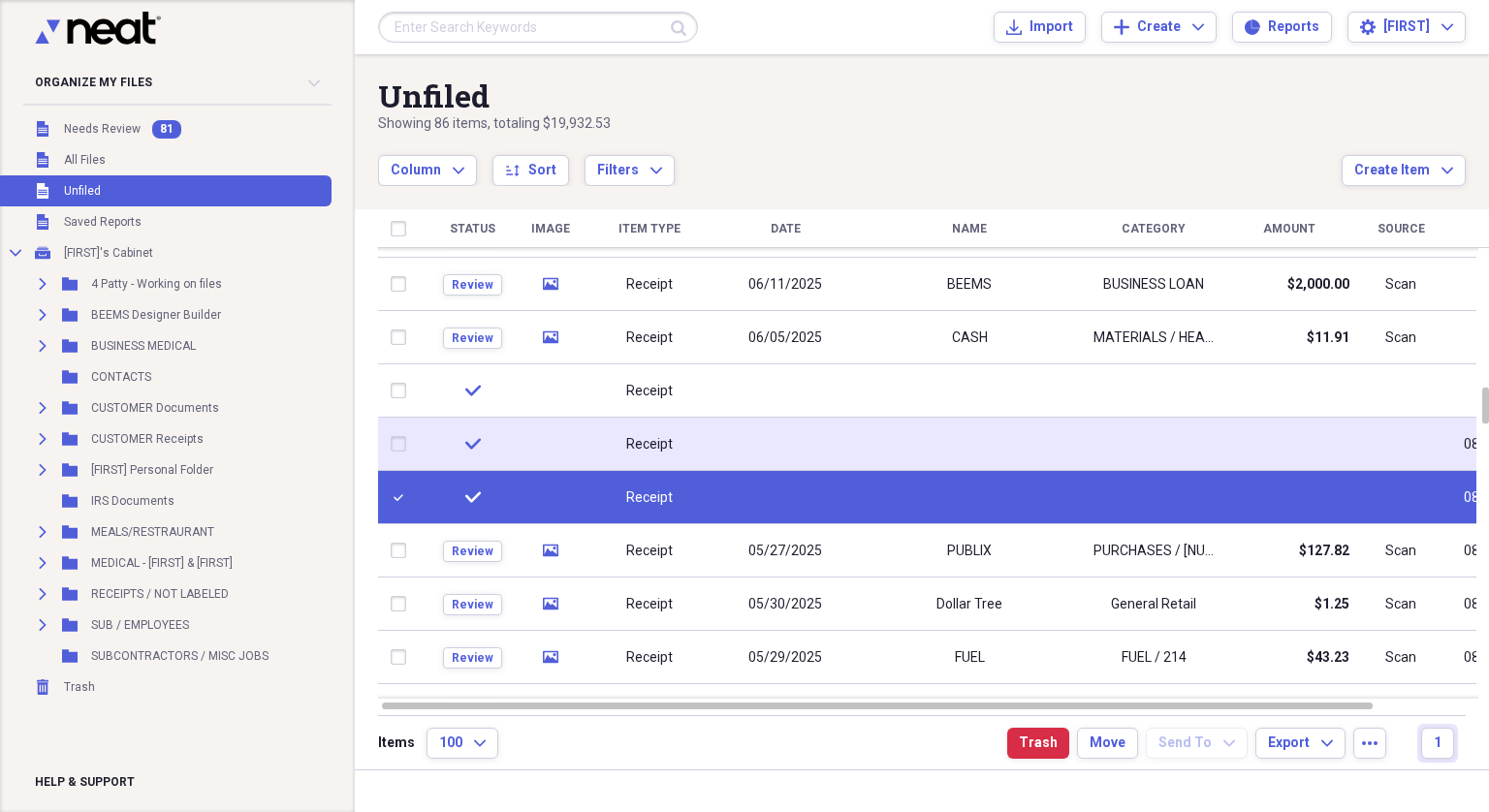 click at bounding box center (402, 444) 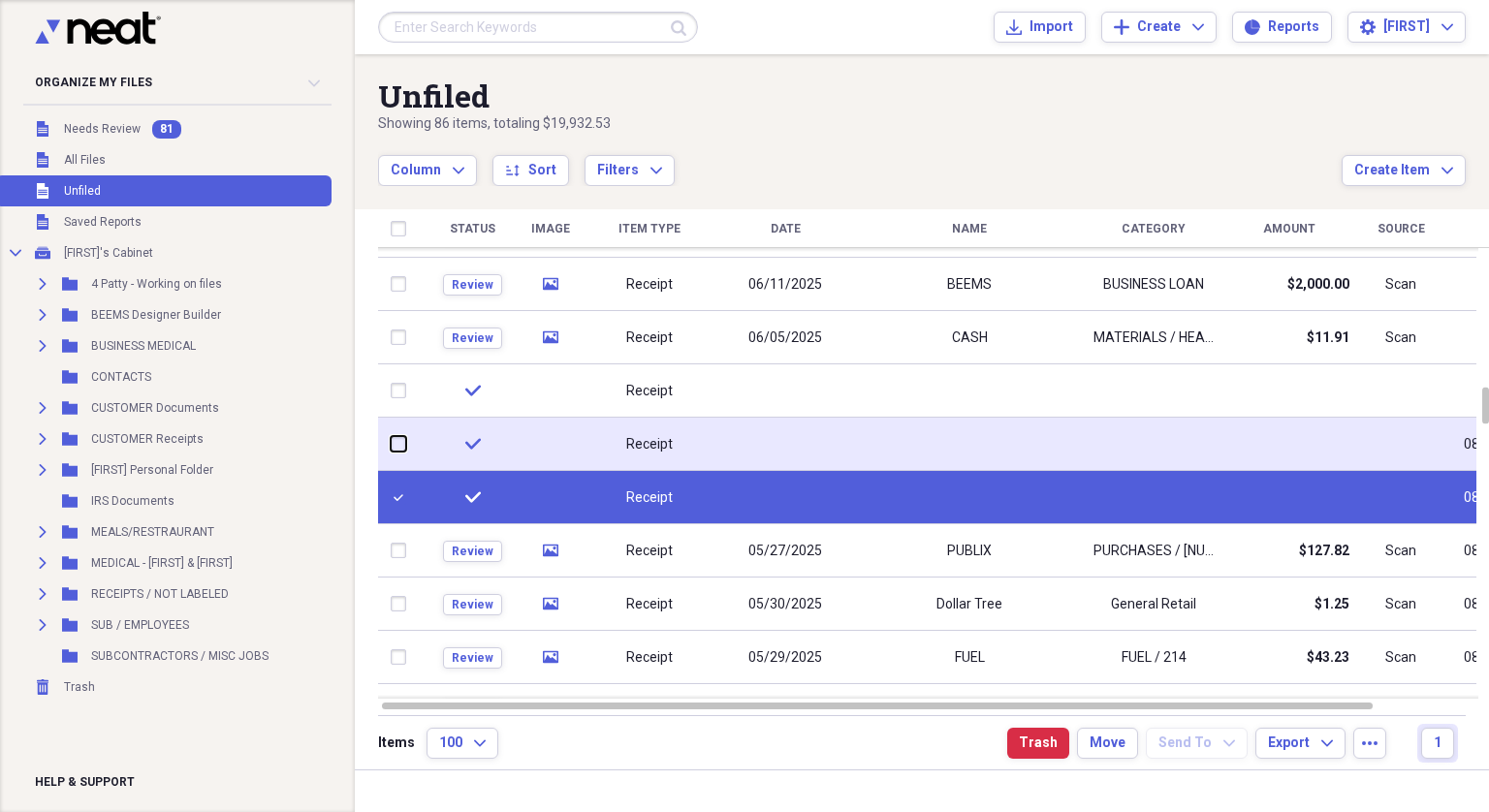 click at bounding box center [391, 444] 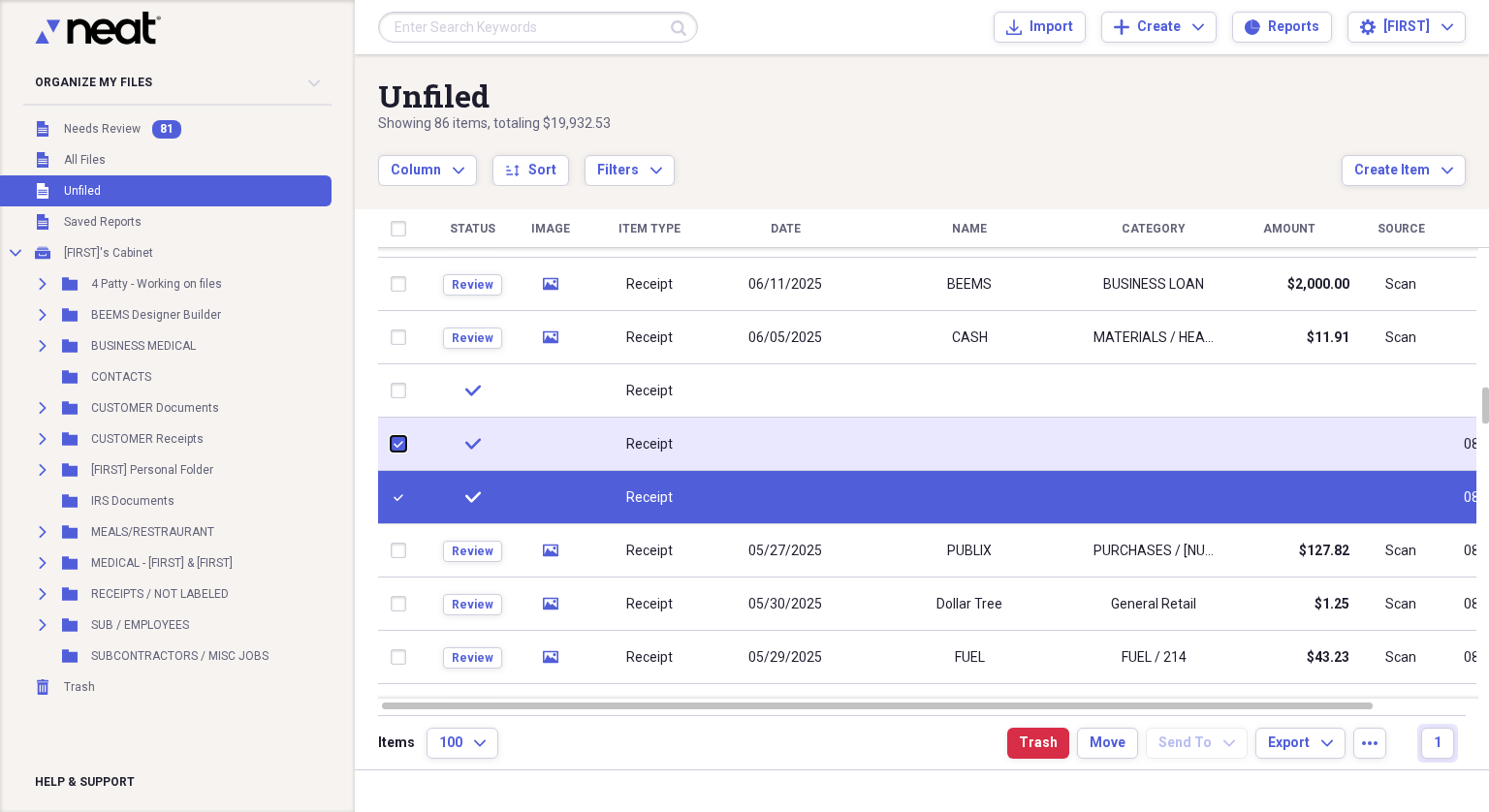 checkbox on "true" 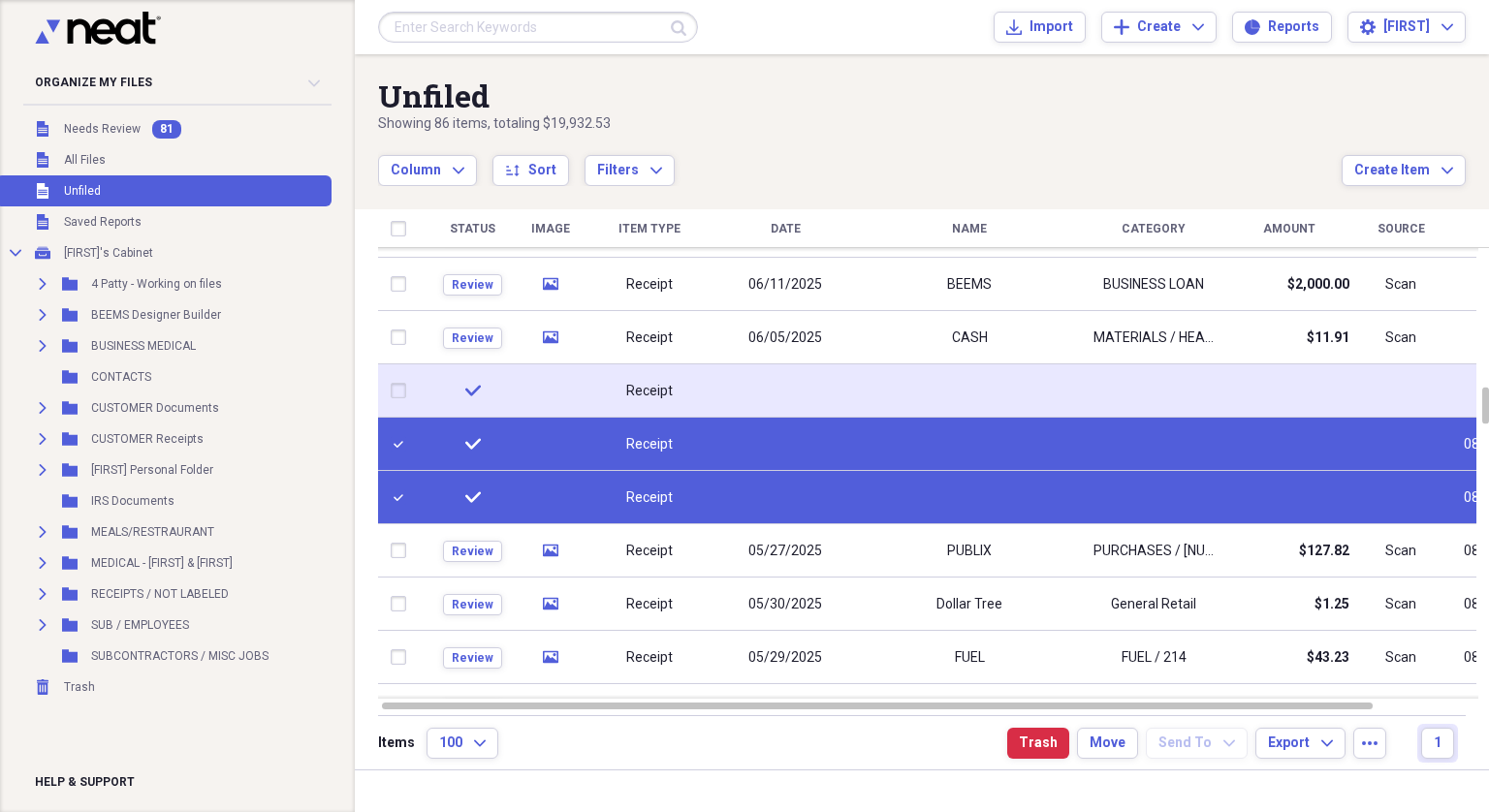 click at bounding box center (402, 390) 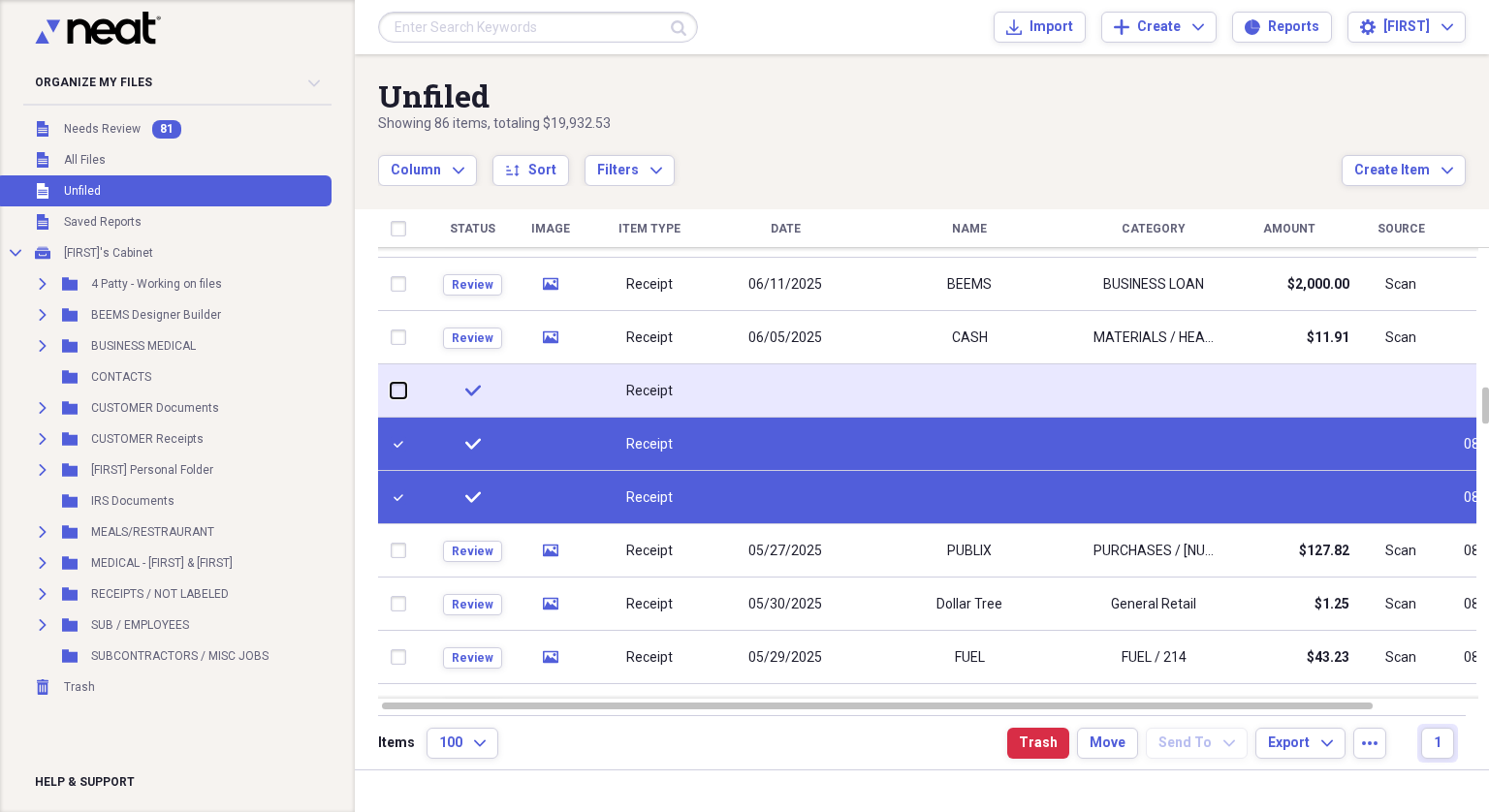 click at bounding box center (391, 390) 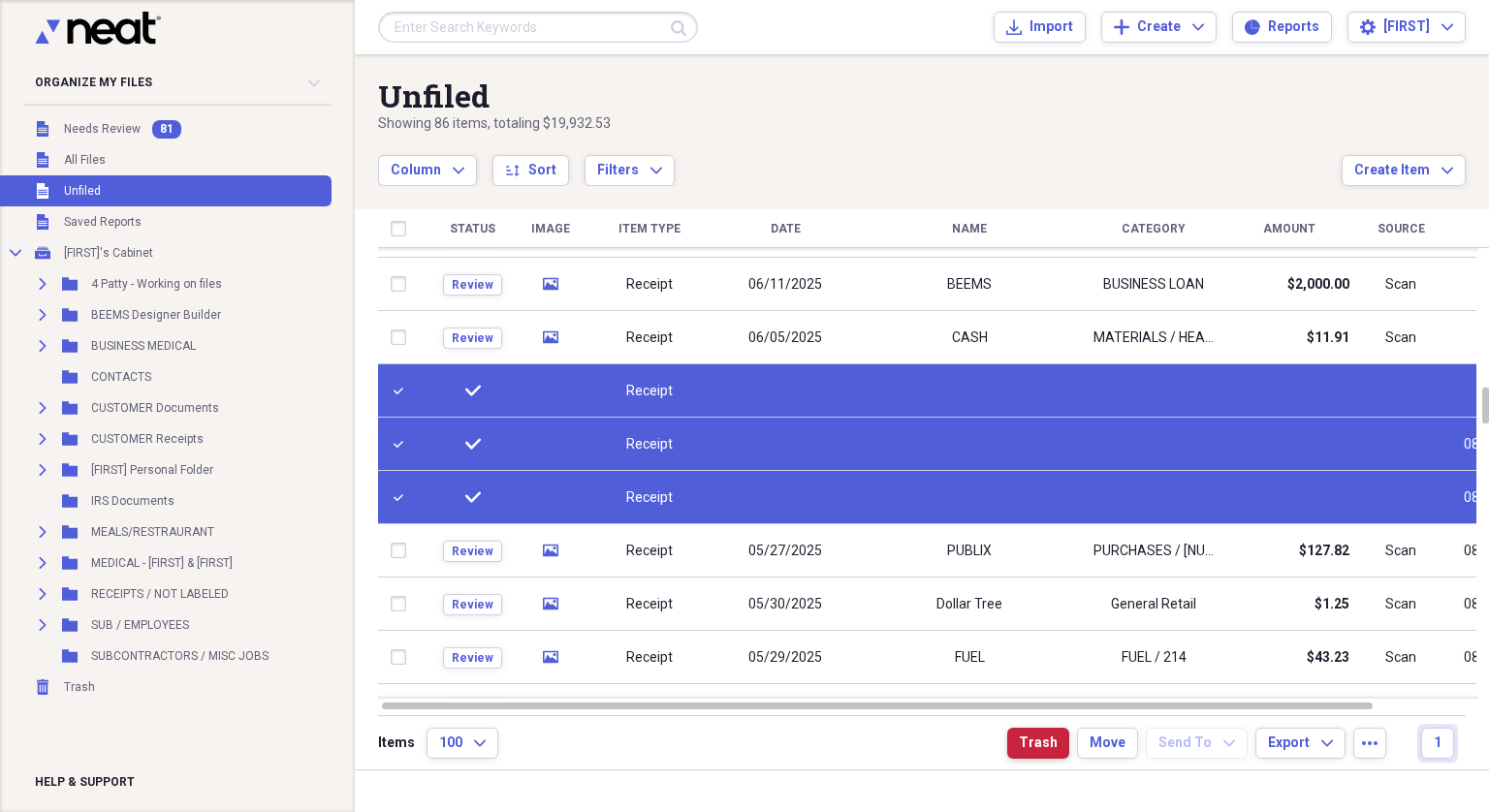 click on "Trash" at bounding box center [1038, 743] 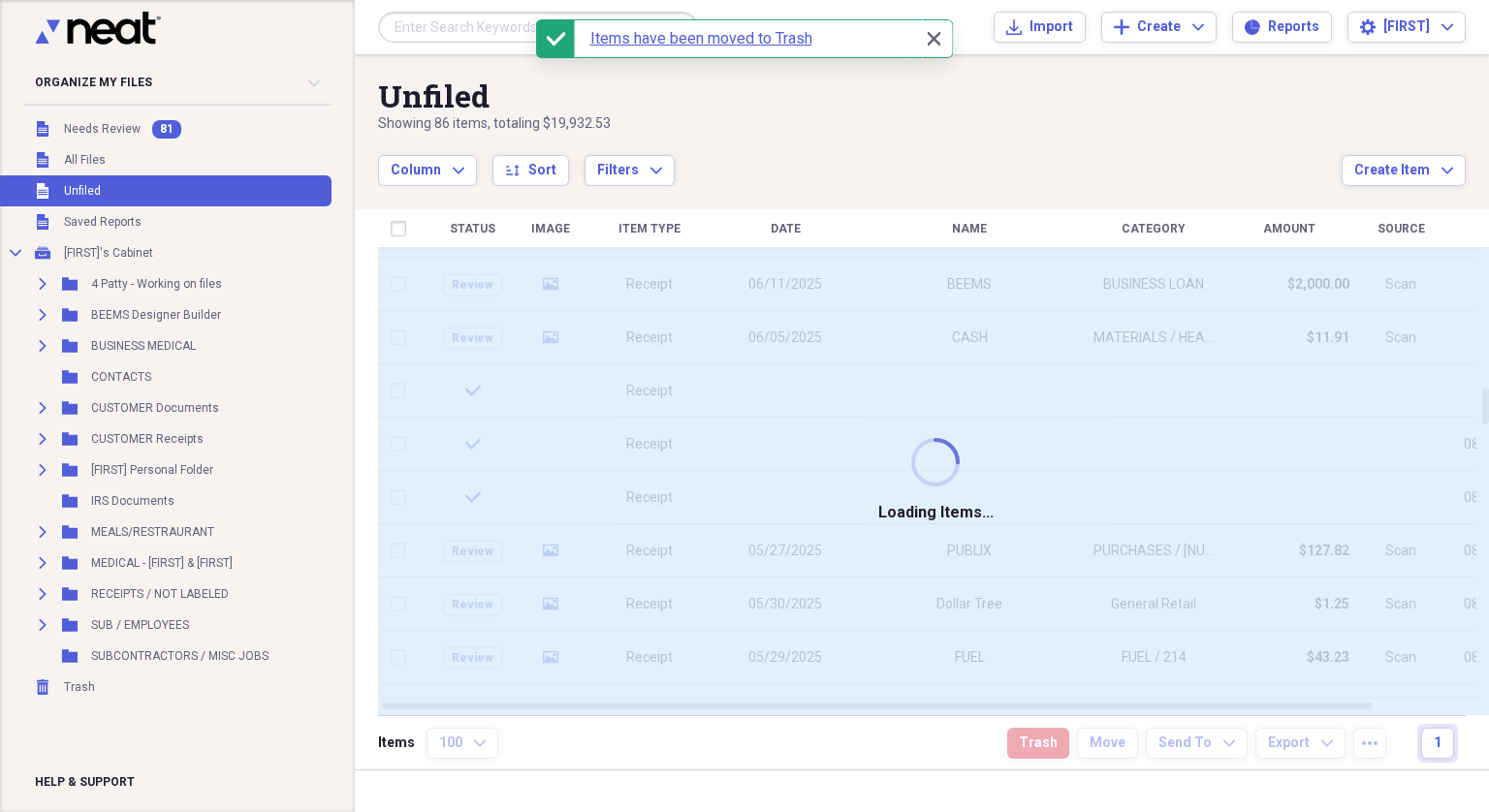 checkbox on "false" 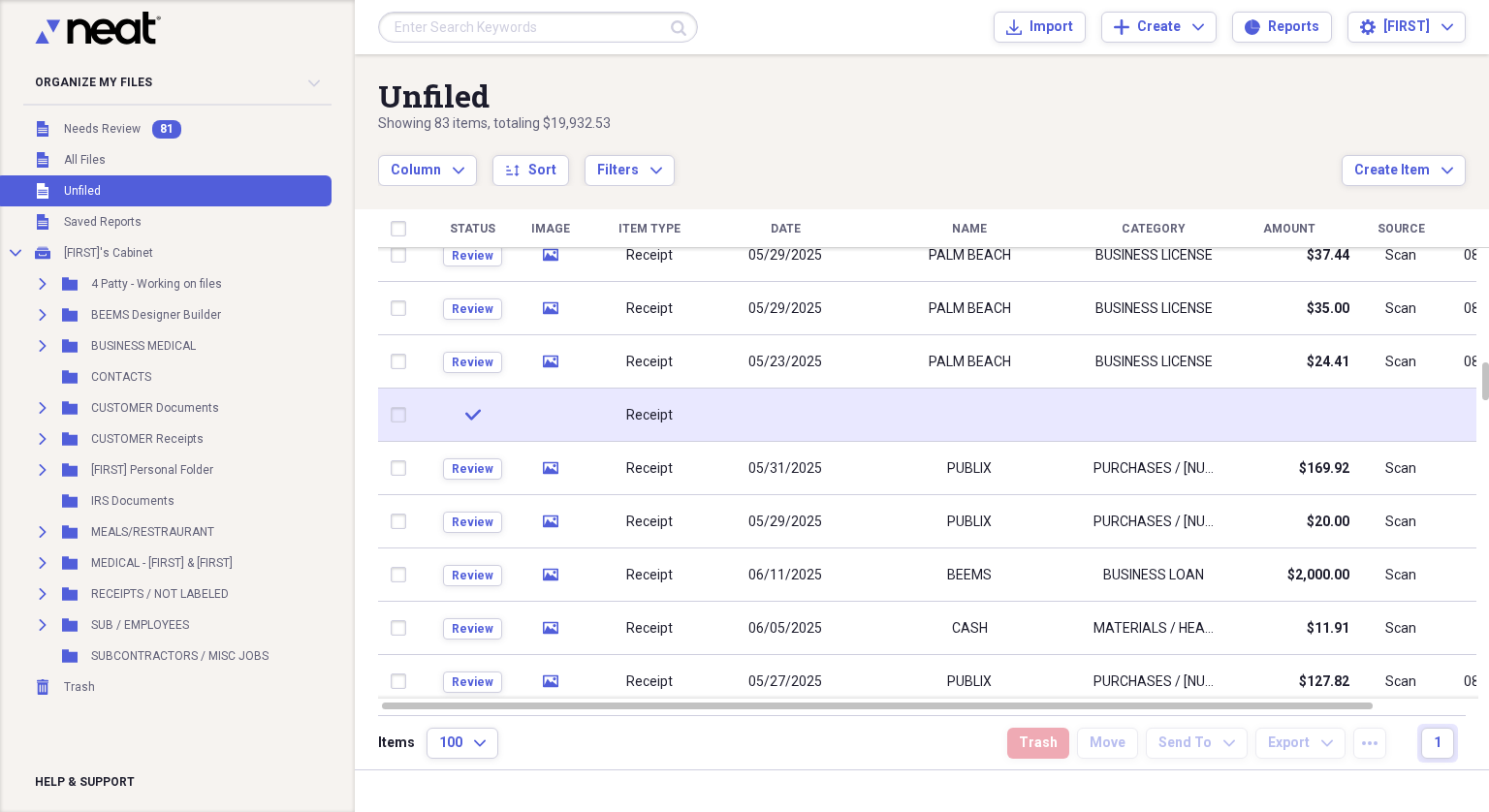 click at bounding box center [402, 415] 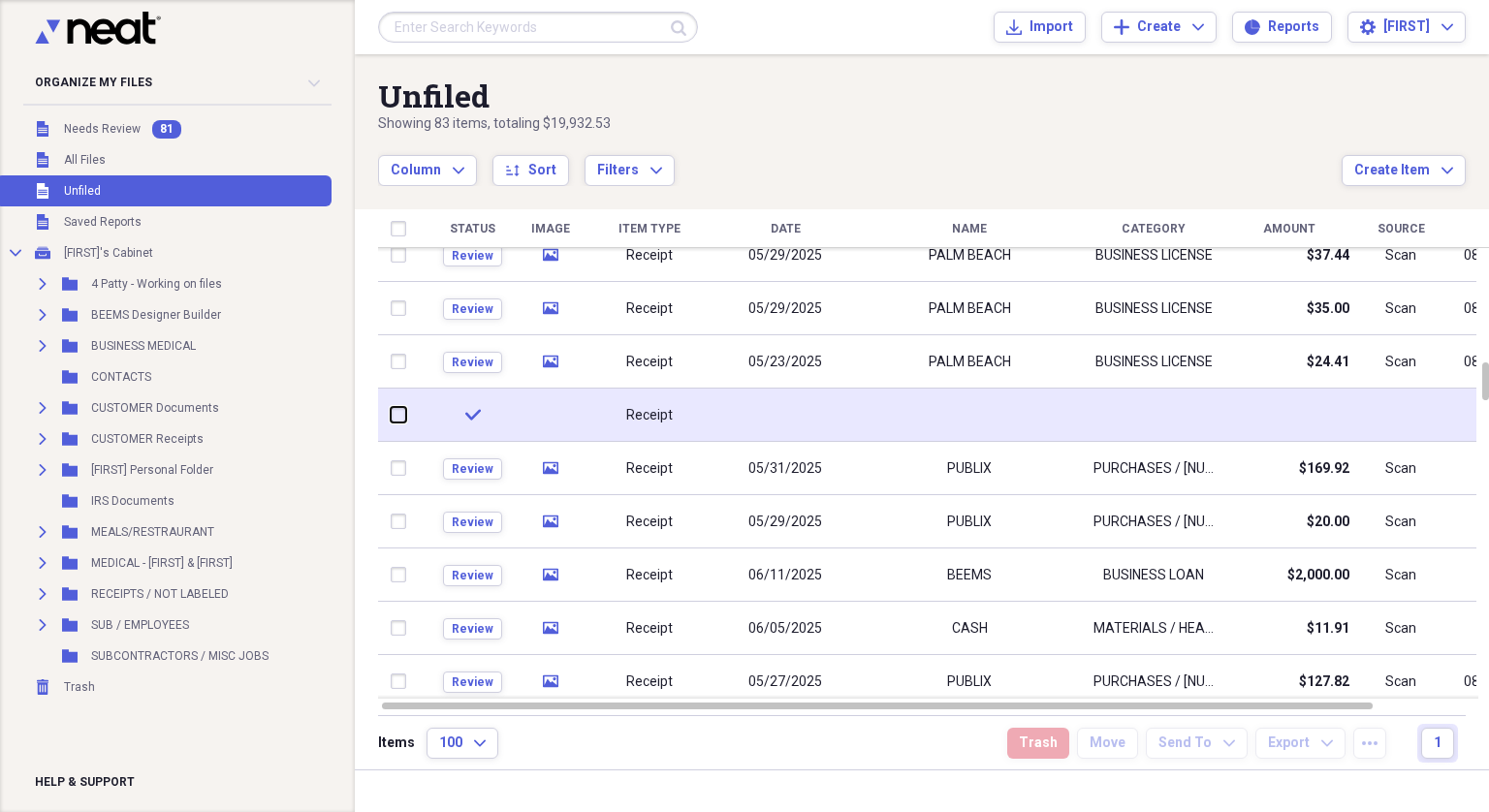 click at bounding box center [391, 415] 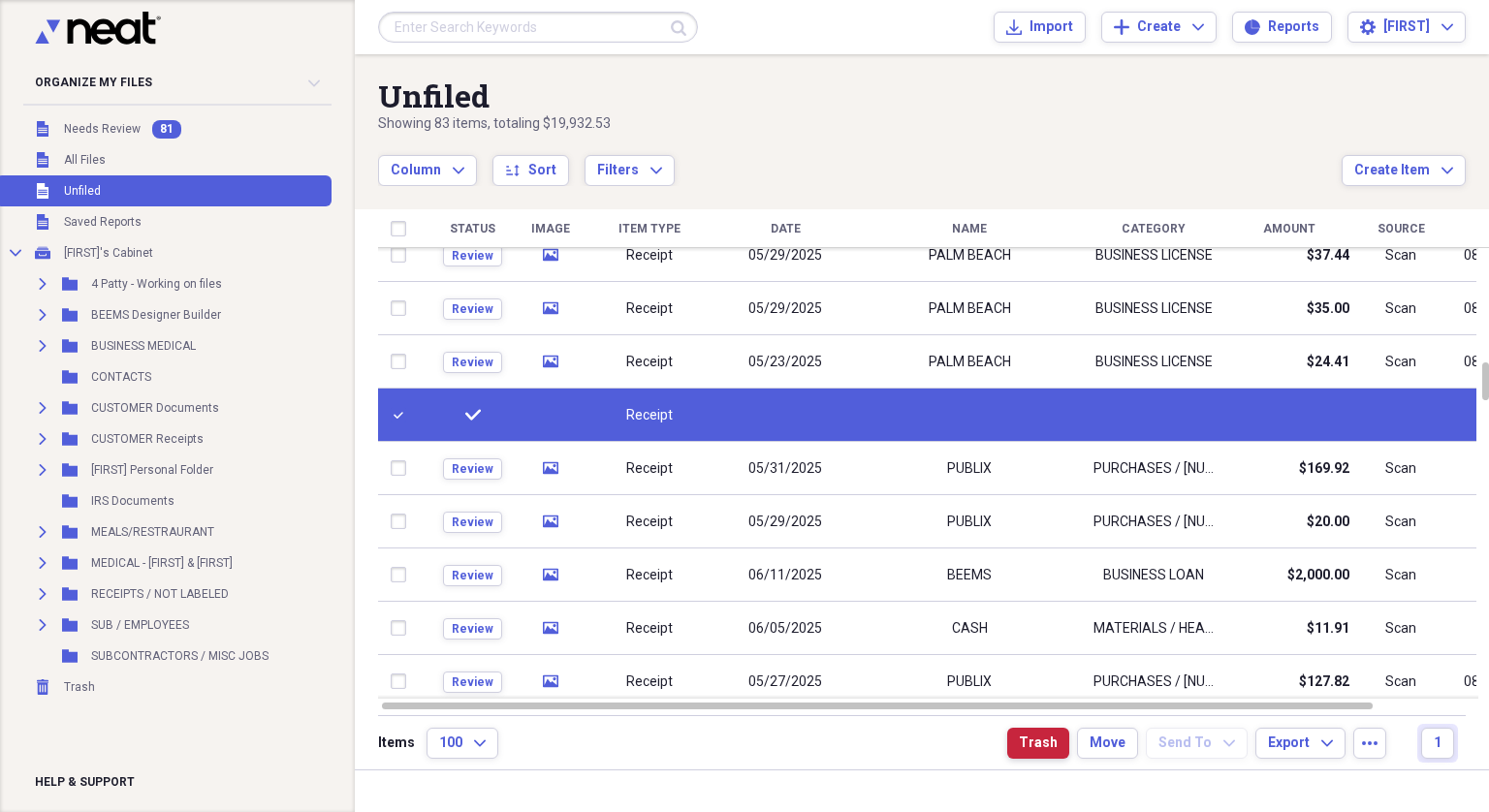 click on "Trash" at bounding box center [1038, 743] 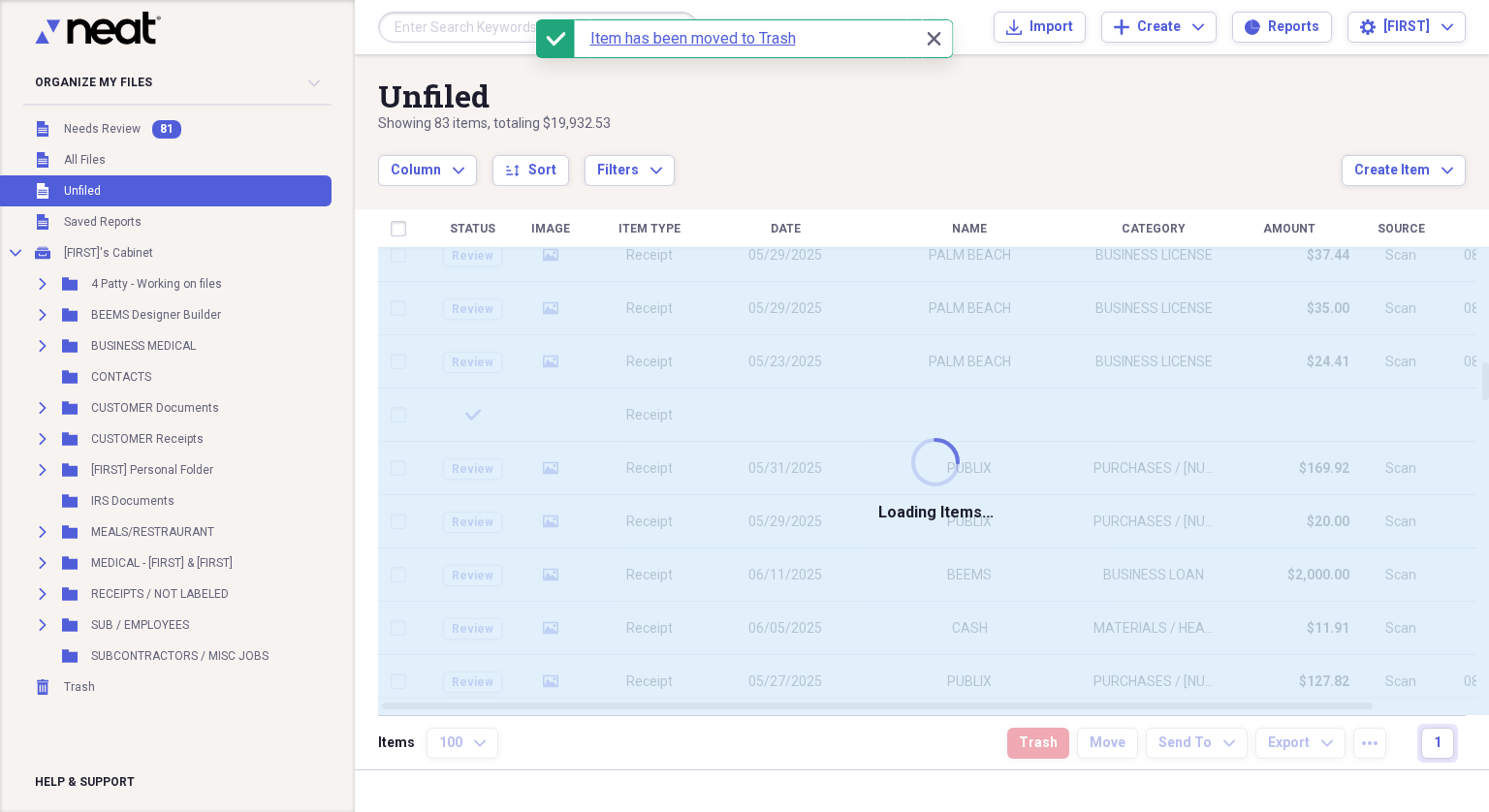 checkbox on "false" 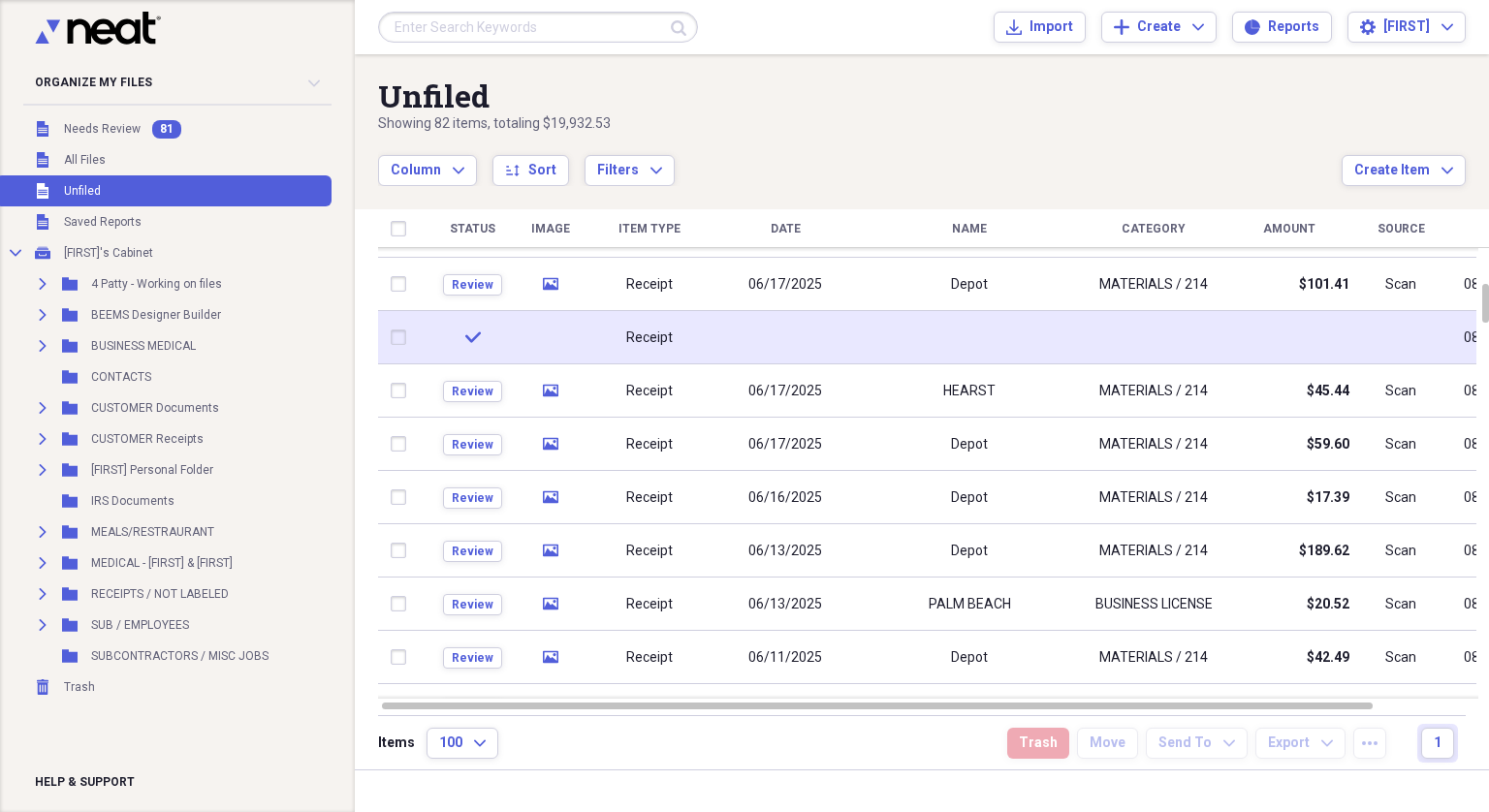 click at bounding box center [402, 337] 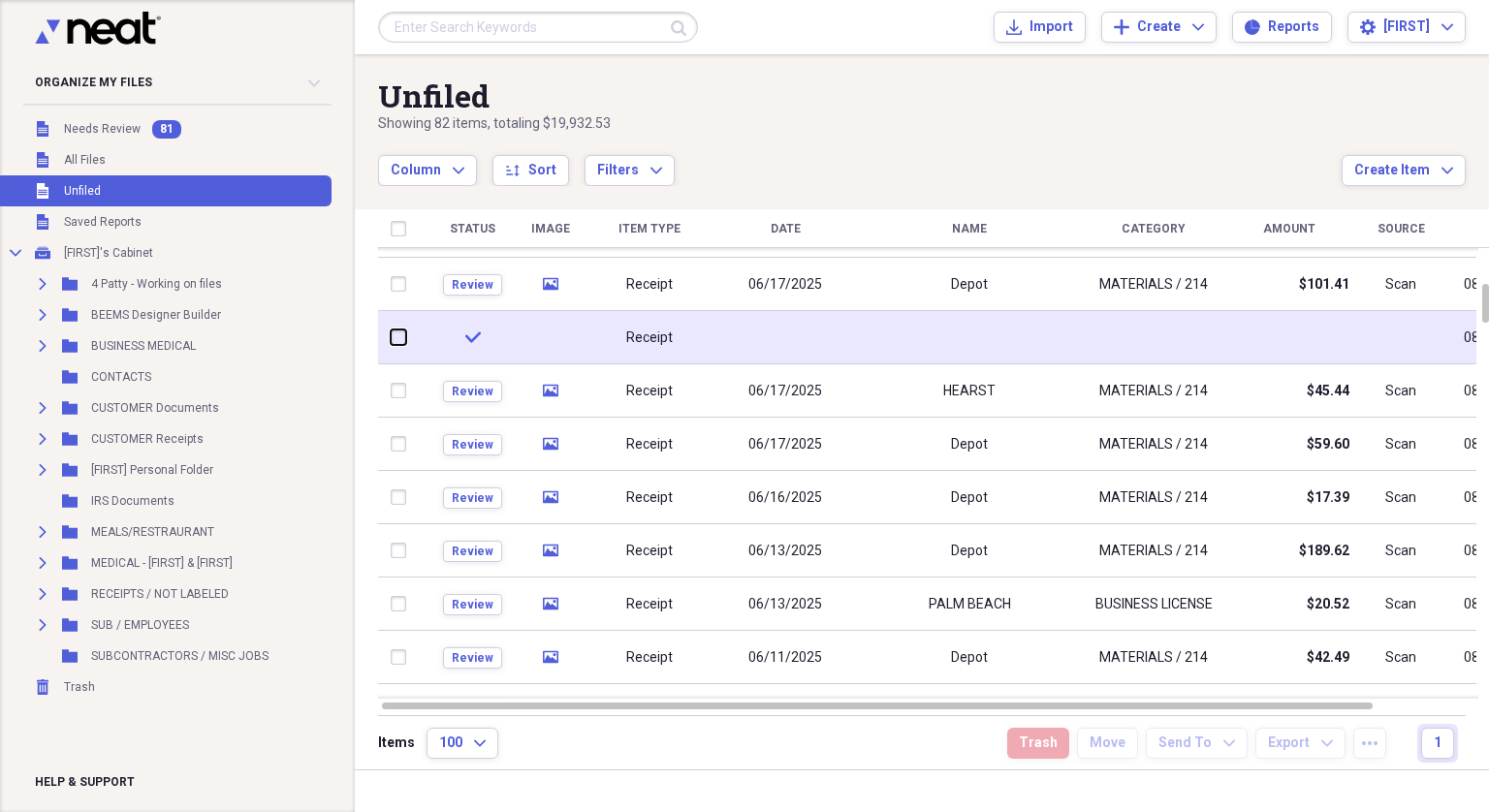 click at bounding box center [391, 337] 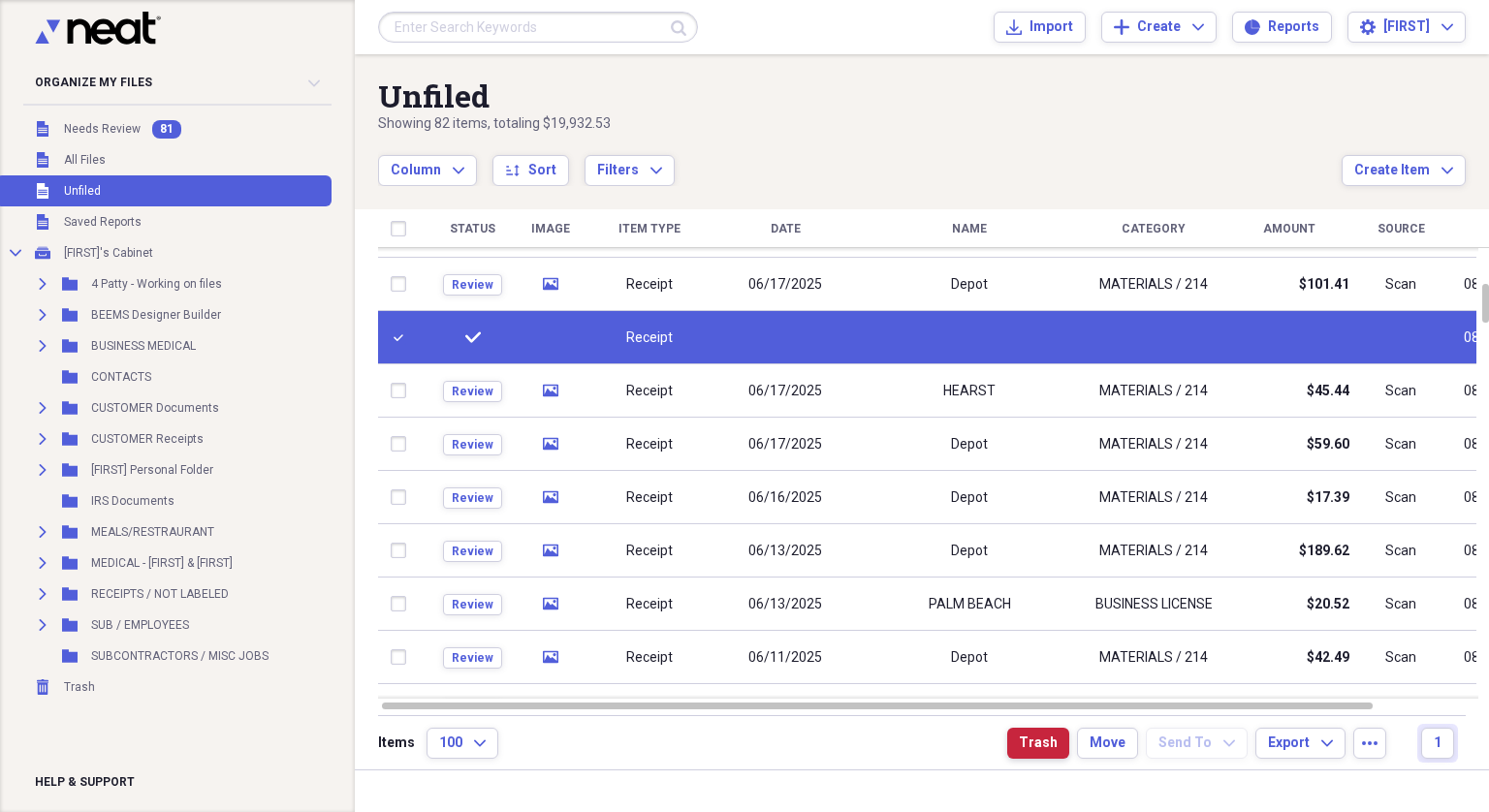 click on "Trash" at bounding box center [1038, 743] 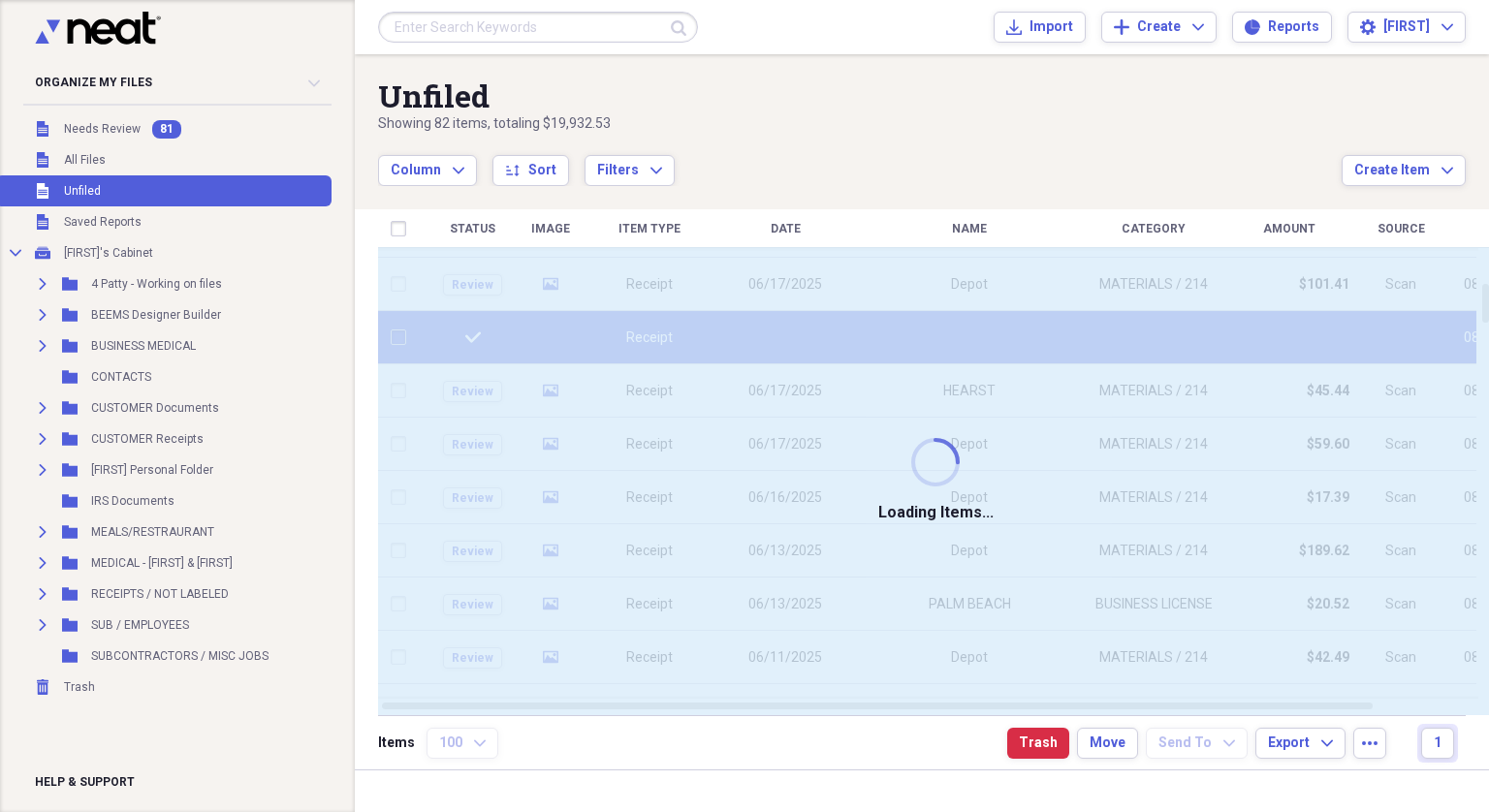checkbox on "false" 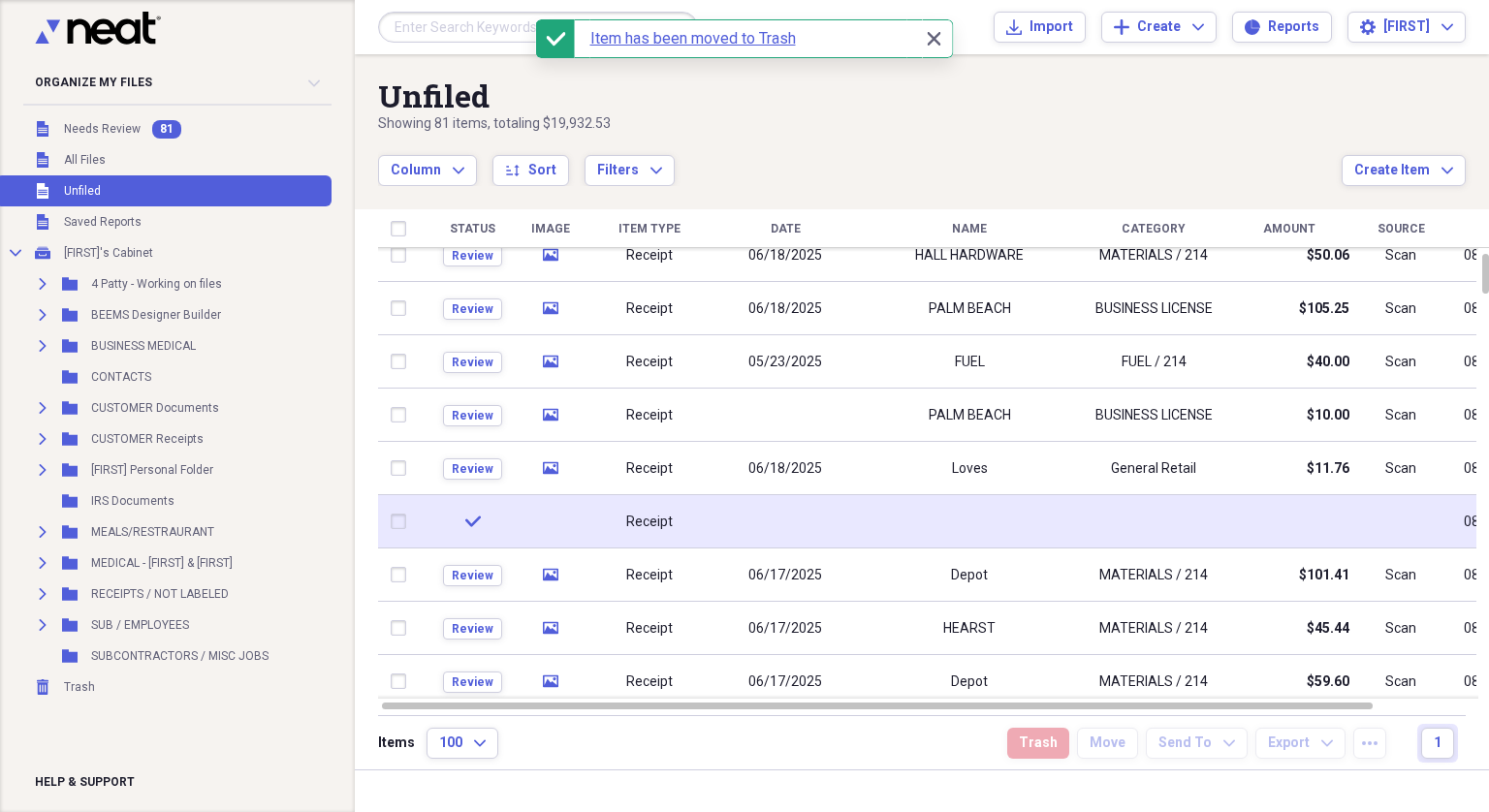 click at bounding box center [402, 521] 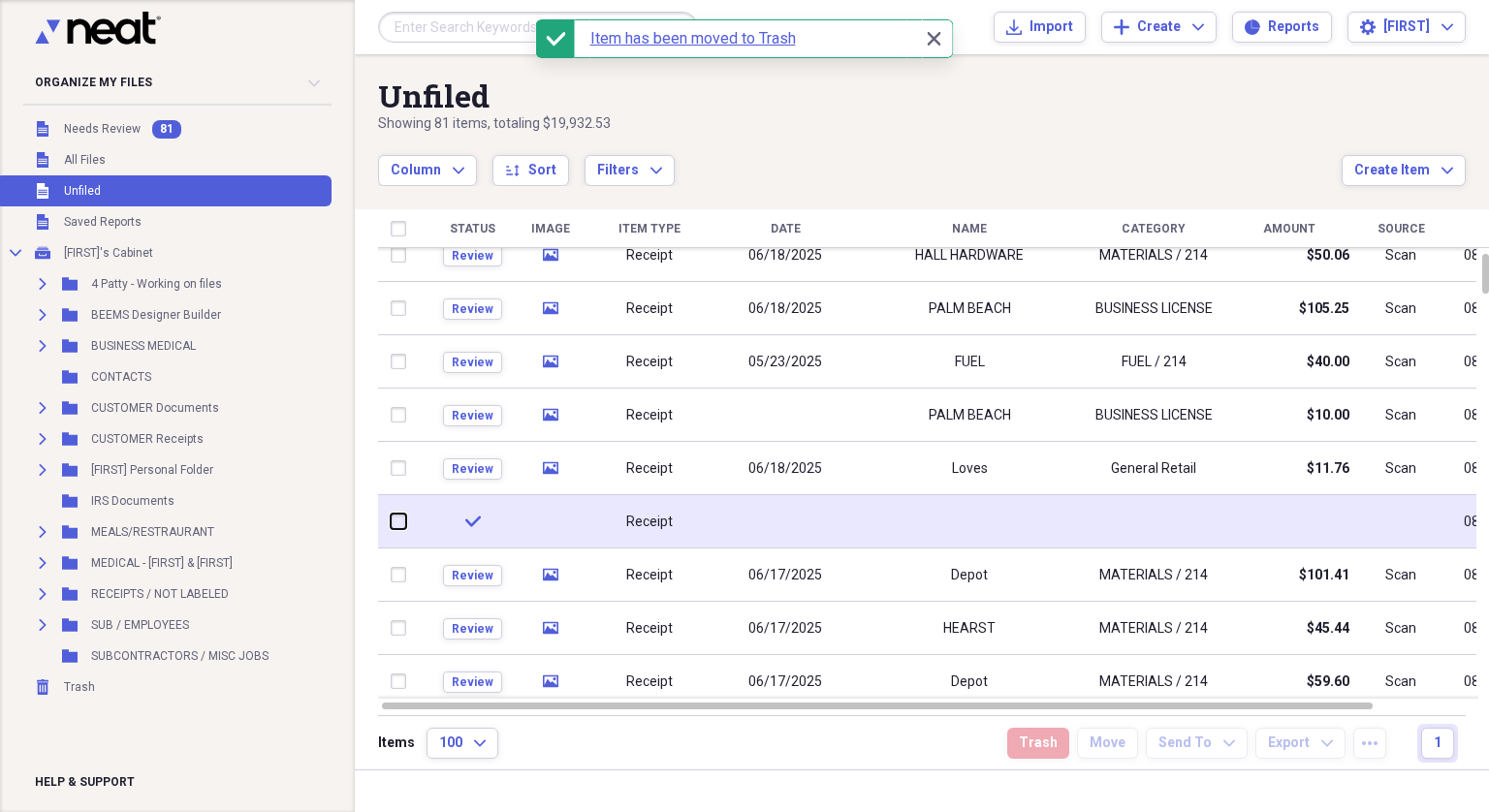 click at bounding box center (391, 521) 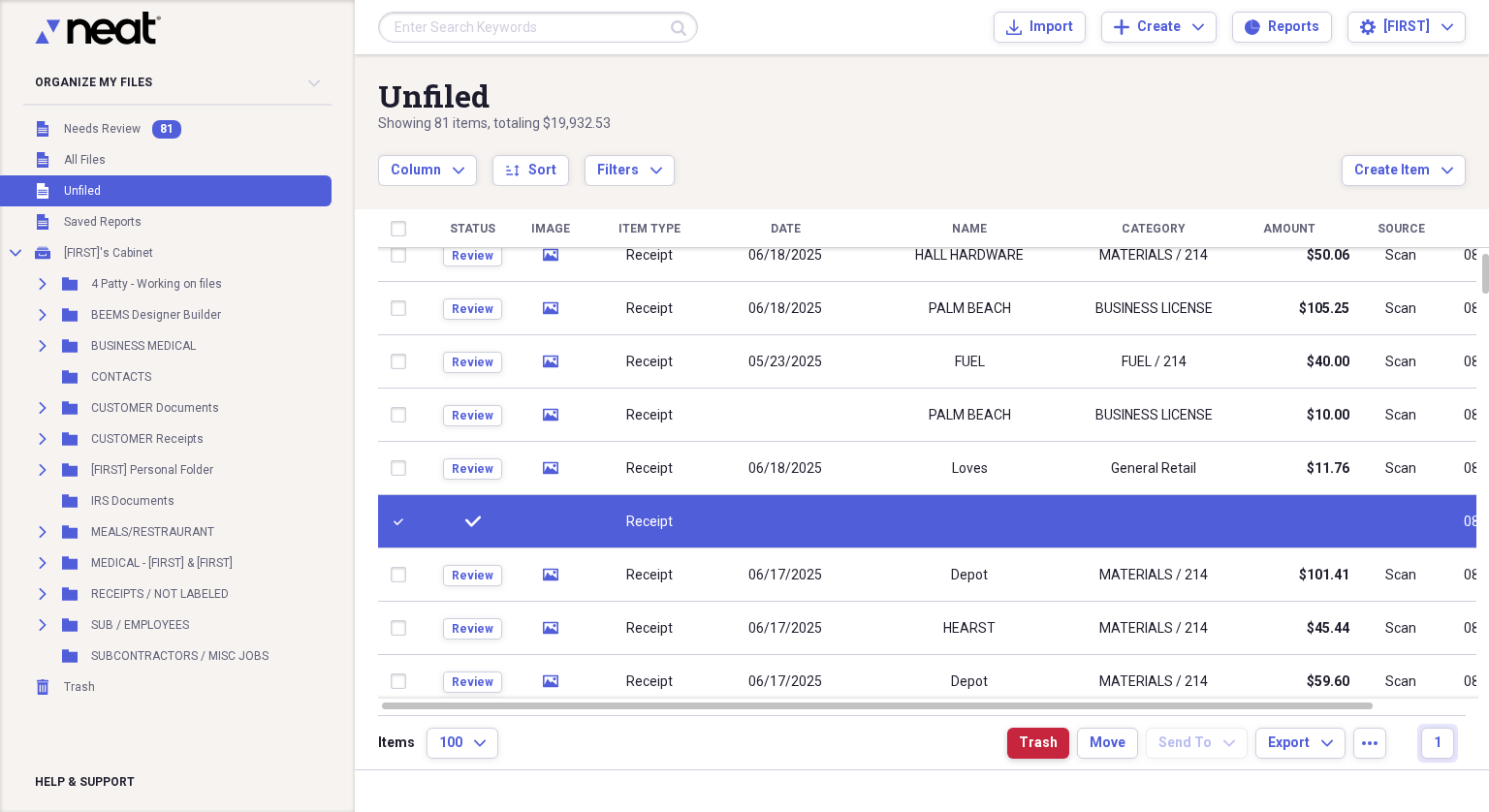 click on "Trash" at bounding box center (1038, 743) 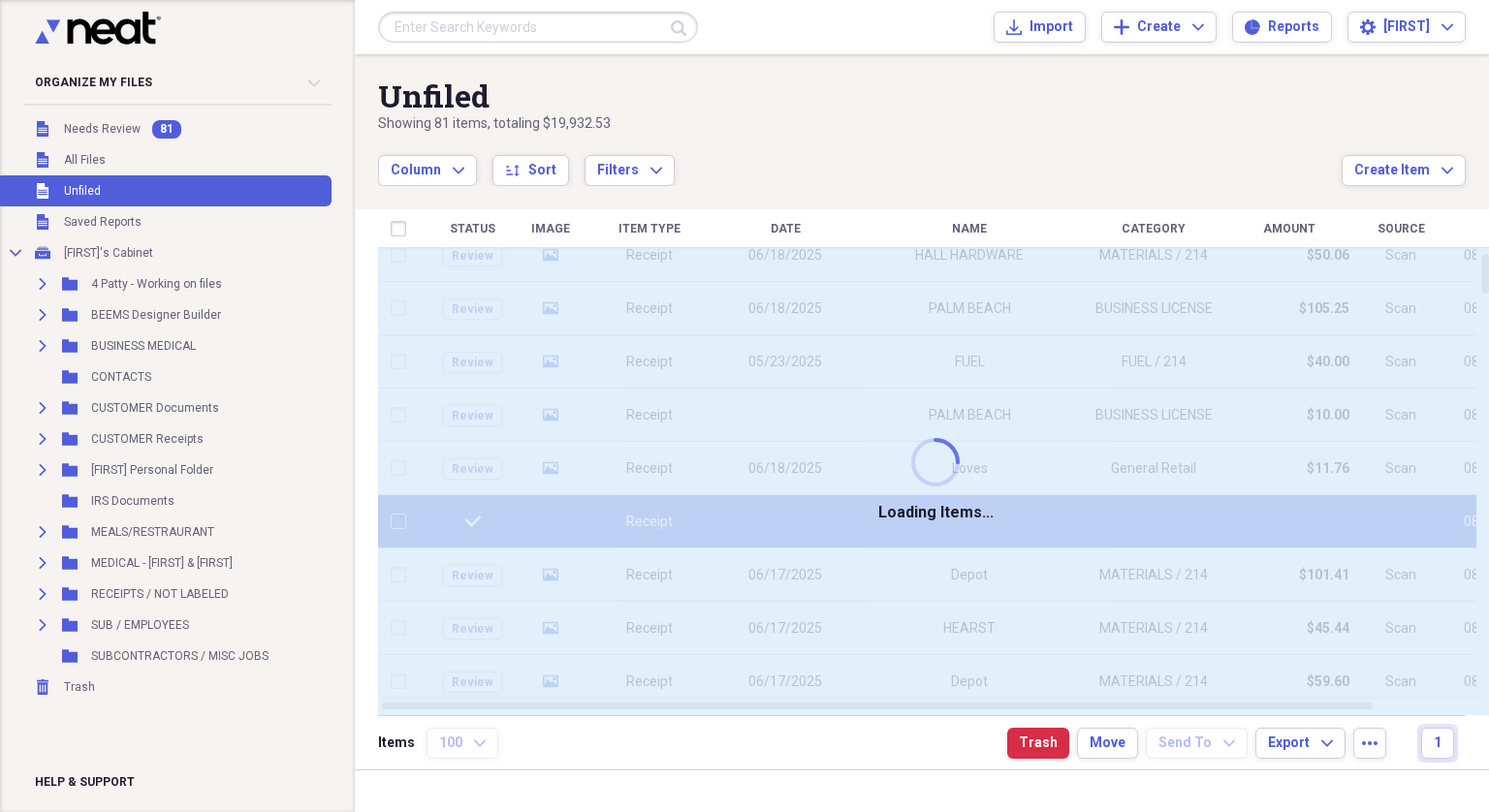 checkbox on "false" 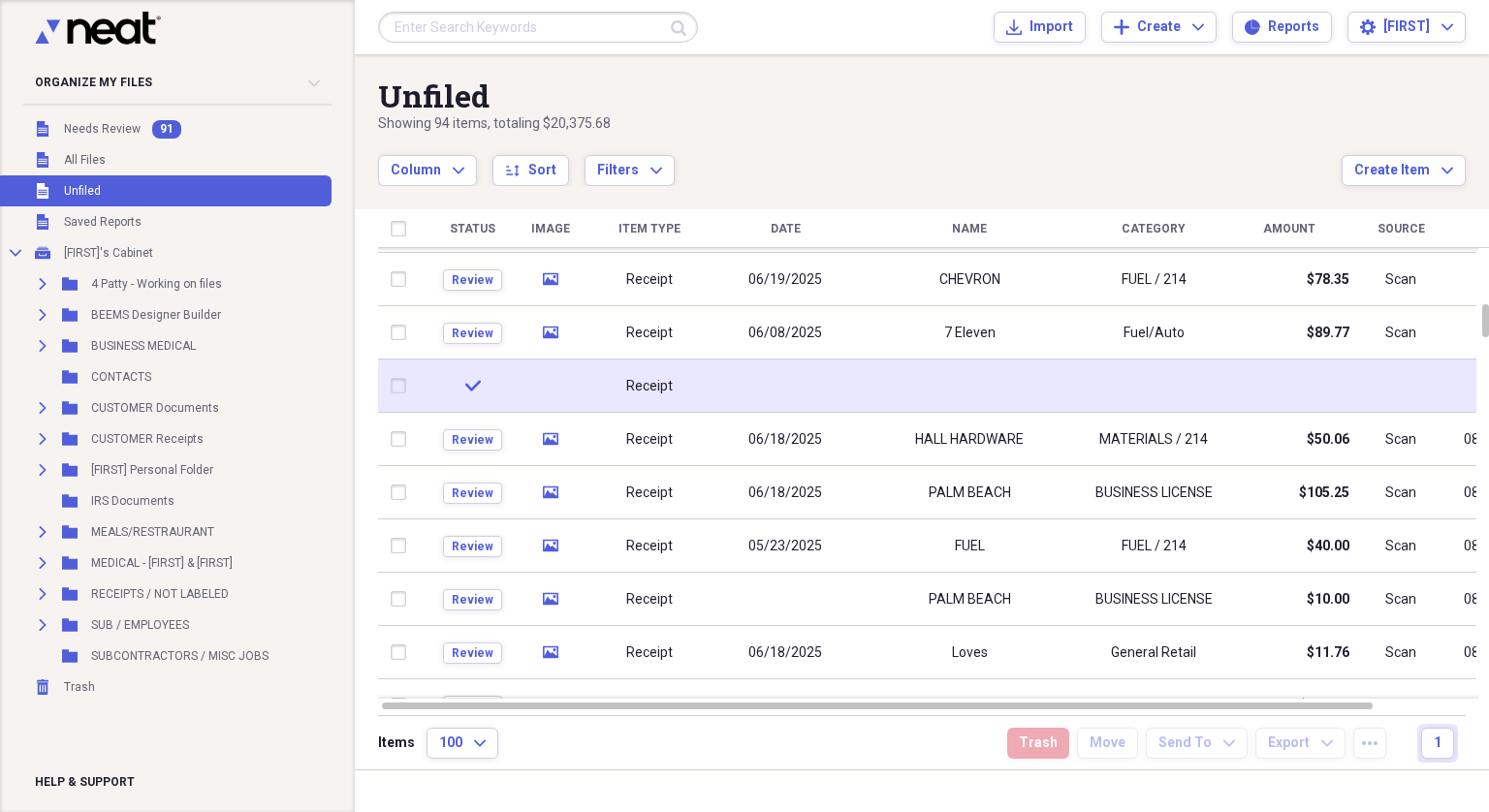 click at bounding box center (402, 386) 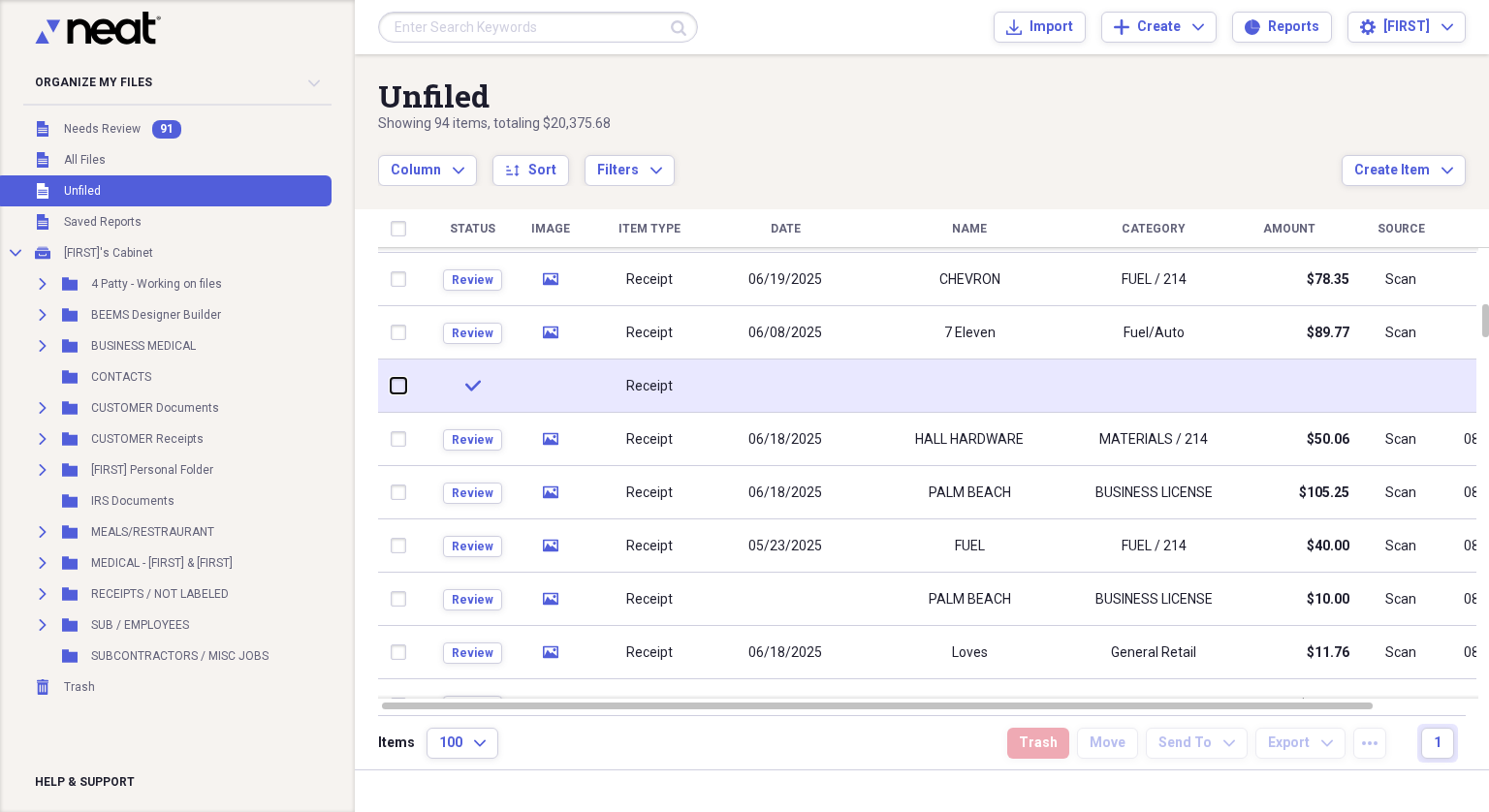click at bounding box center (391, 386) 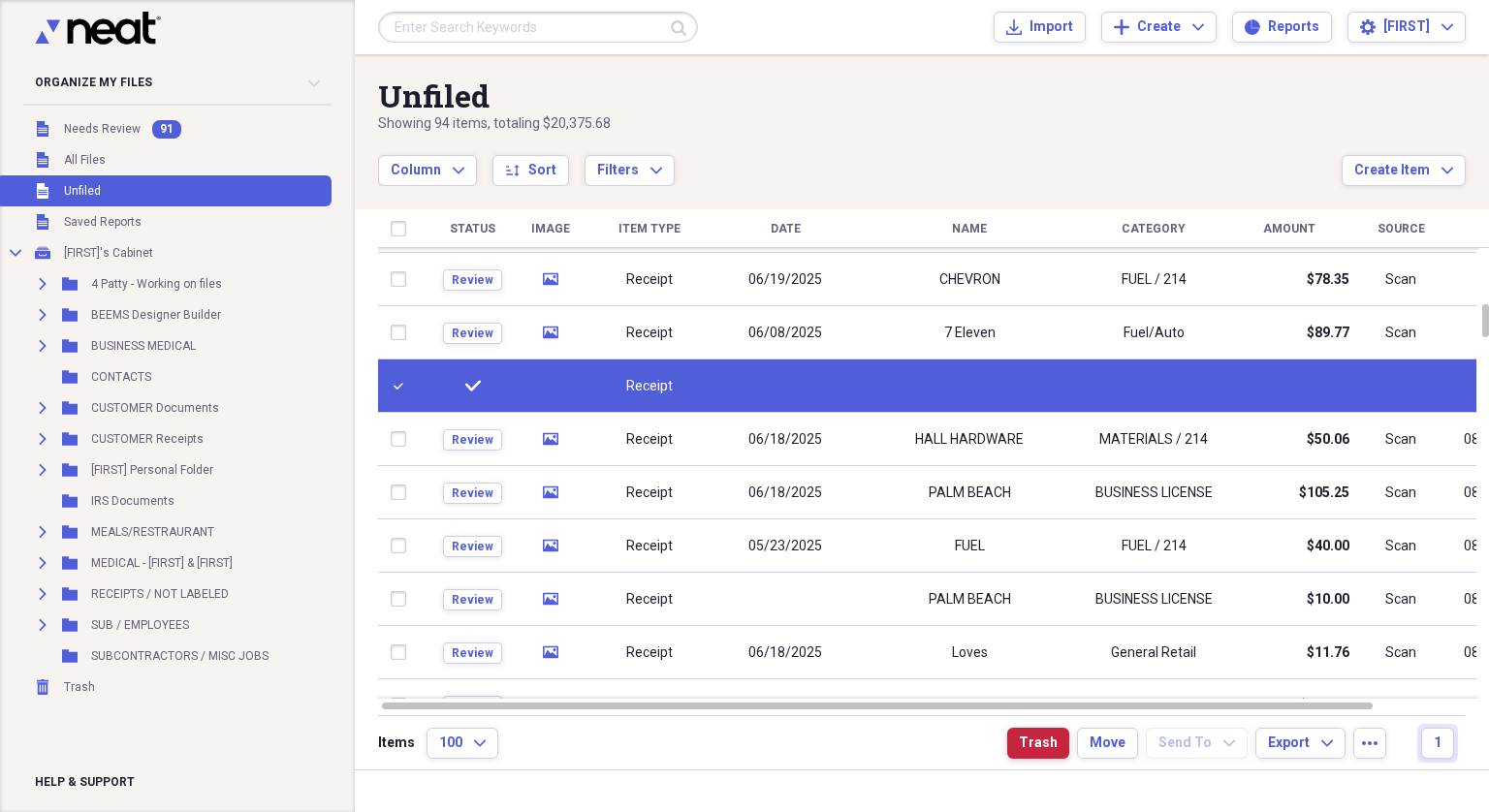 click on "Trash" at bounding box center [1038, 743] 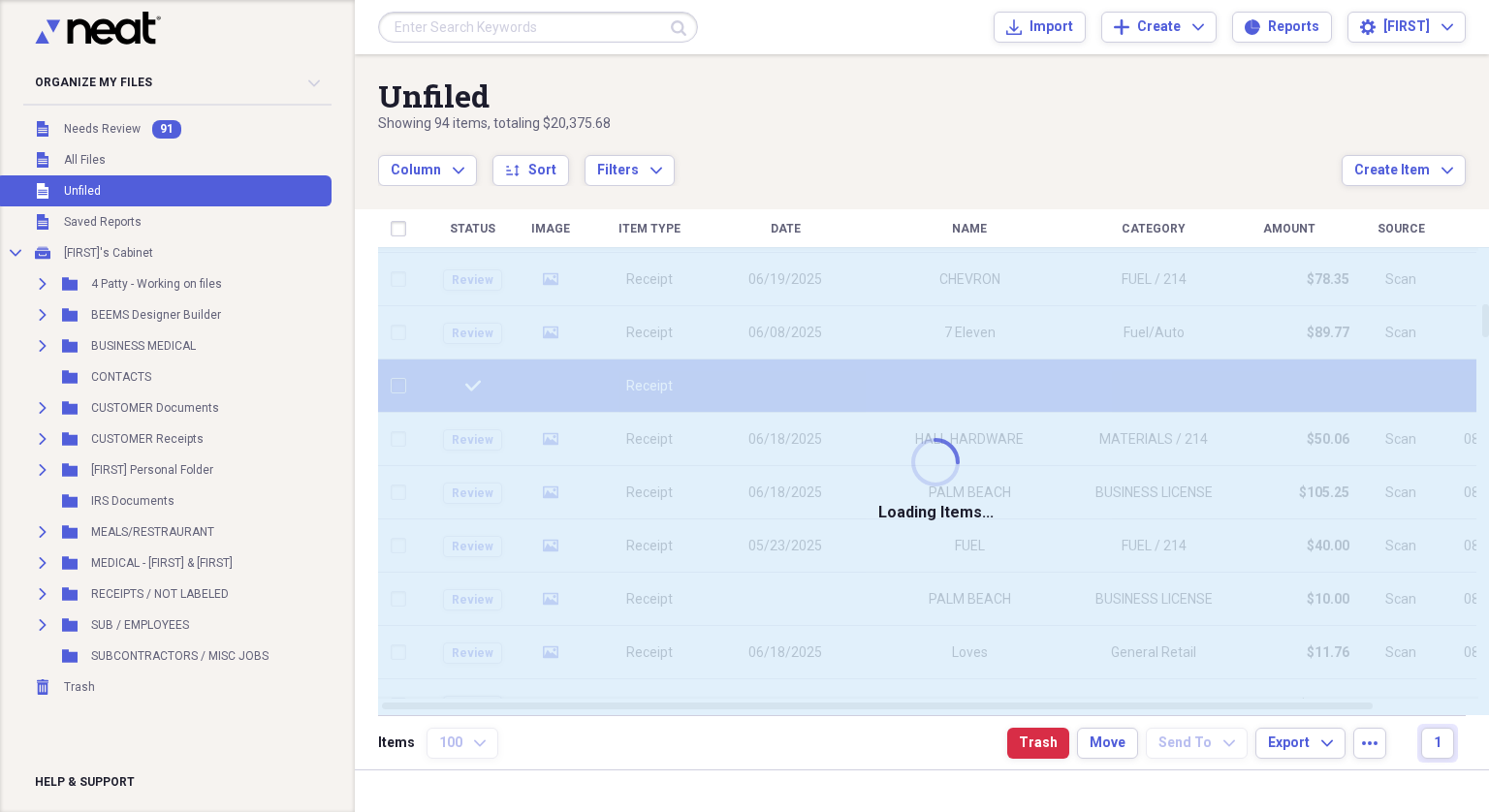 checkbox on "false" 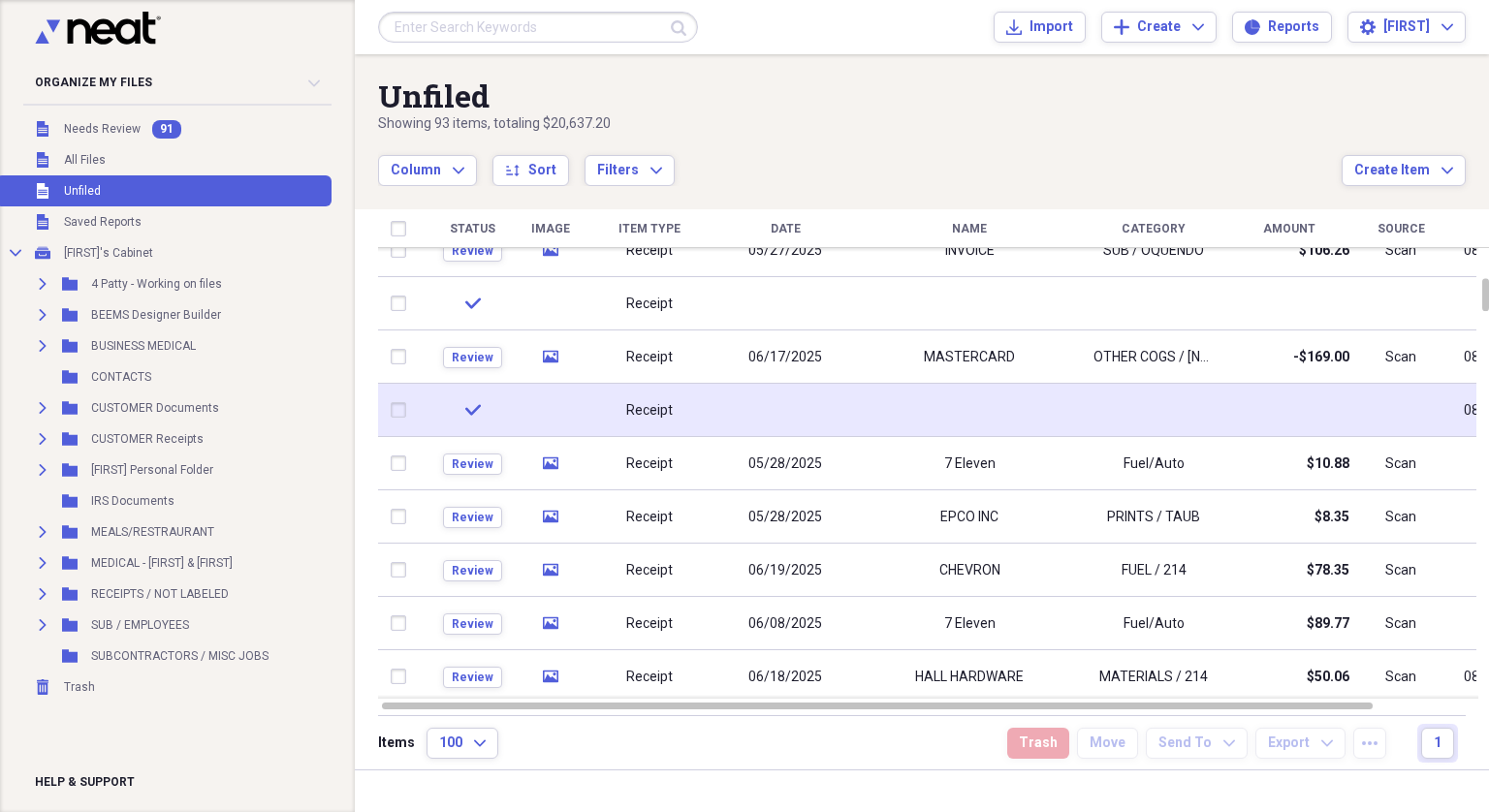 click at bounding box center [402, 410] 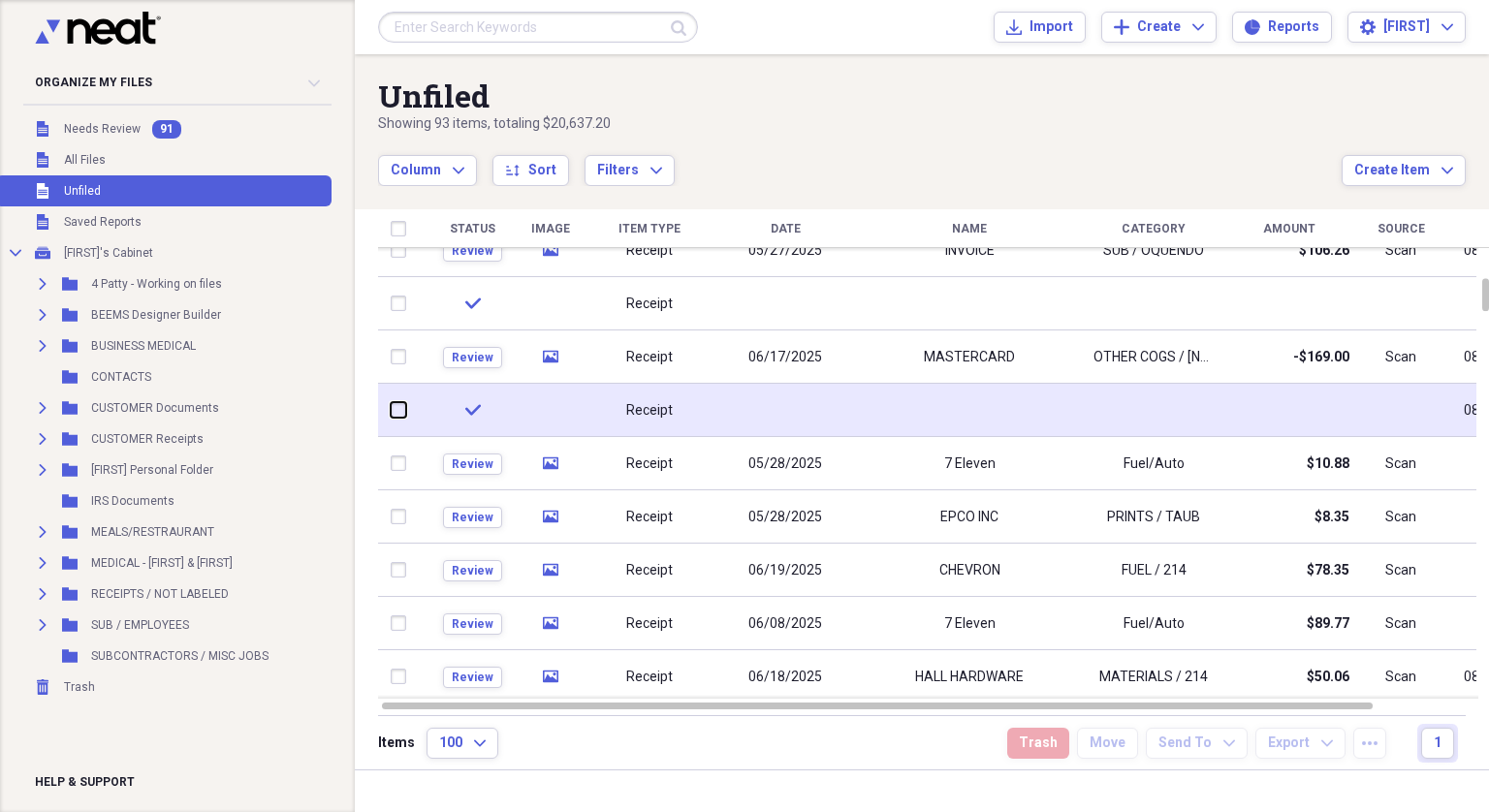 click at bounding box center (391, 410) 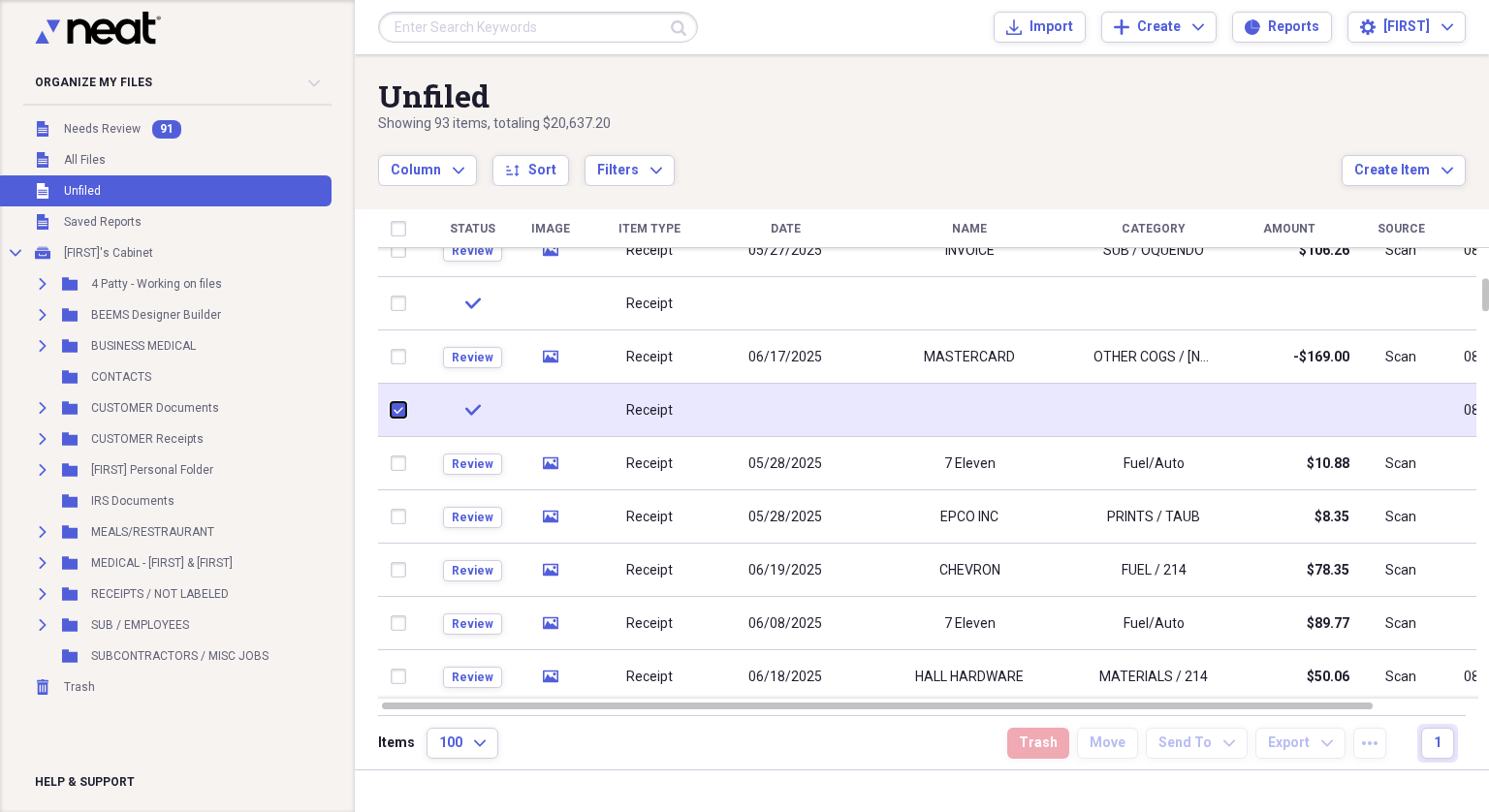 checkbox on "true" 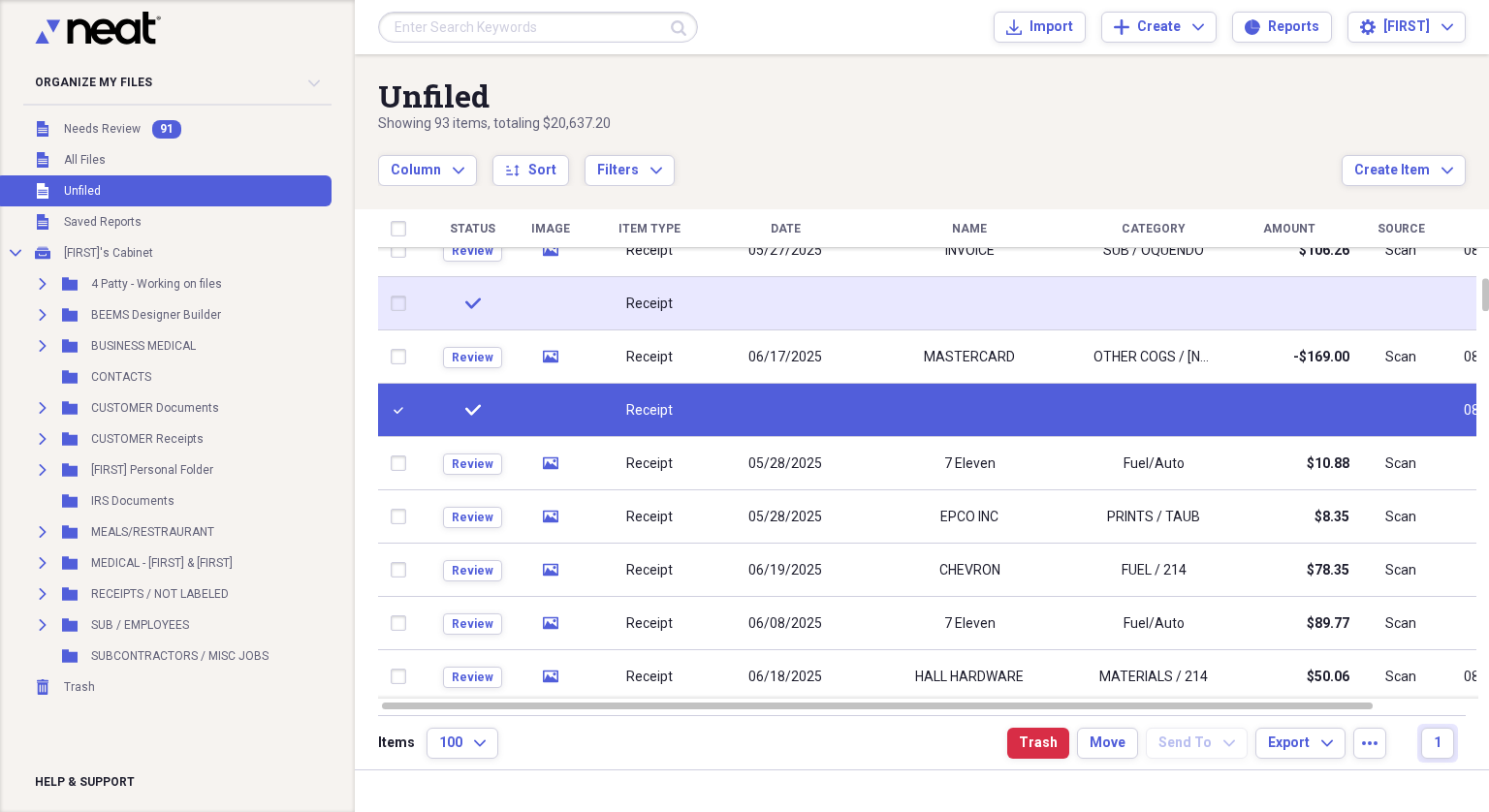 click at bounding box center (402, 303) 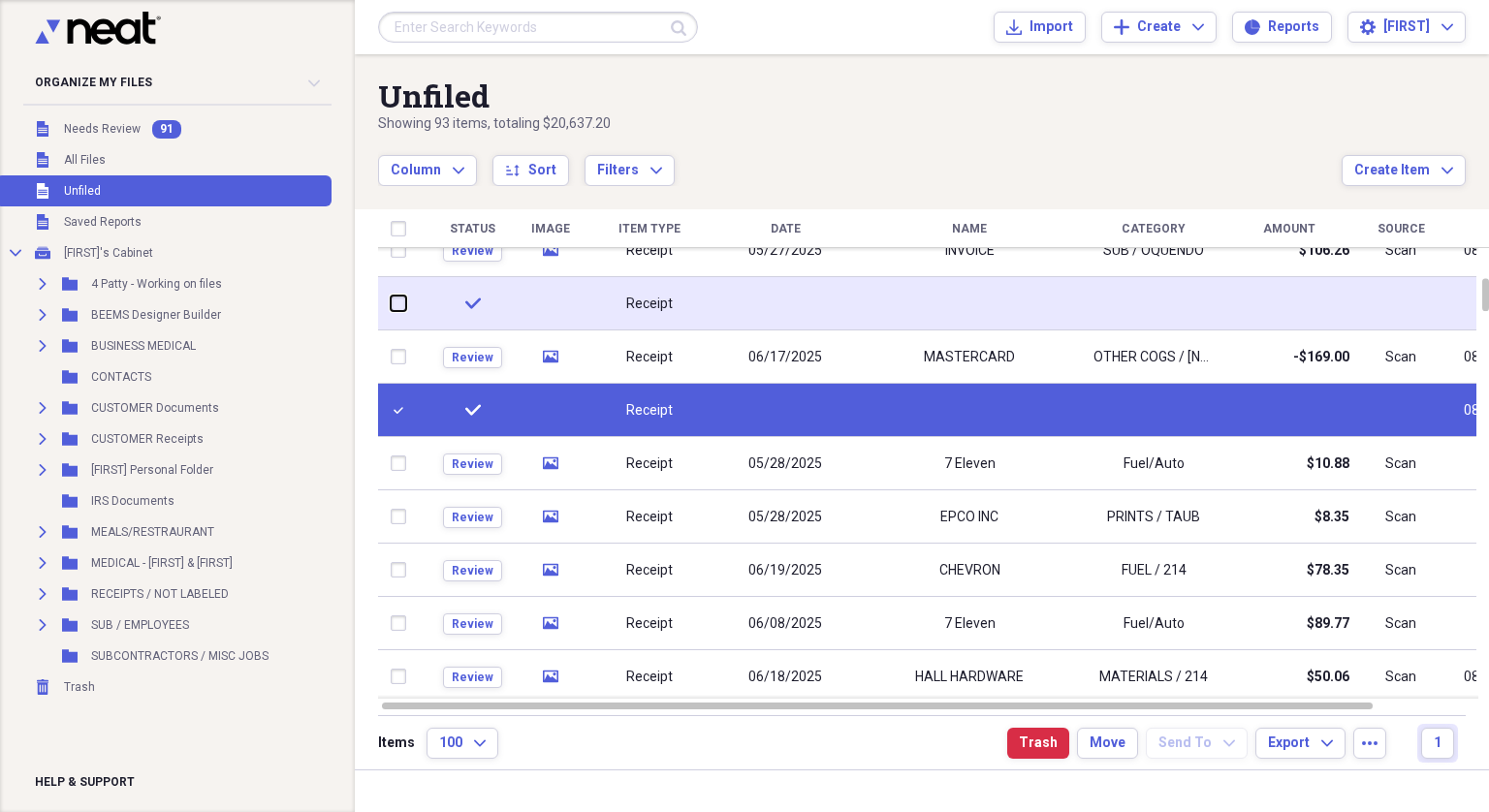 click at bounding box center [391, 303] 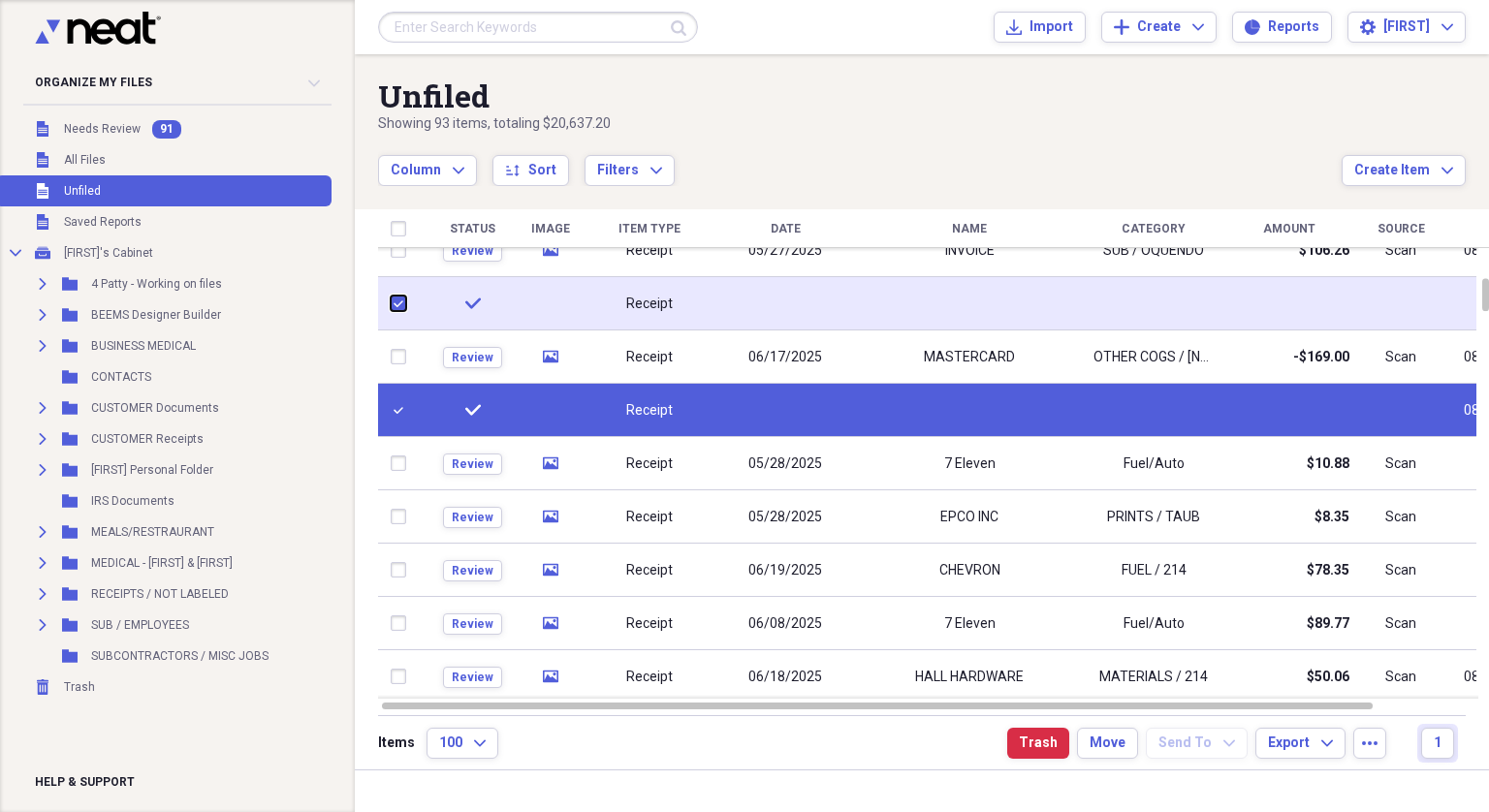 checkbox on "true" 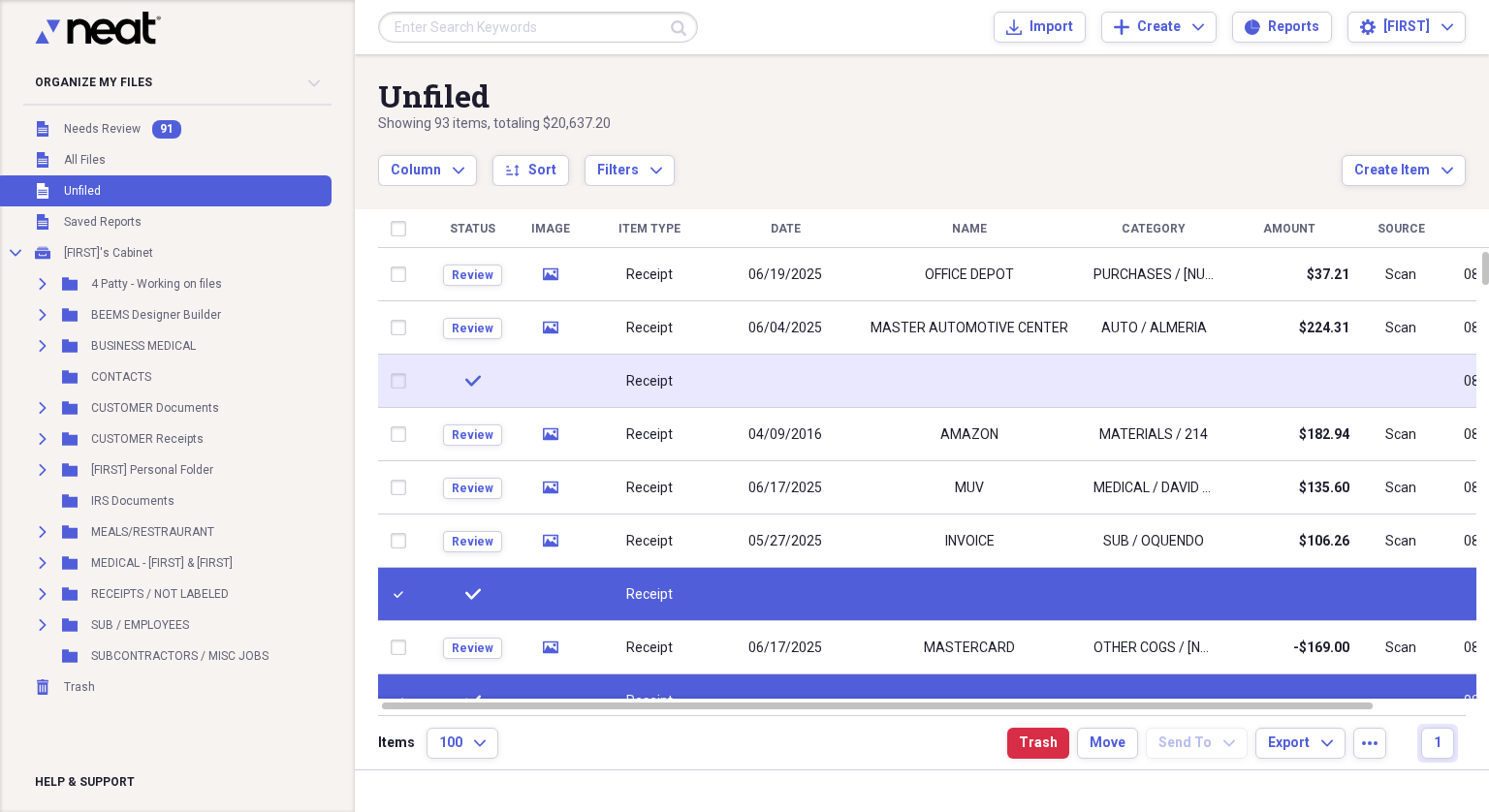 click at bounding box center [402, 381] 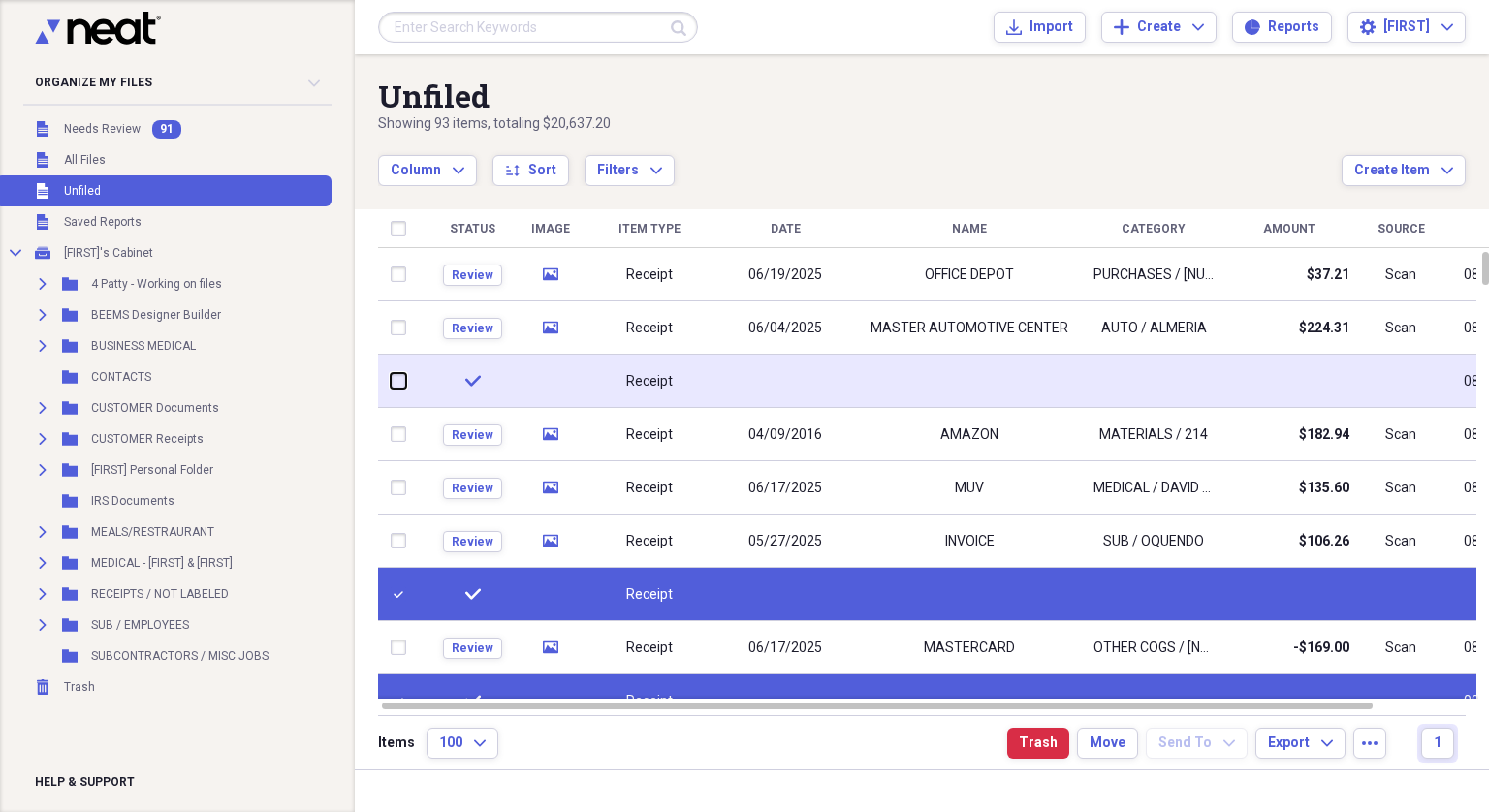 click at bounding box center (391, 381) 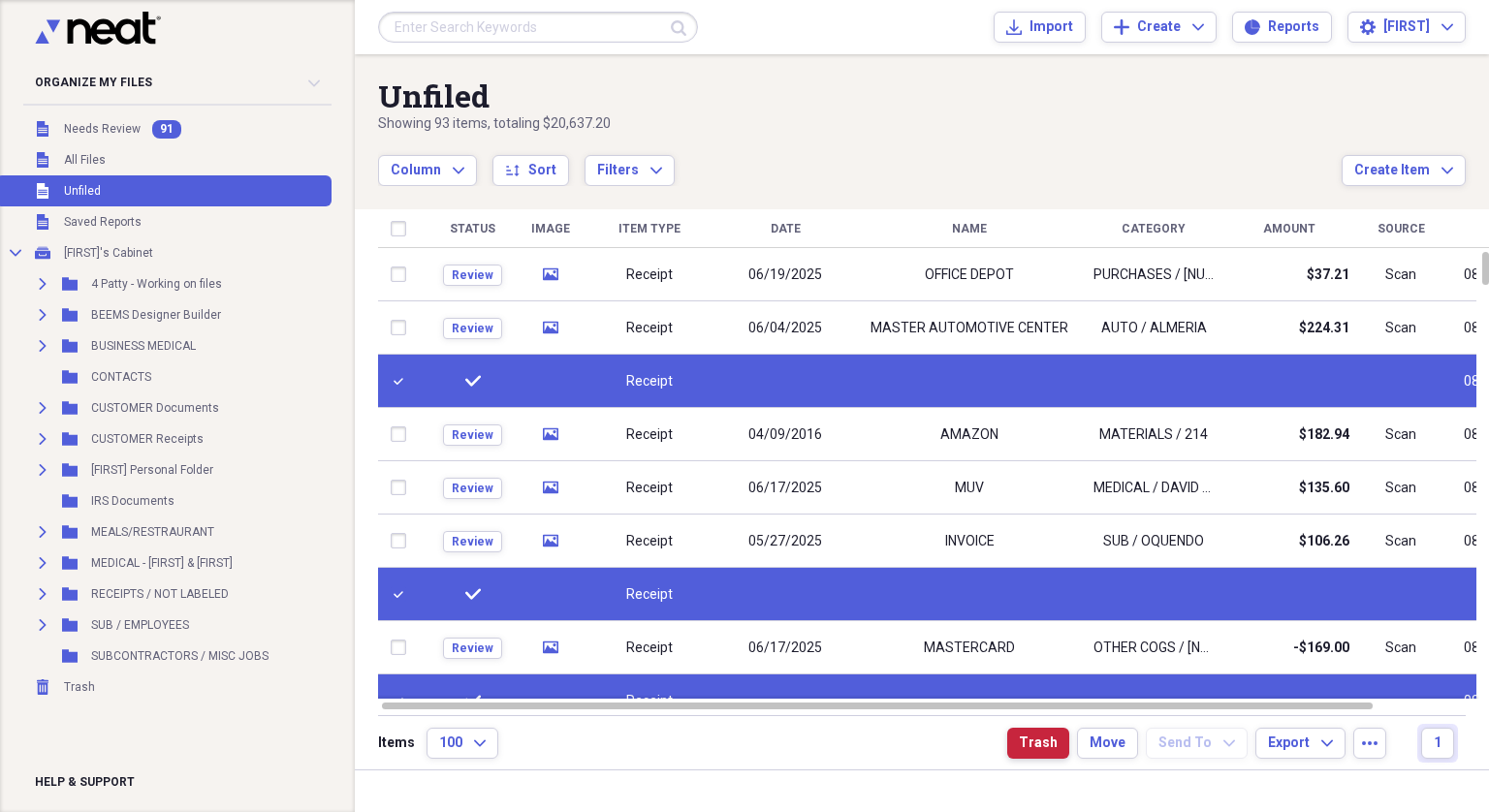 click on "Trash" at bounding box center (1038, 743) 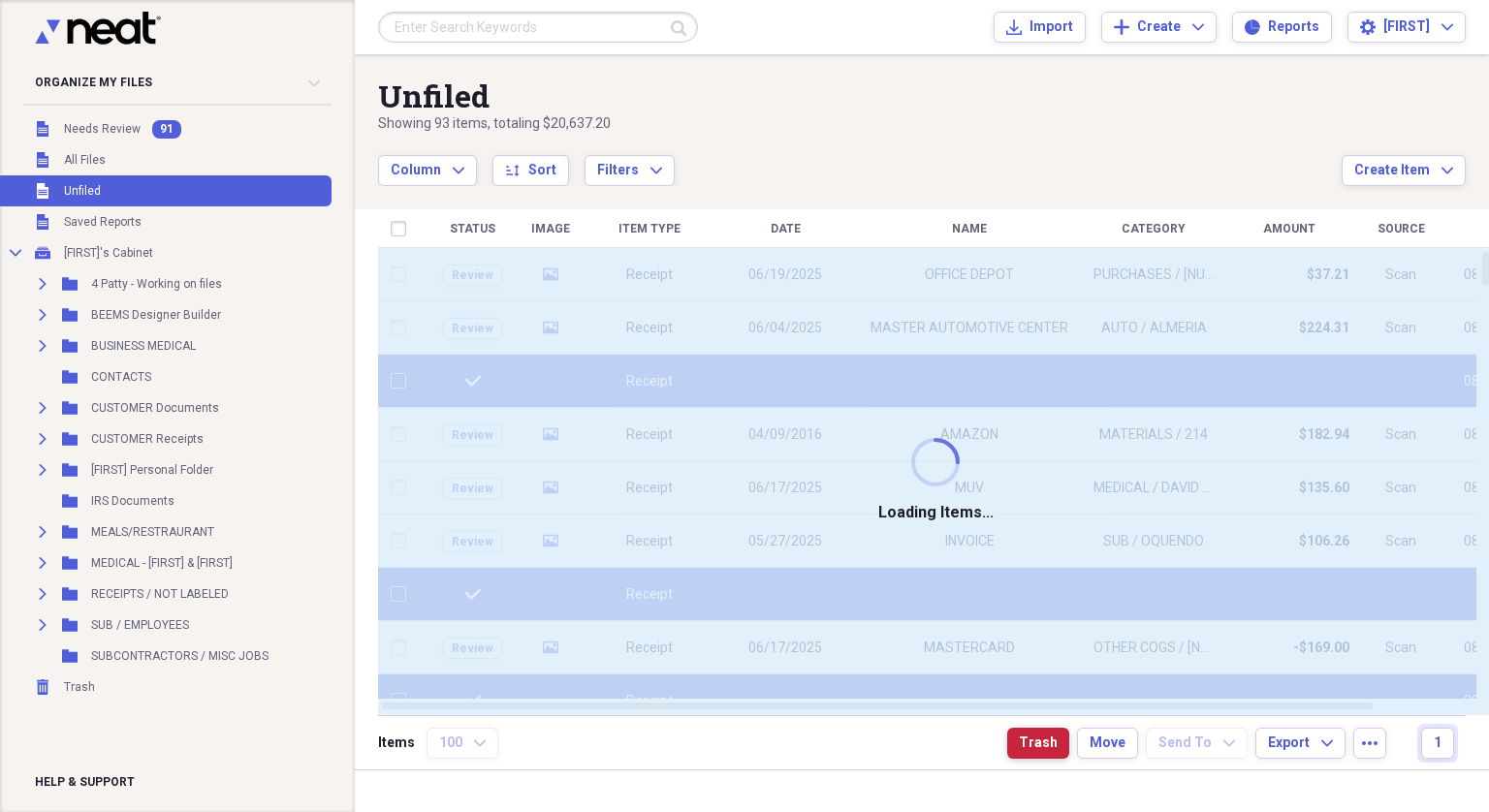 checkbox on "false" 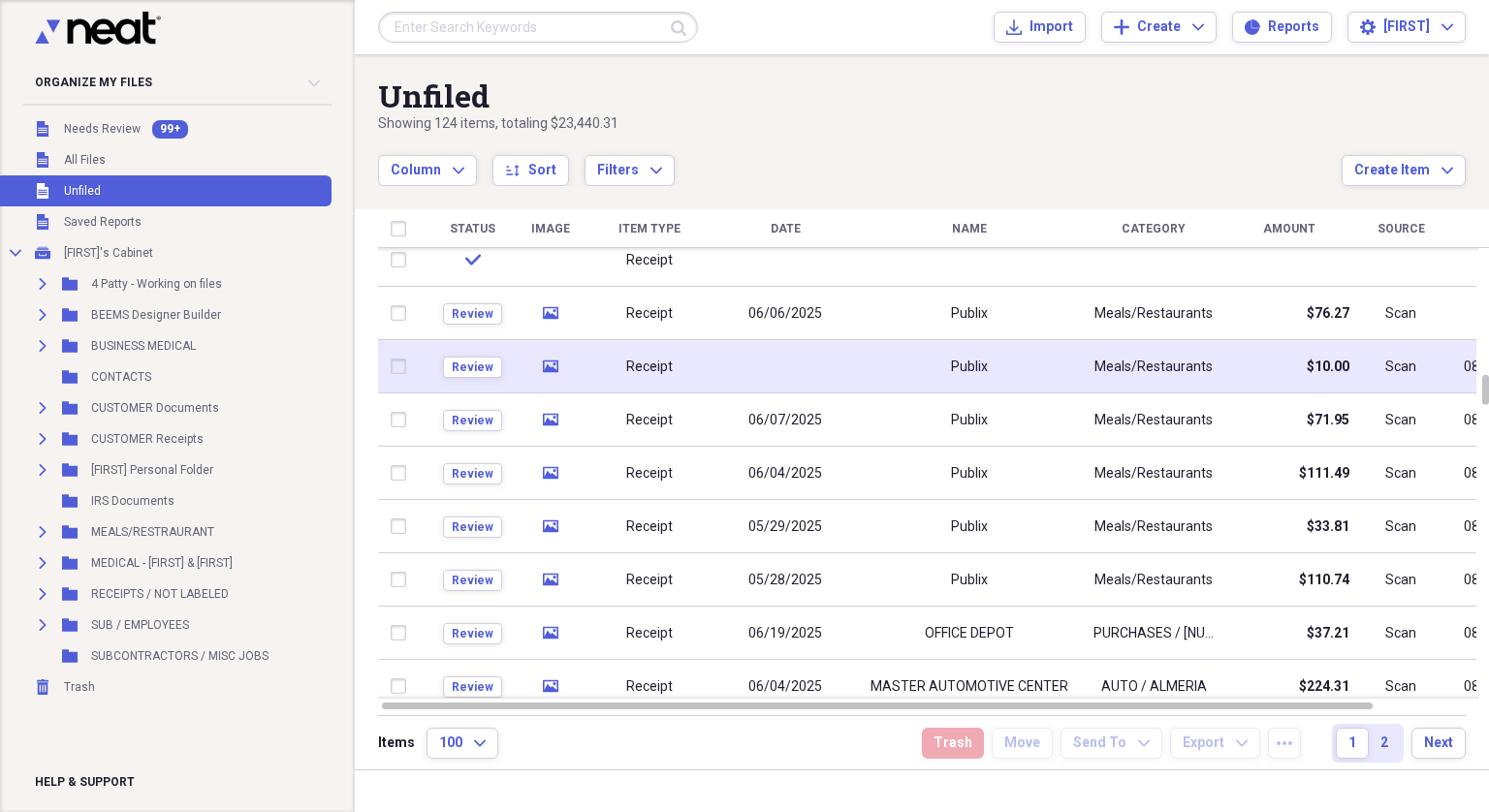 click at bounding box center [402, 366] 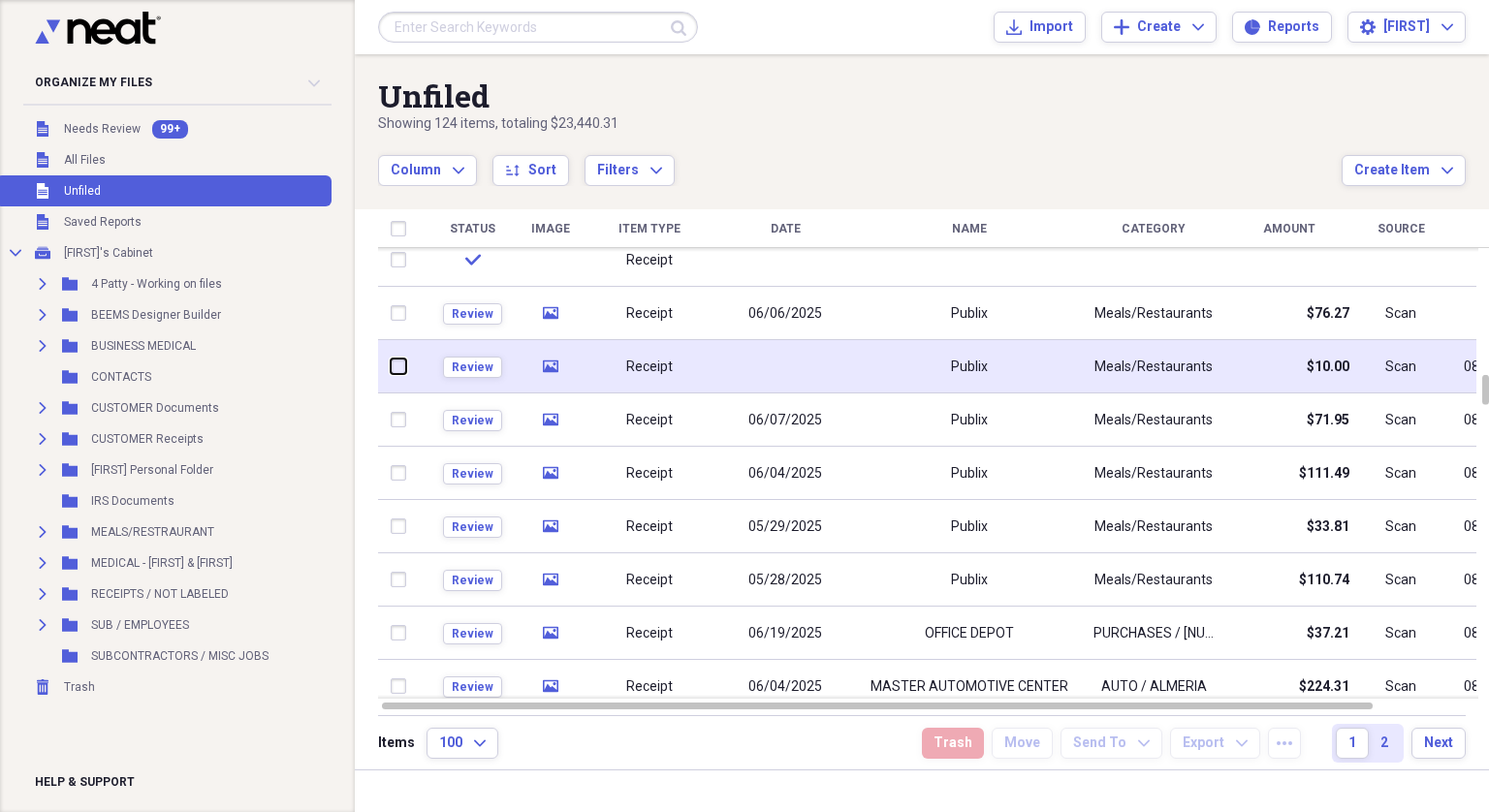 click at bounding box center (391, 366) 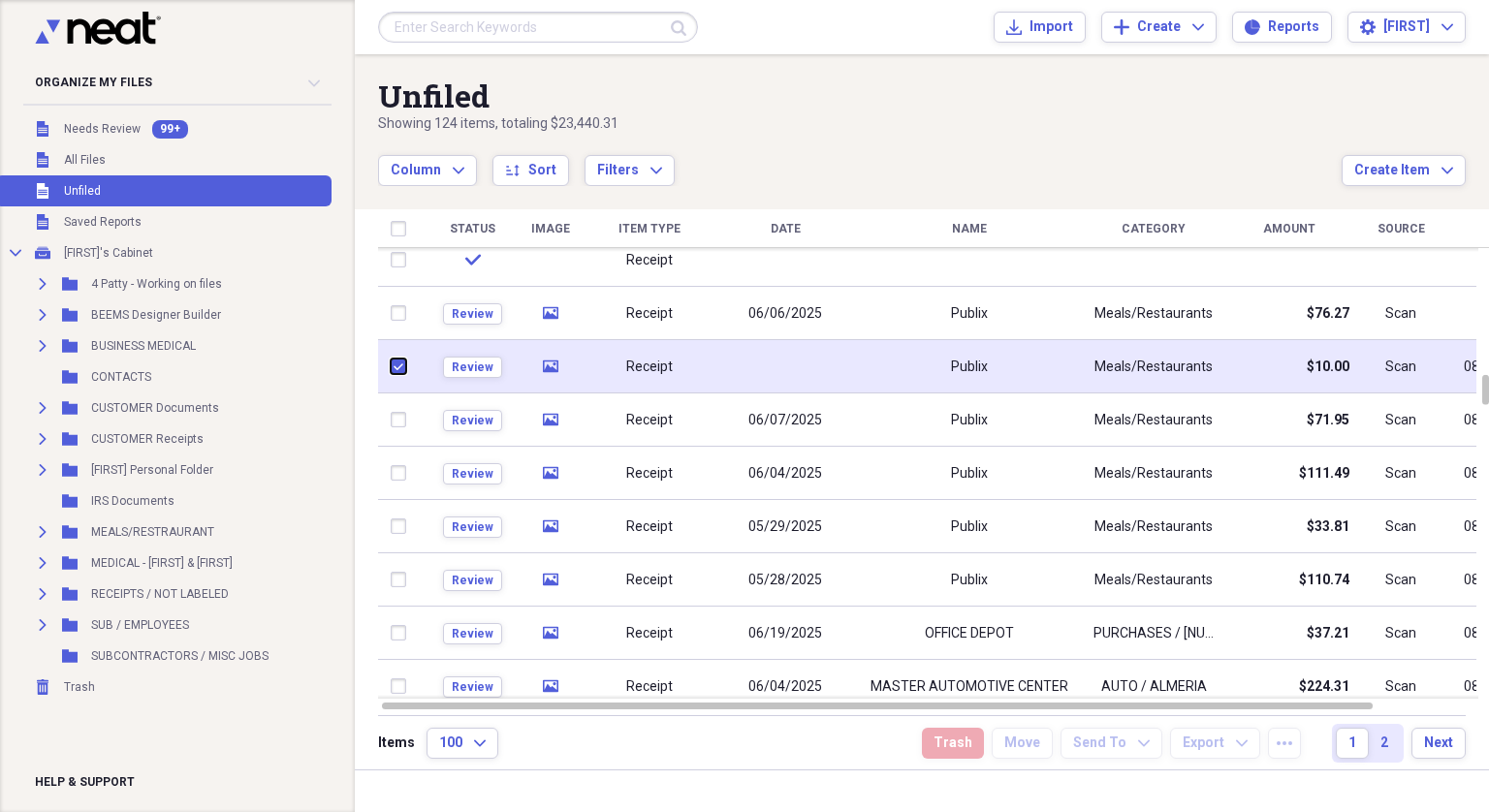 checkbox on "true" 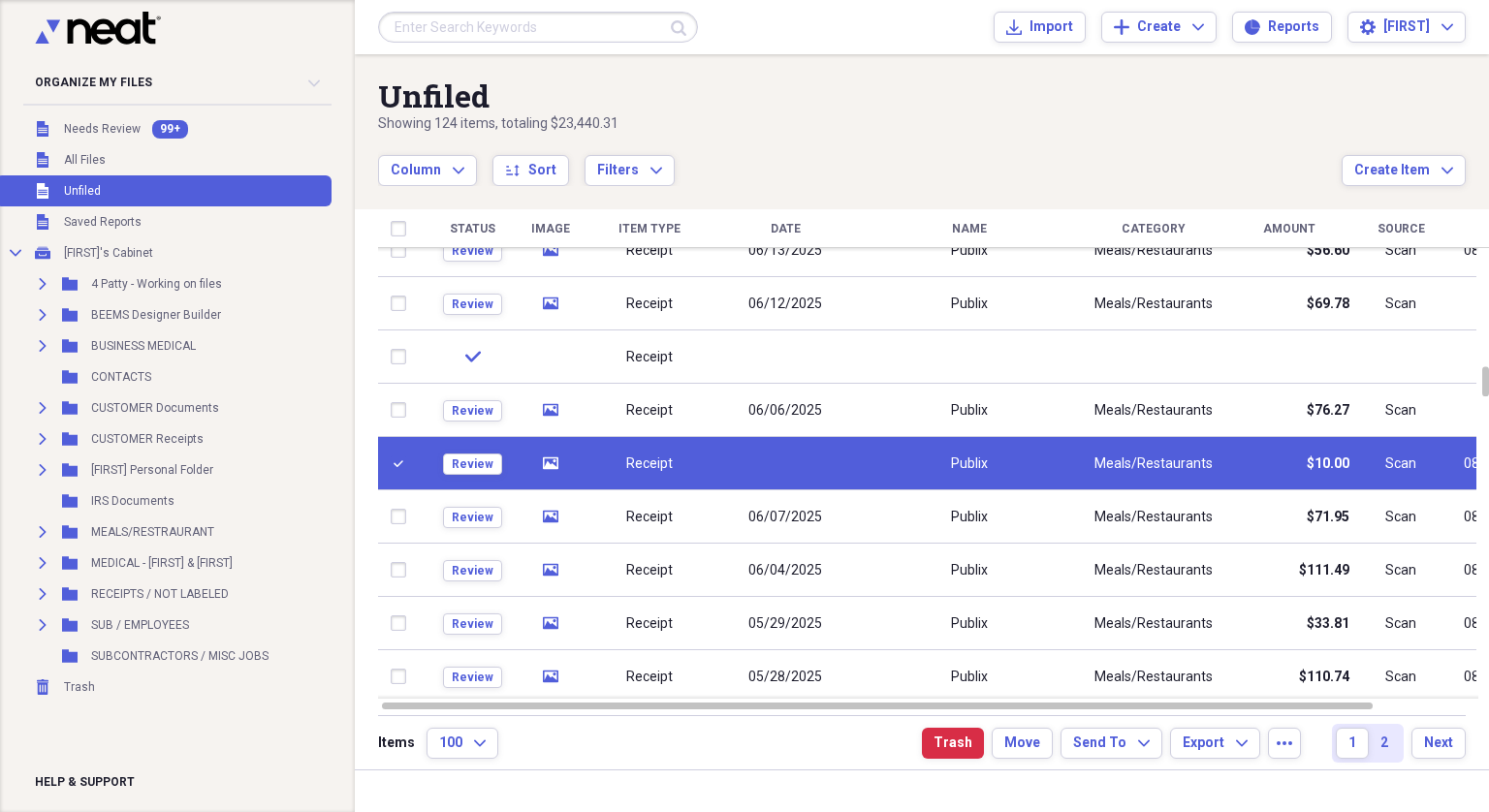 click at bounding box center [402, 463] 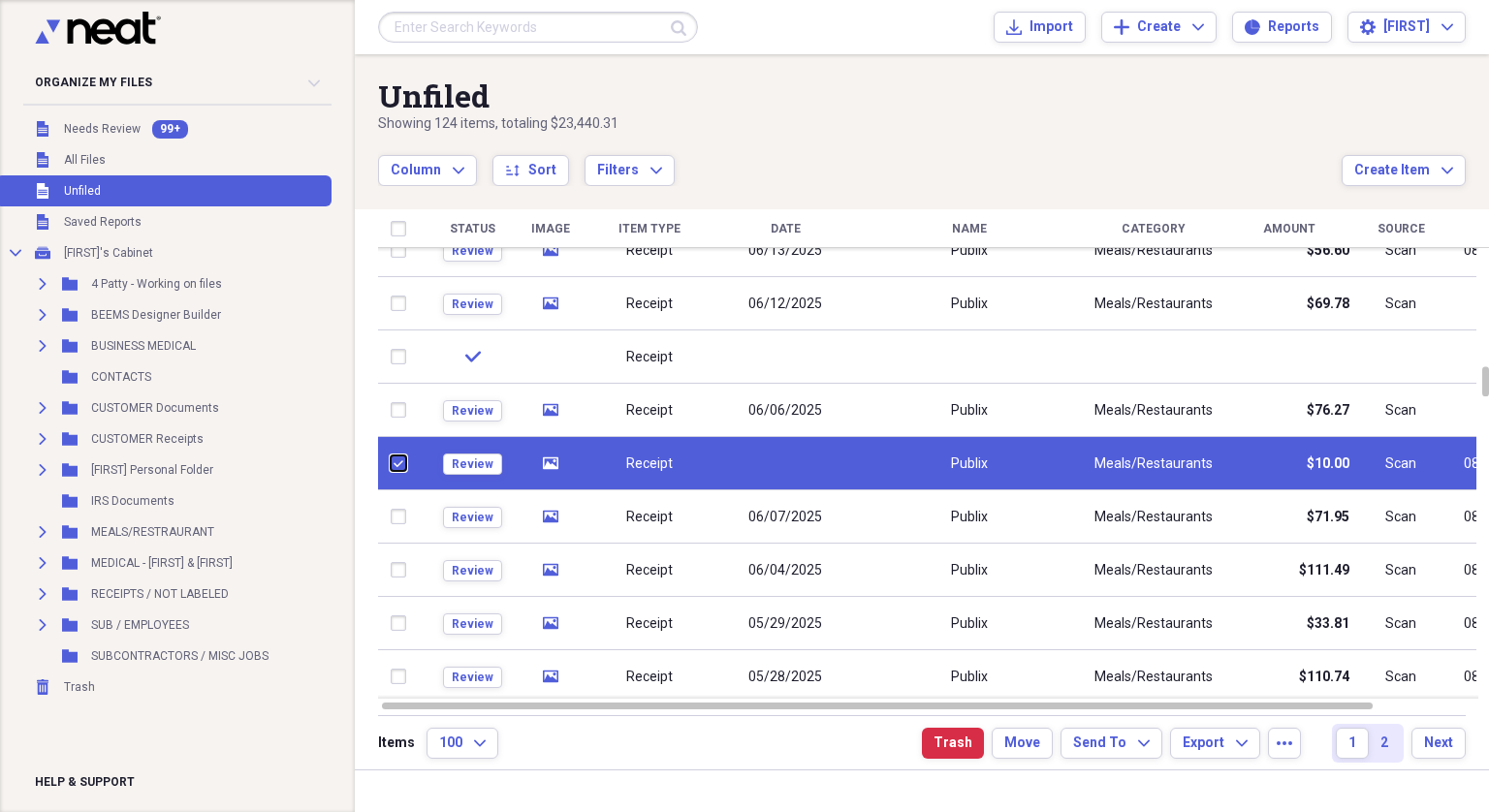 click at bounding box center (391, 463) 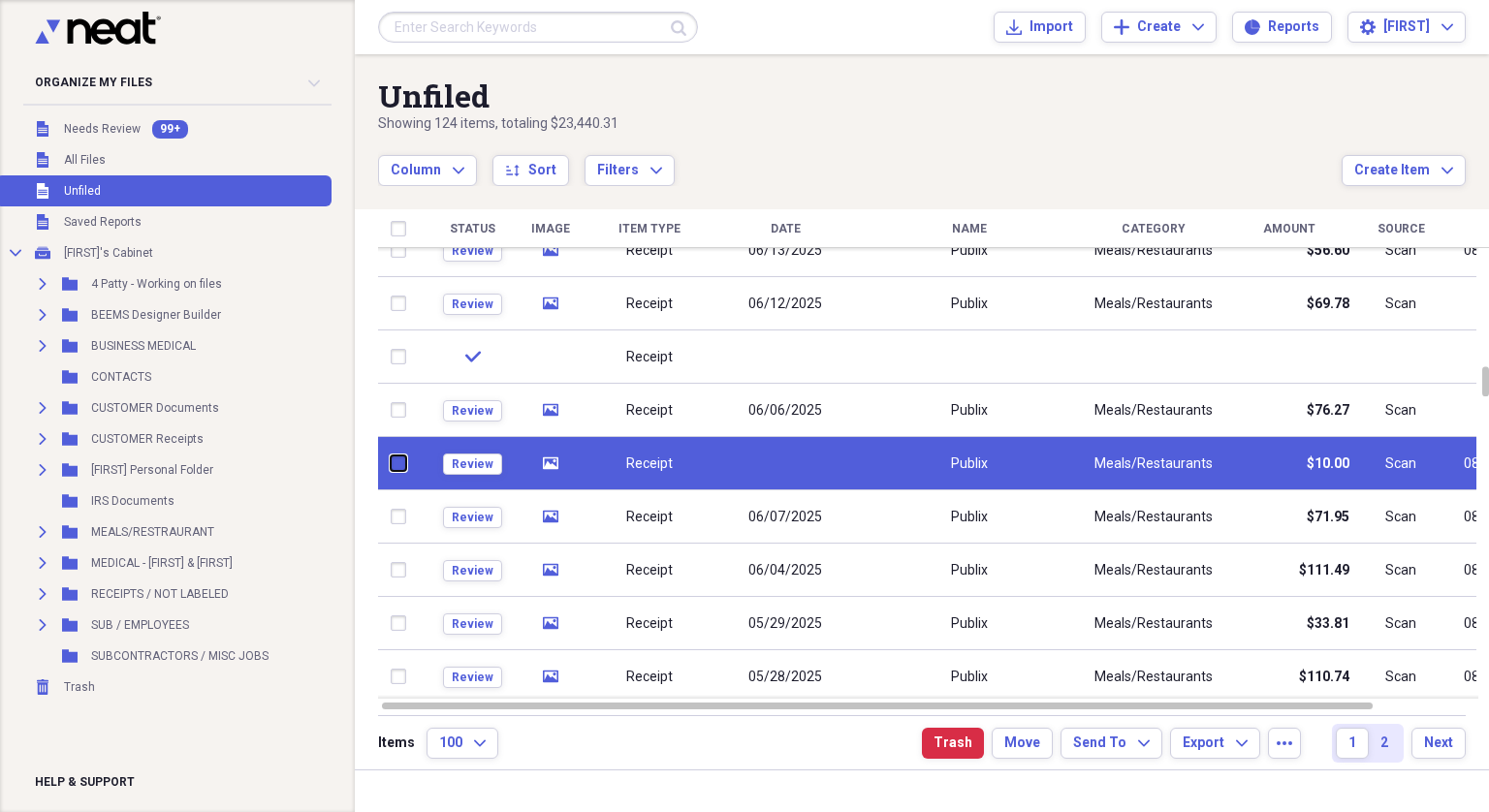 checkbox on "false" 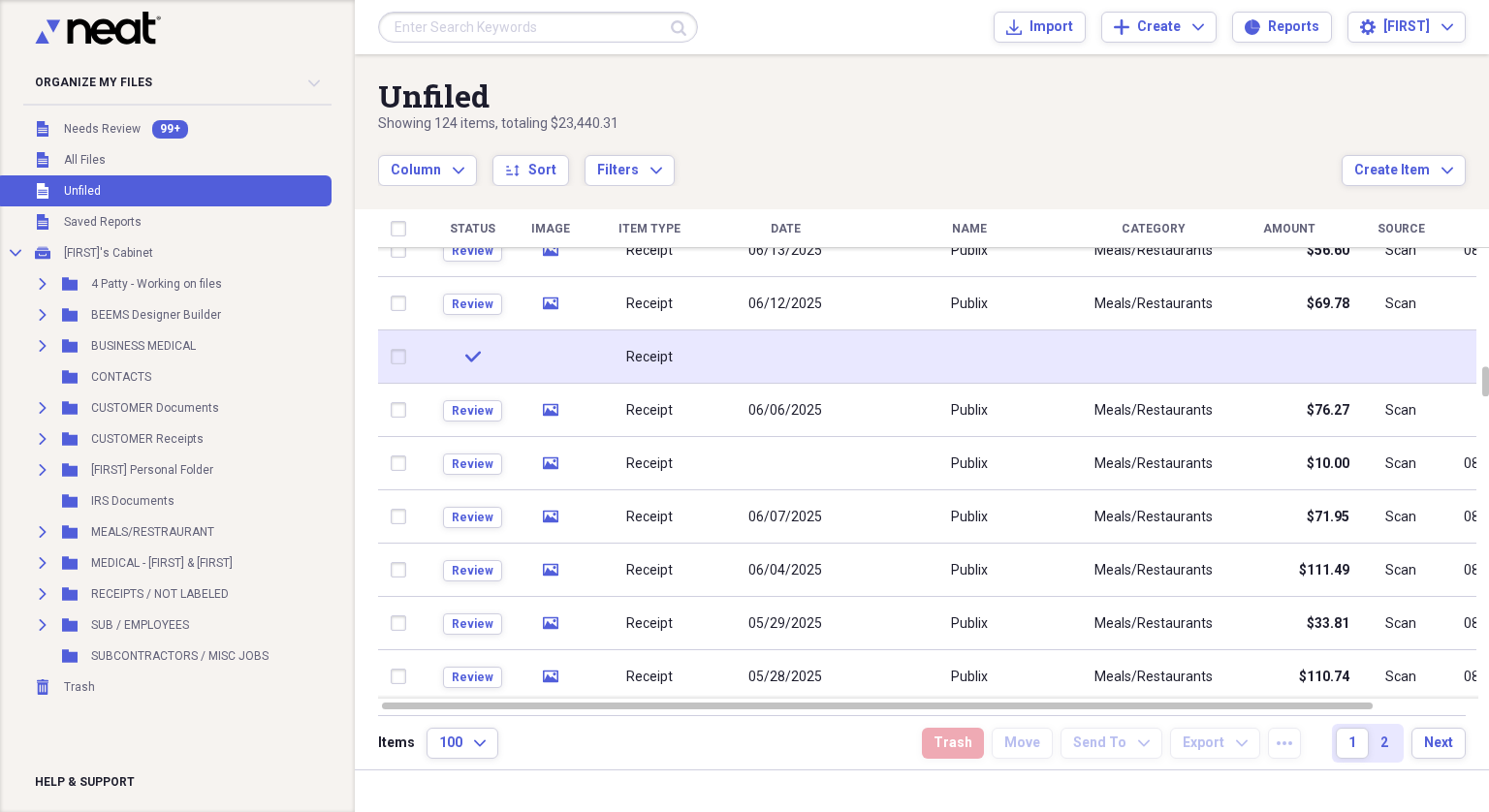 click at bounding box center [402, 357] 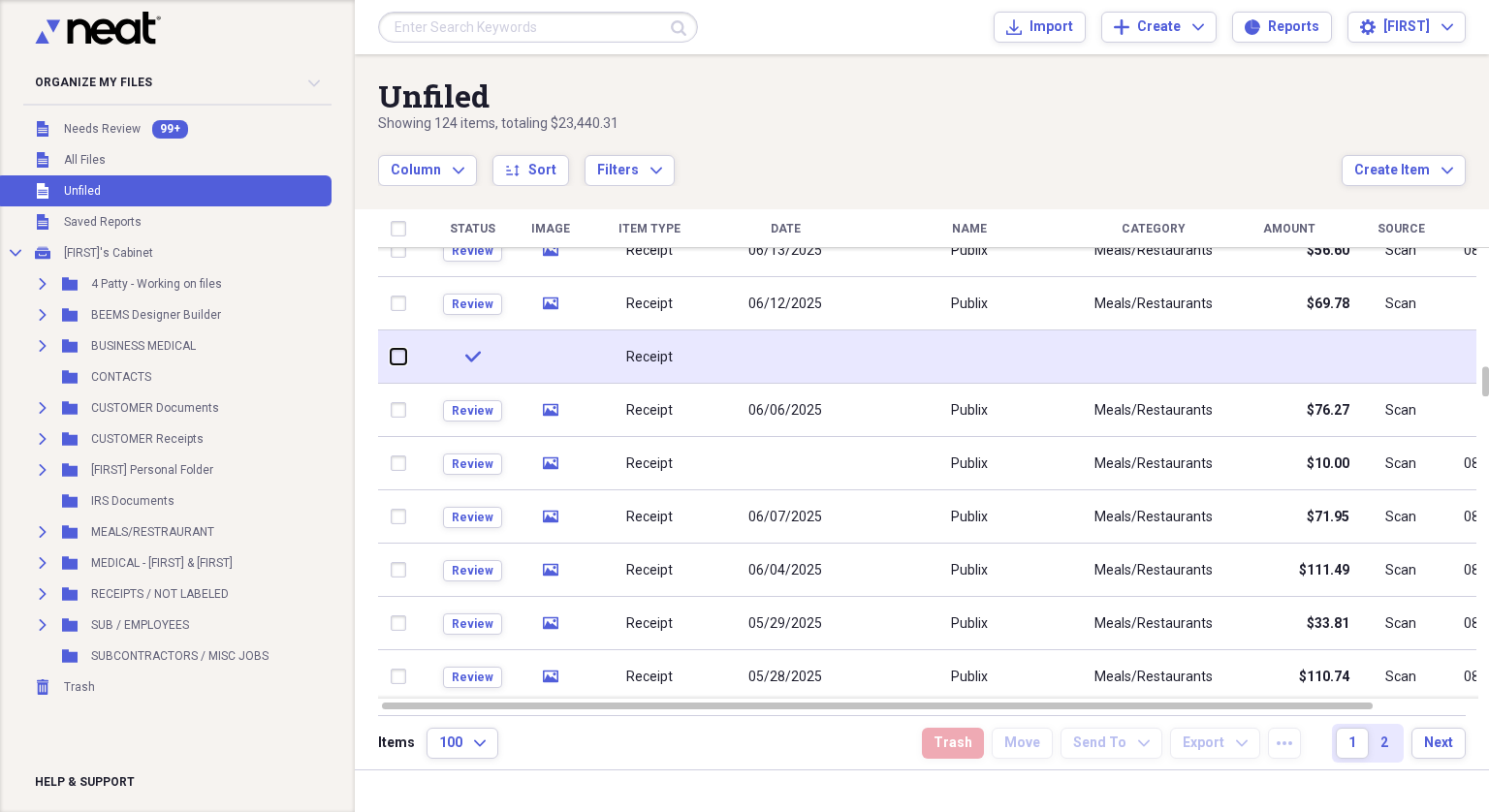 click at bounding box center [391, 357] 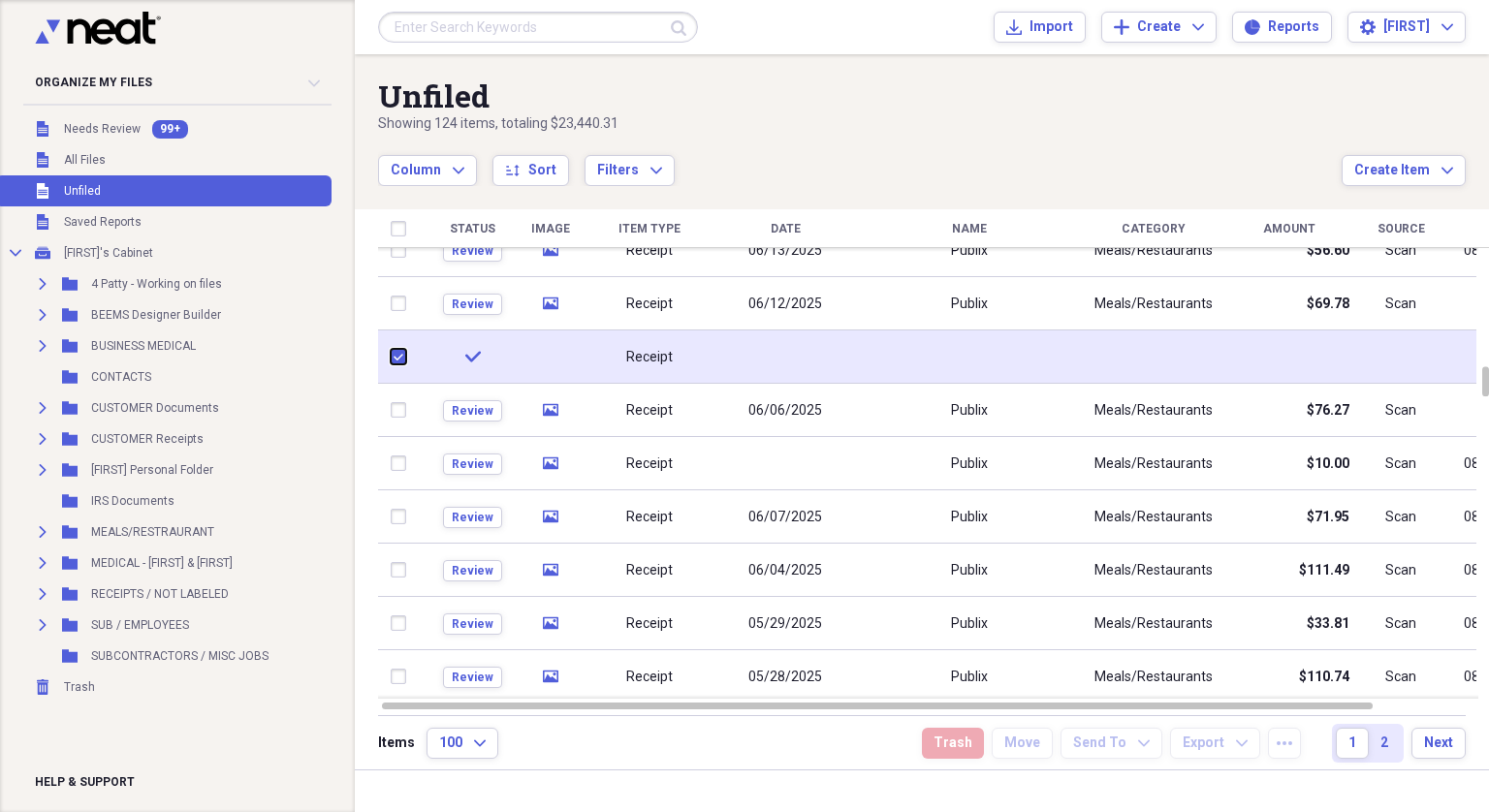 checkbox on "true" 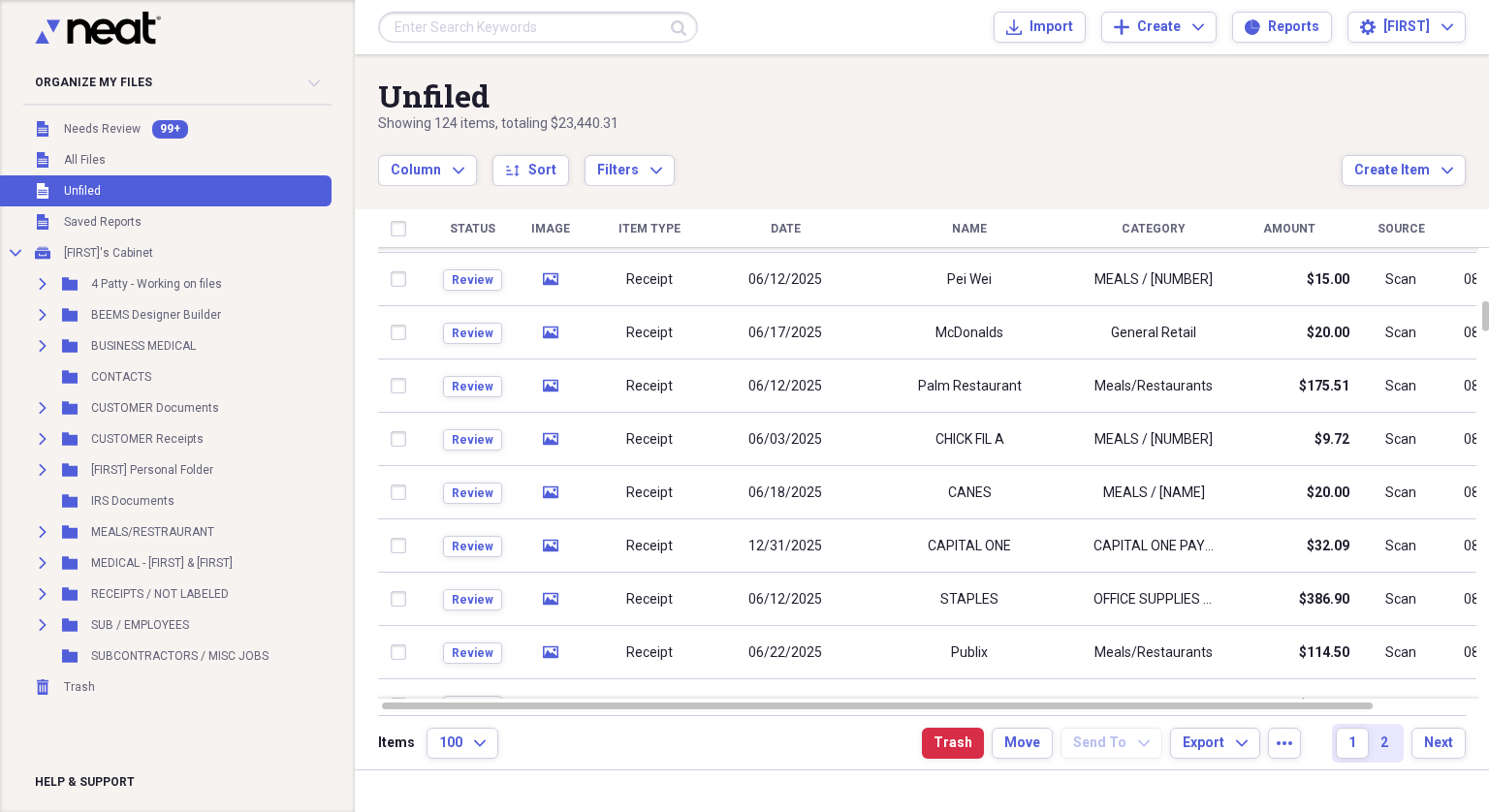 checkbox on "false" 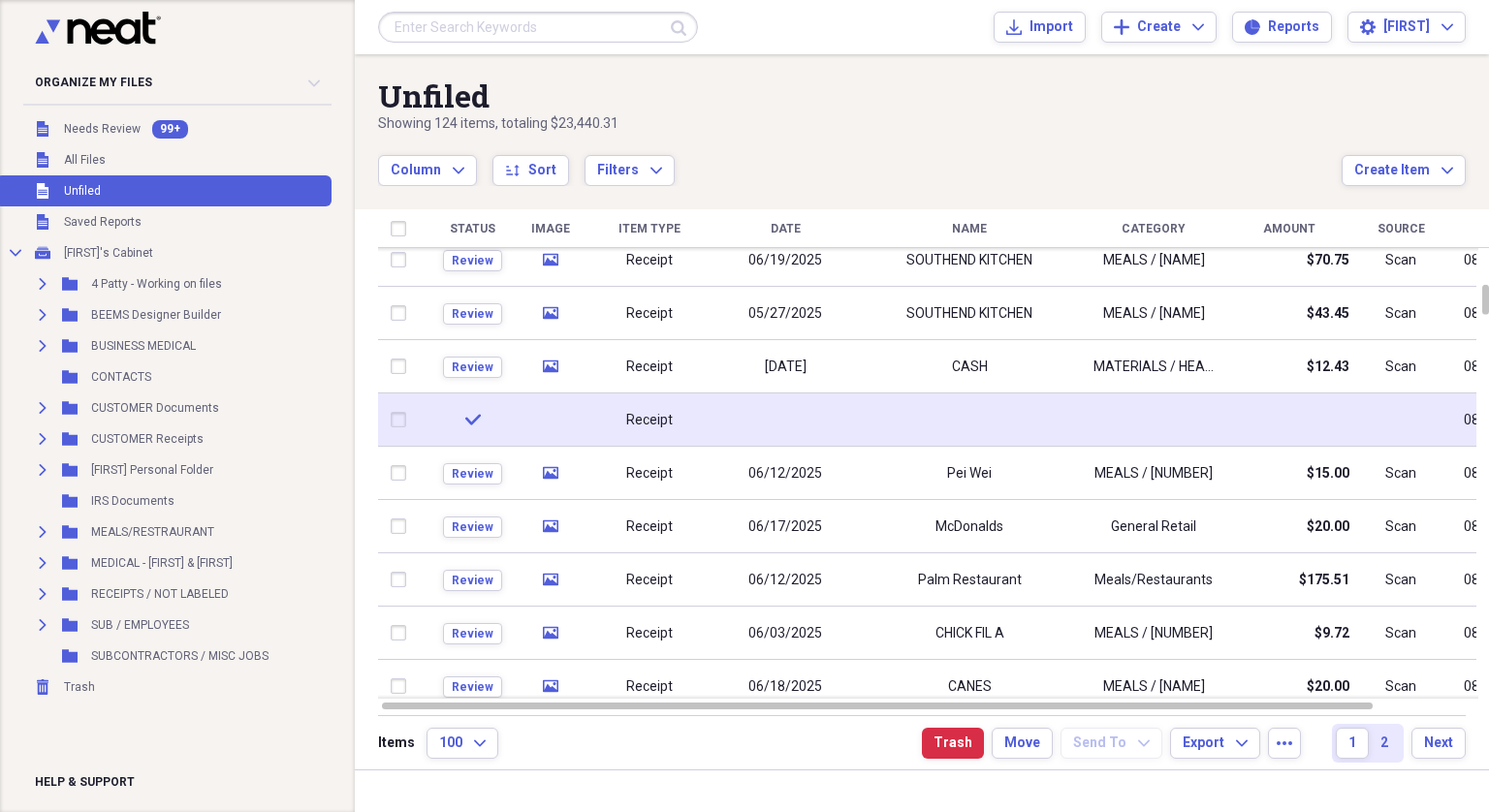 click at bounding box center [402, 420] 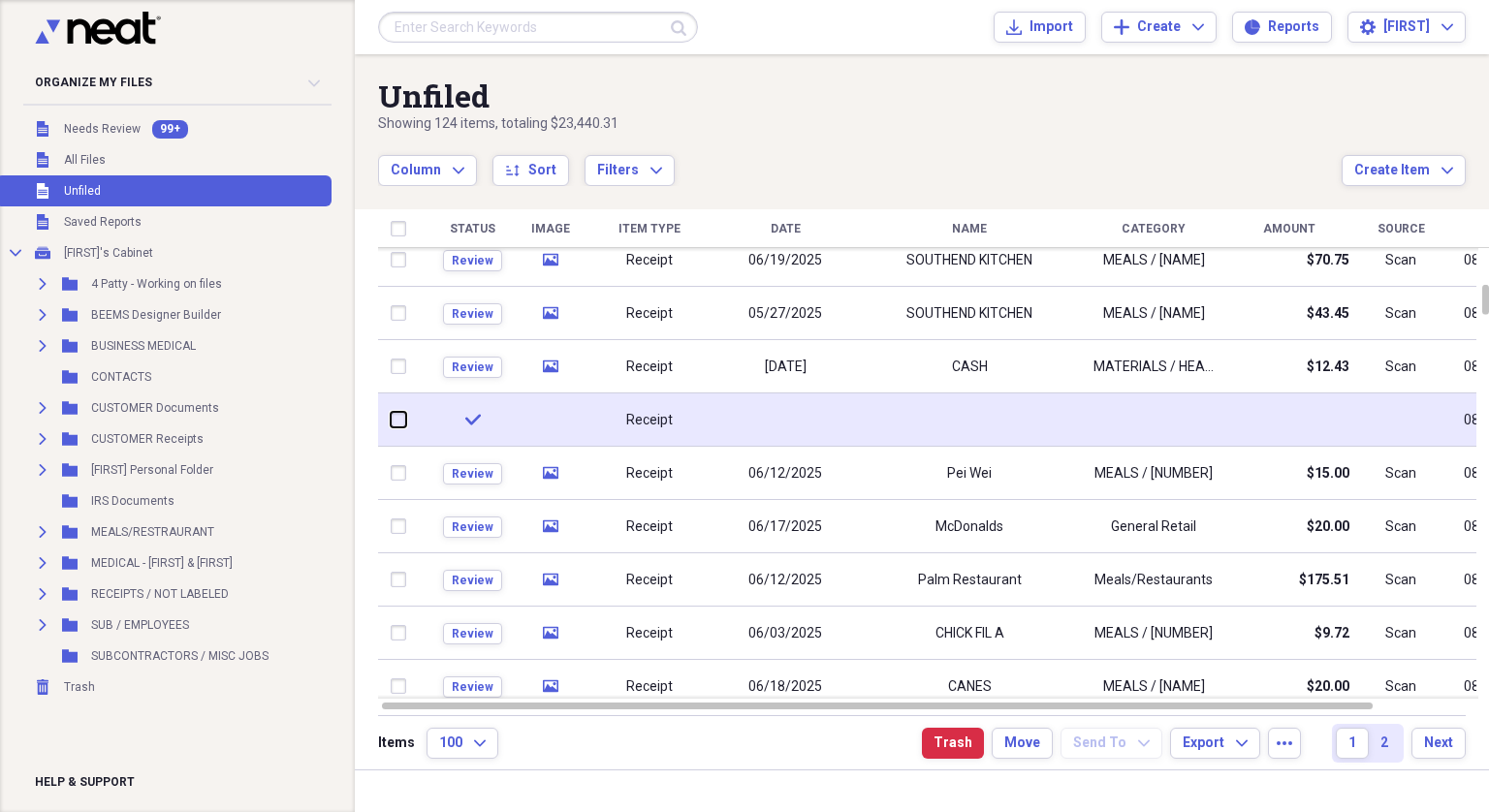 click at bounding box center (391, 420) 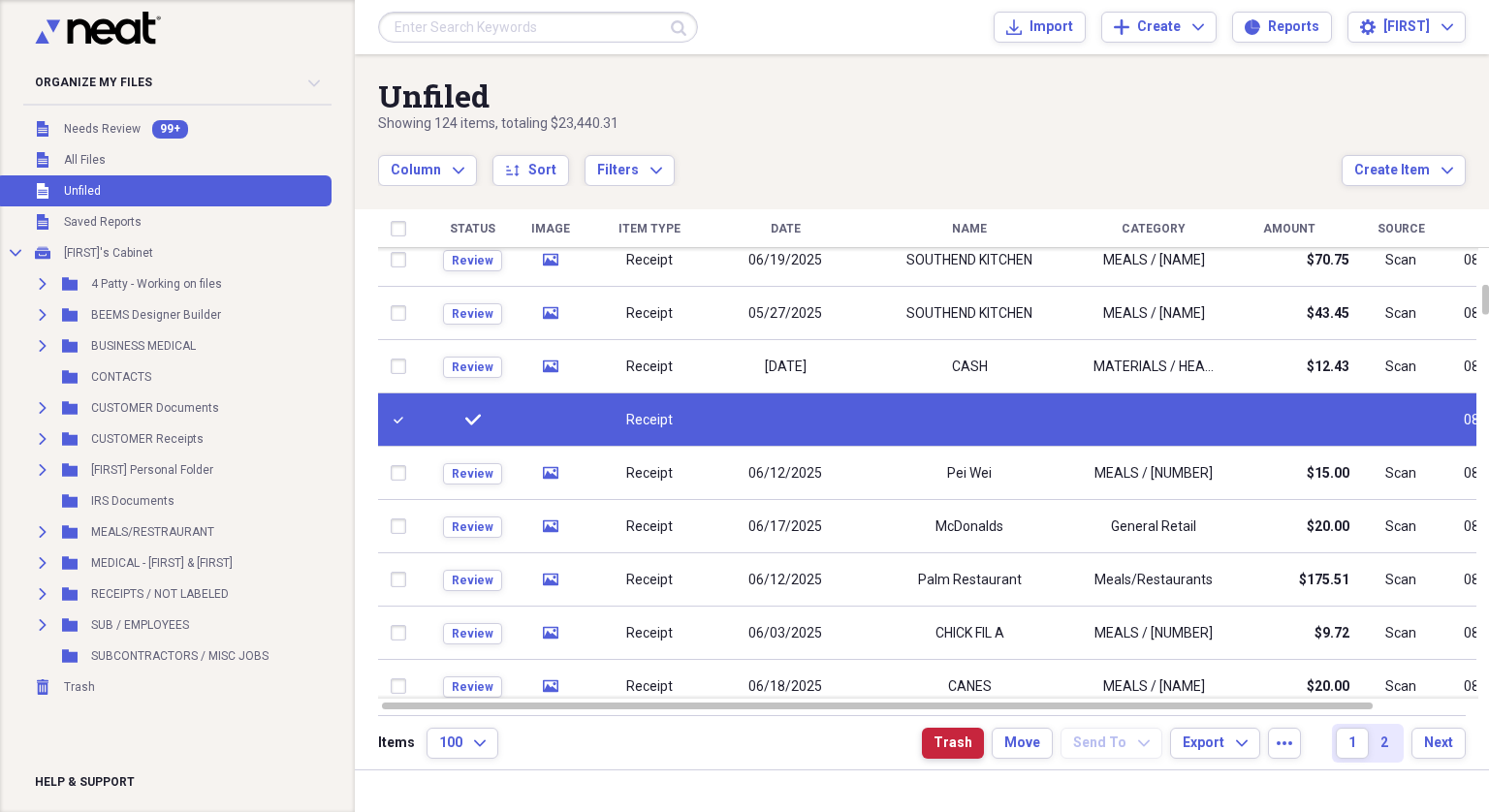 click on "Trash" at bounding box center [953, 743] 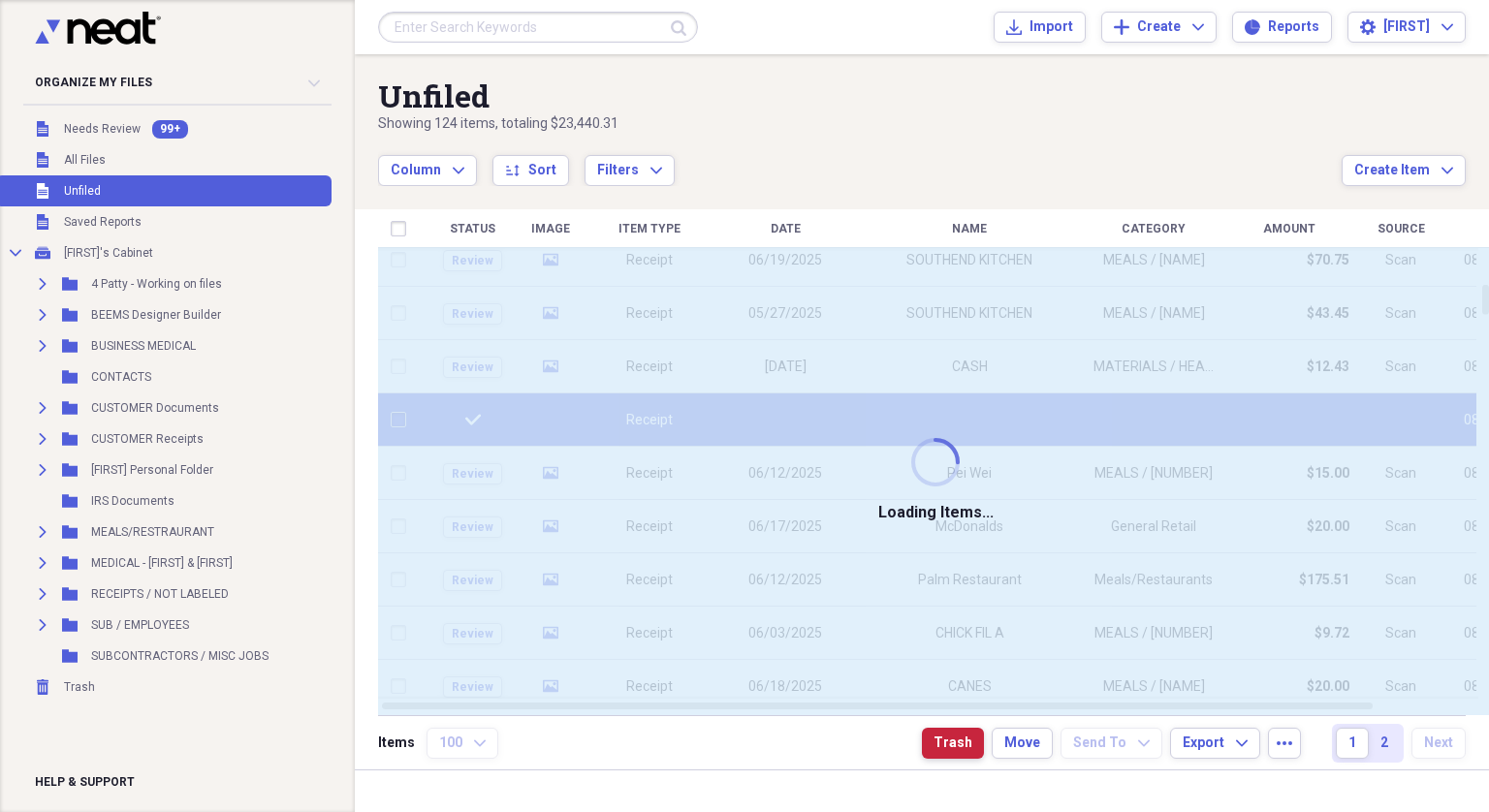 checkbox on "false" 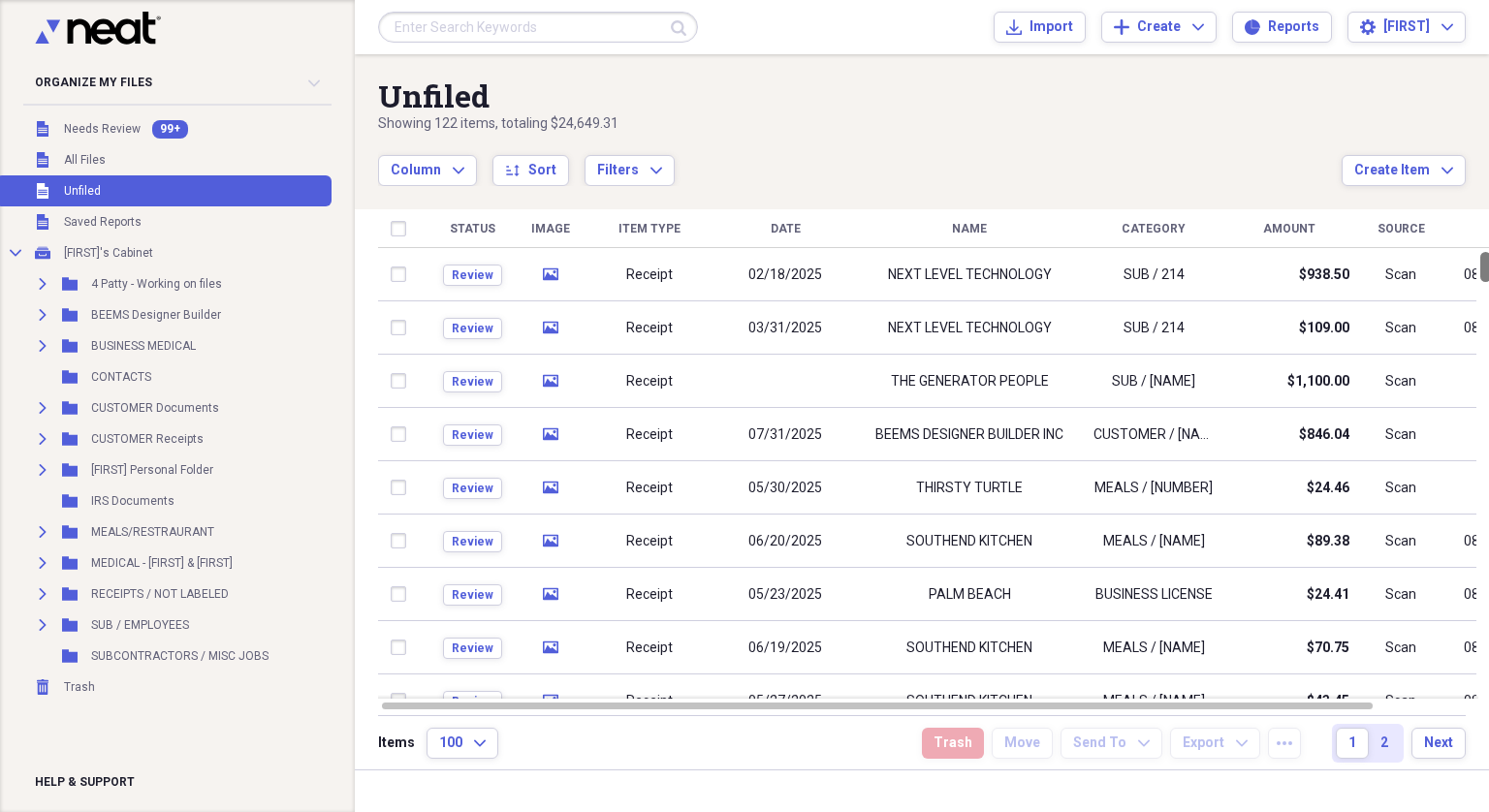 drag, startPoint x: 1482, startPoint y: 295, endPoint x: 1486, endPoint y: 227, distance: 68.11755 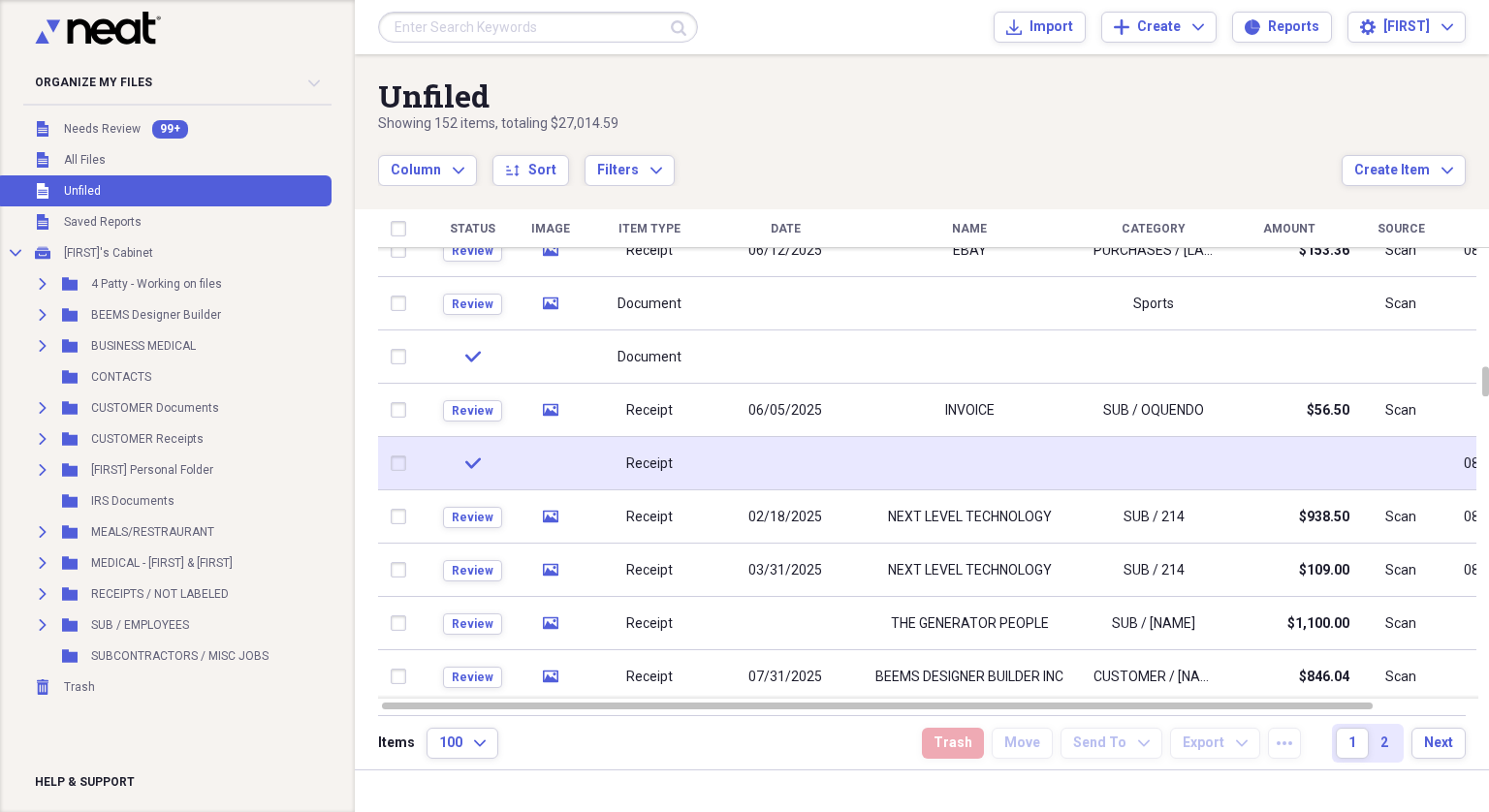 click at bounding box center [402, 463] 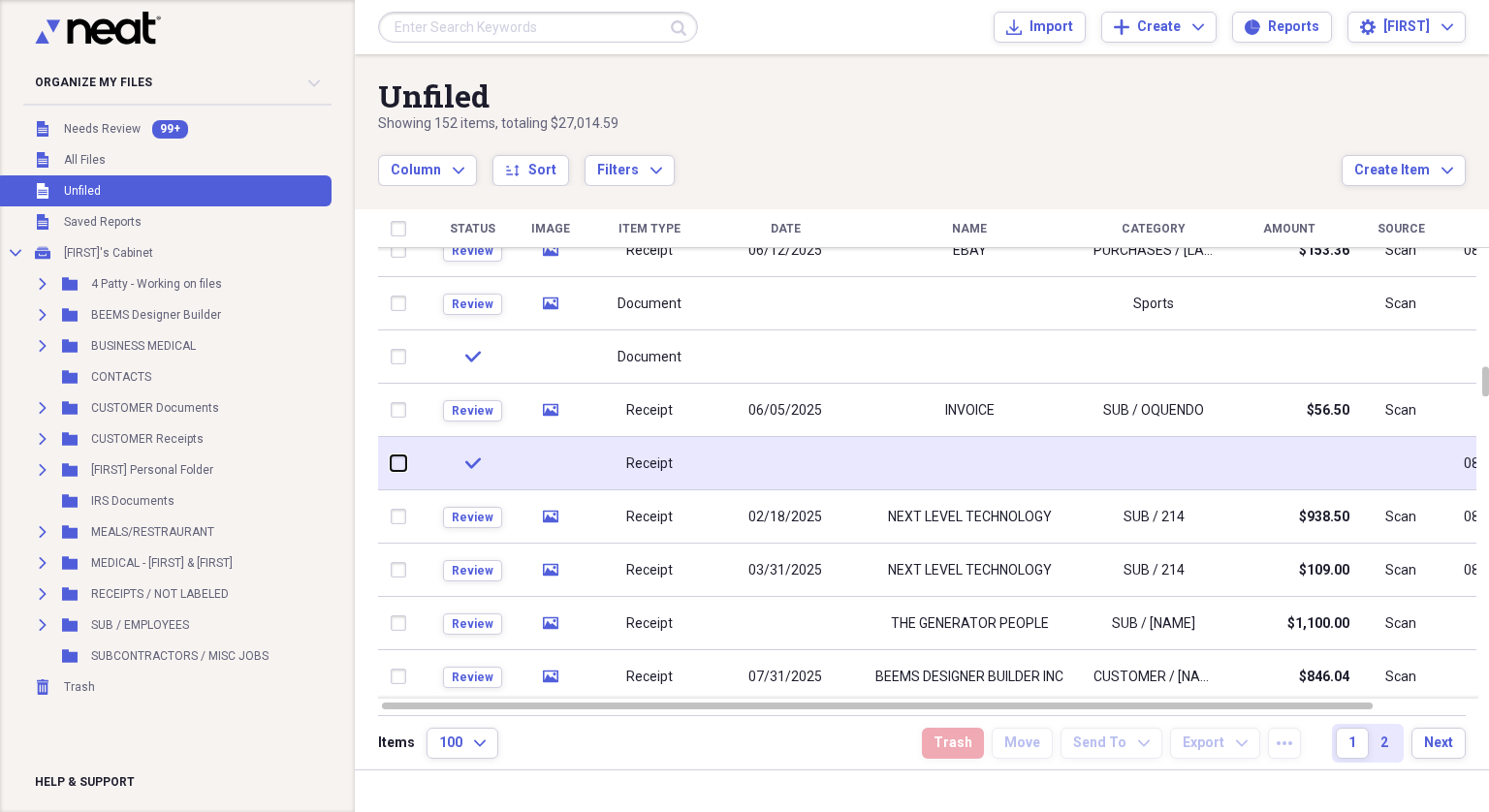 click at bounding box center [391, 463] 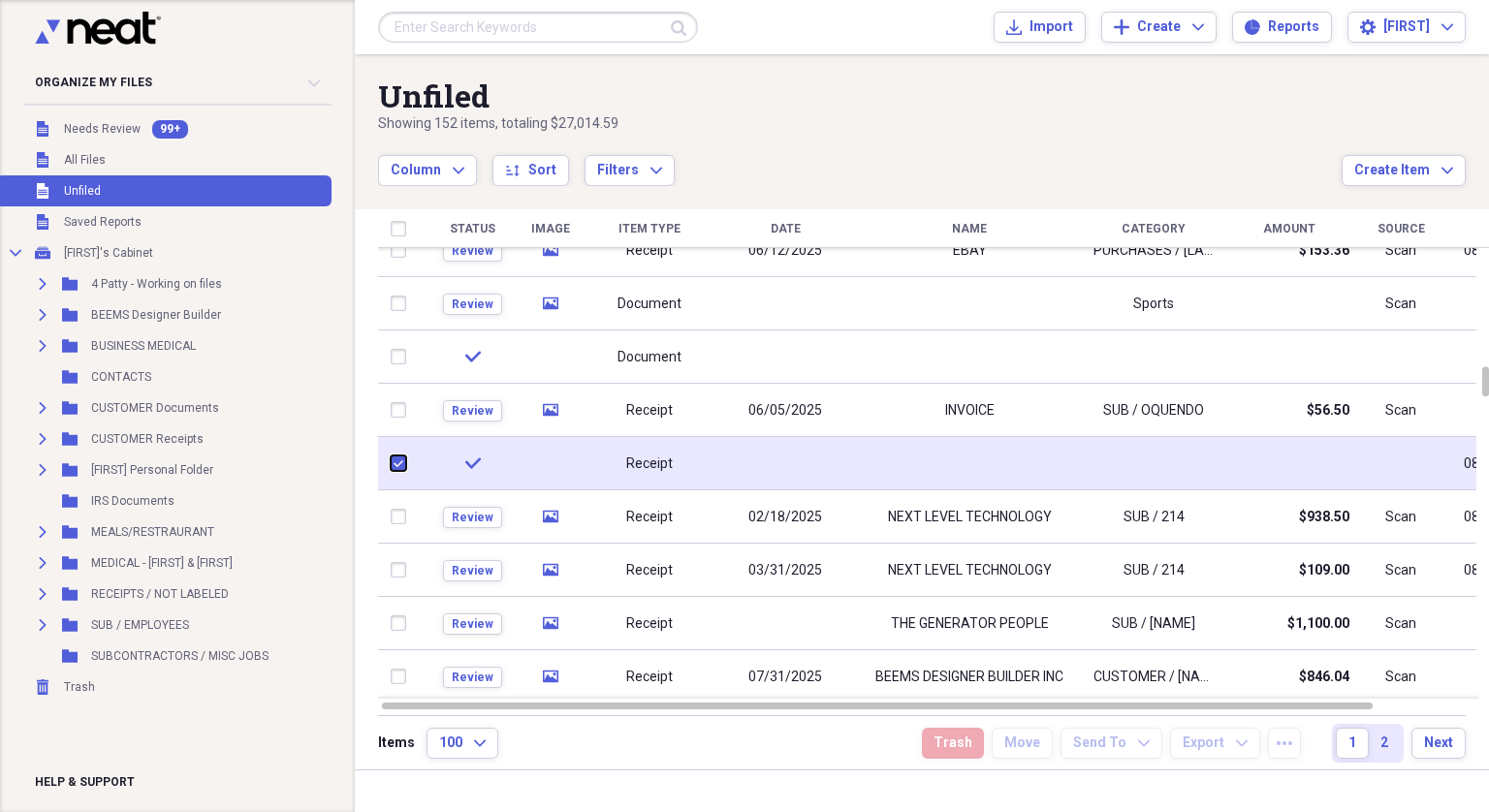 checkbox on "true" 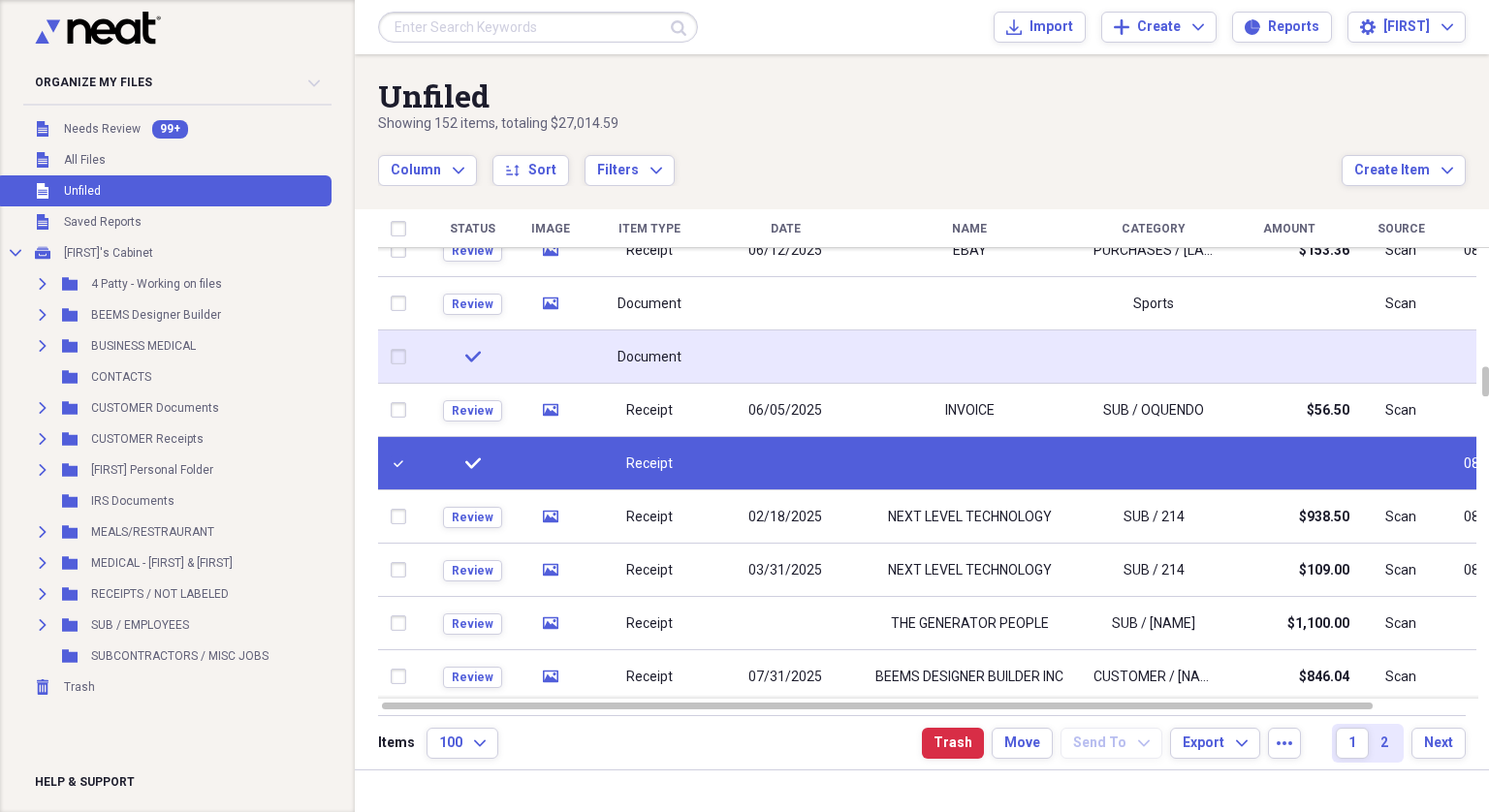 click at bounding box center (402, 357) 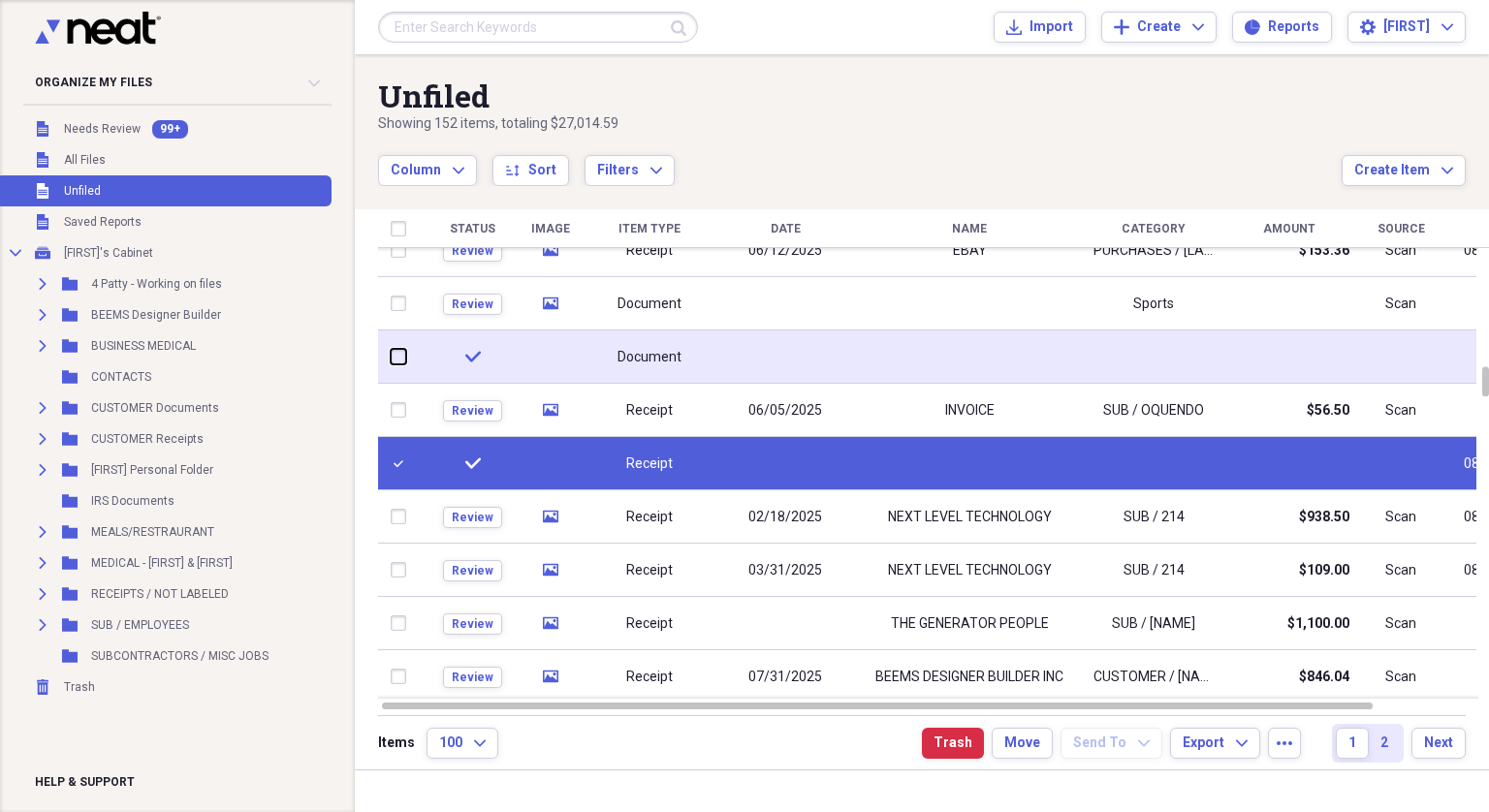 click at bounding box center [391, 357] 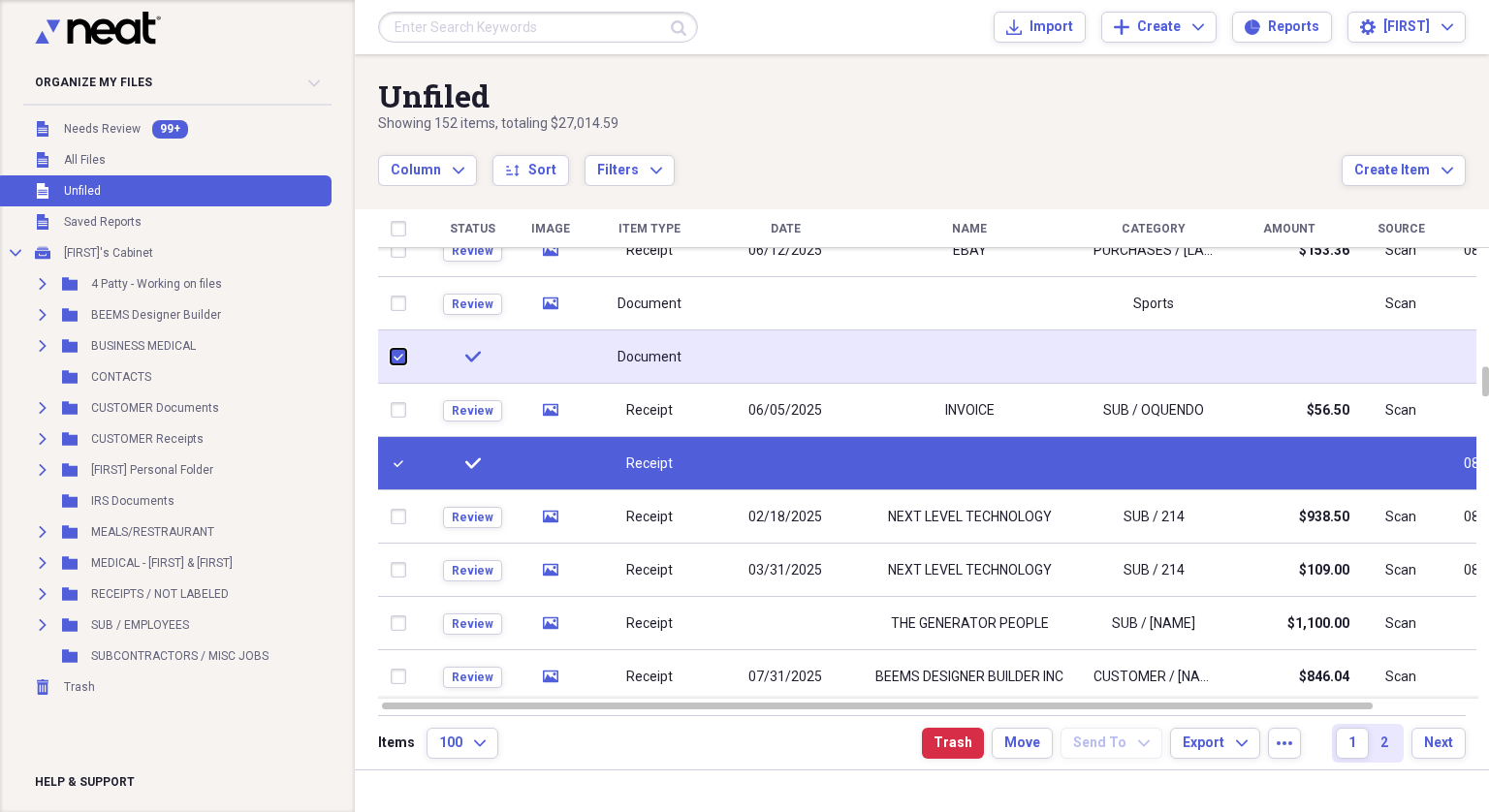 checkbox on "true" 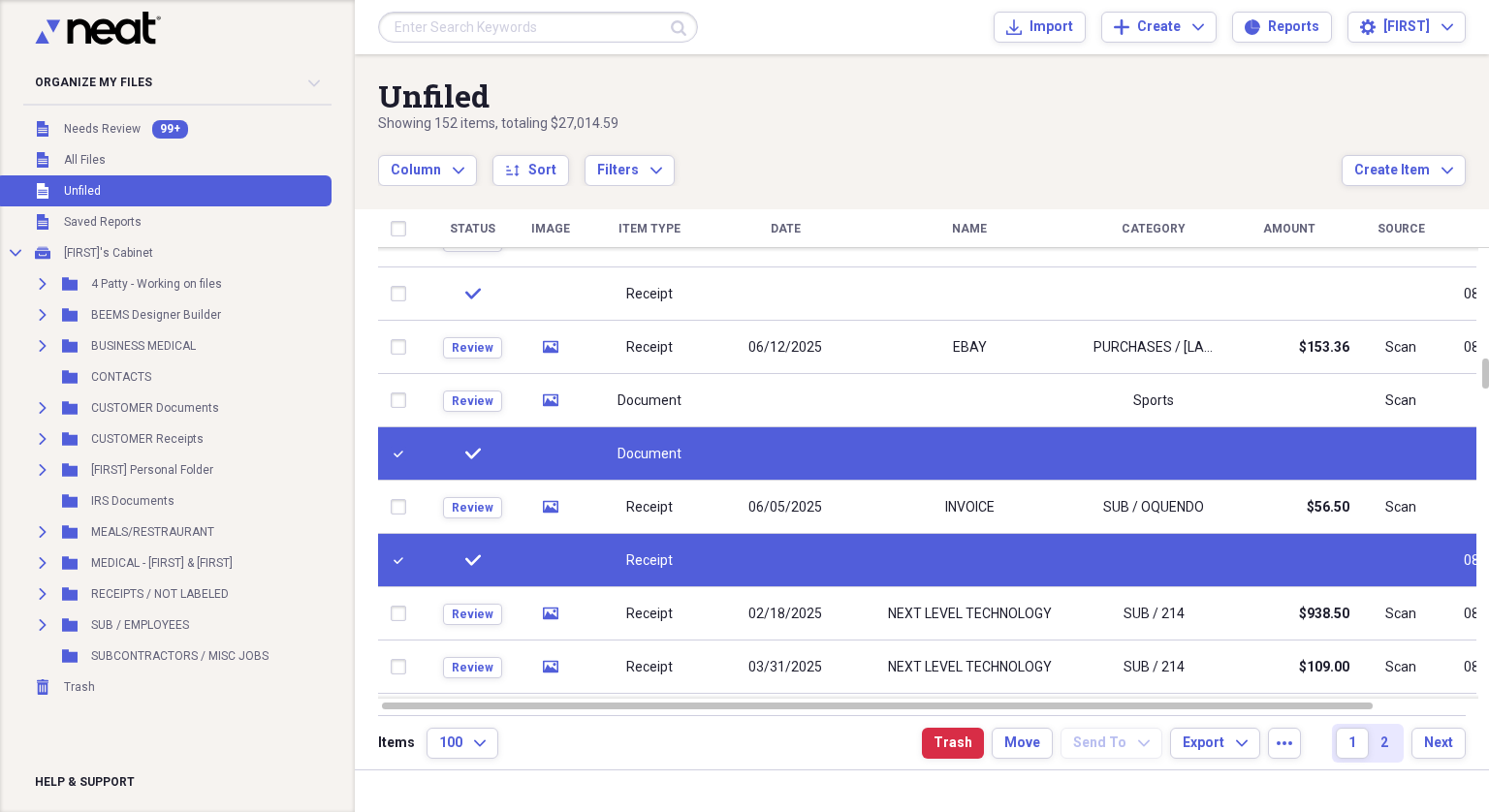click at bounding box center (402, 453) 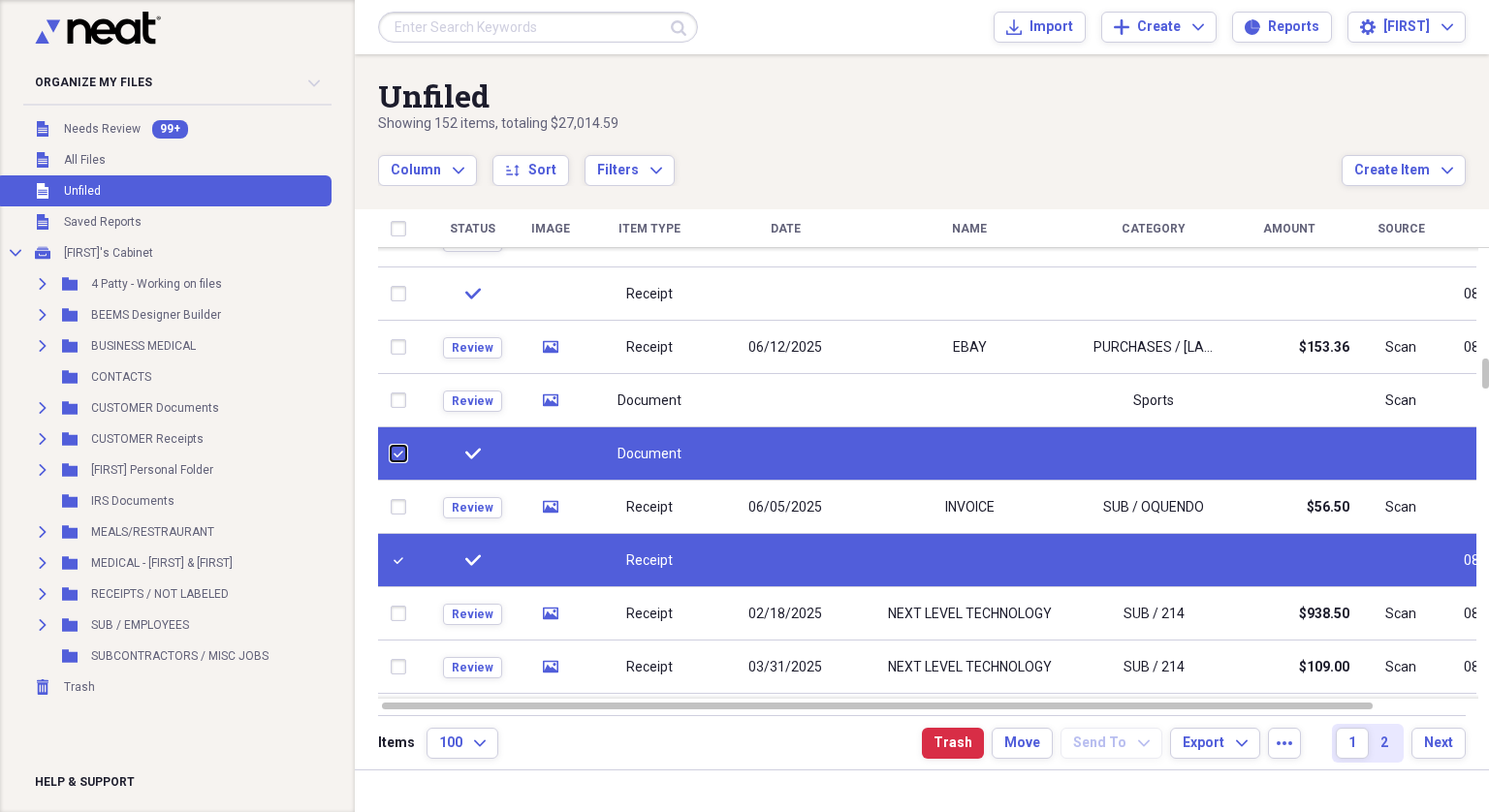click at bounding box center [391, 453] 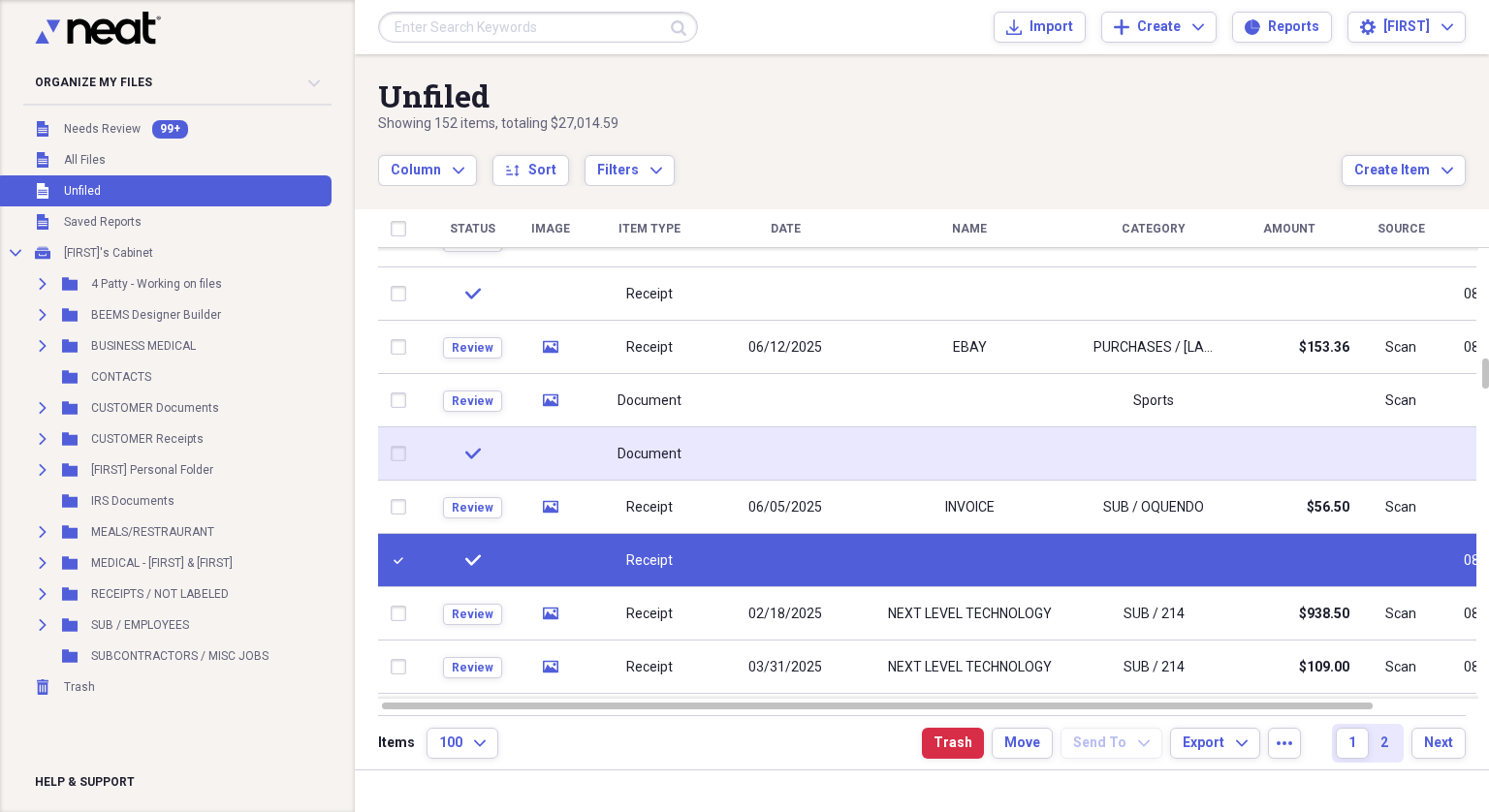 click at bounding box center (402, 453) 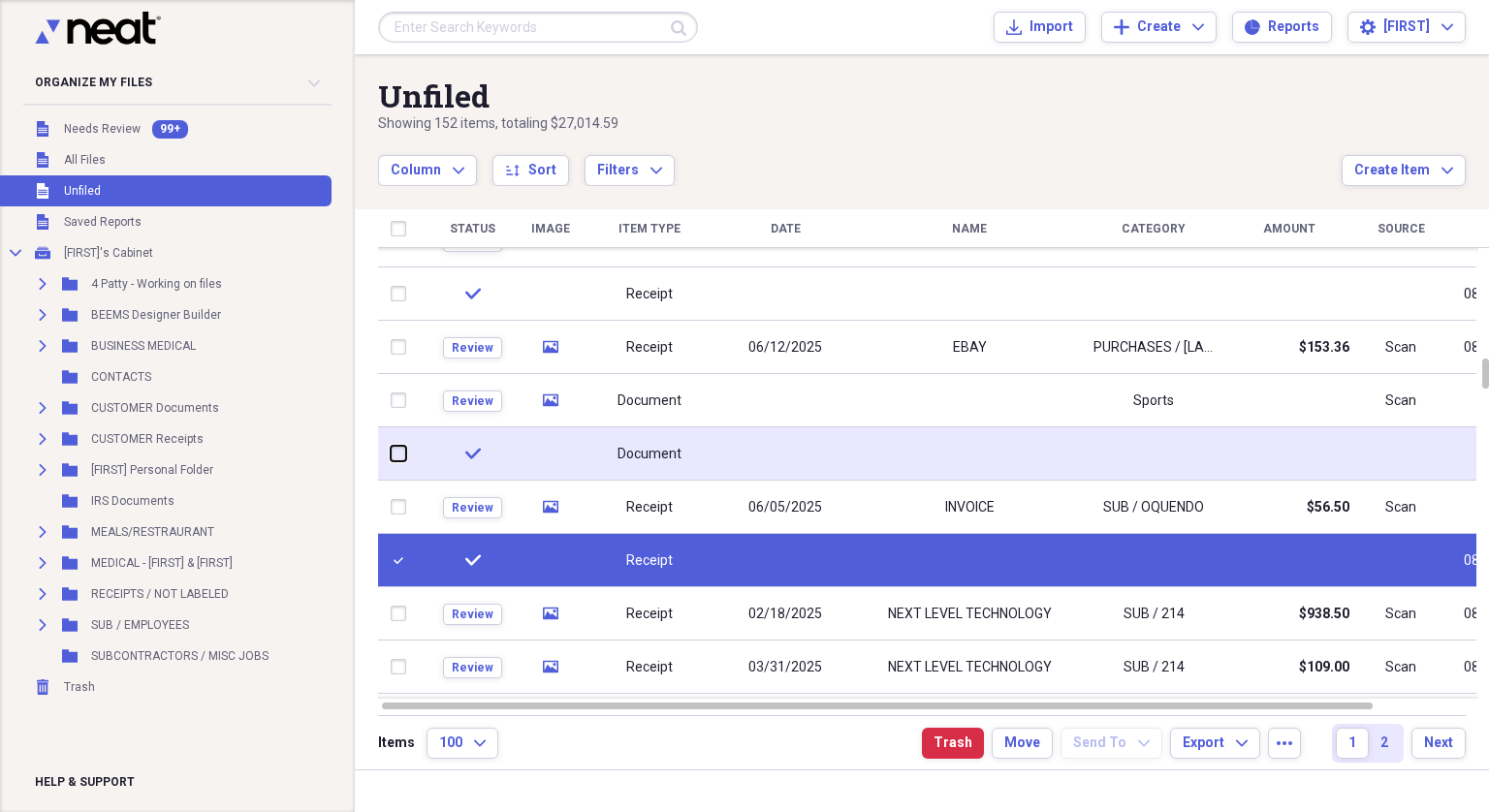 click at bounding box center [391, 453] 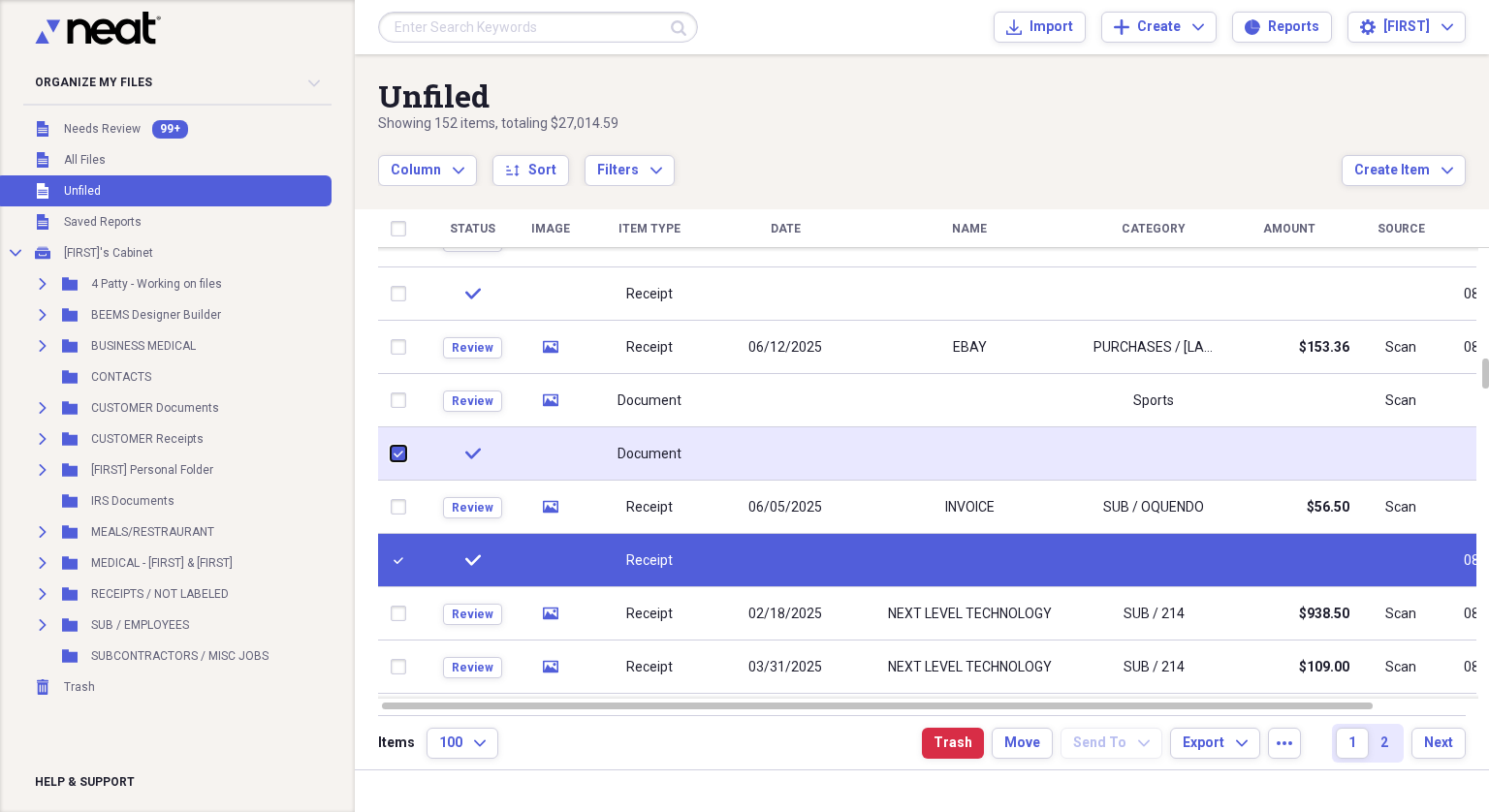 checkbox on "true" 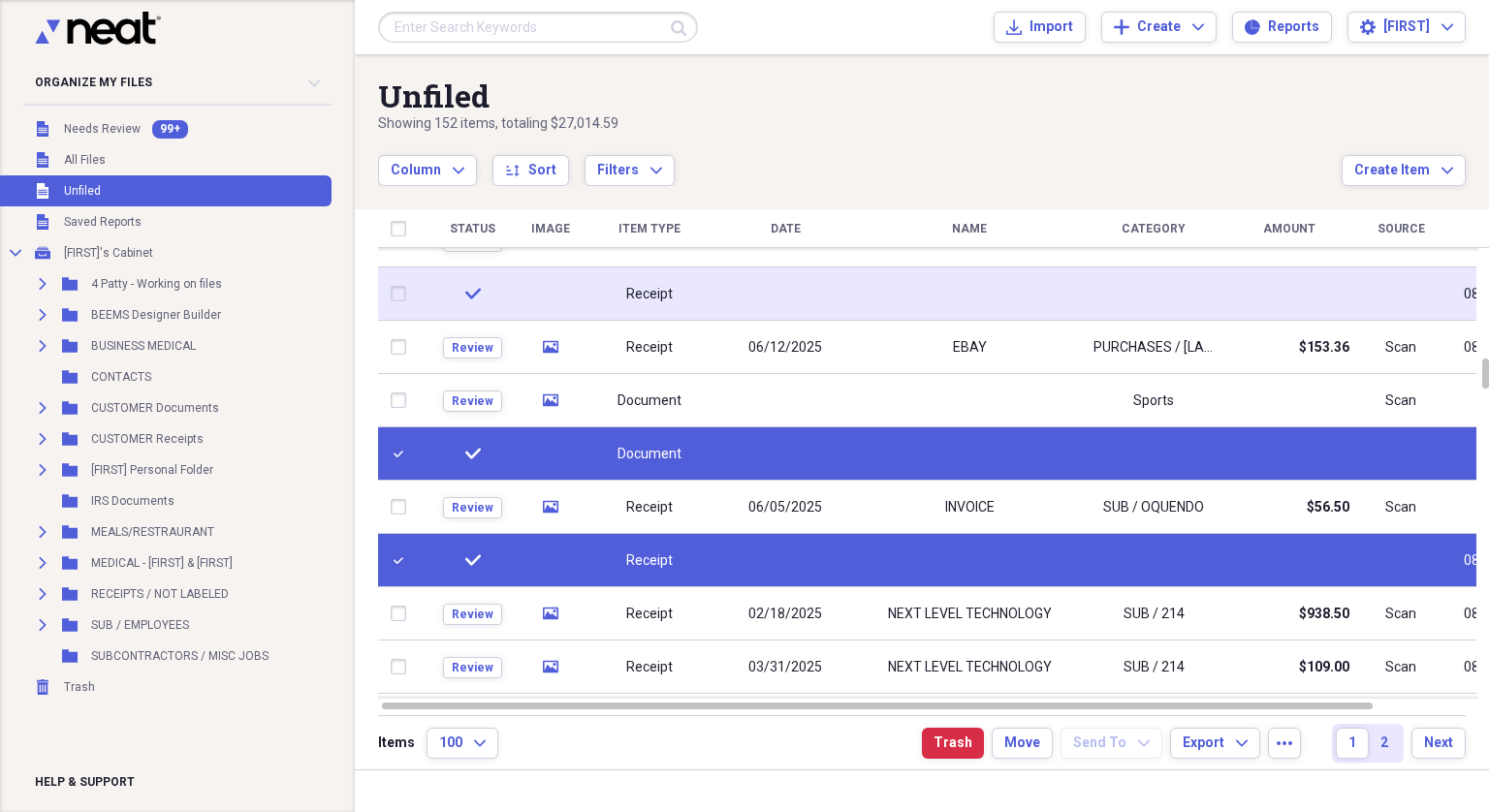 click at bounding box center [402, 294] 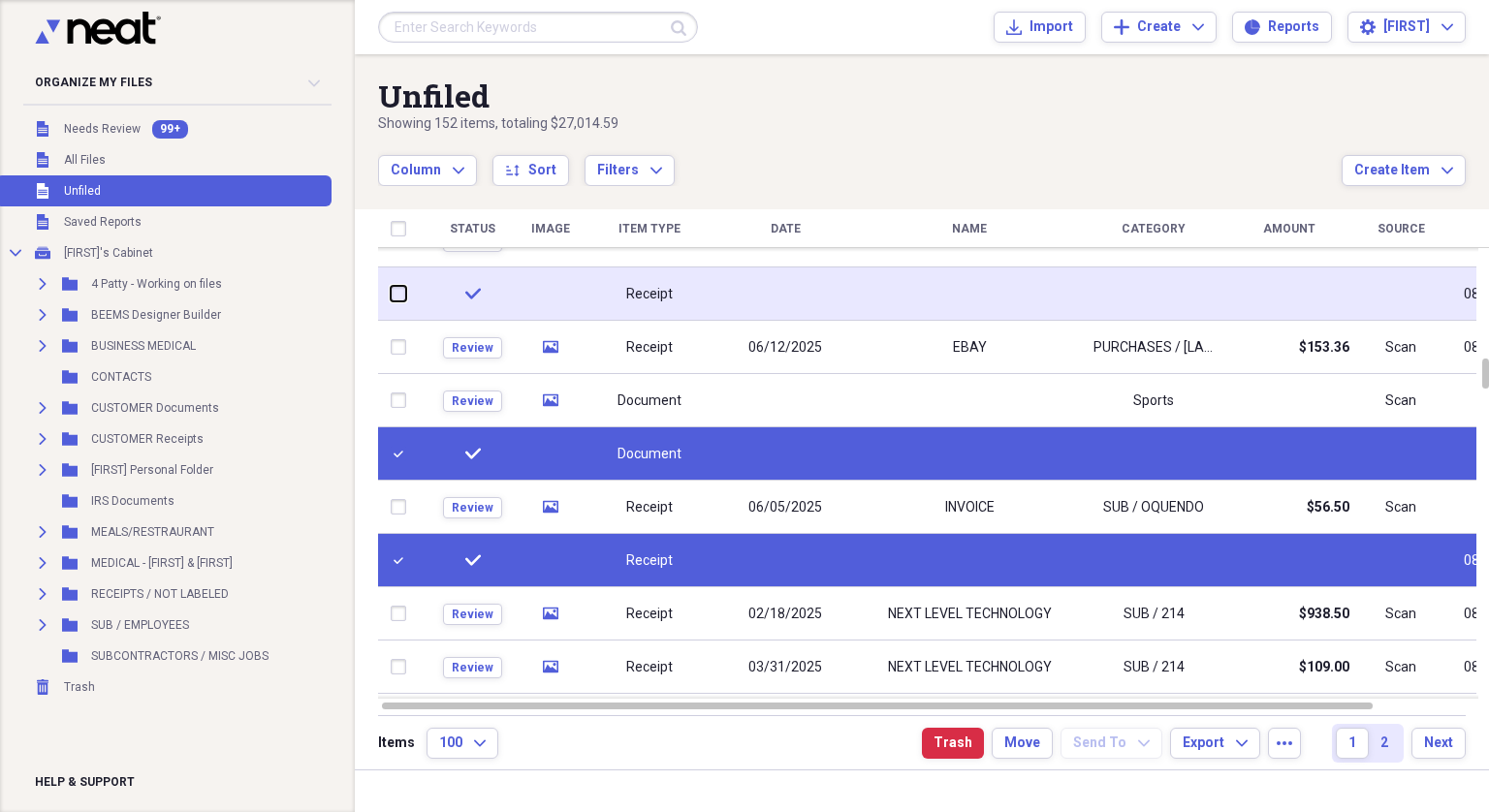 click at bounding box center [391, 294] 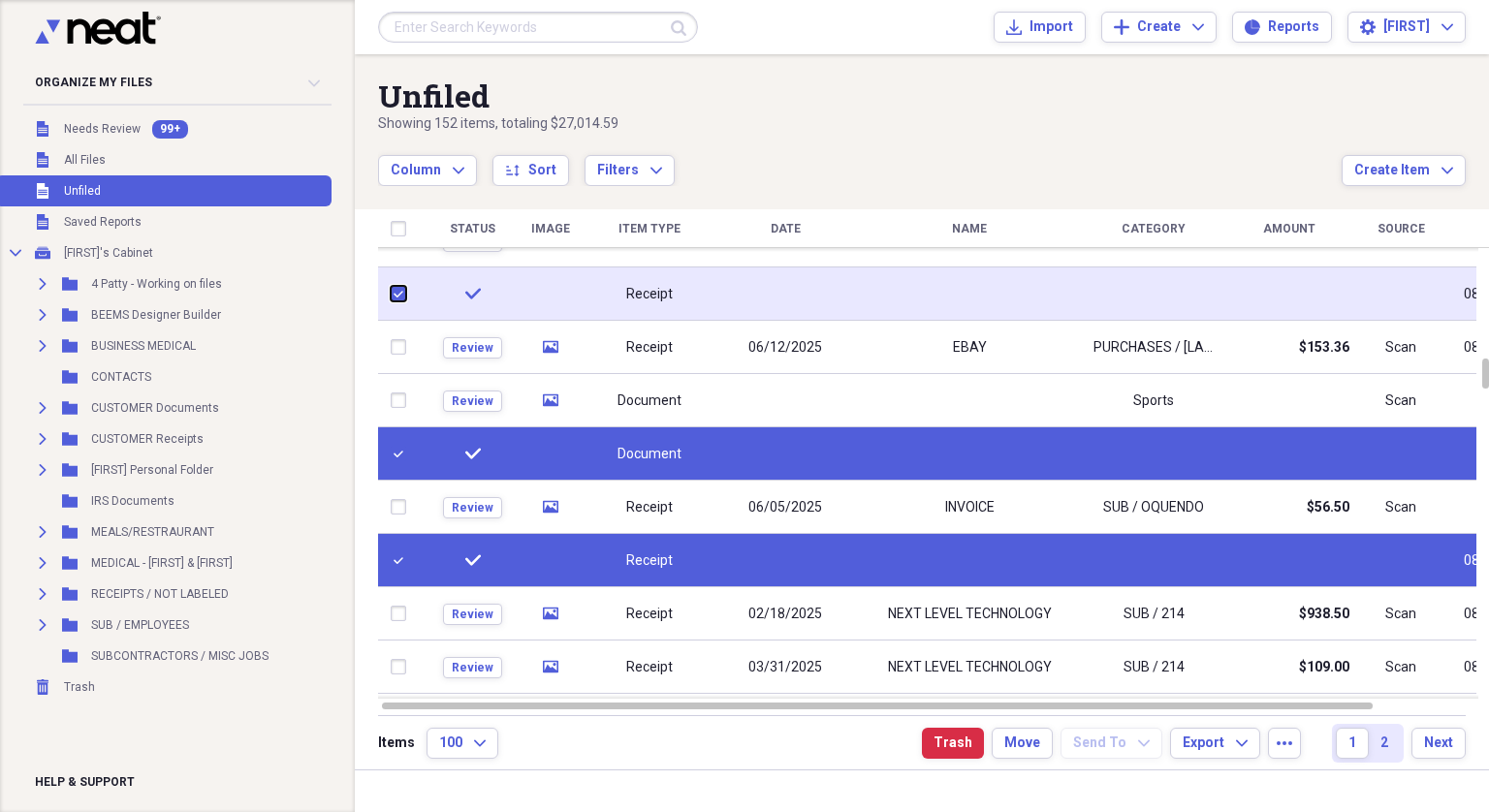checkbox on "true" 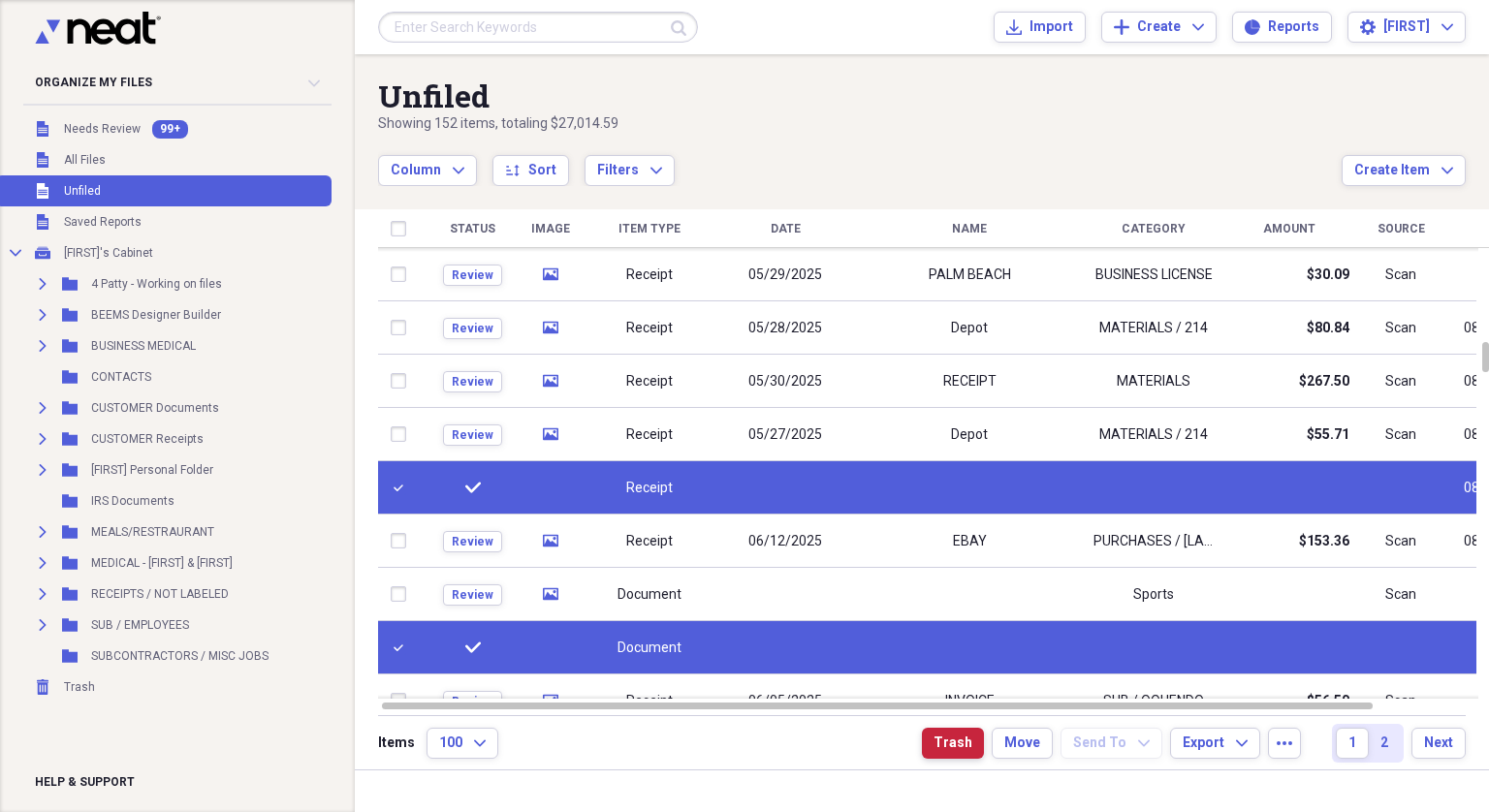 click on "Trash" at bounding box center (953, 743) 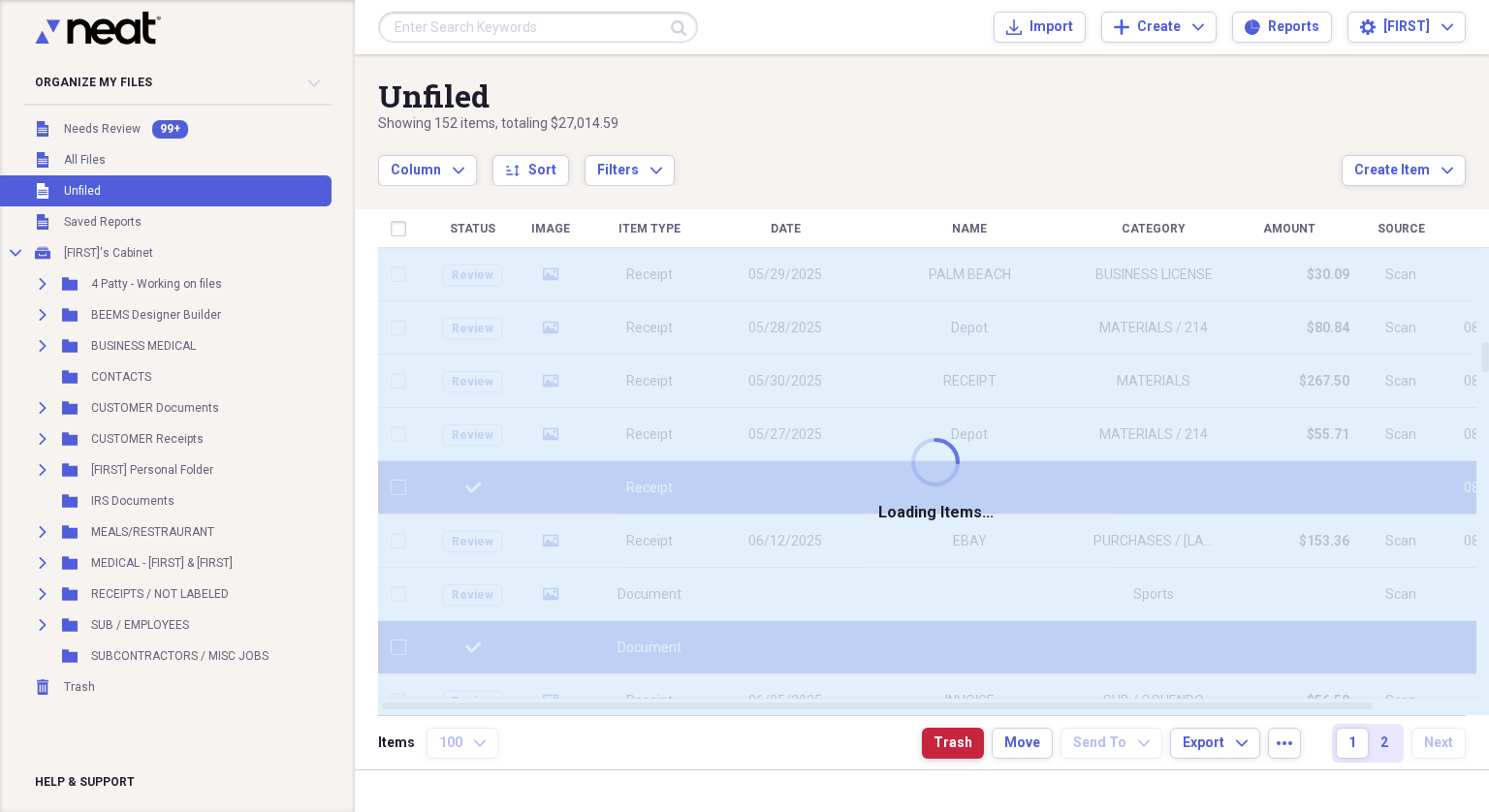 checkbox on "false" 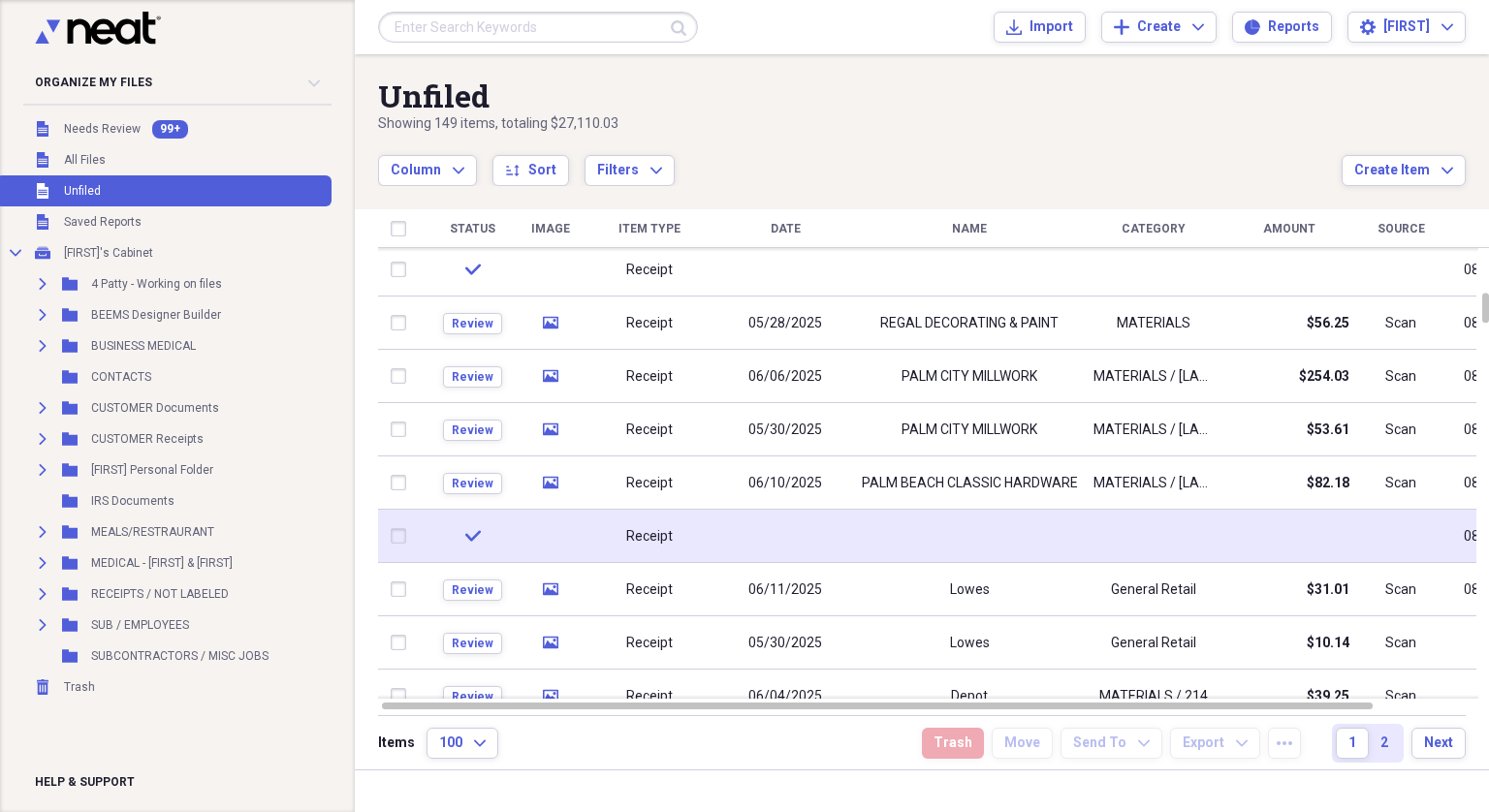 click at bounding box center [402, 536] 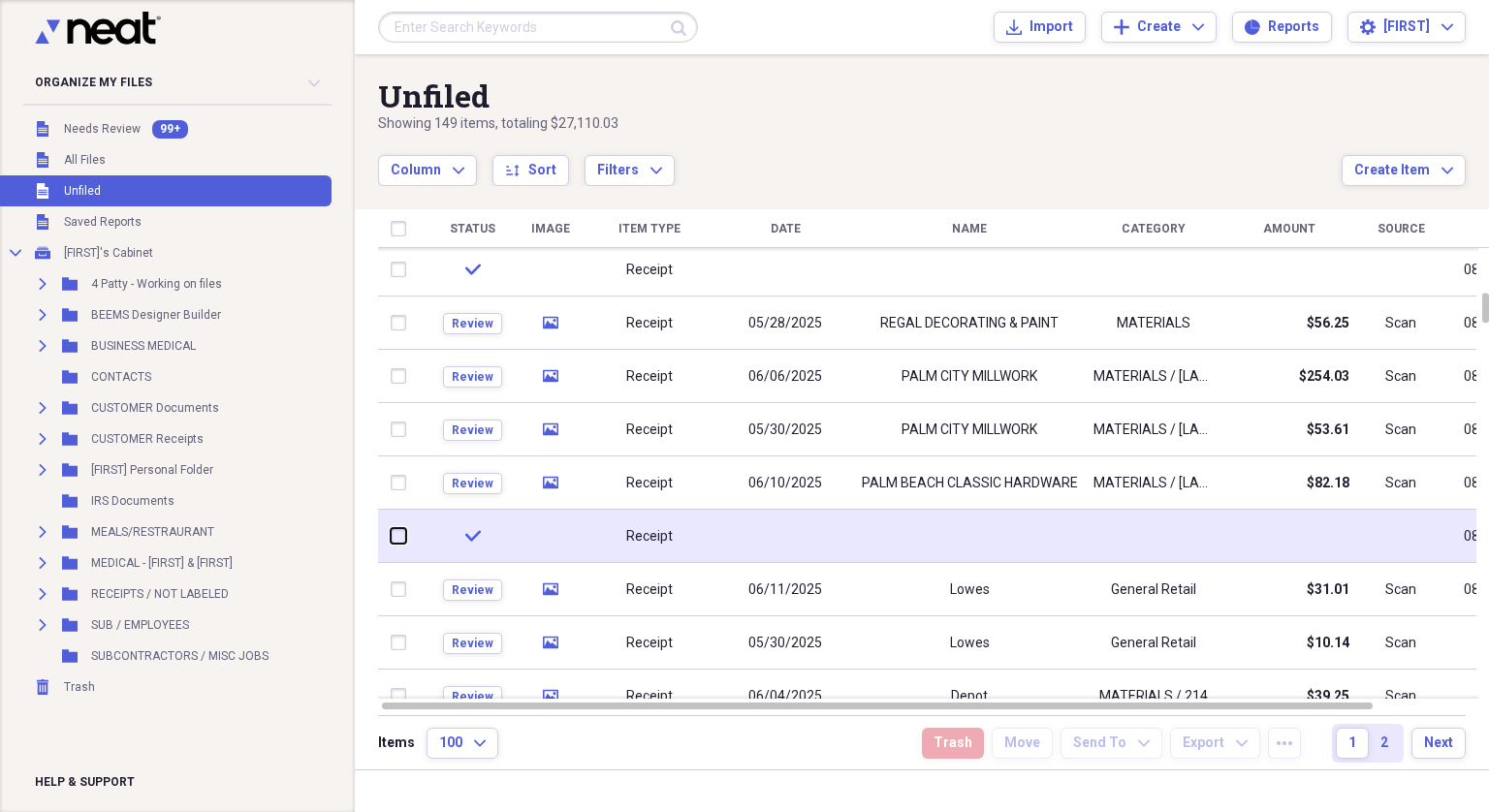 click at bounding box center (391, 536) 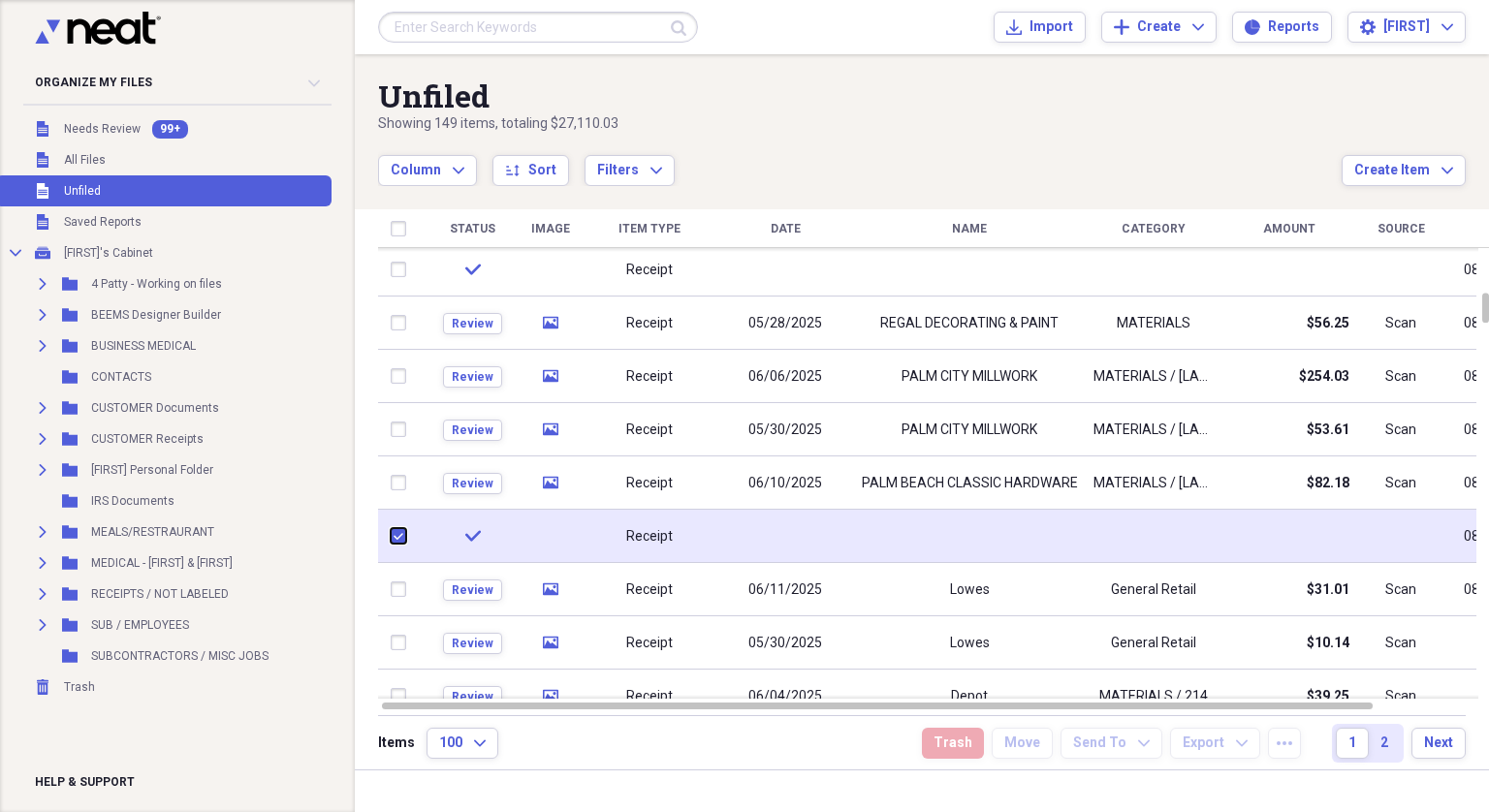 checkbox on "true" 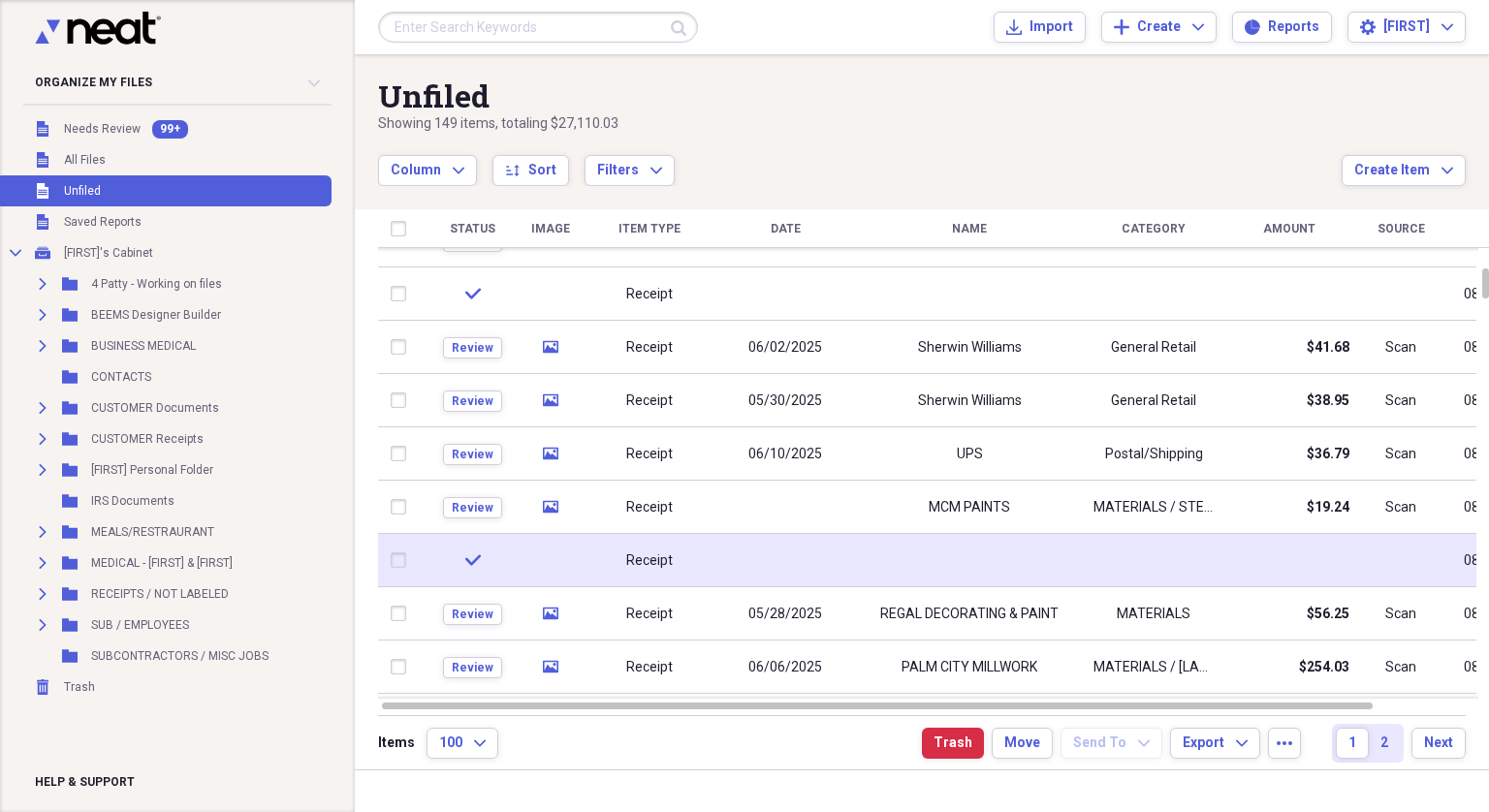 click at bounding box center [402, 560] 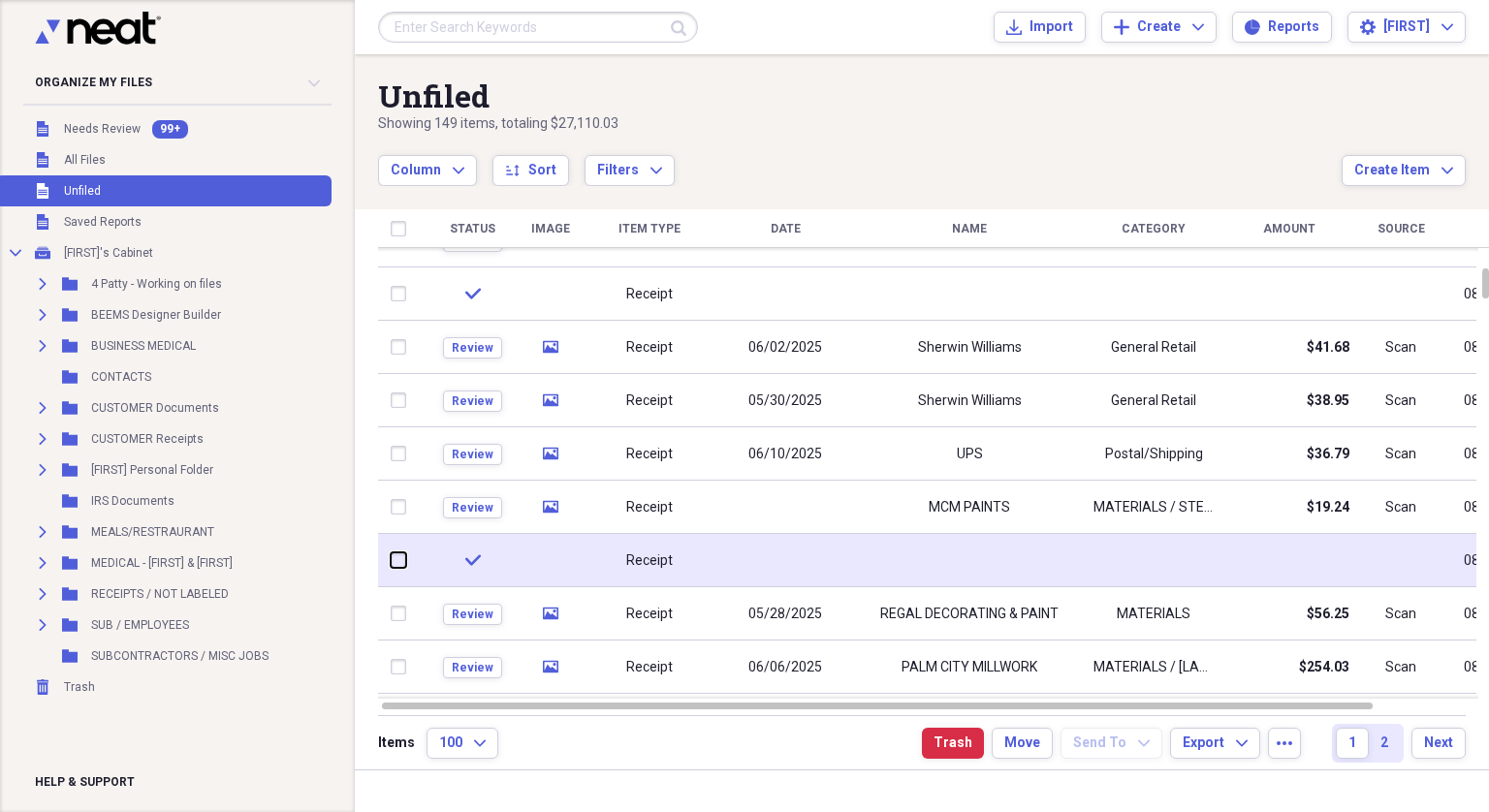 click at bounding box center [391, 560] 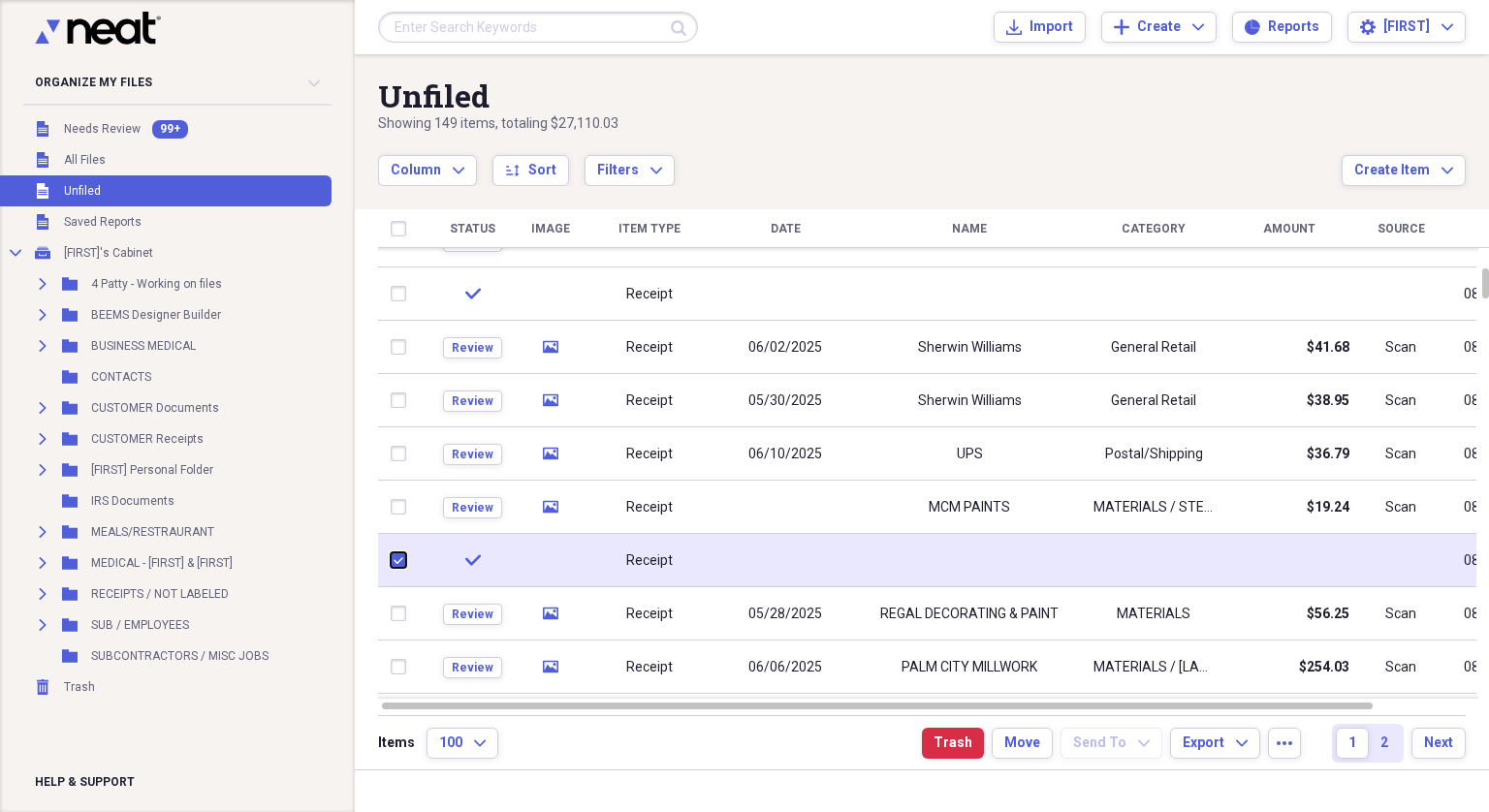 checkbox on "true" 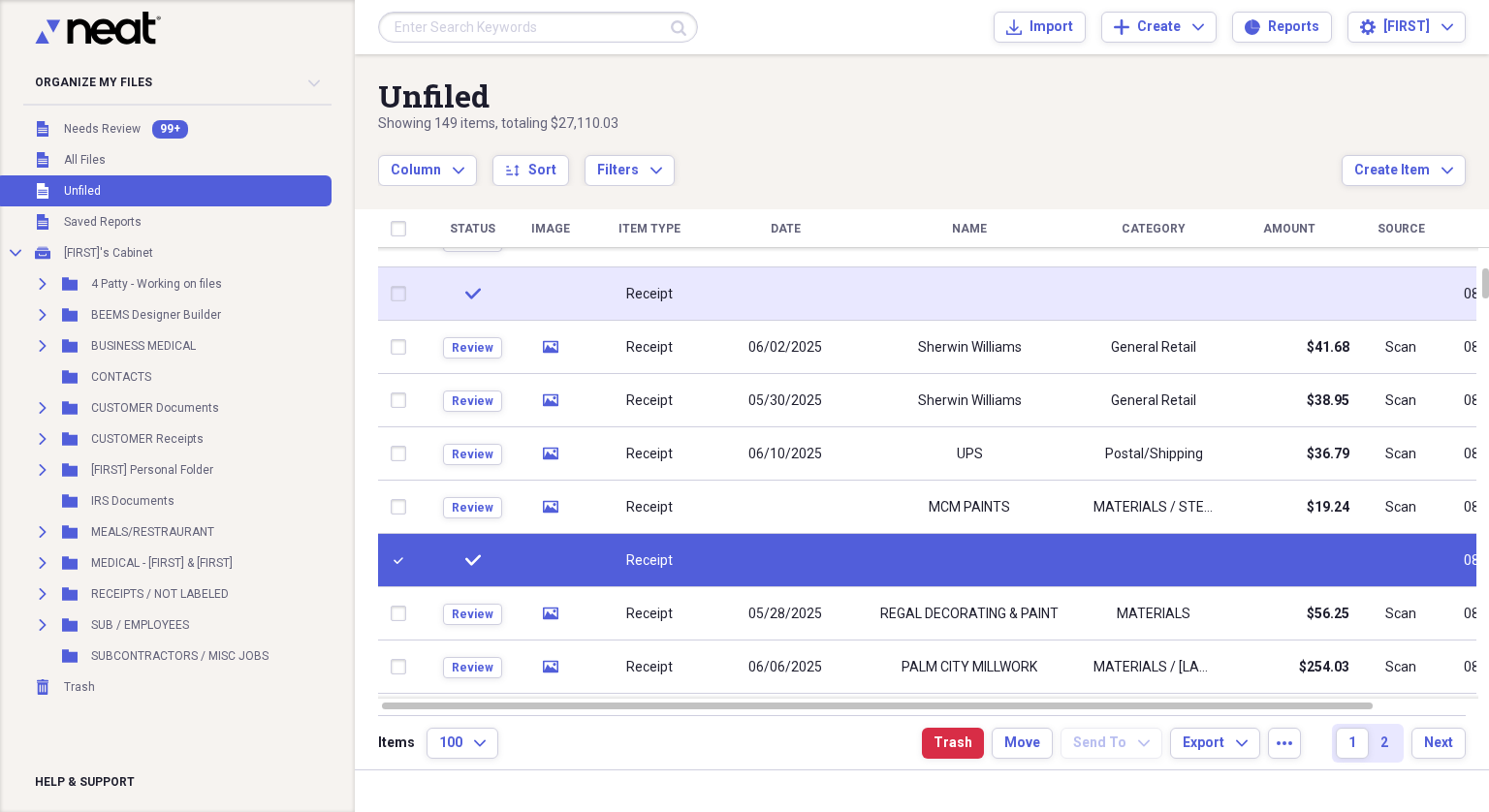 click at bounding box center (402, 294) 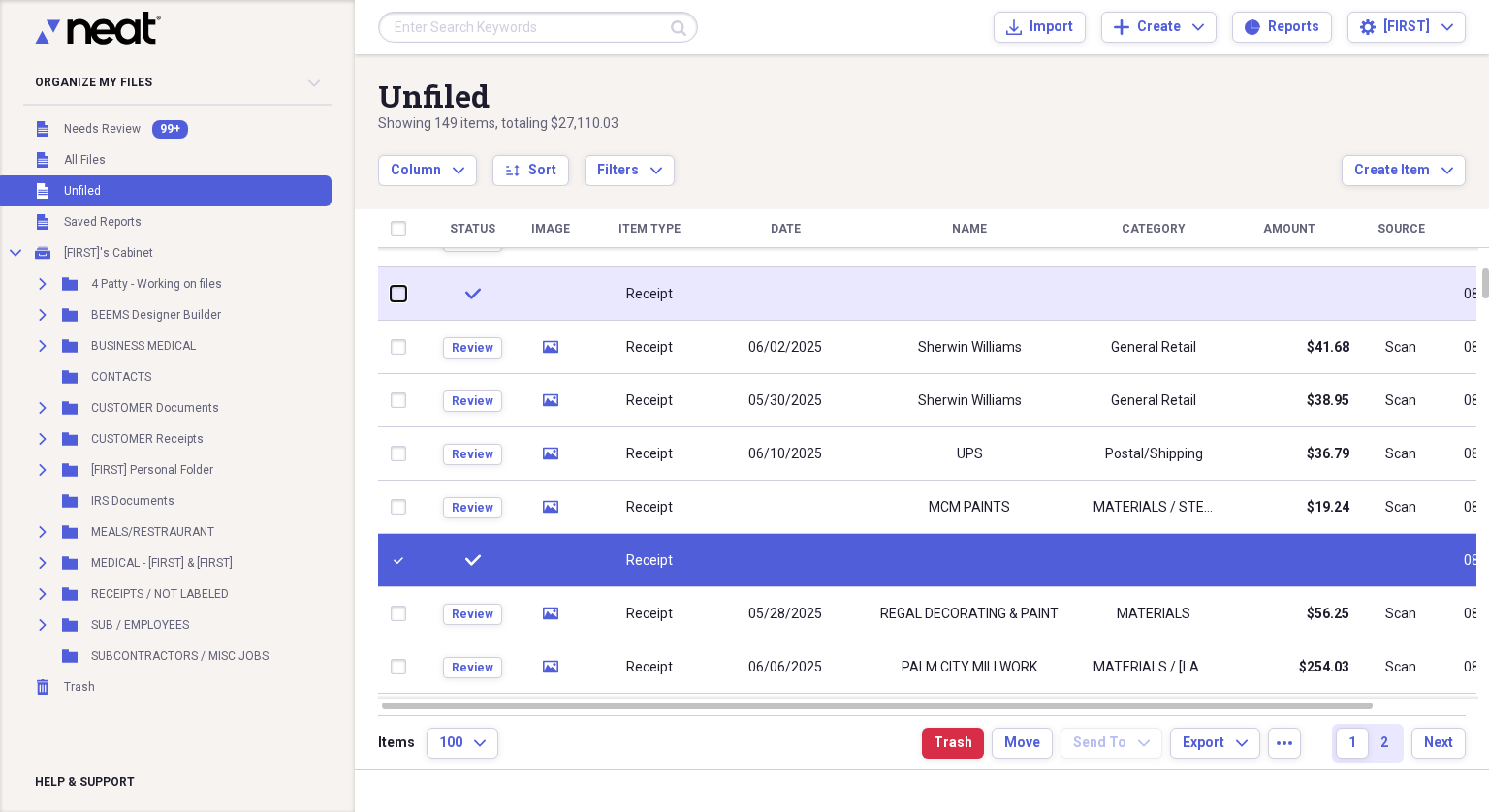 click at bounding box center (391, 294) 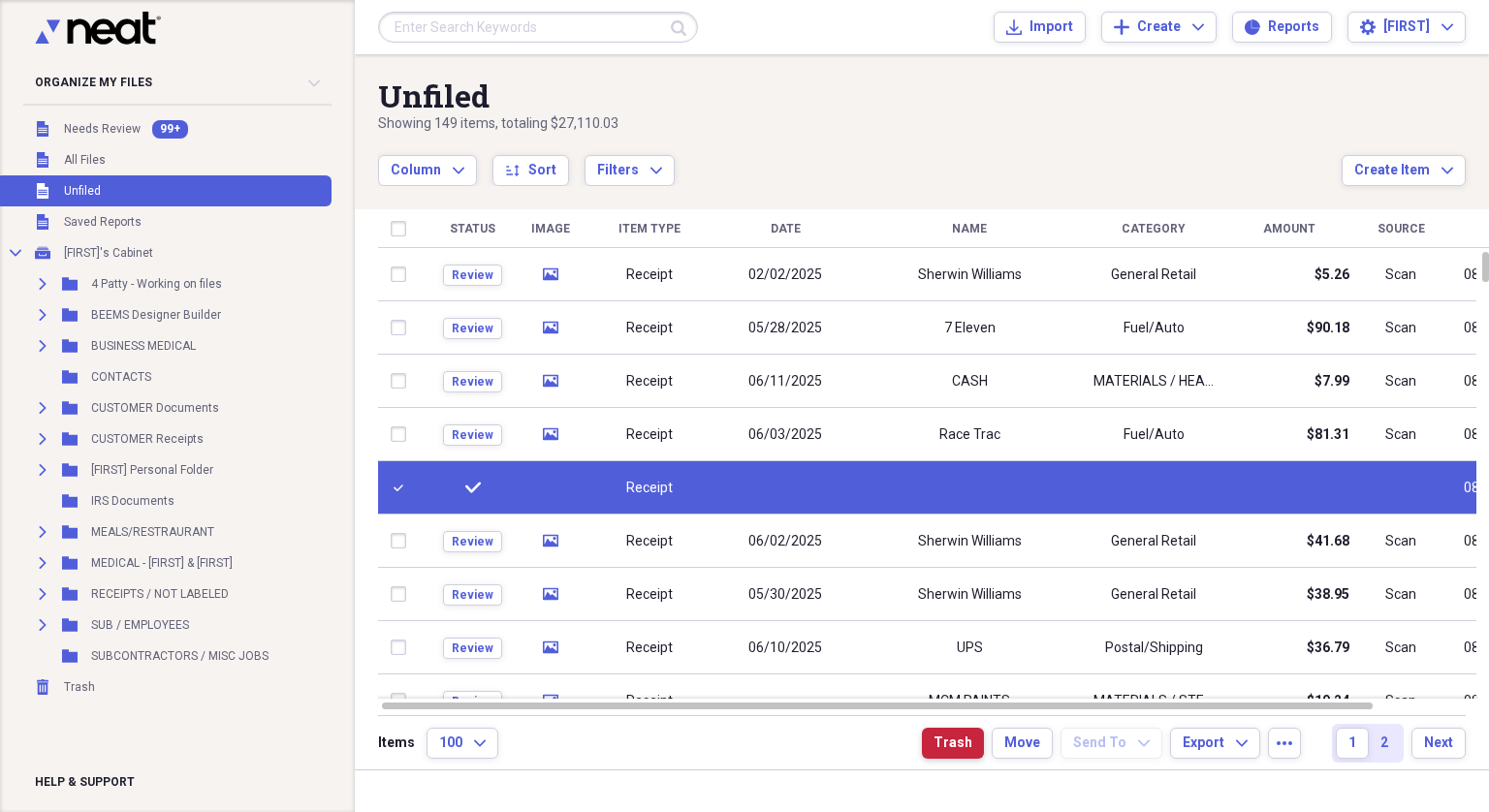 click on "Trash" at bounding box center [953, 743] 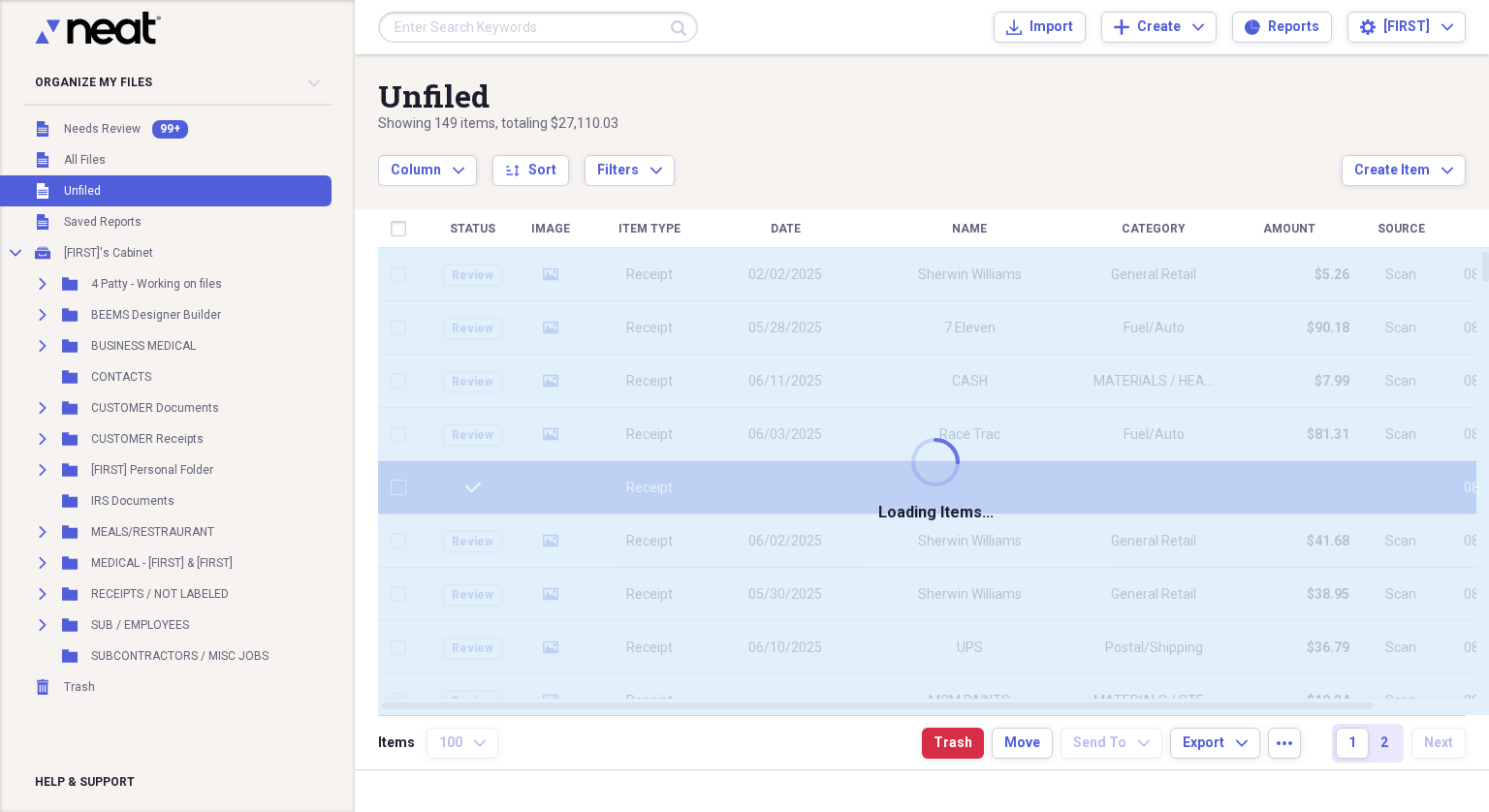 checkbox on "false" 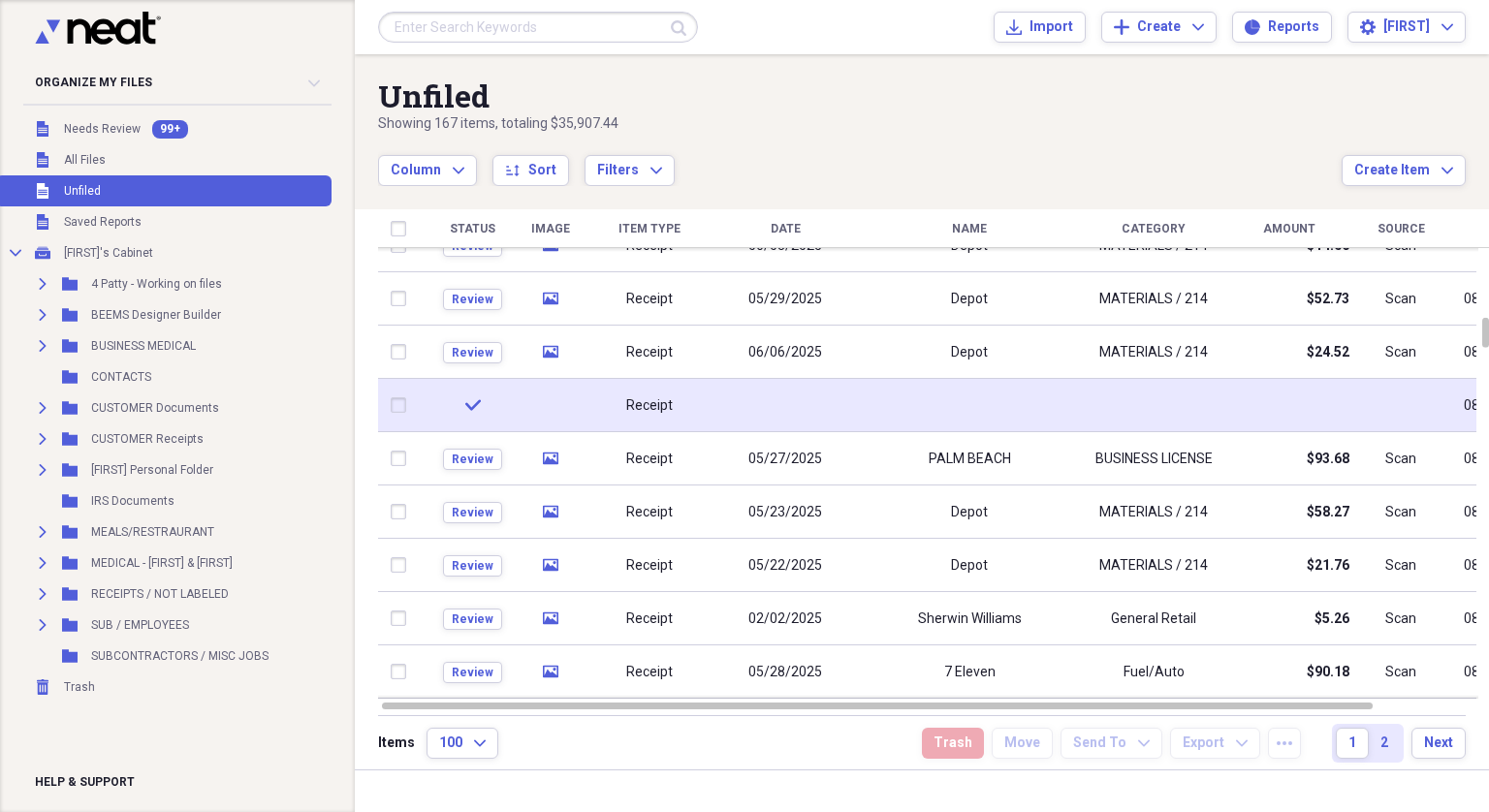 click at bounding box center [402, 405] 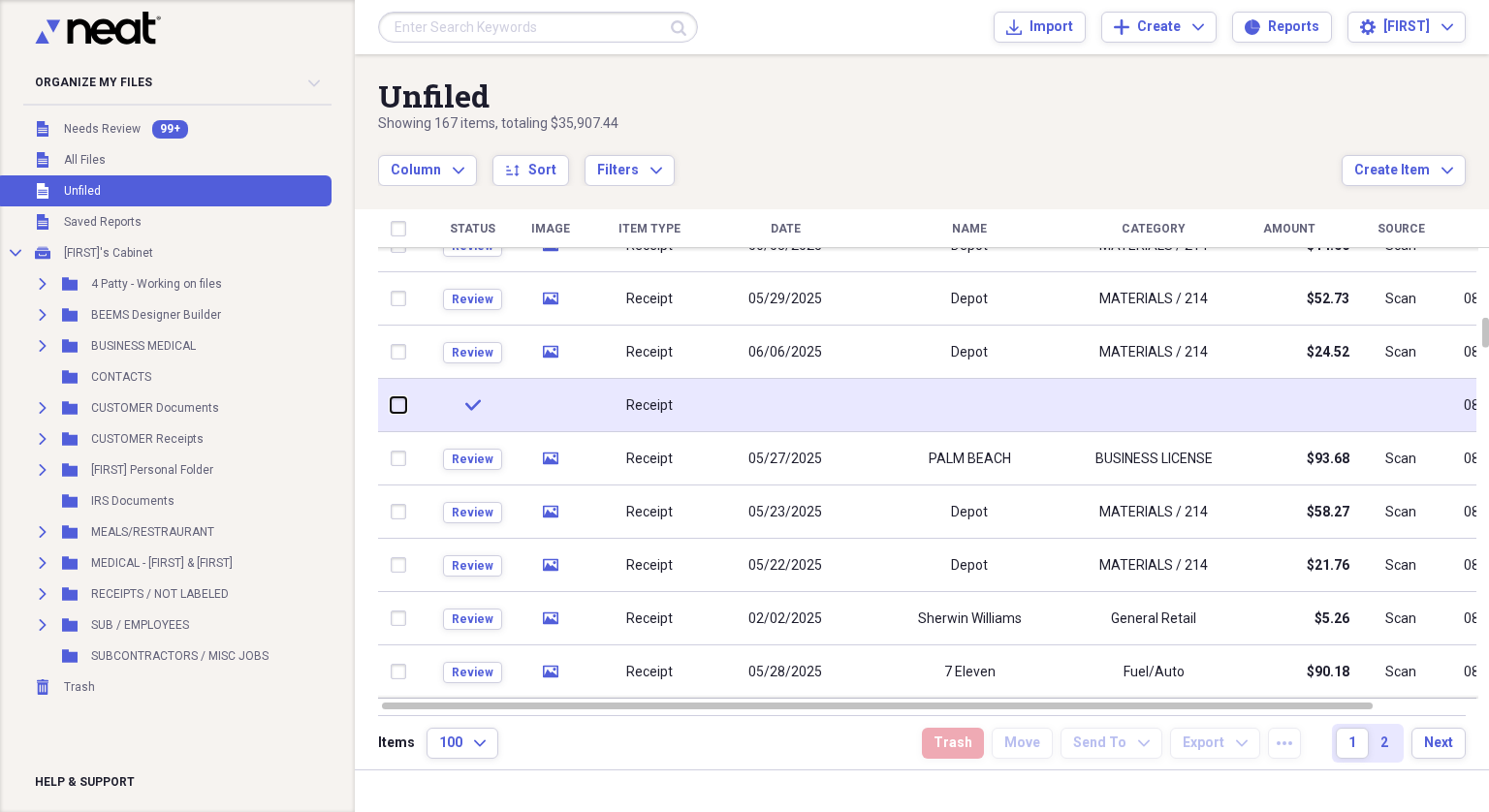 click at bounding box center (391, 405) 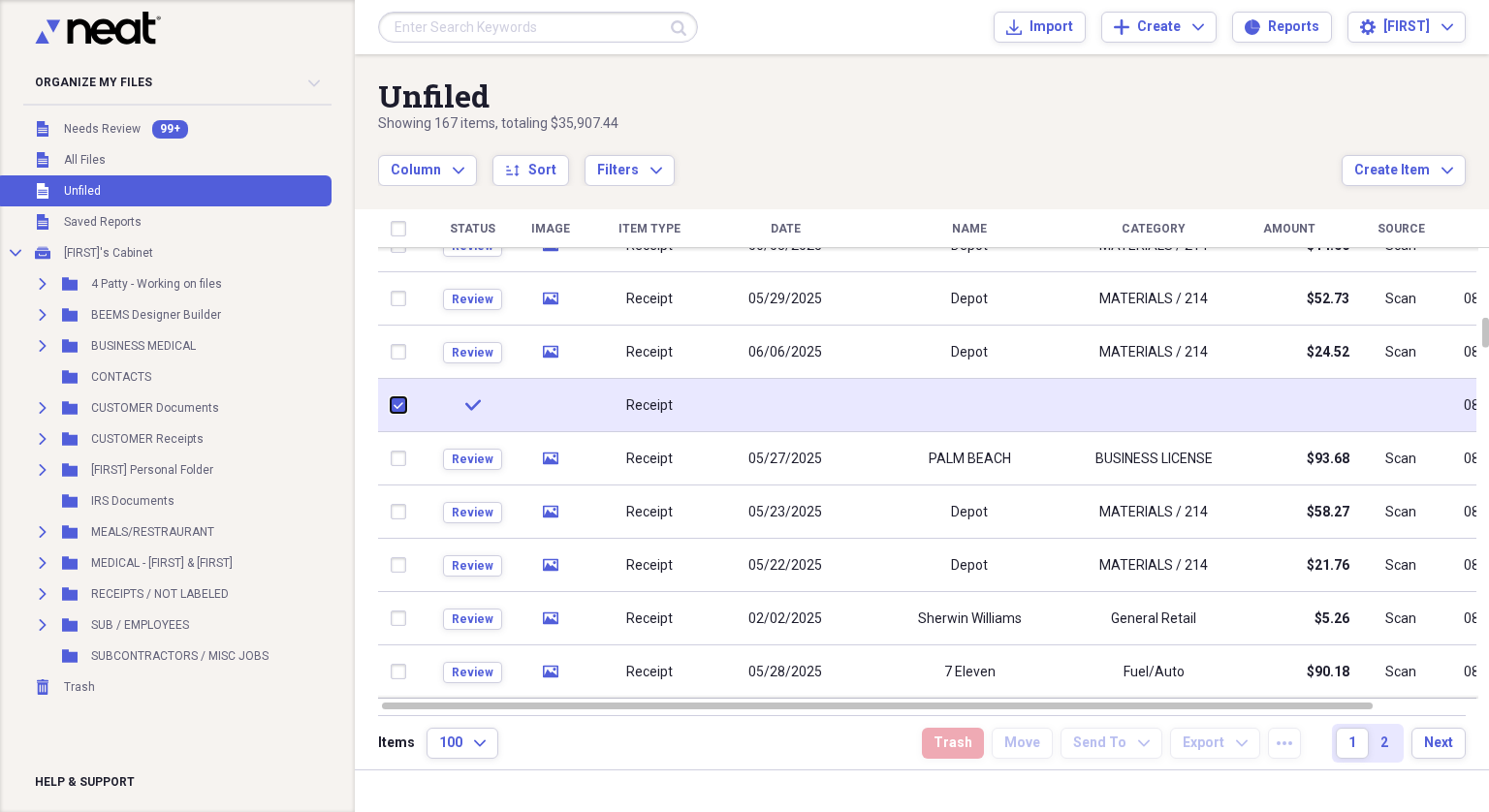 checkbox on "true" 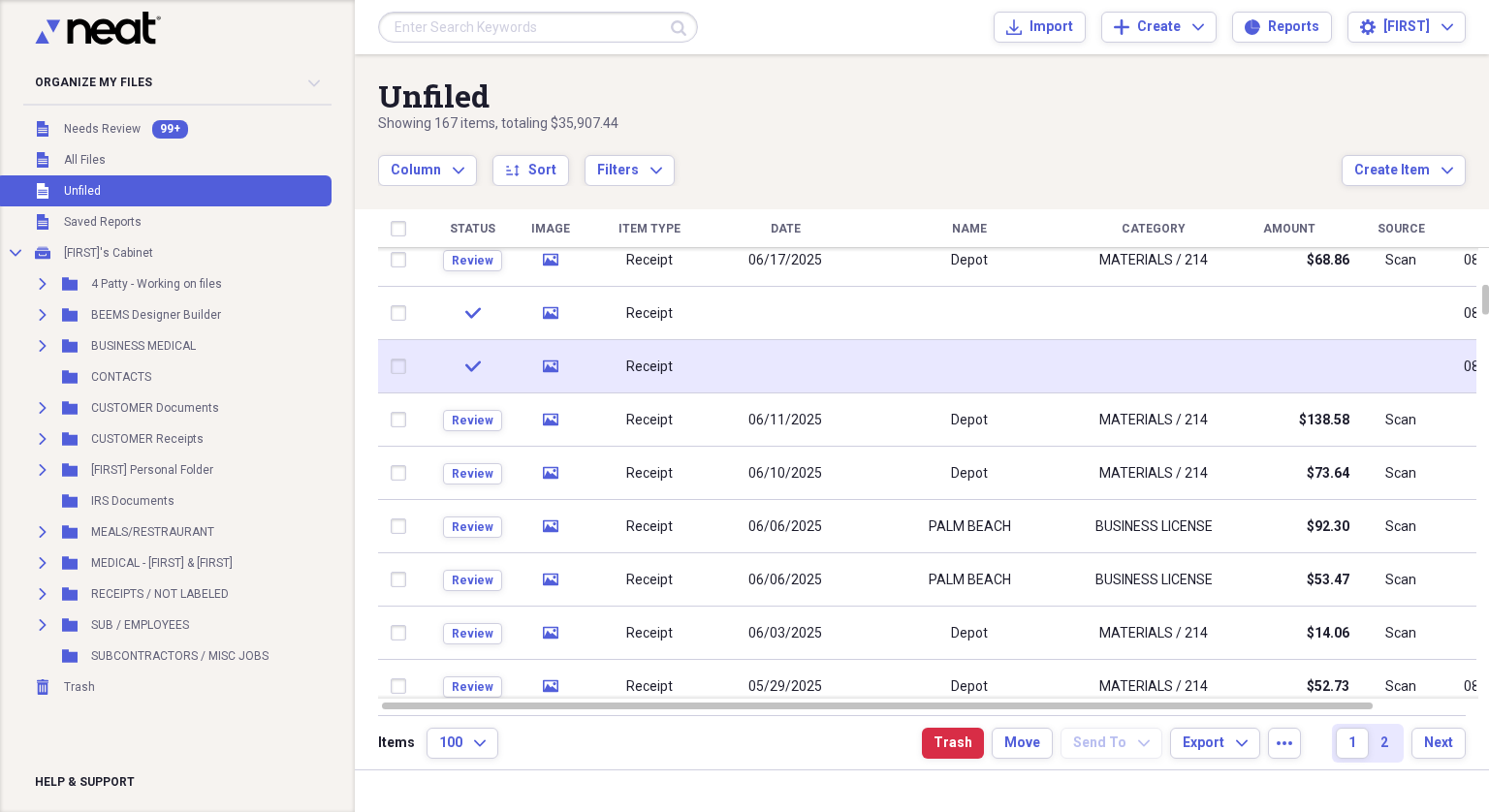 click at bounding box center (402, 366) 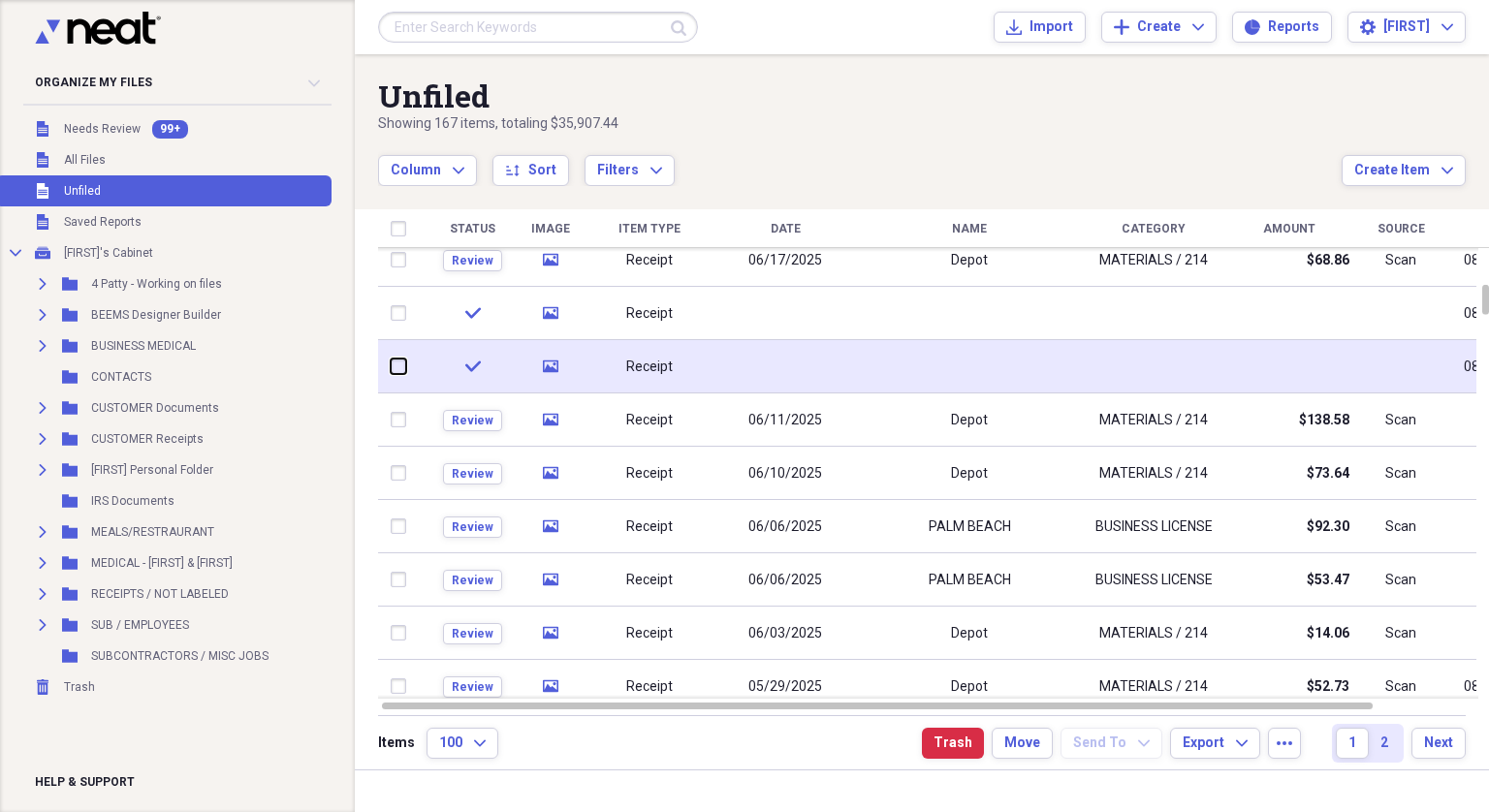 click at bounding box center [391, 366] 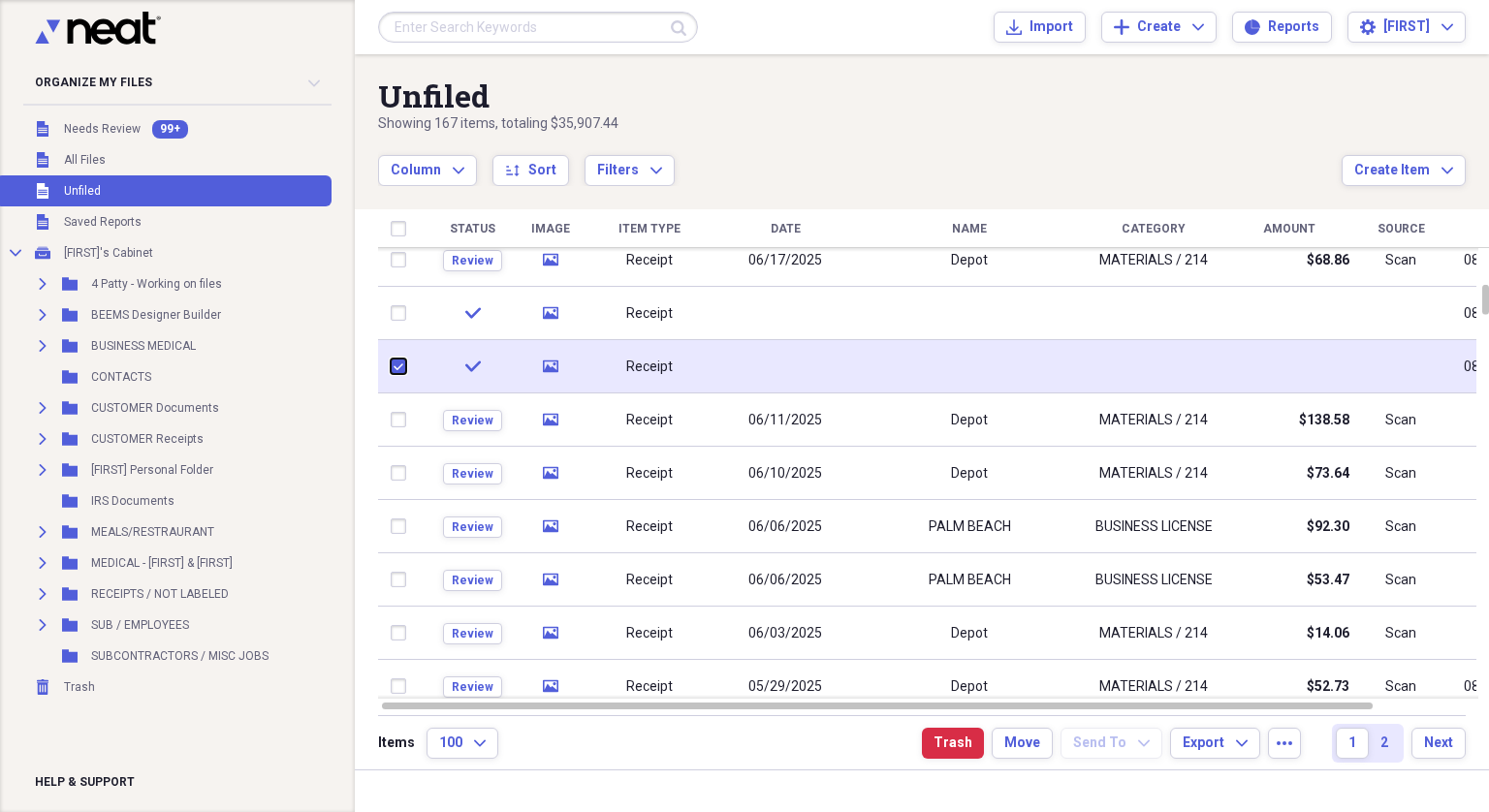 checkbox on "true" 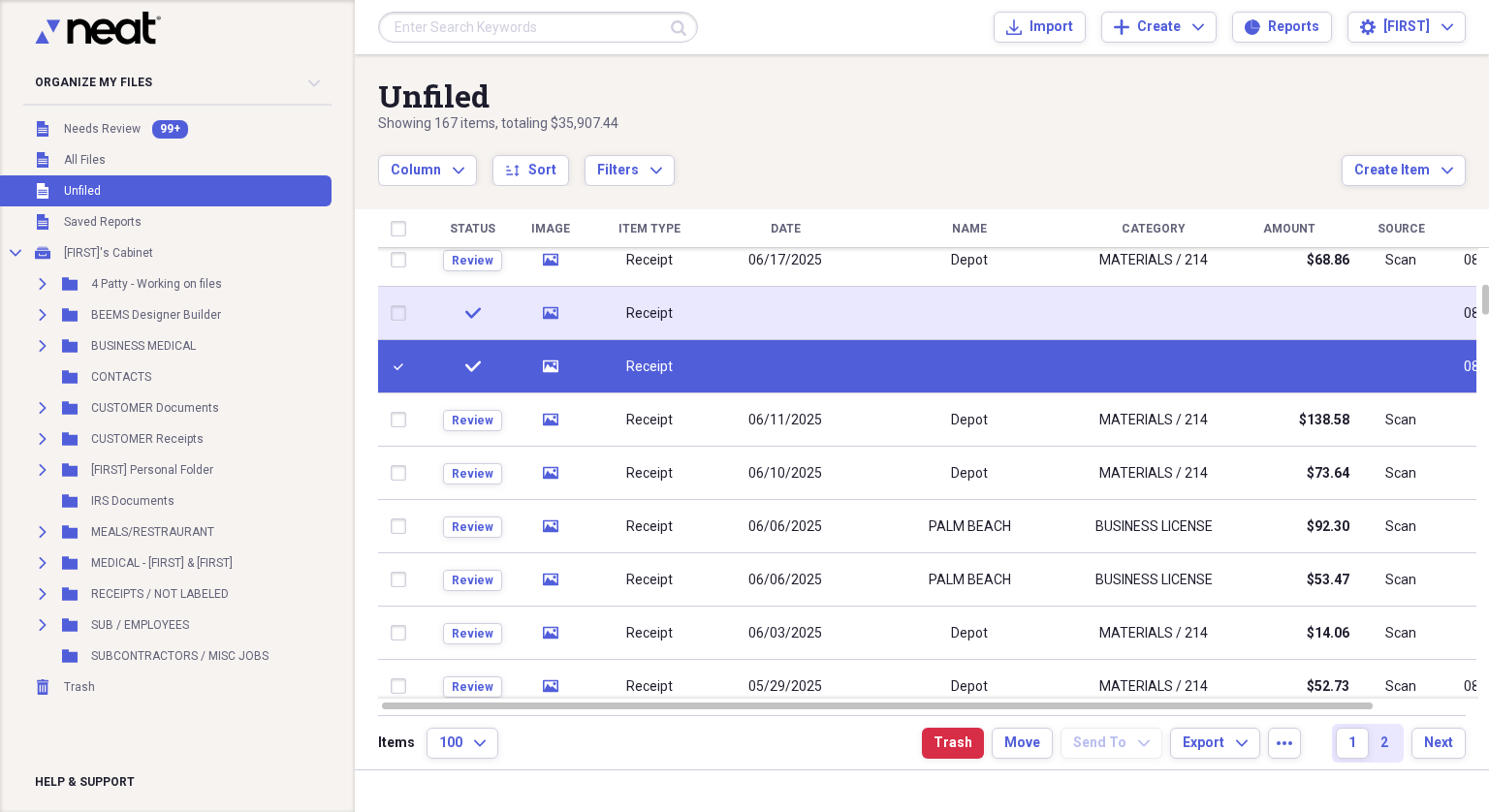 click at bounding box center (402, 313) 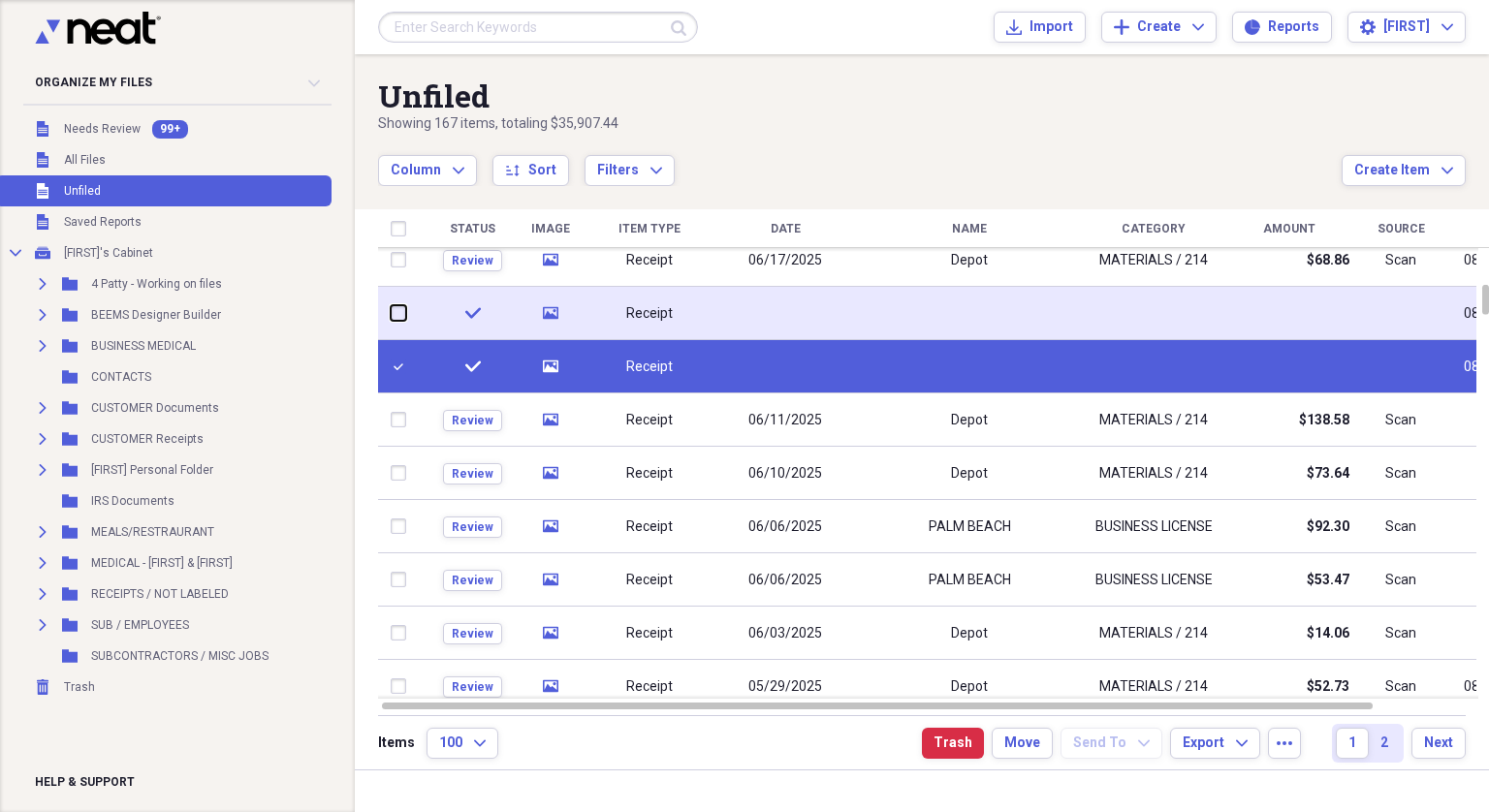 click at bounding box center (391, 313) 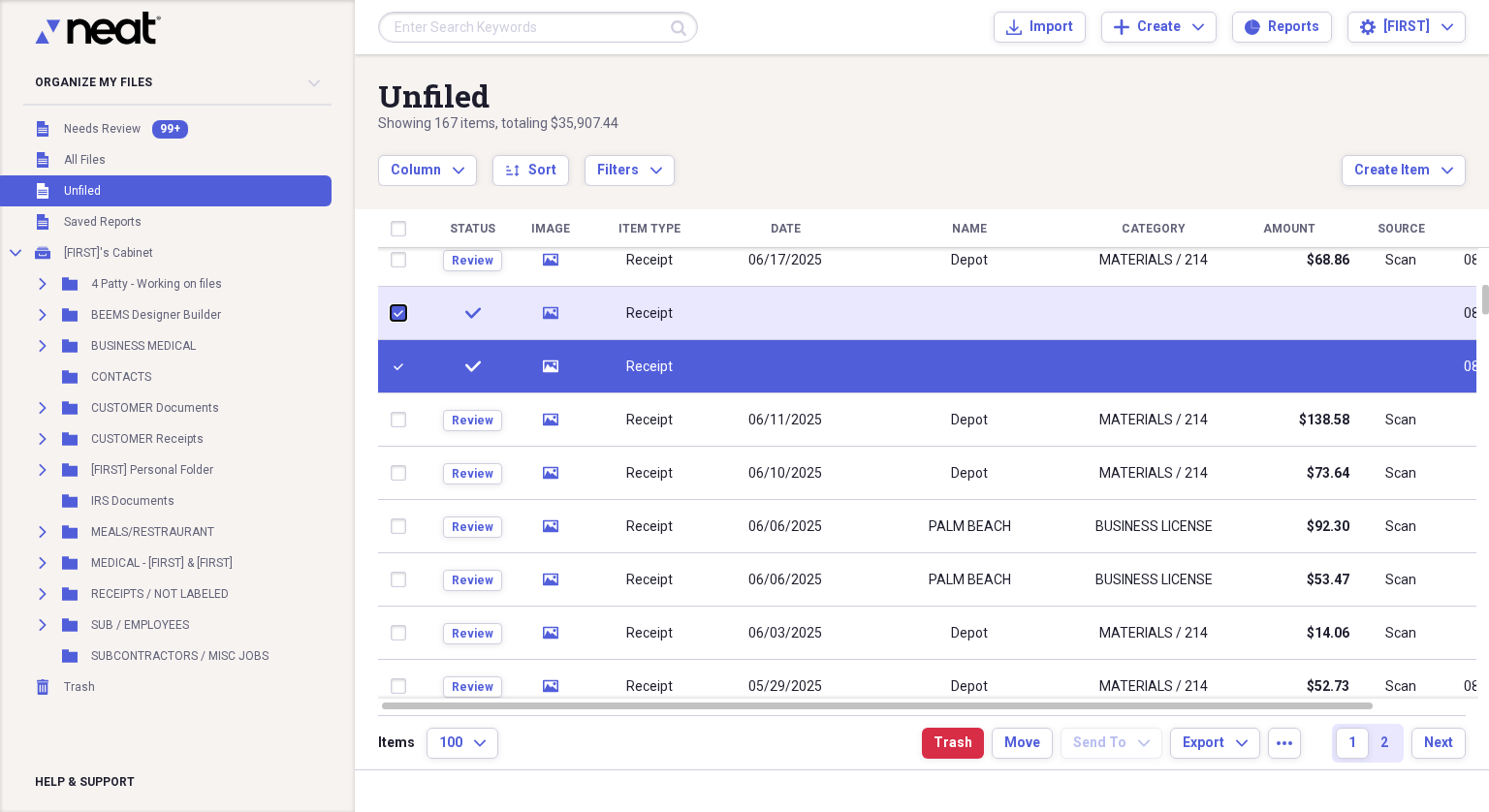 checkbox on "true" 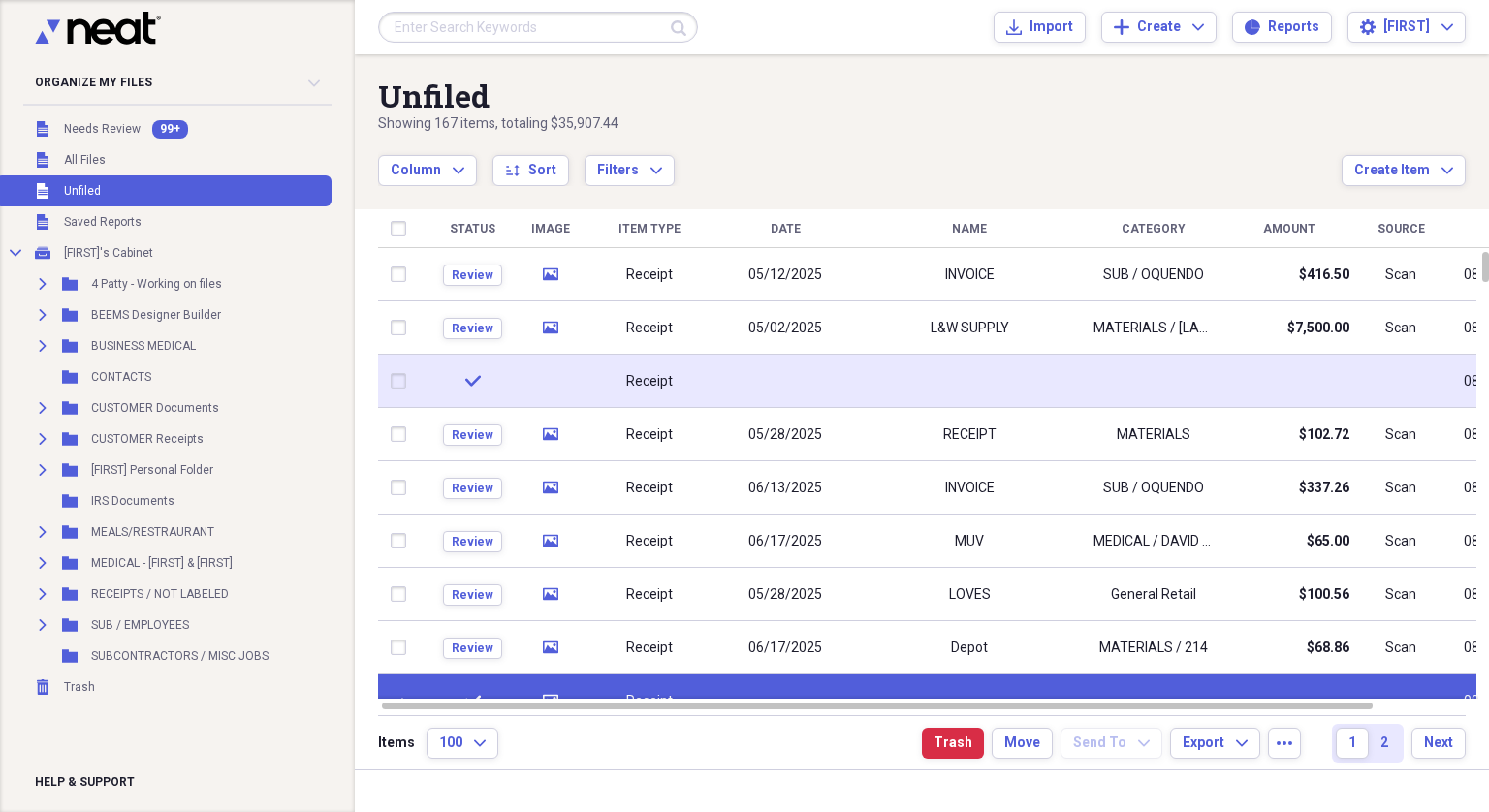 click at bounding box center [402, 381] 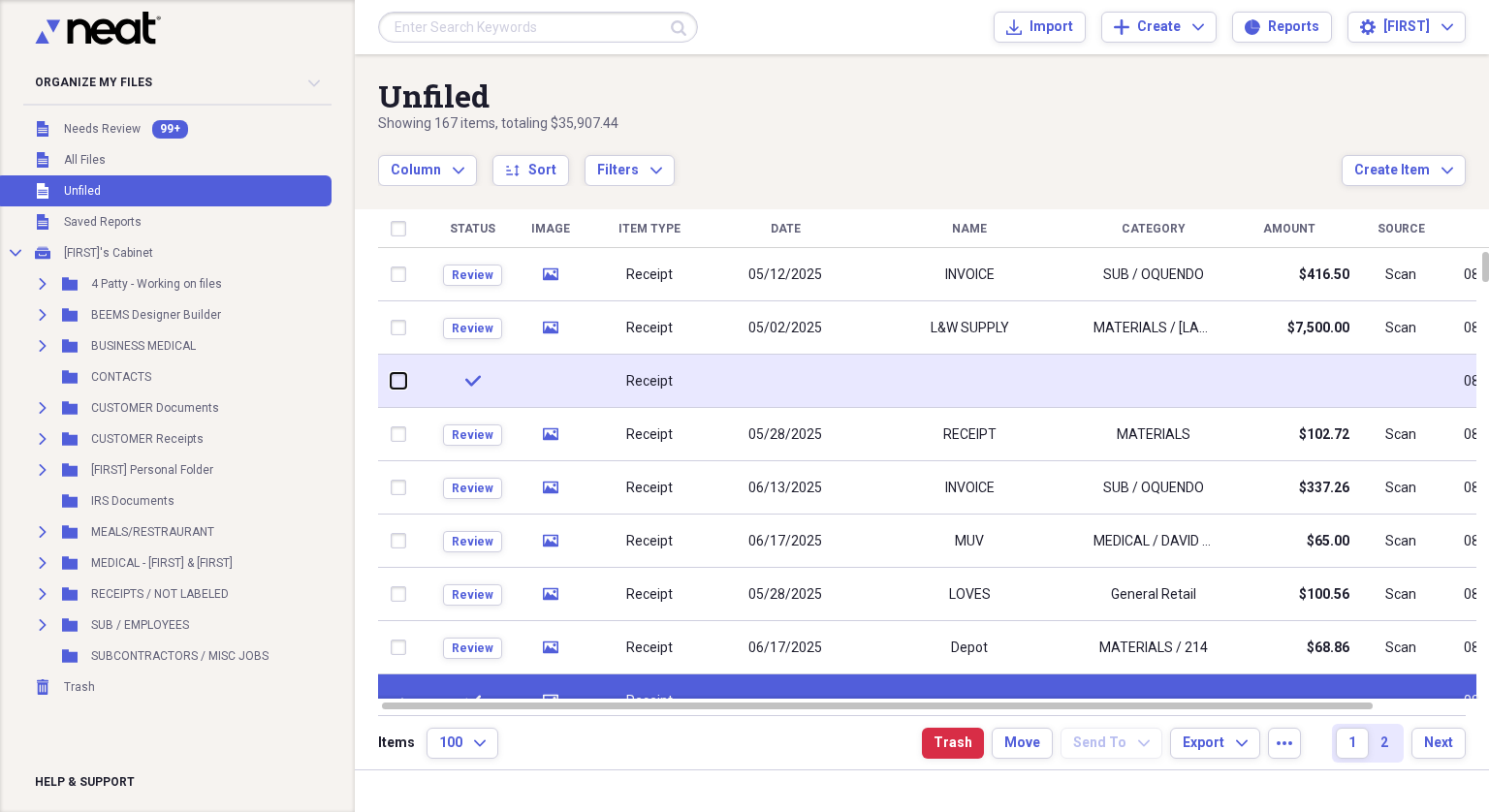 click at bounding box center (391, 381) 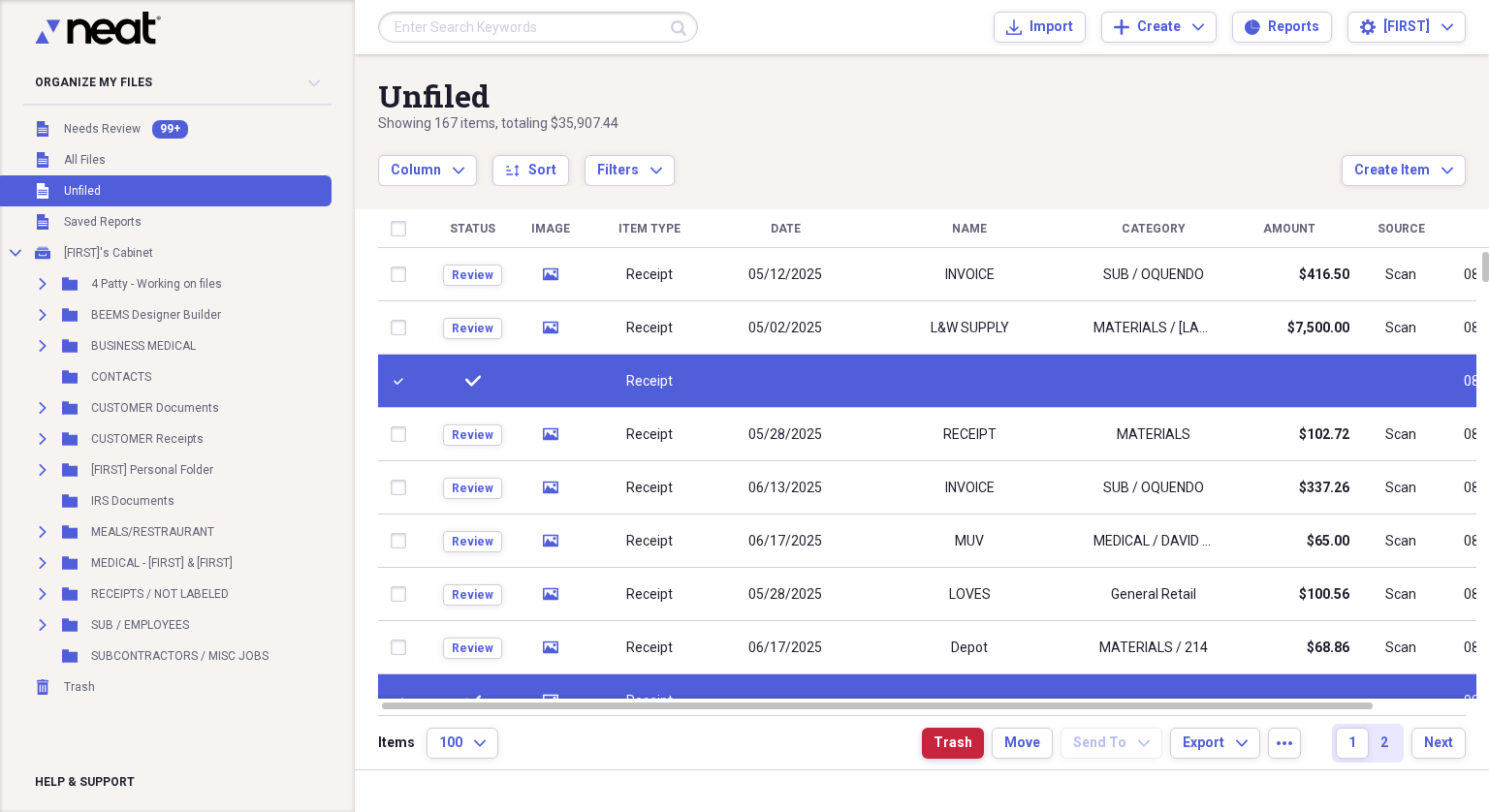 click on "Trash" at bounding box center [953, 743] 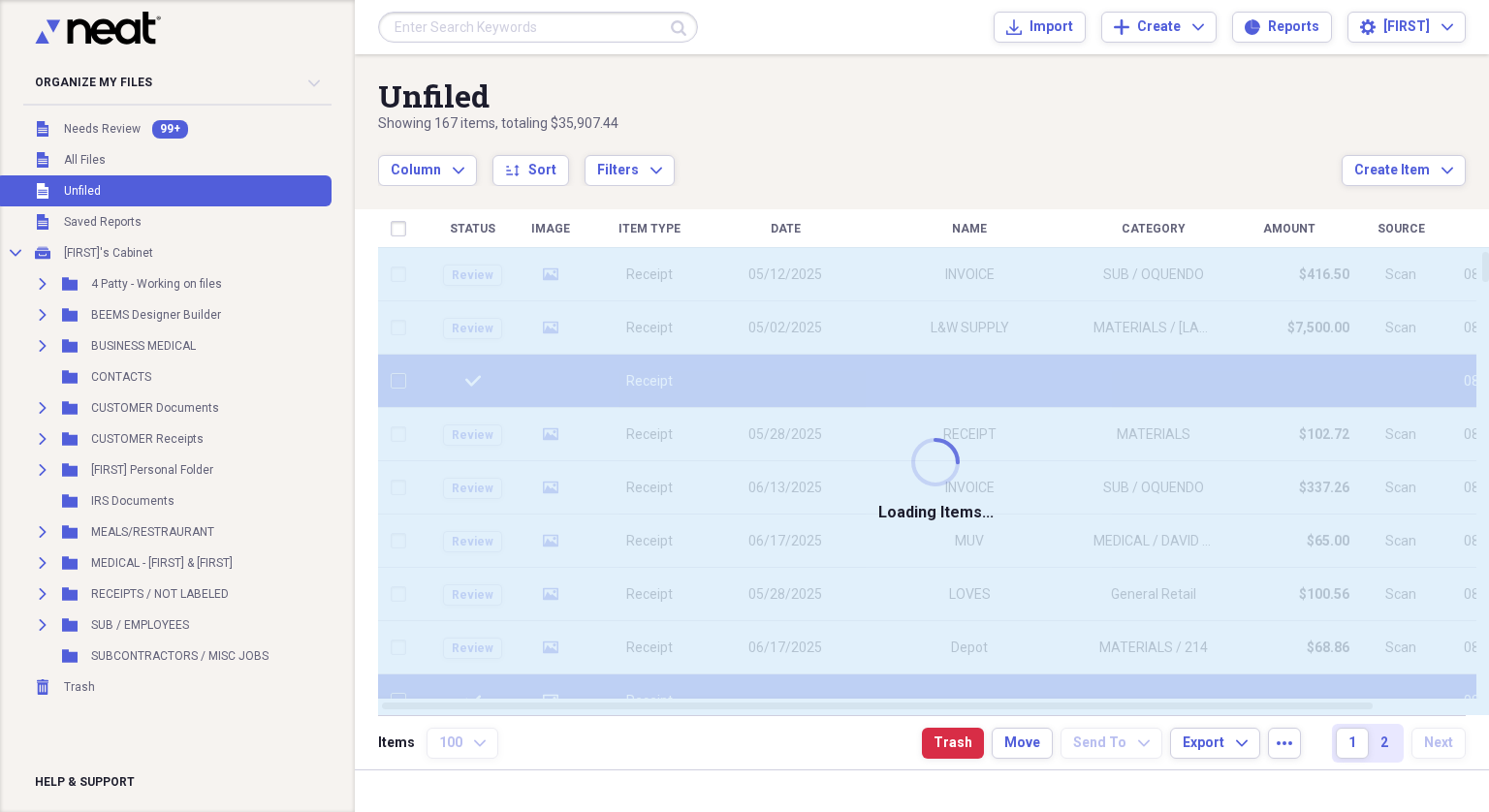 checkbox on "false" 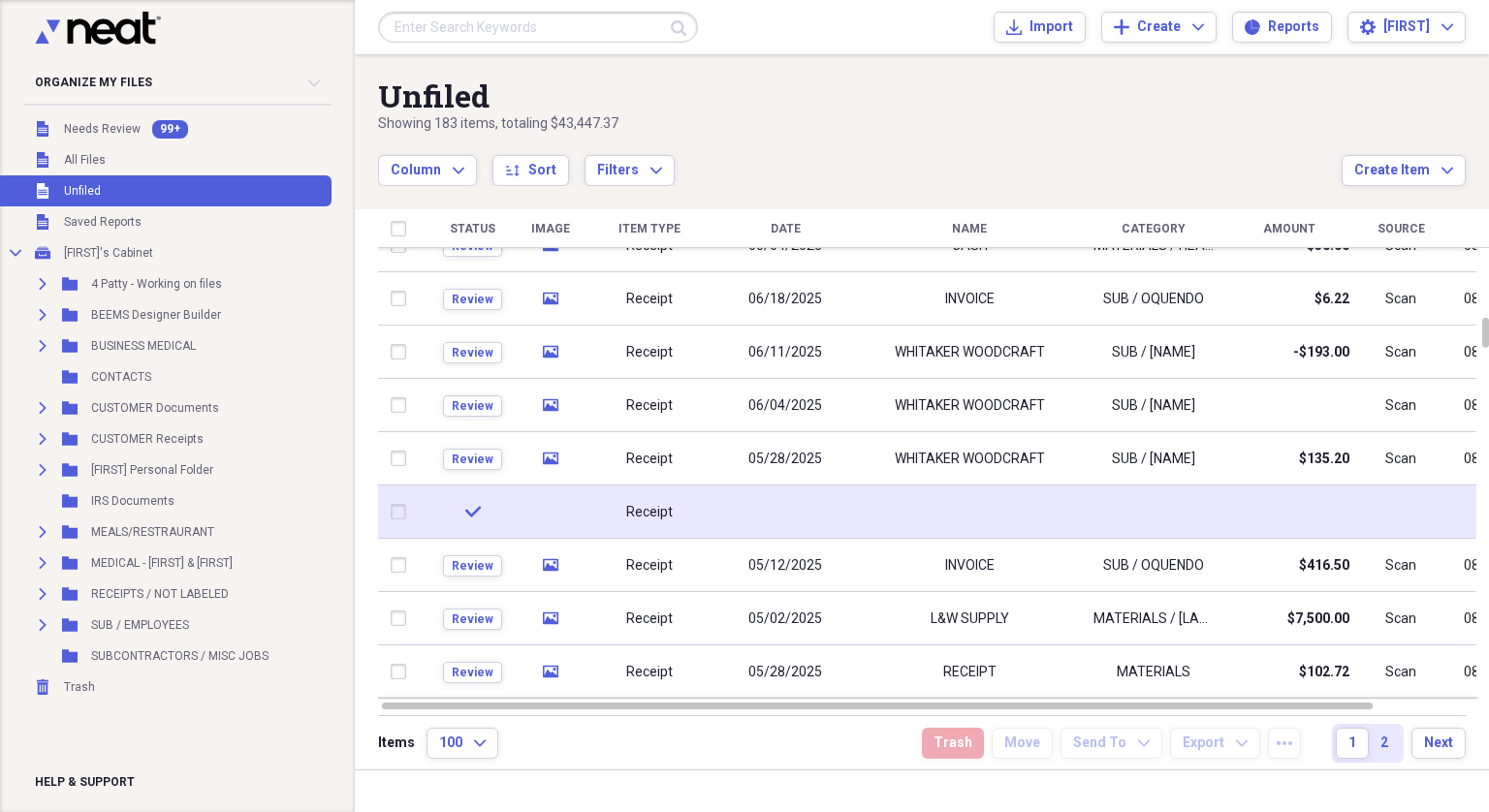 click at bounding box center [402, 512] 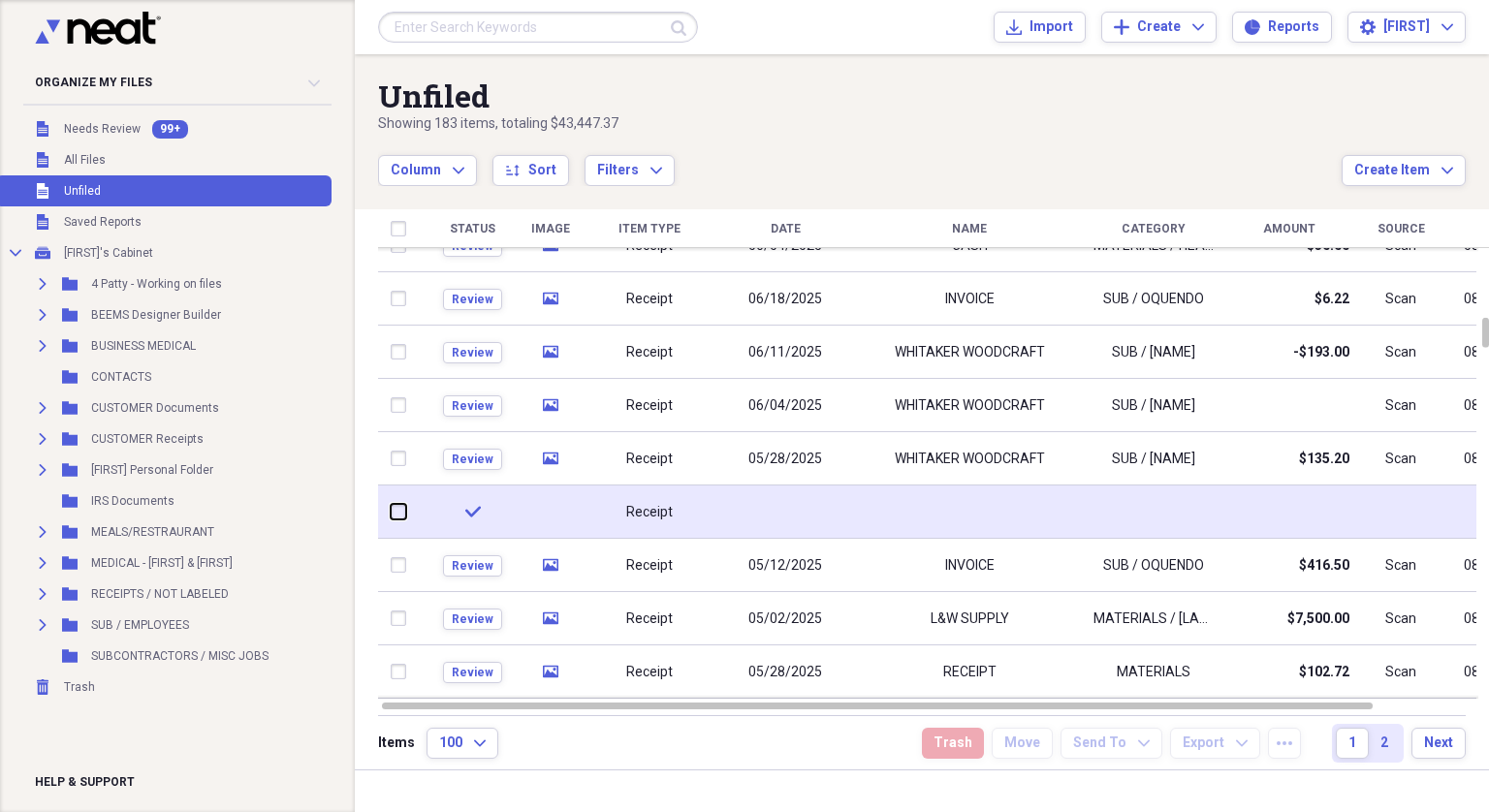 click at bounding box center (391, 512) 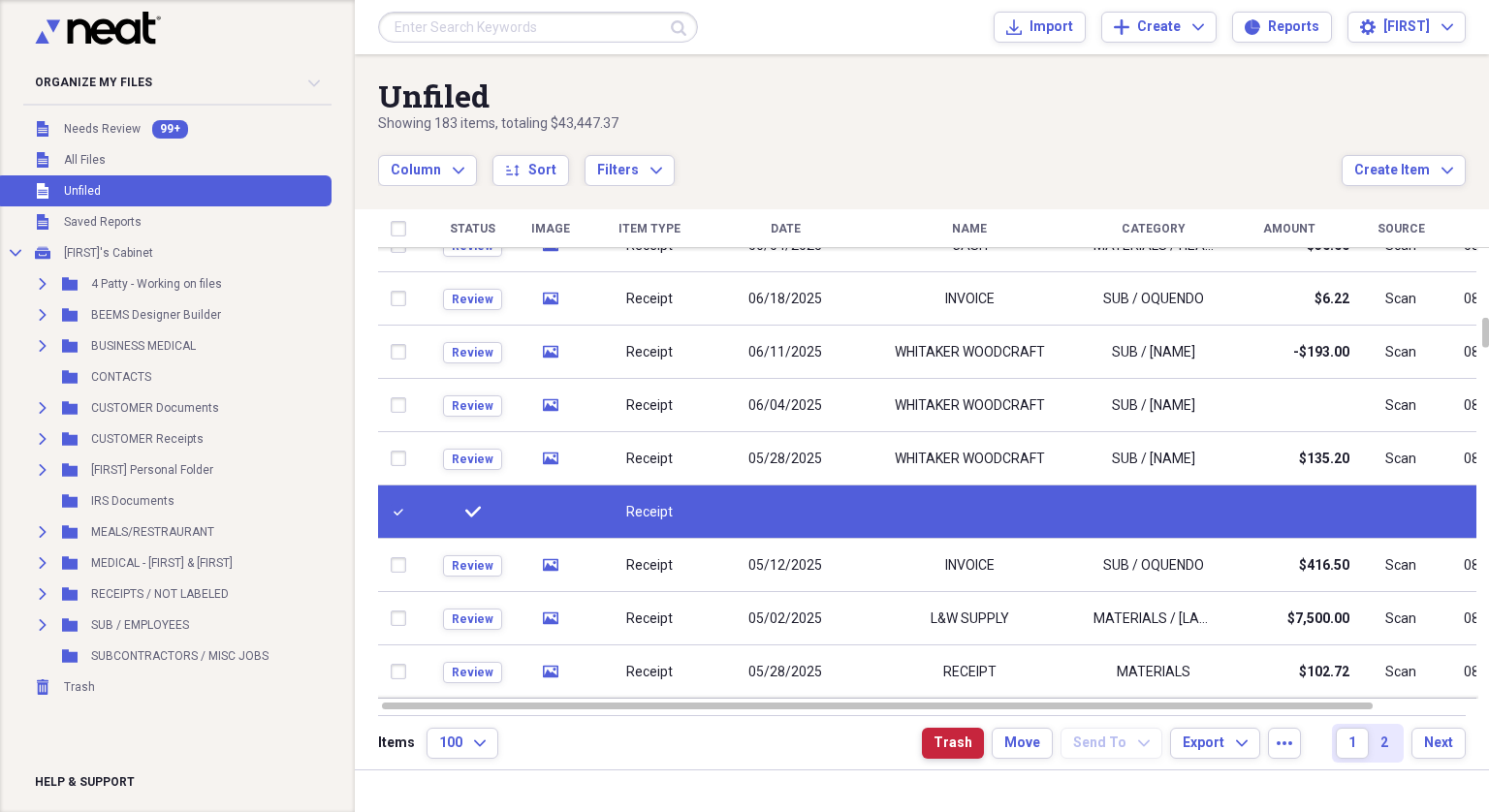 click on "Trash" at bounding box center (953, 743) 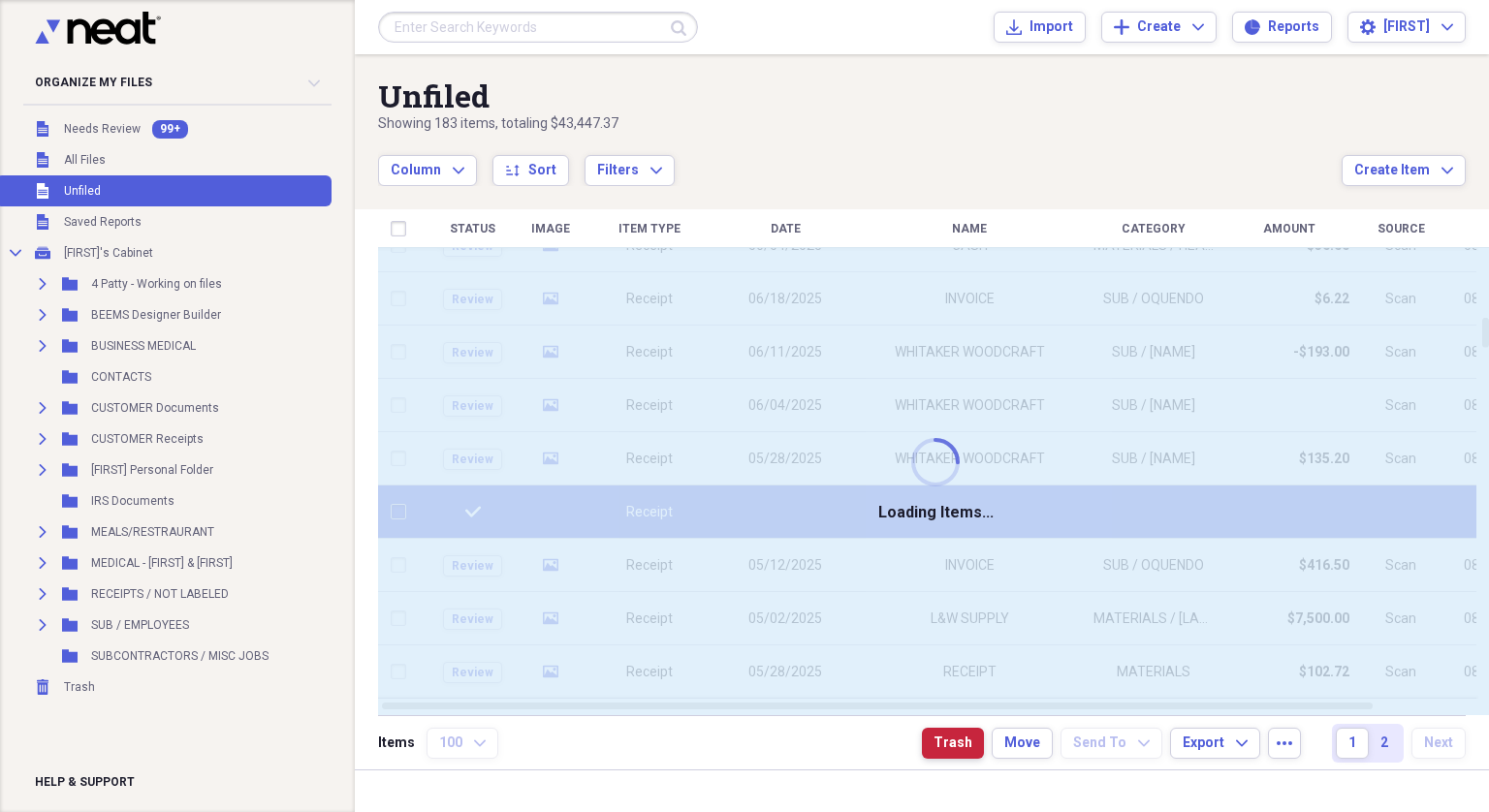 checkbox on "false" 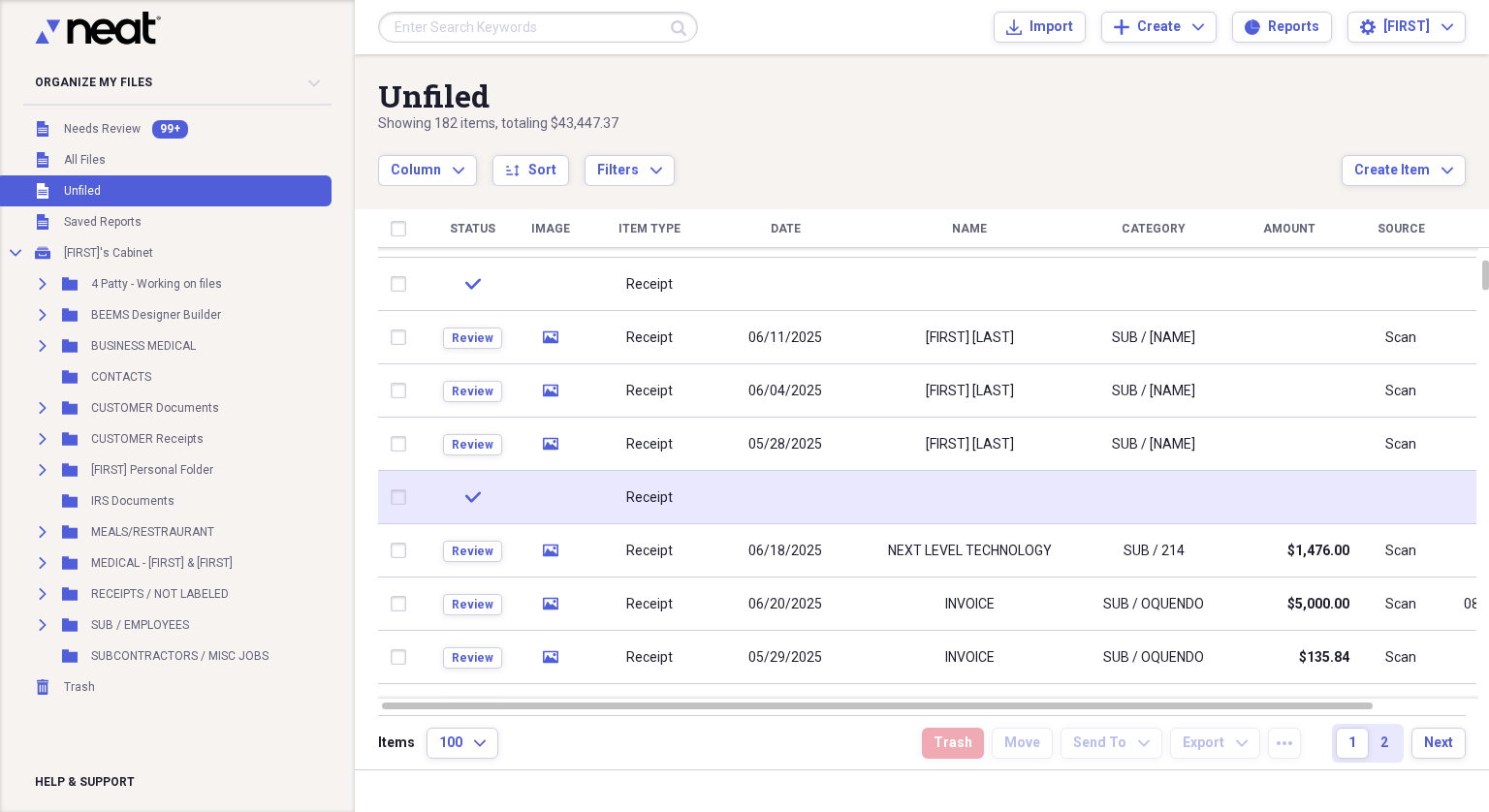 click at bounding box center (402, 497) 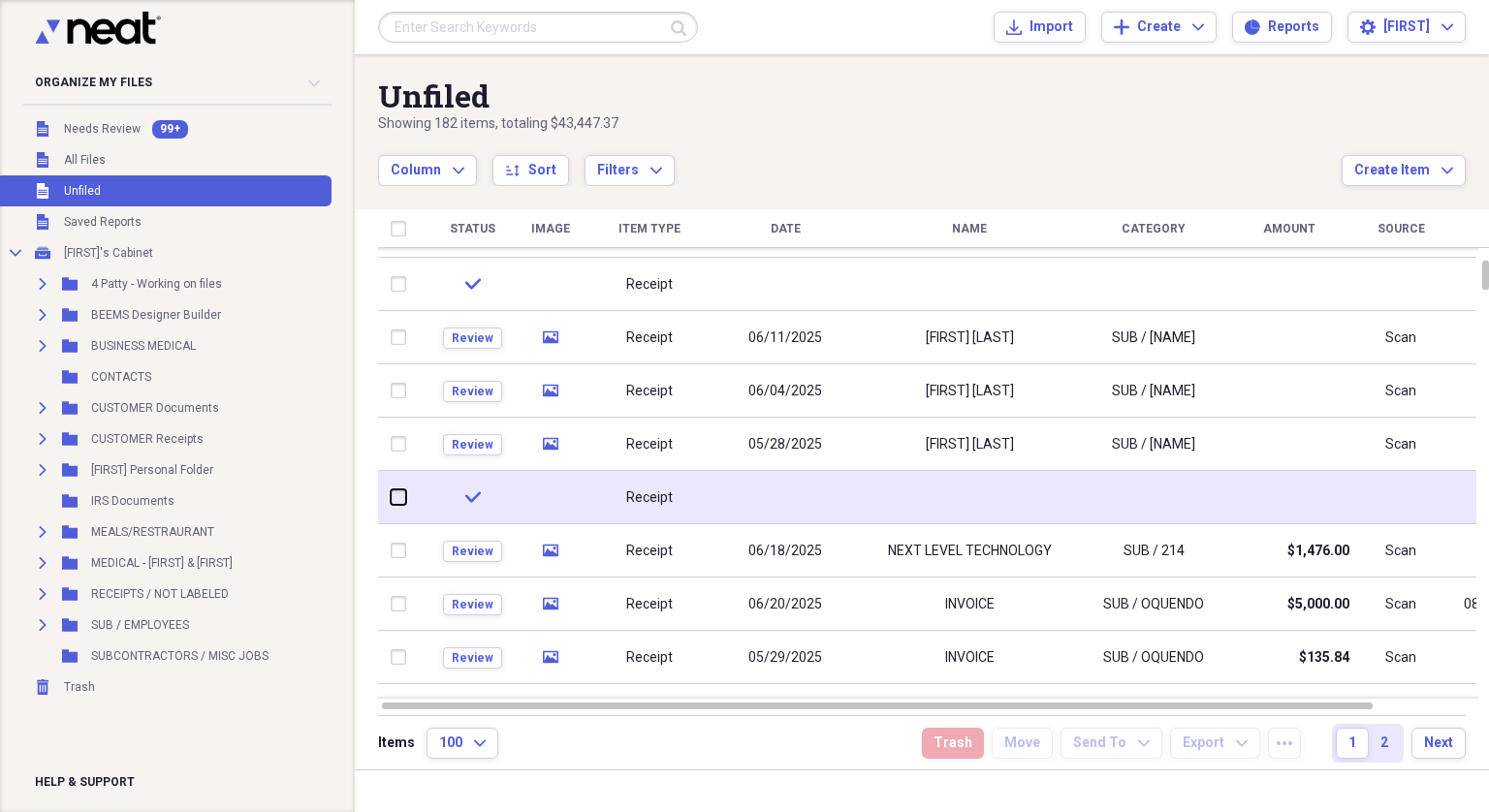 click at bounding box center [391, 497] 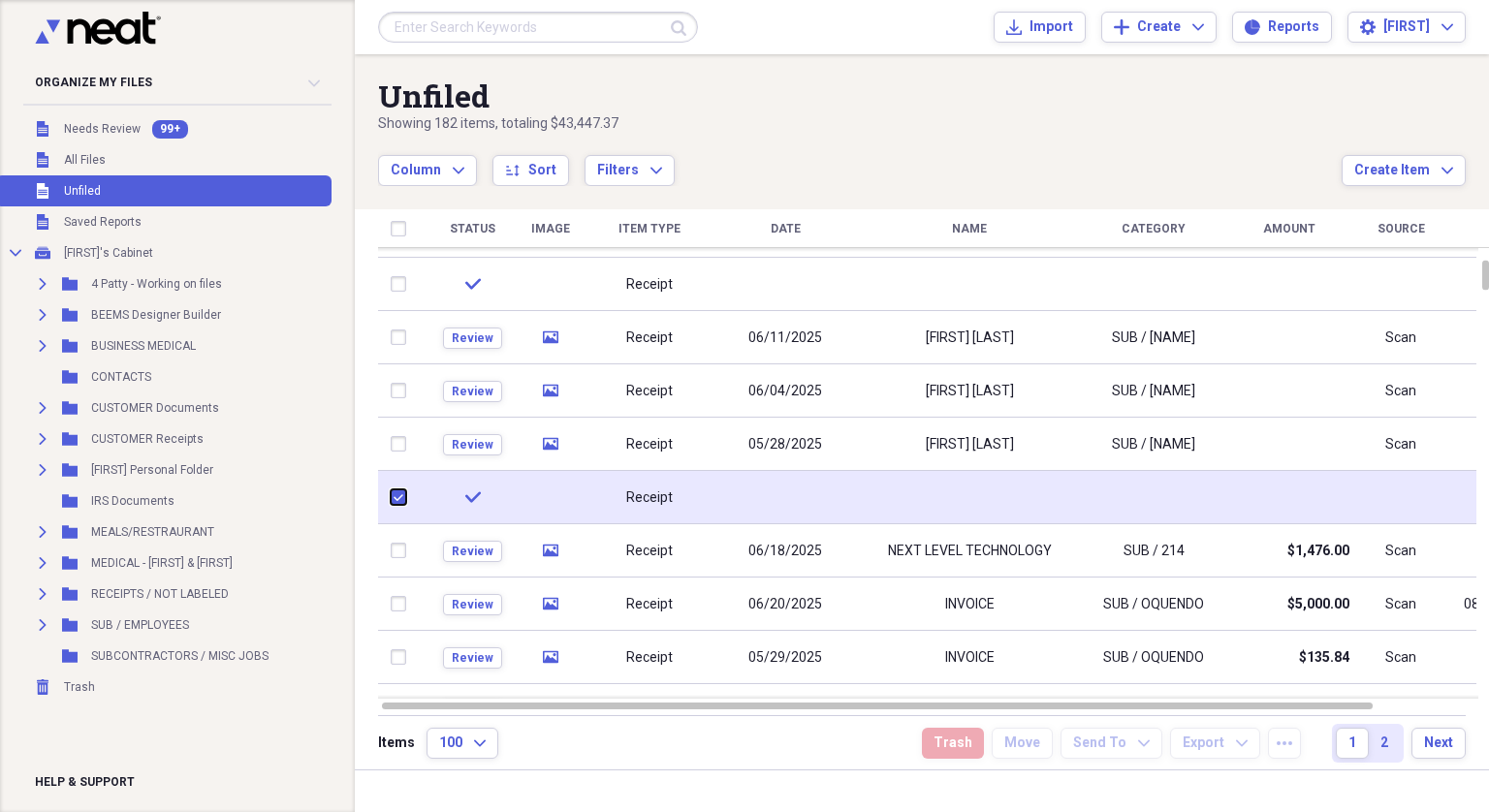 checkbox on "true" 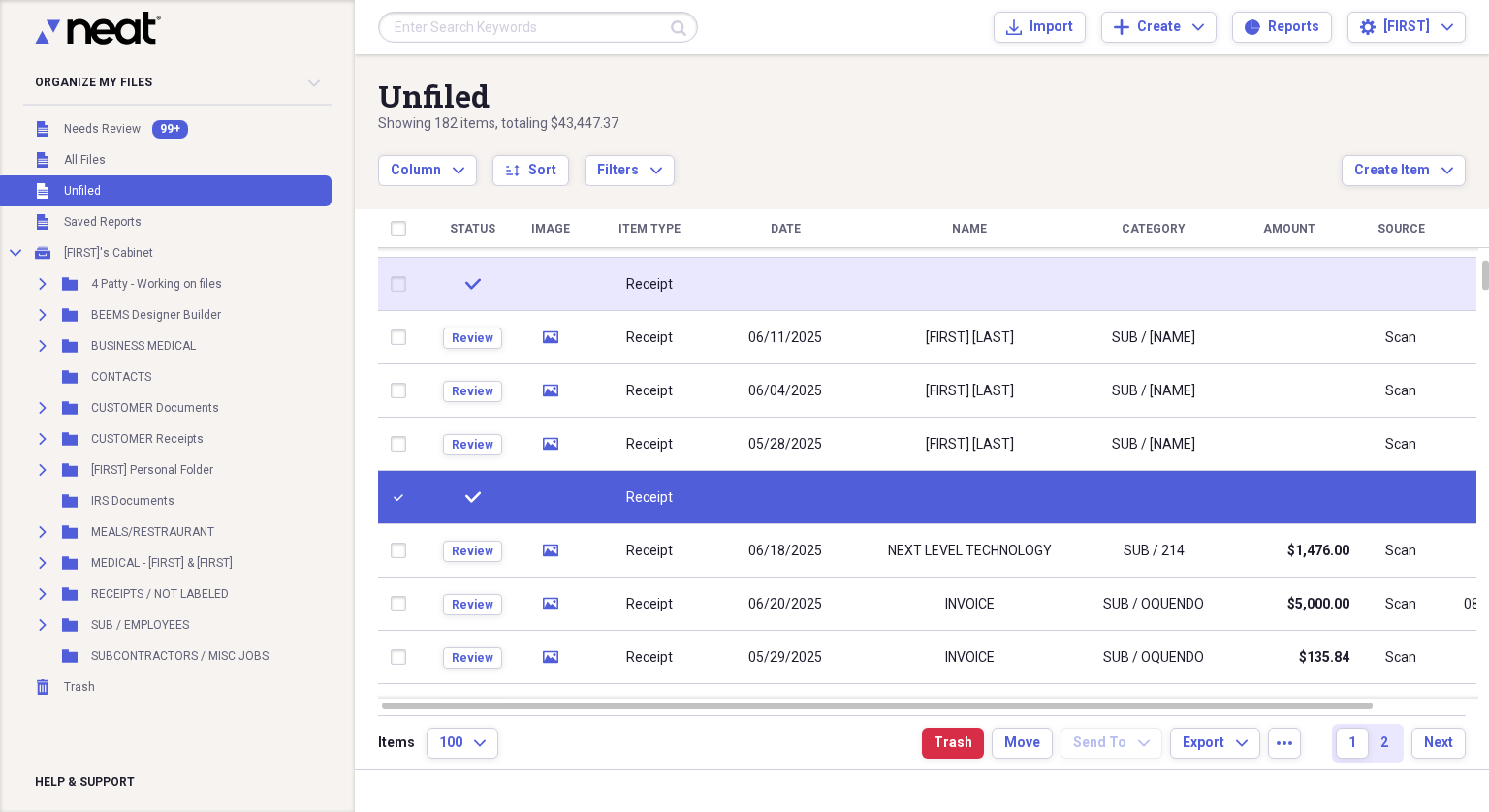 click at bounding box center [402, 284] 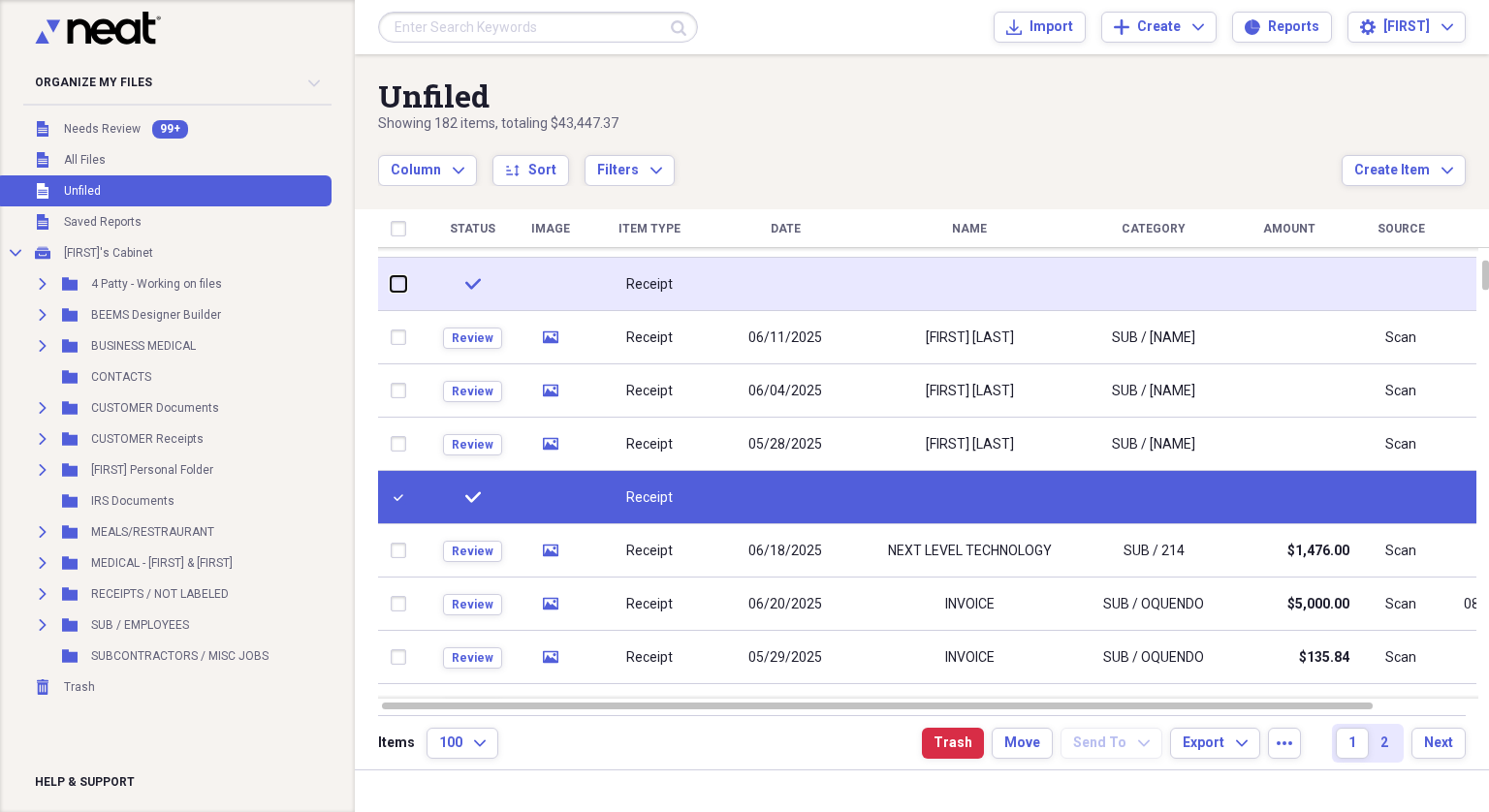 click at bounding box center (391, 284) 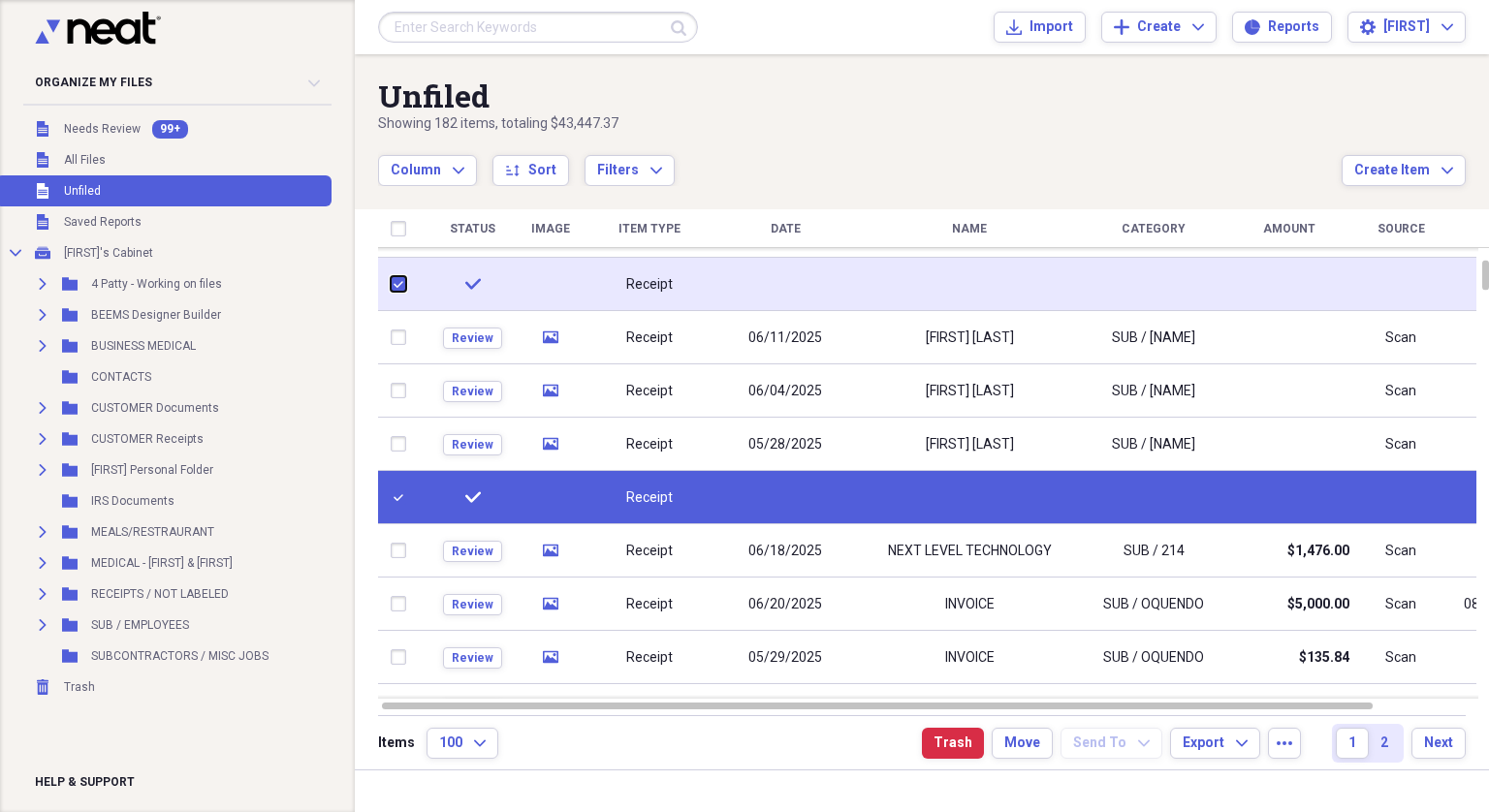 checkbox on "true" 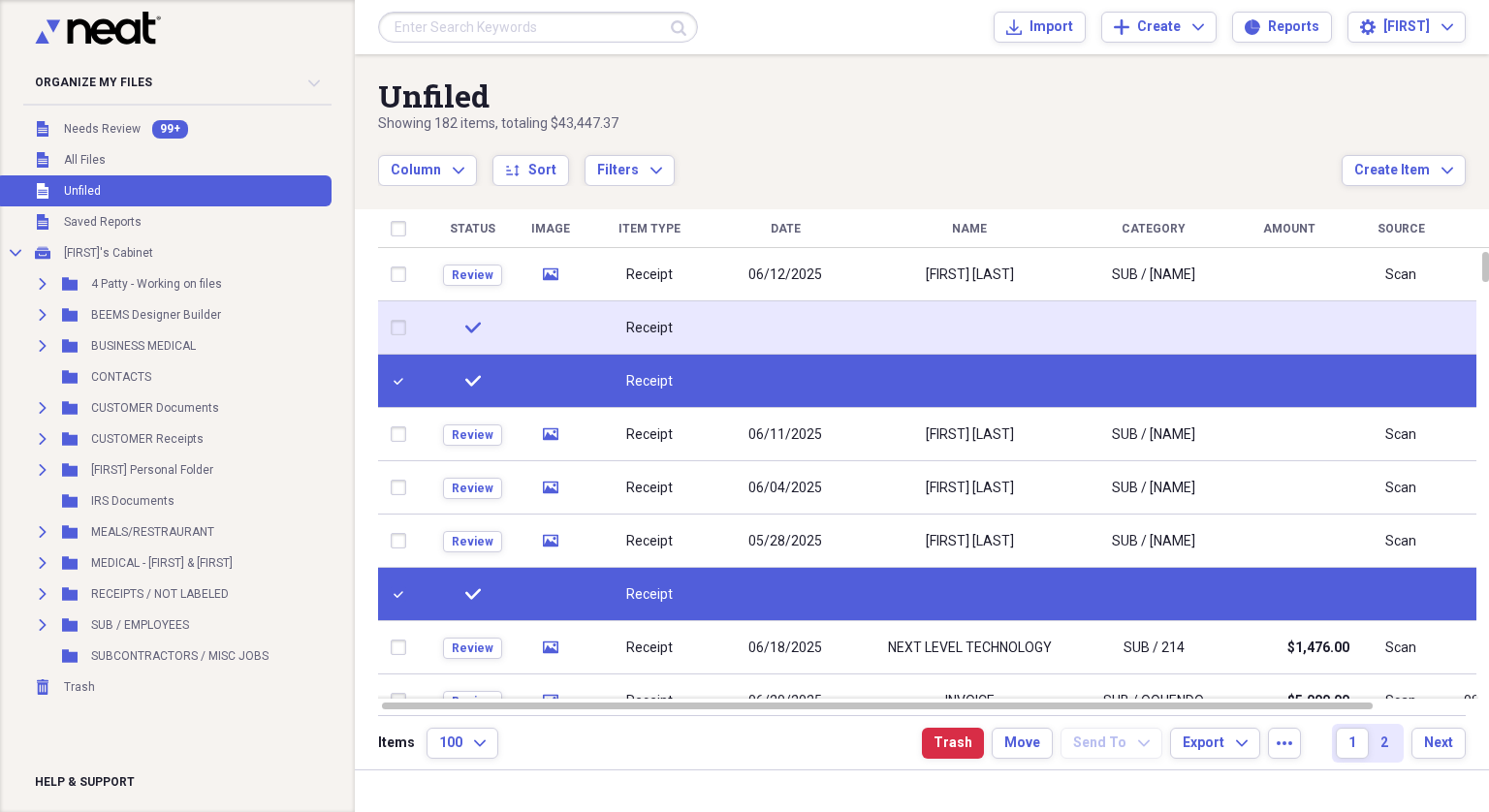 click at bounding box center (402, 328) 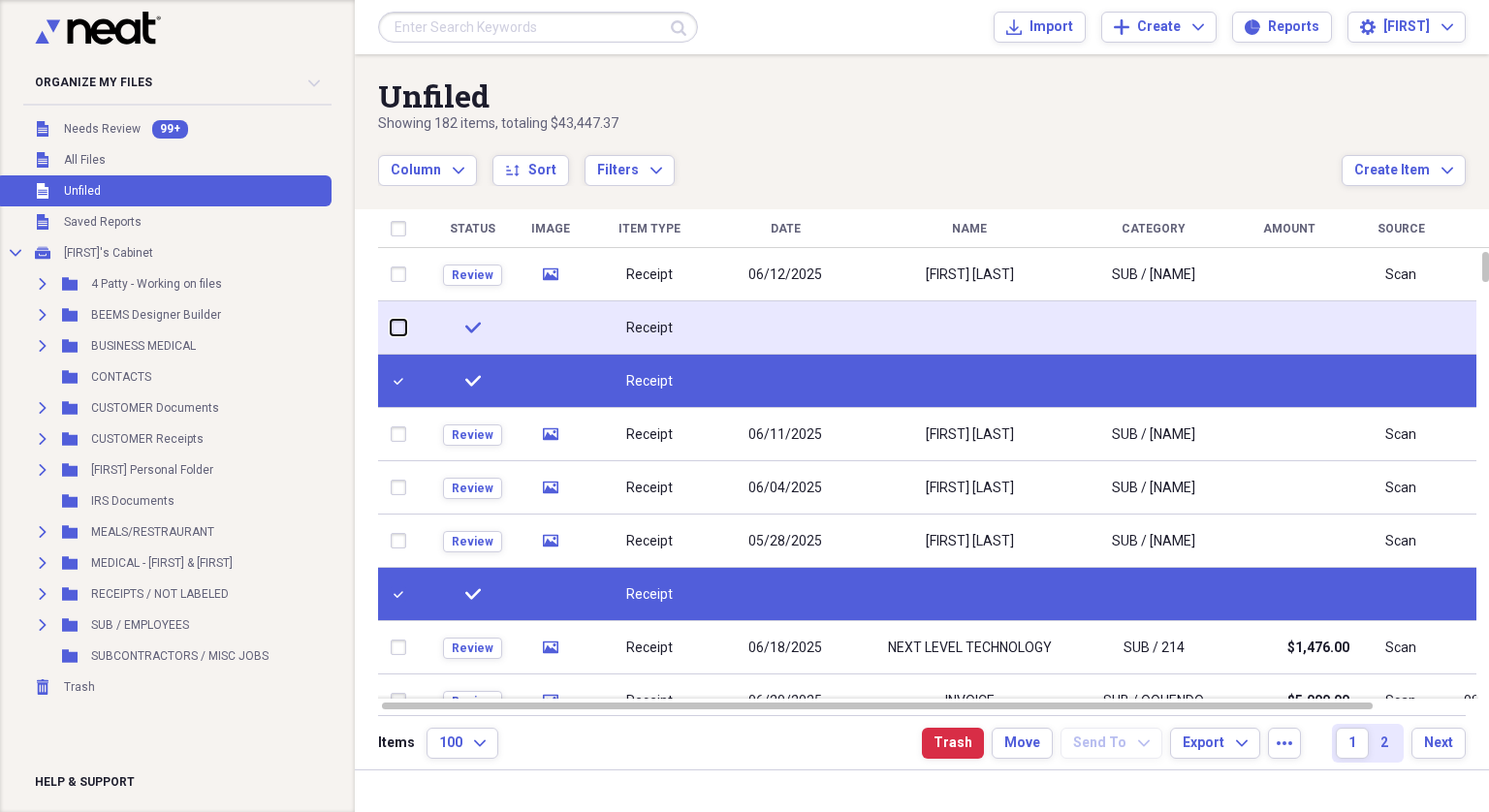 click at bounding box center [391, 328] 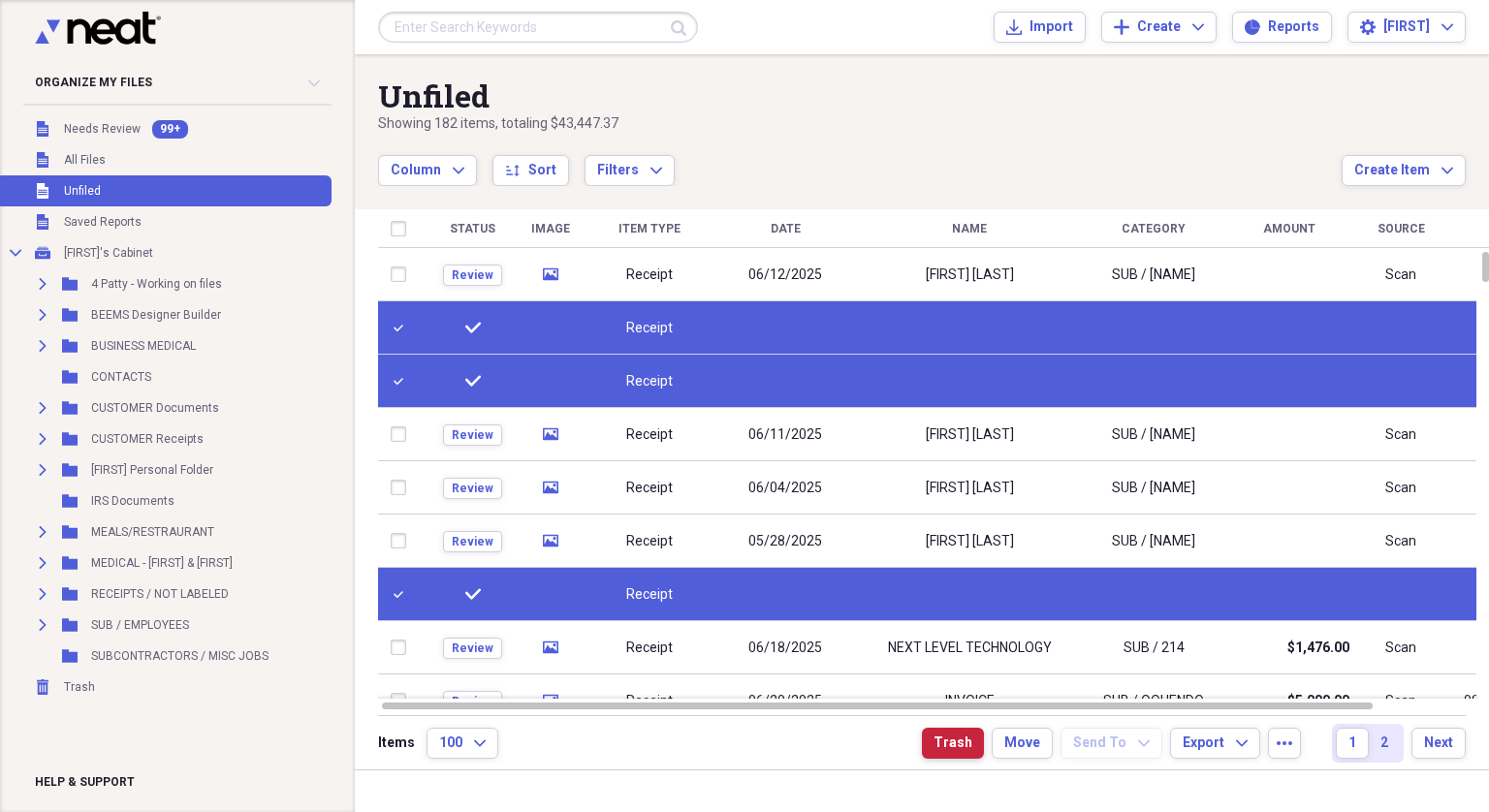 click on "Trash" at bounding box center (953, 743) 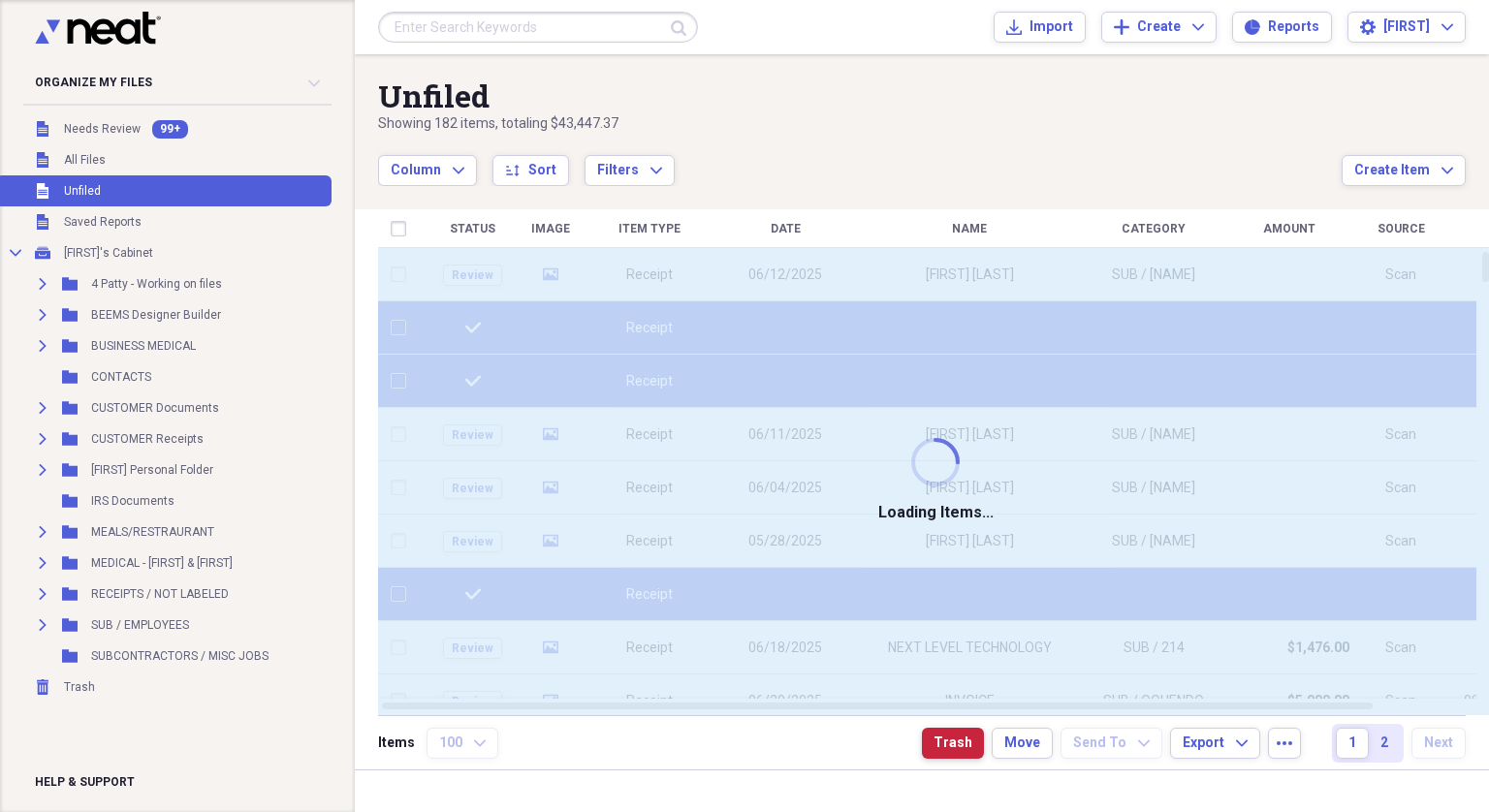 checkbox on "false" 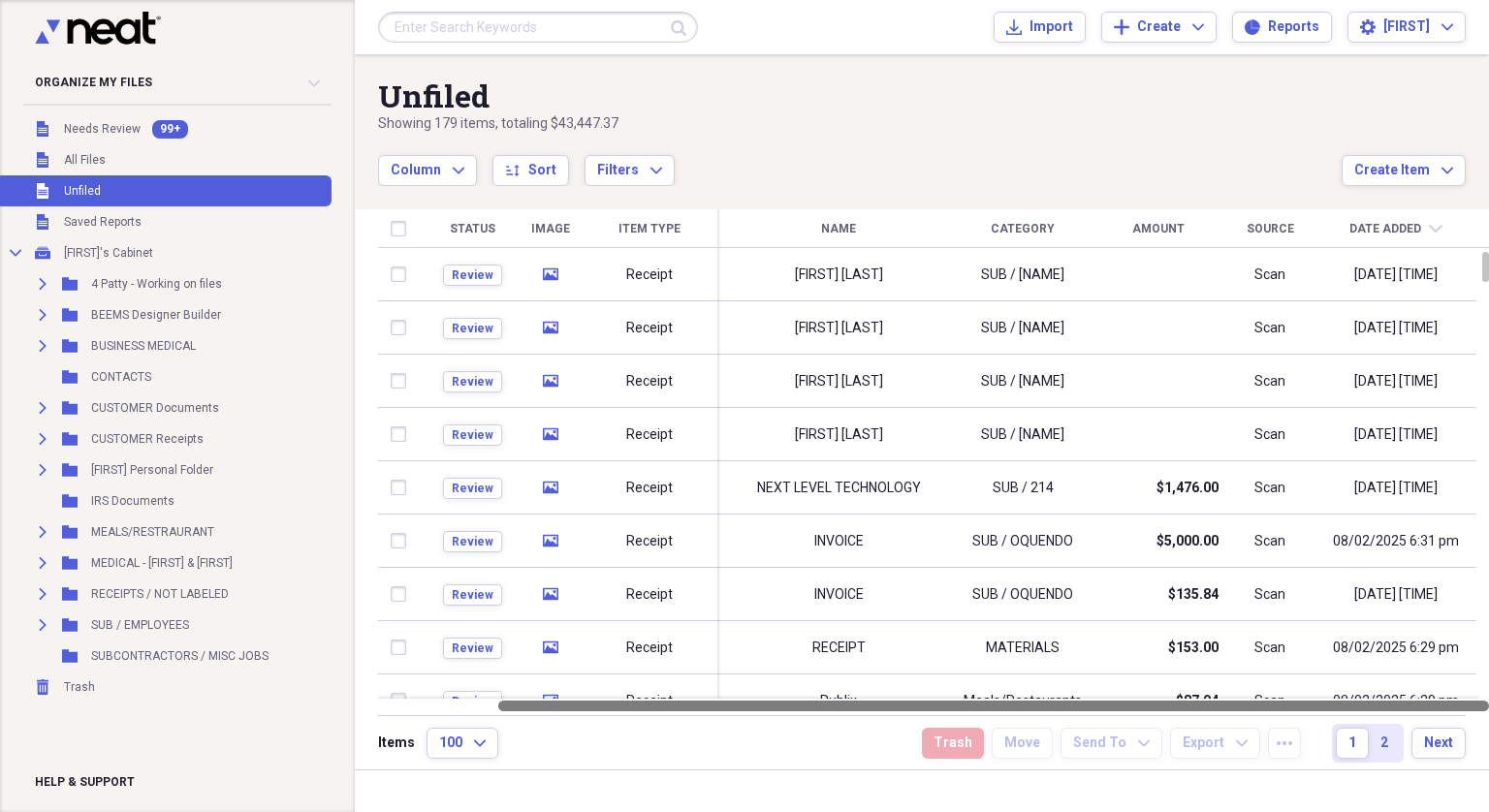 drag, startPoint x: 813, startPoint y: 707, endPoint x: 1074, endPoint y: 714, distance: 261.09385 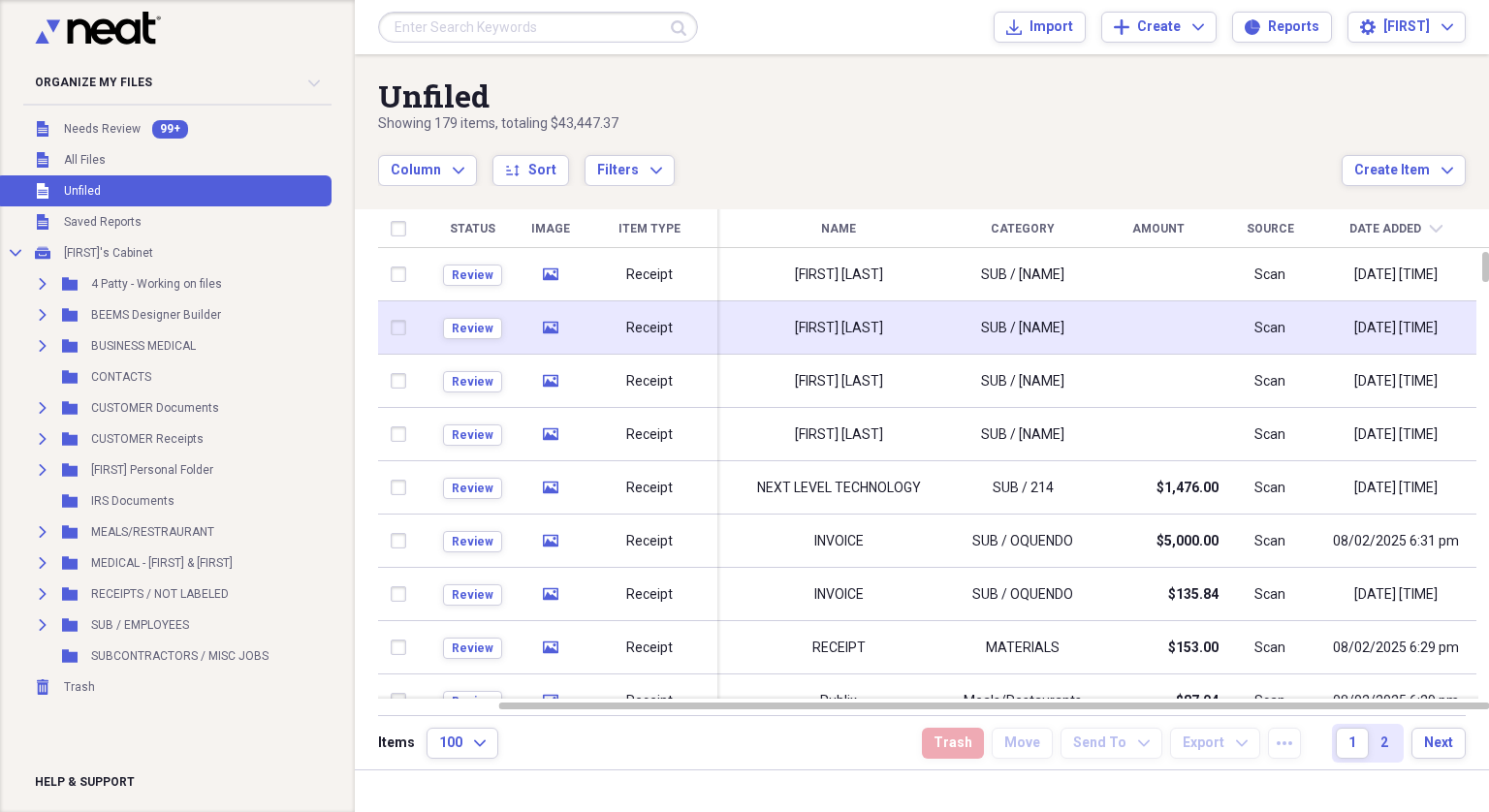 click on "[FIRST] [LAST]" at bounding box center [839, 328] 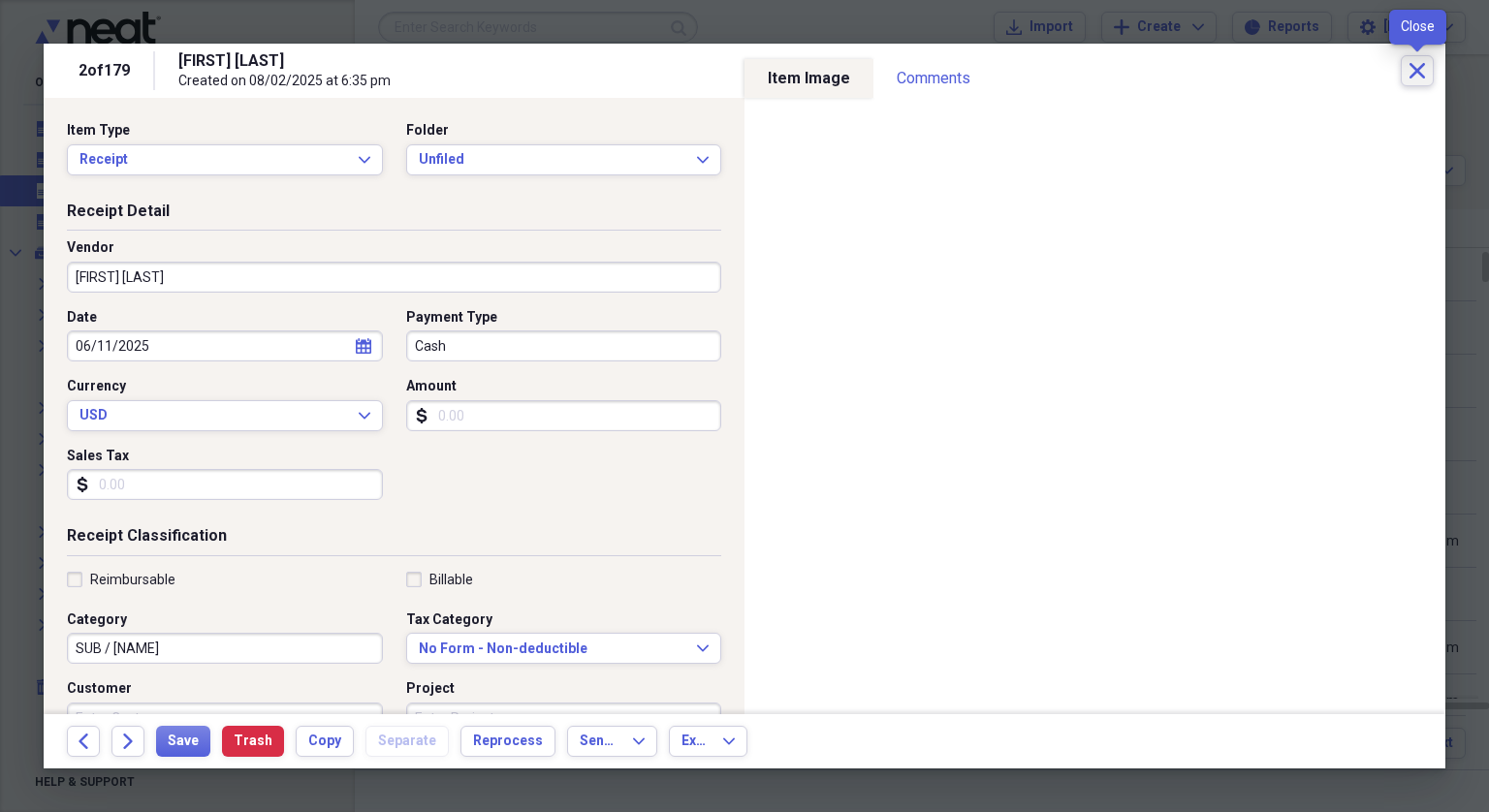 click on "Close" 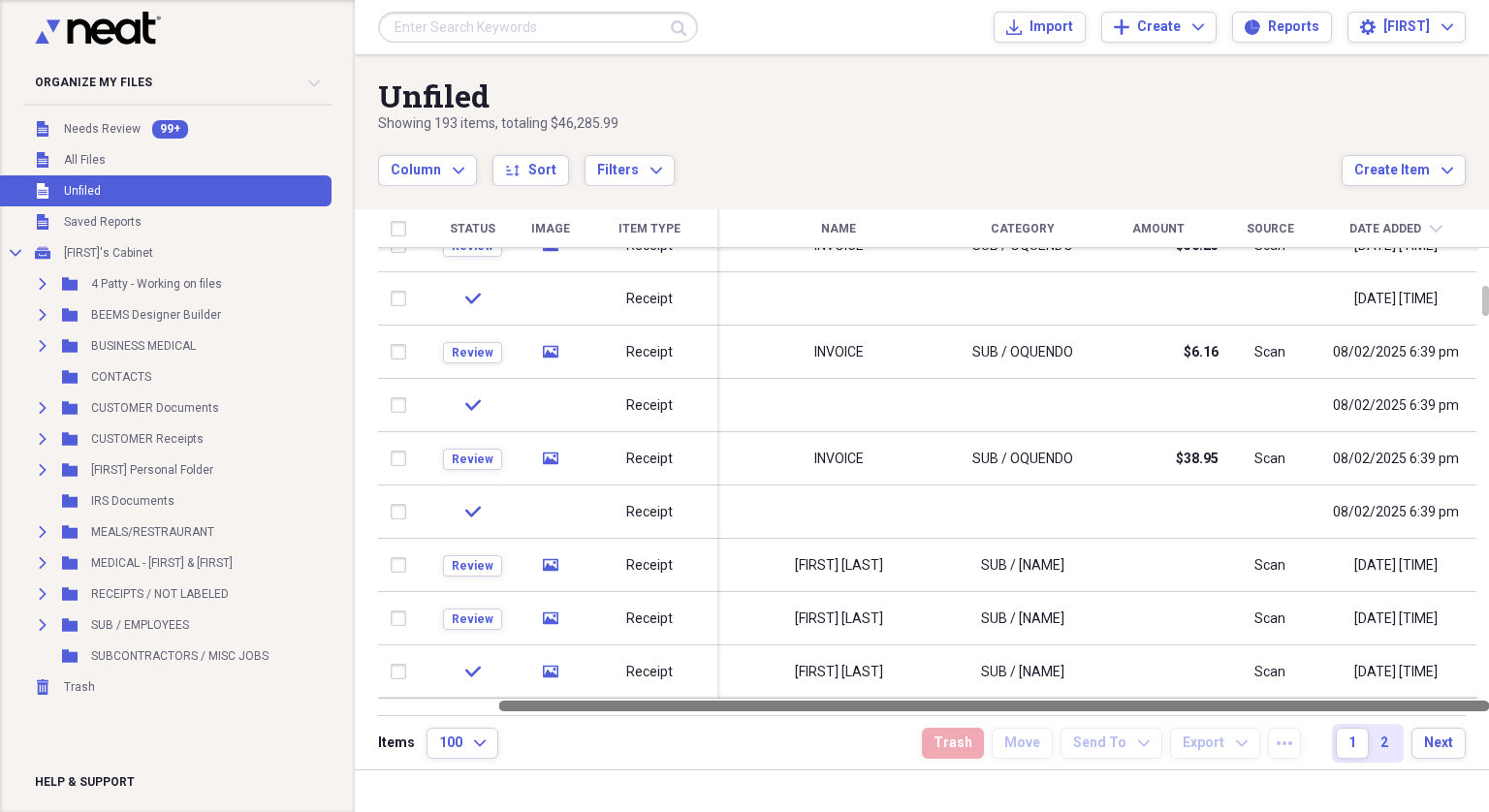 drag, startPoint x: 1029, startPoint y: 706, endPoint x: 1338, endPoint y: 656, distance: 313.01917 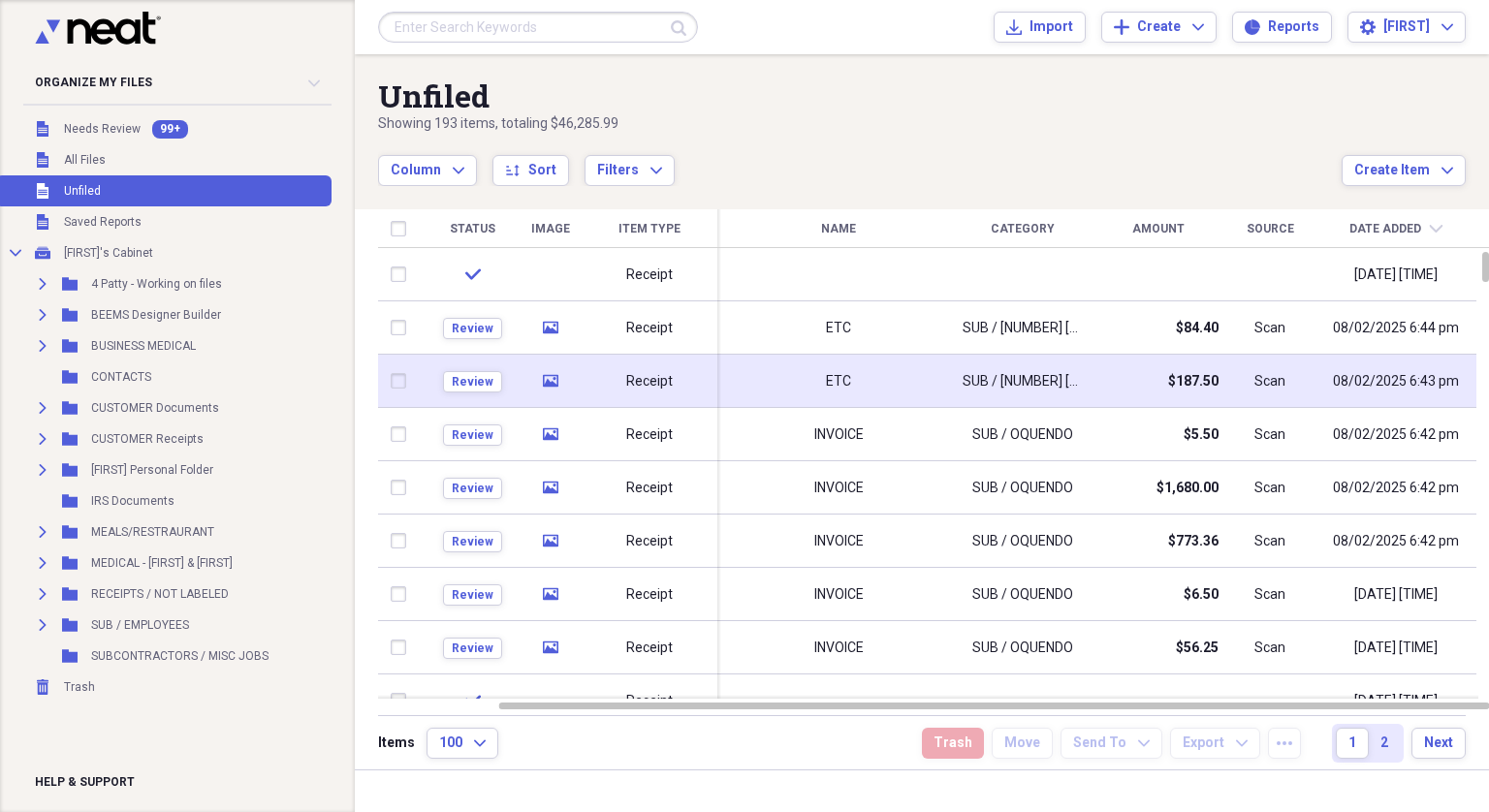 click on "ETC" at bounding box center [839, 381] 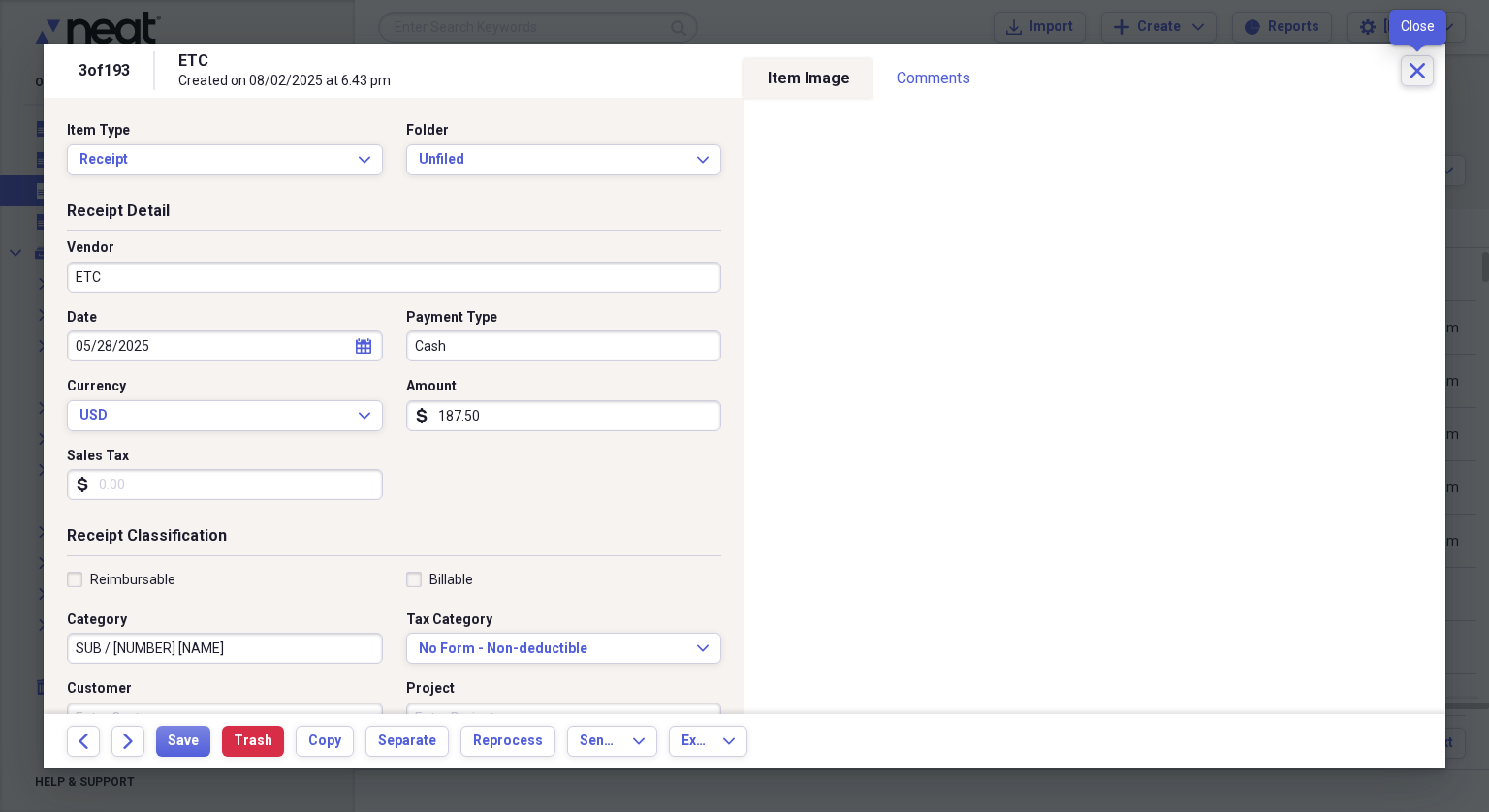 click on "Close" at bounding box center [1417, 71] 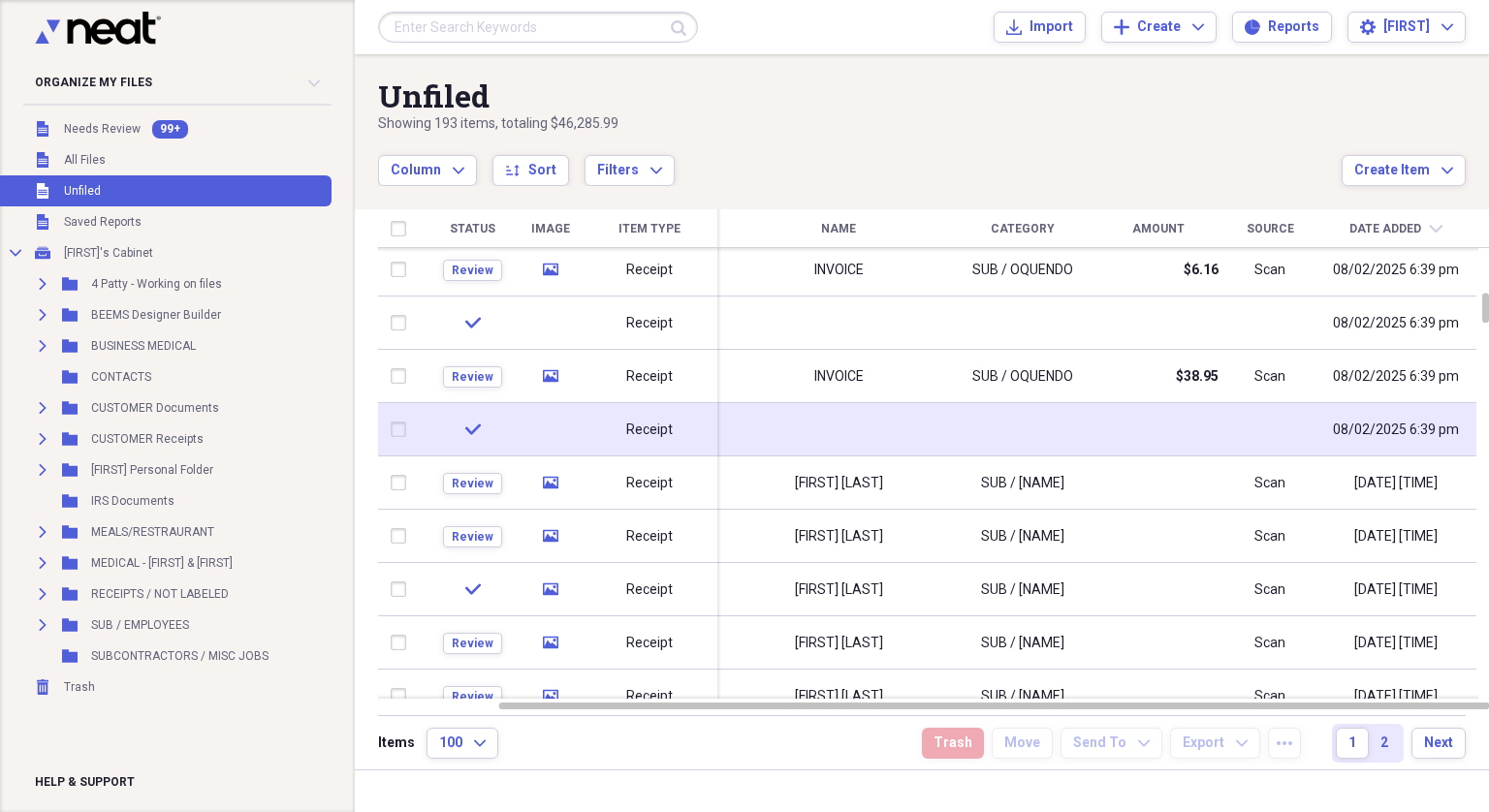 click at bounding box center (402, 429) 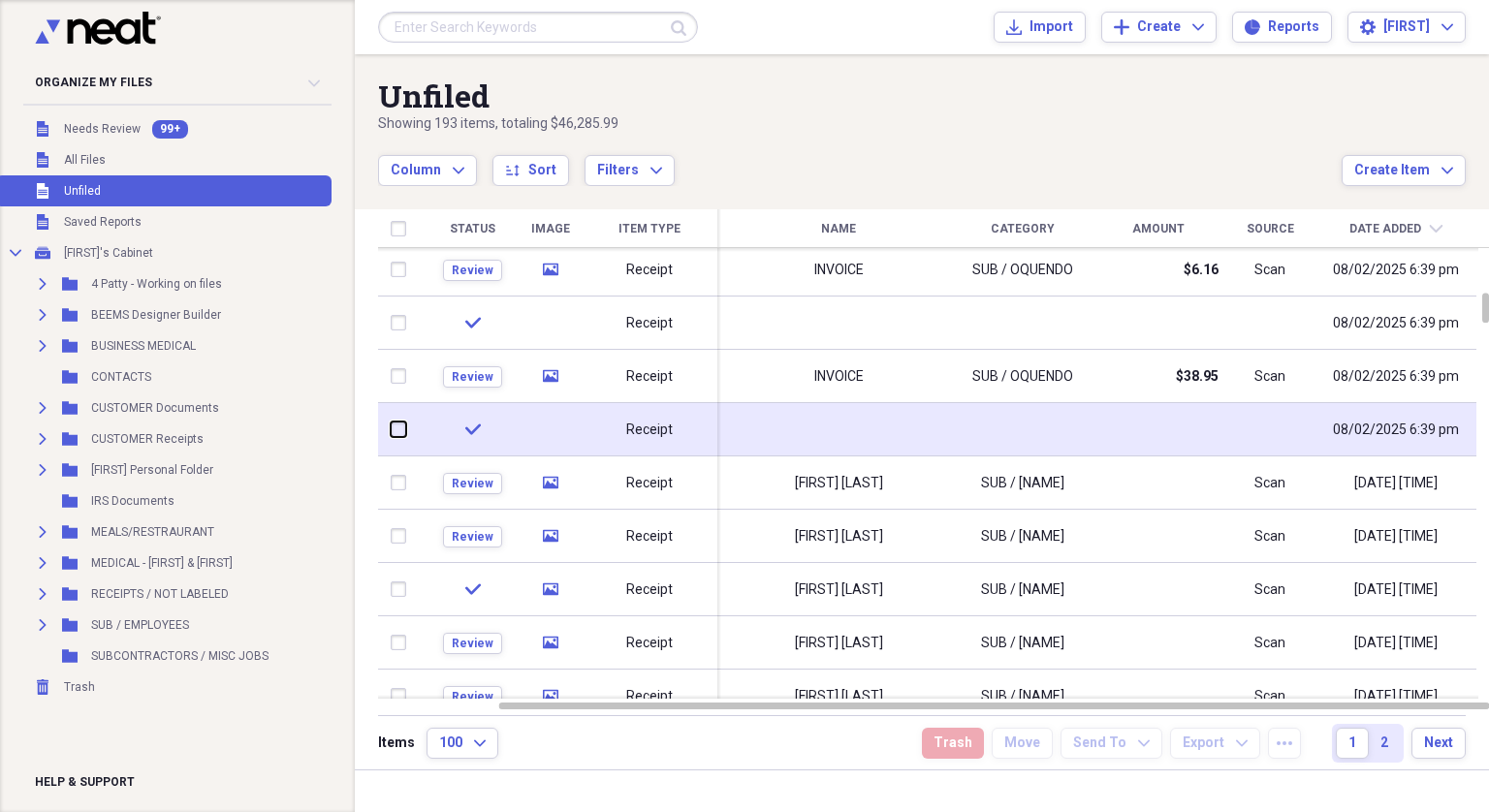 click at bounding box center (391, 429) 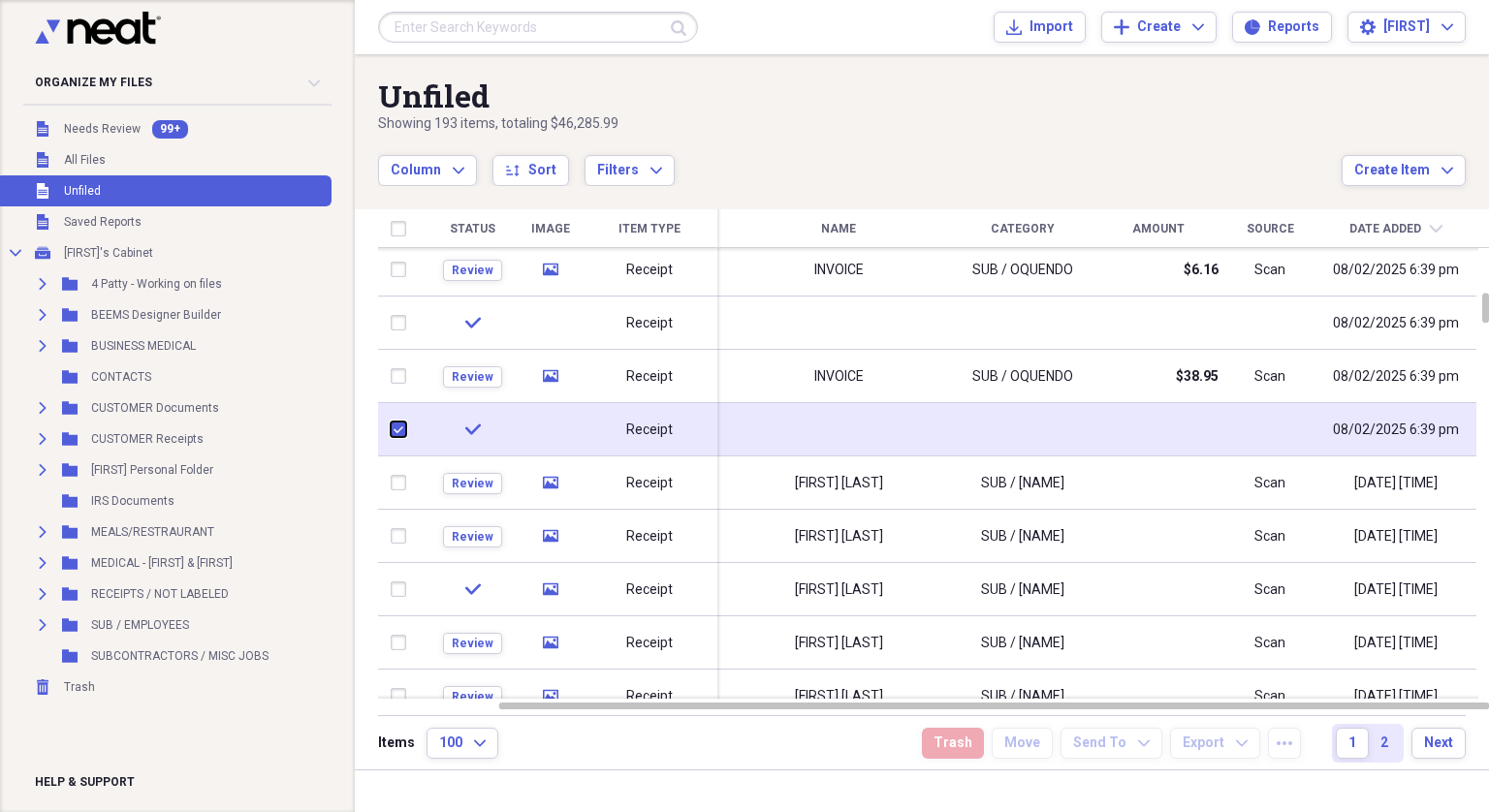 checkbox on "true" 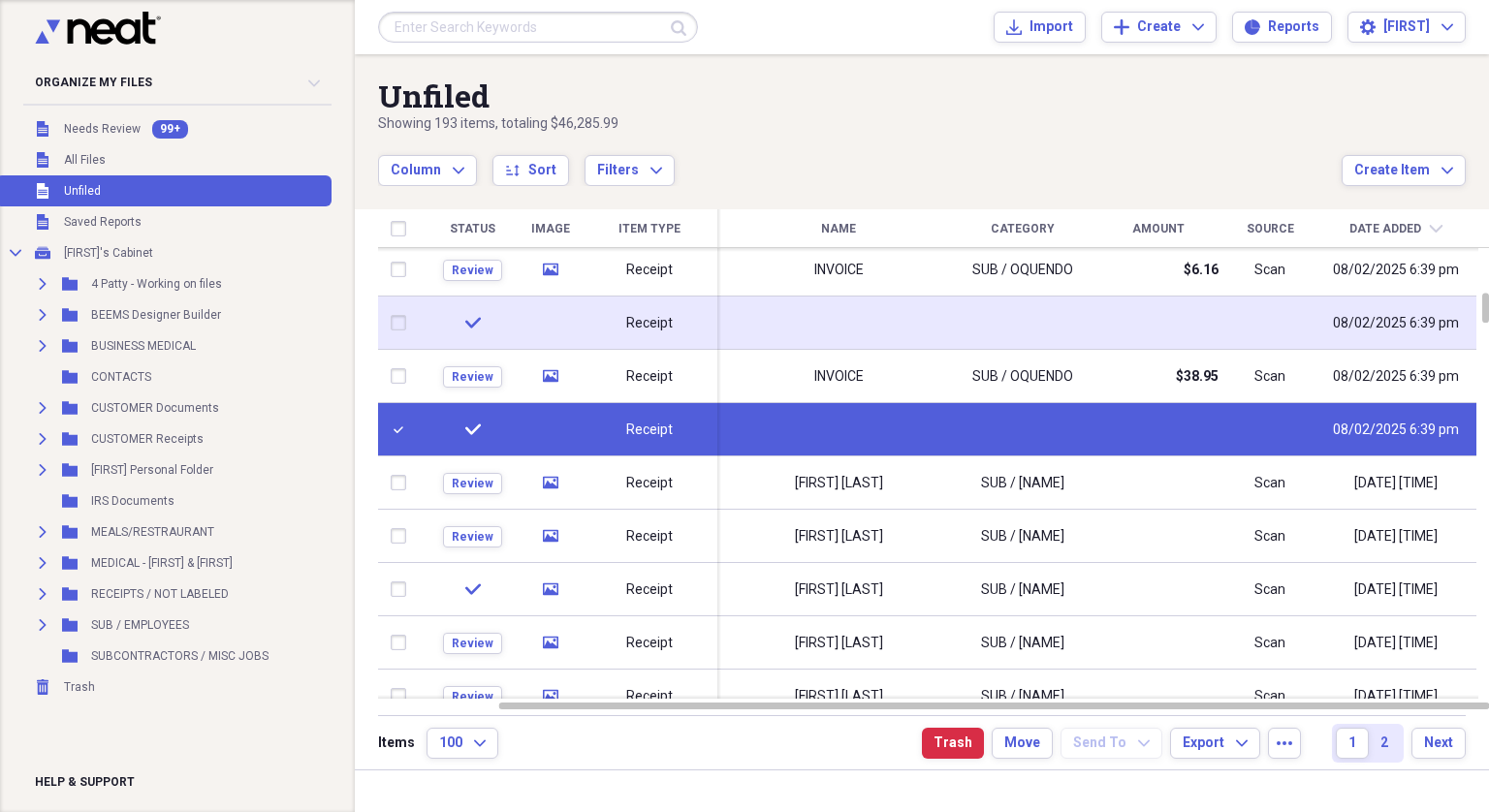 click at bounding box center [402, 323] 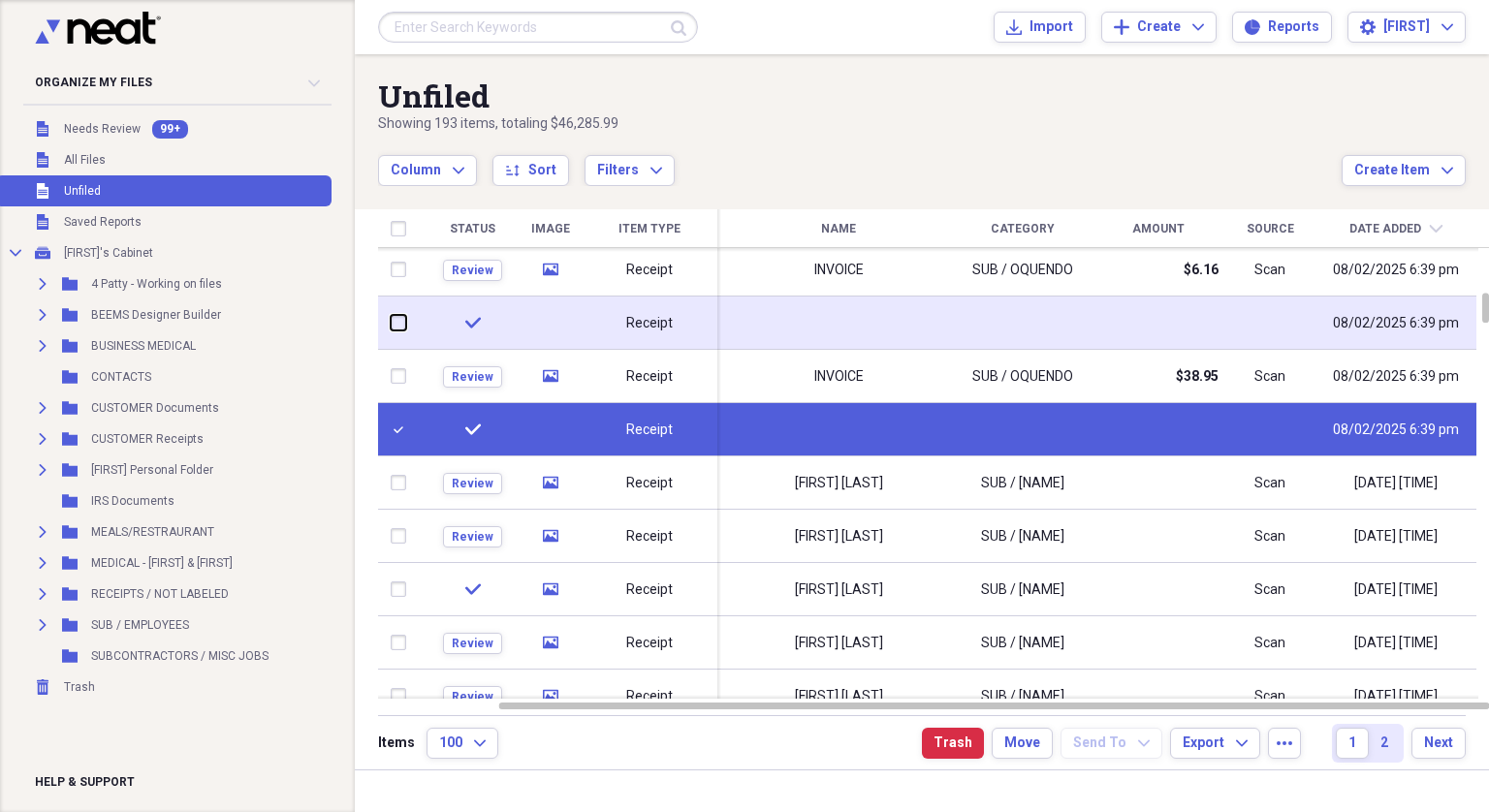 click at bounding box center [391, 323] 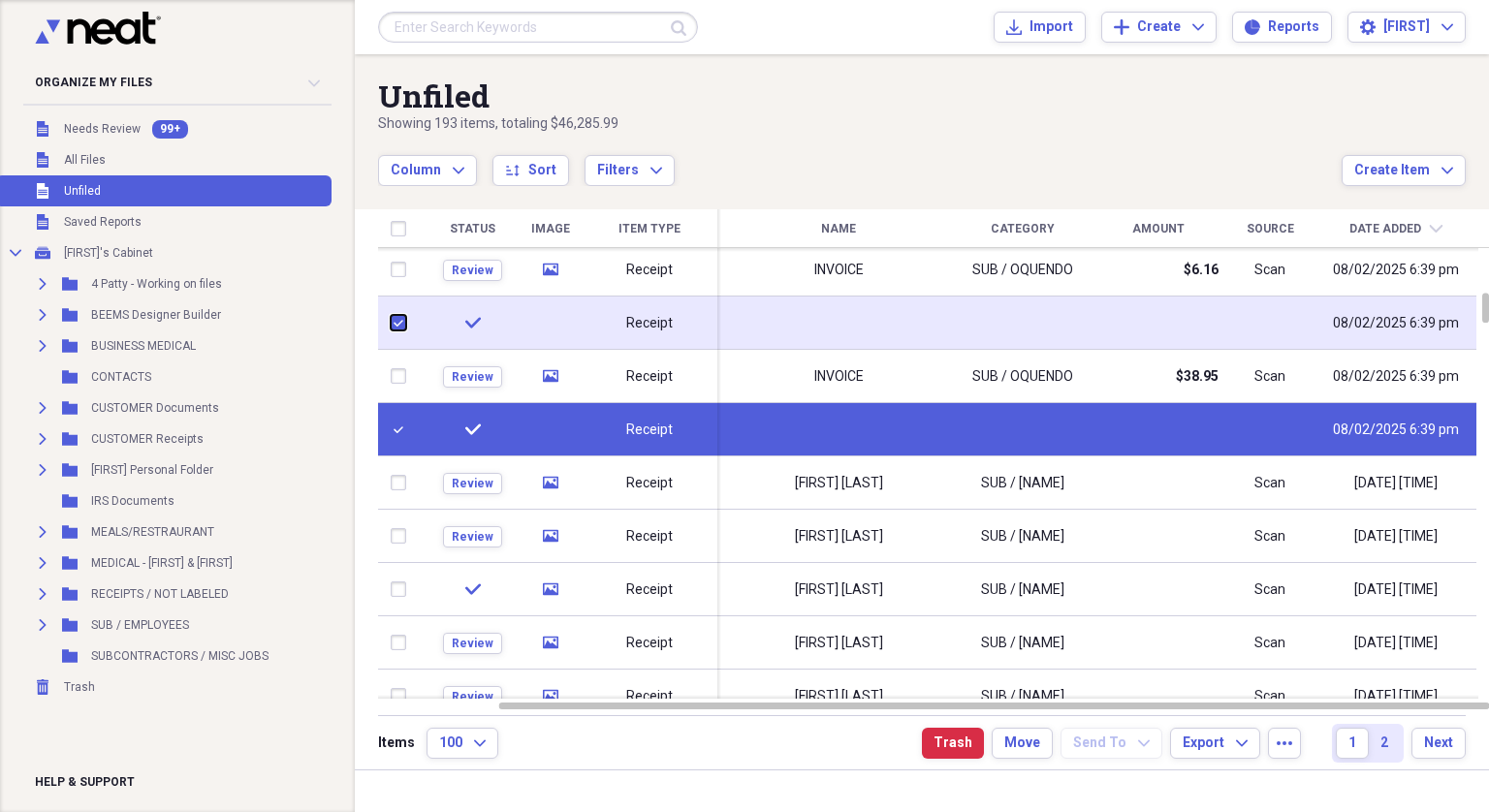 checkbox on "true" 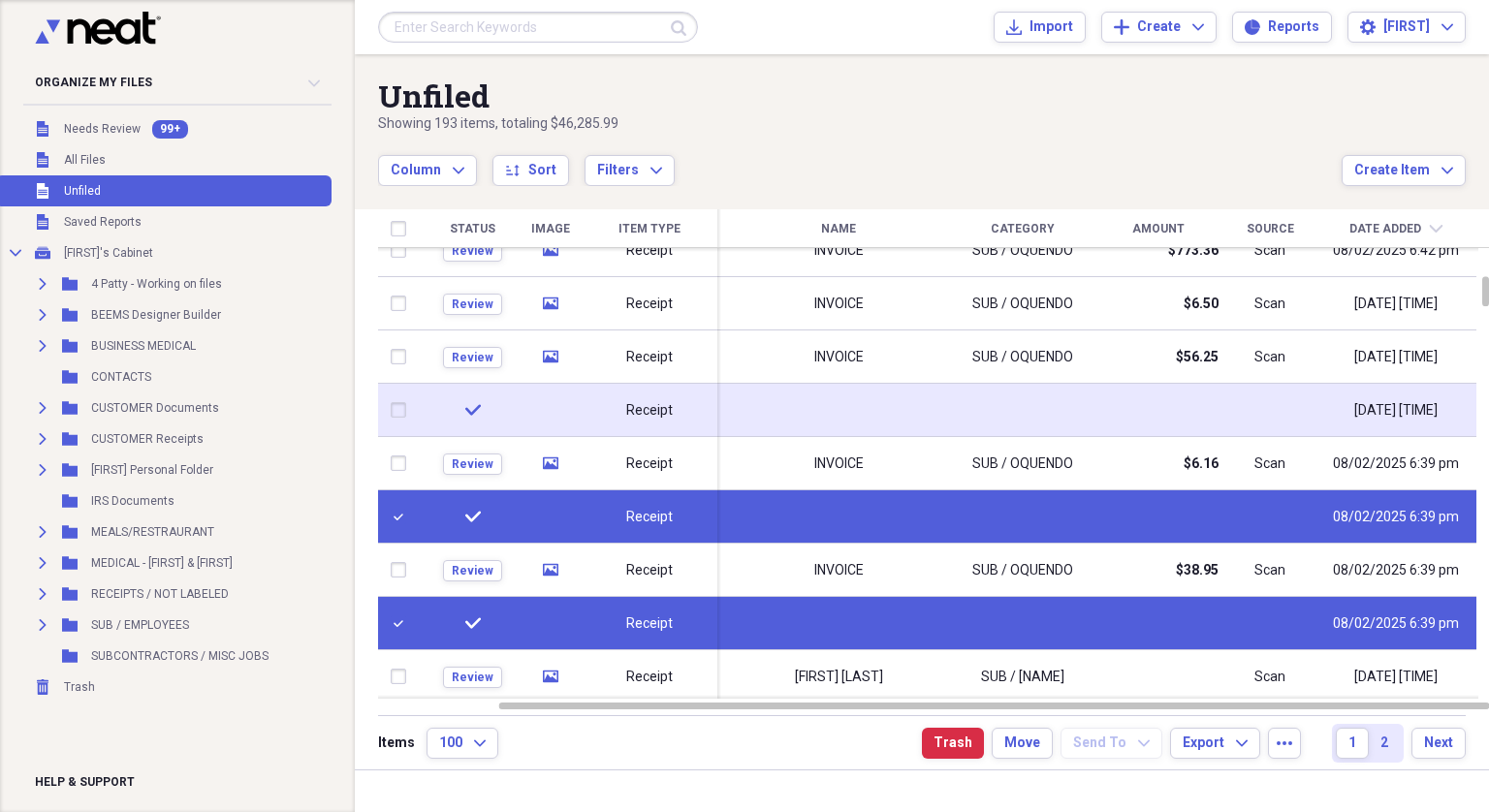 click at bounding box center (402, 410) 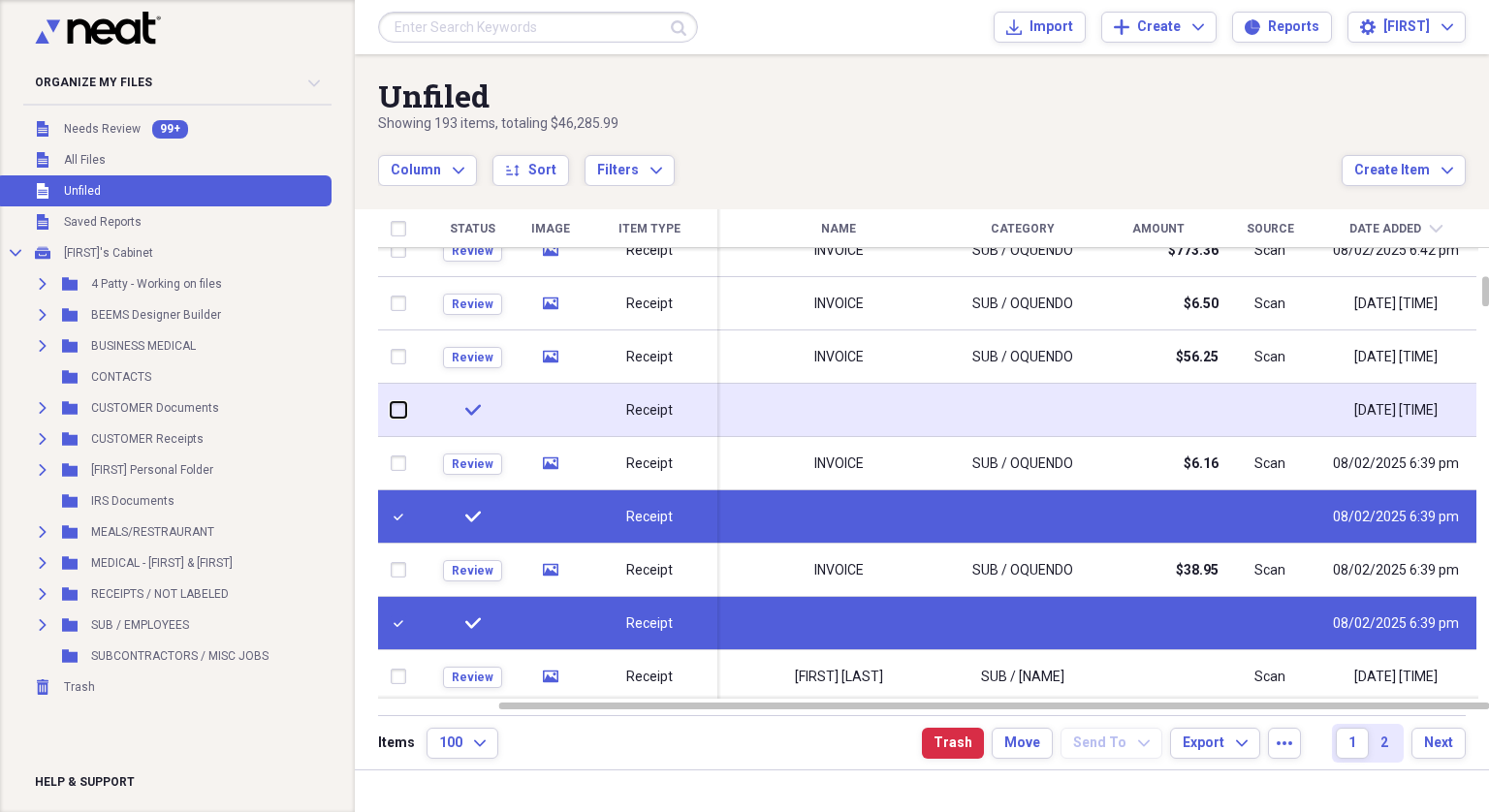 click at bounding box center [391, 410] 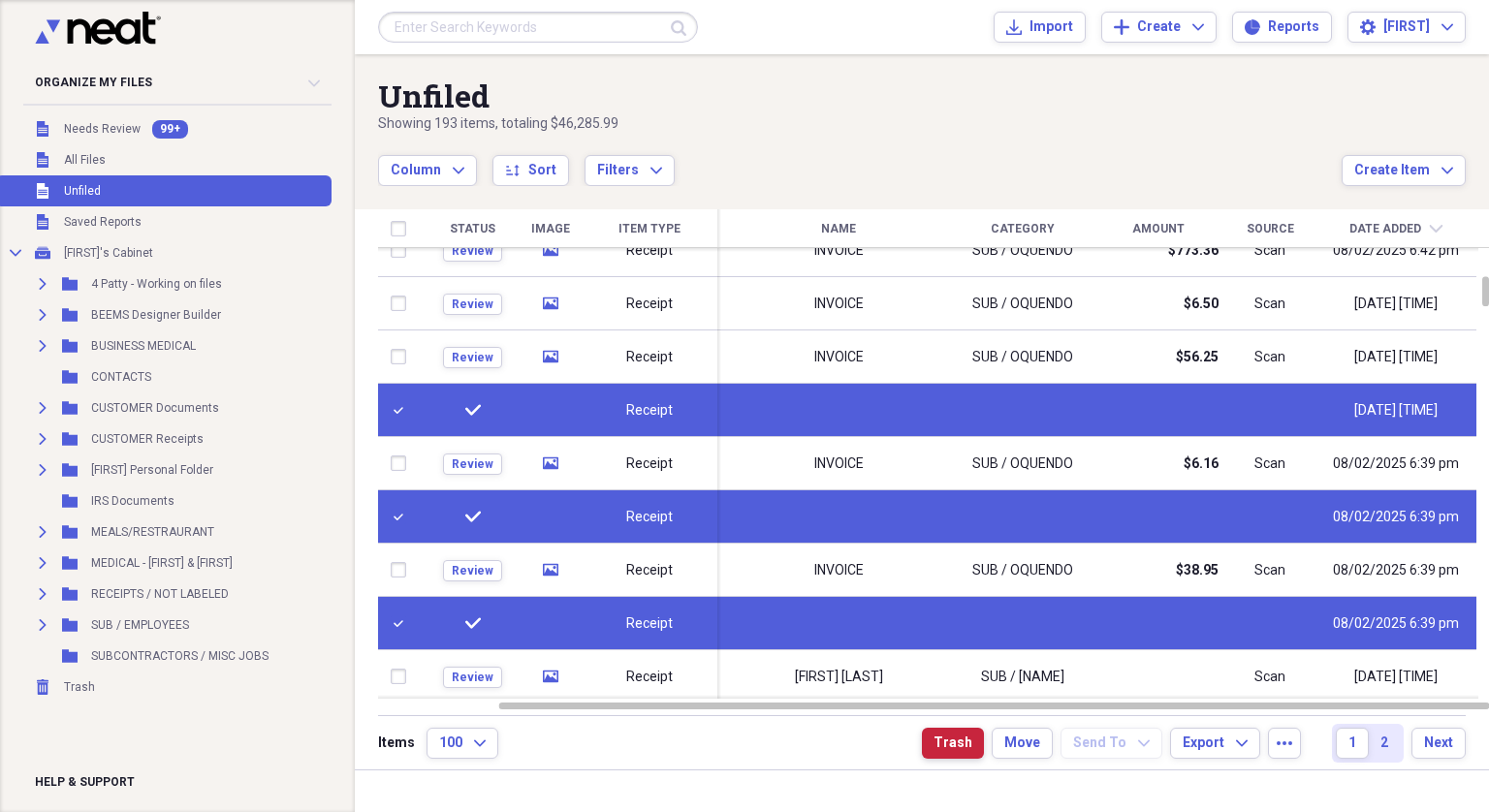 click on "Trash" at bounding box center [953, 743] 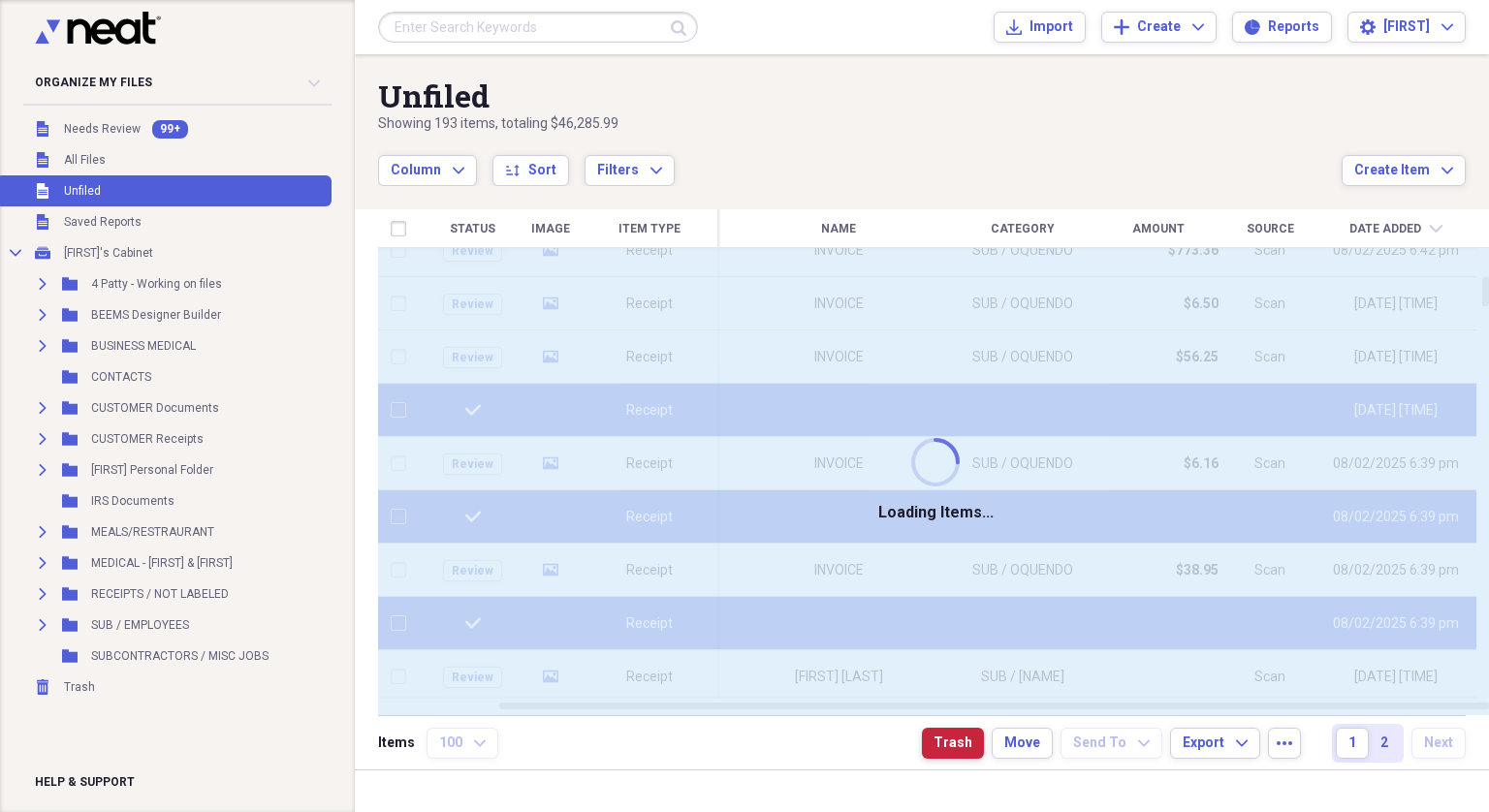 checkbox on "false" 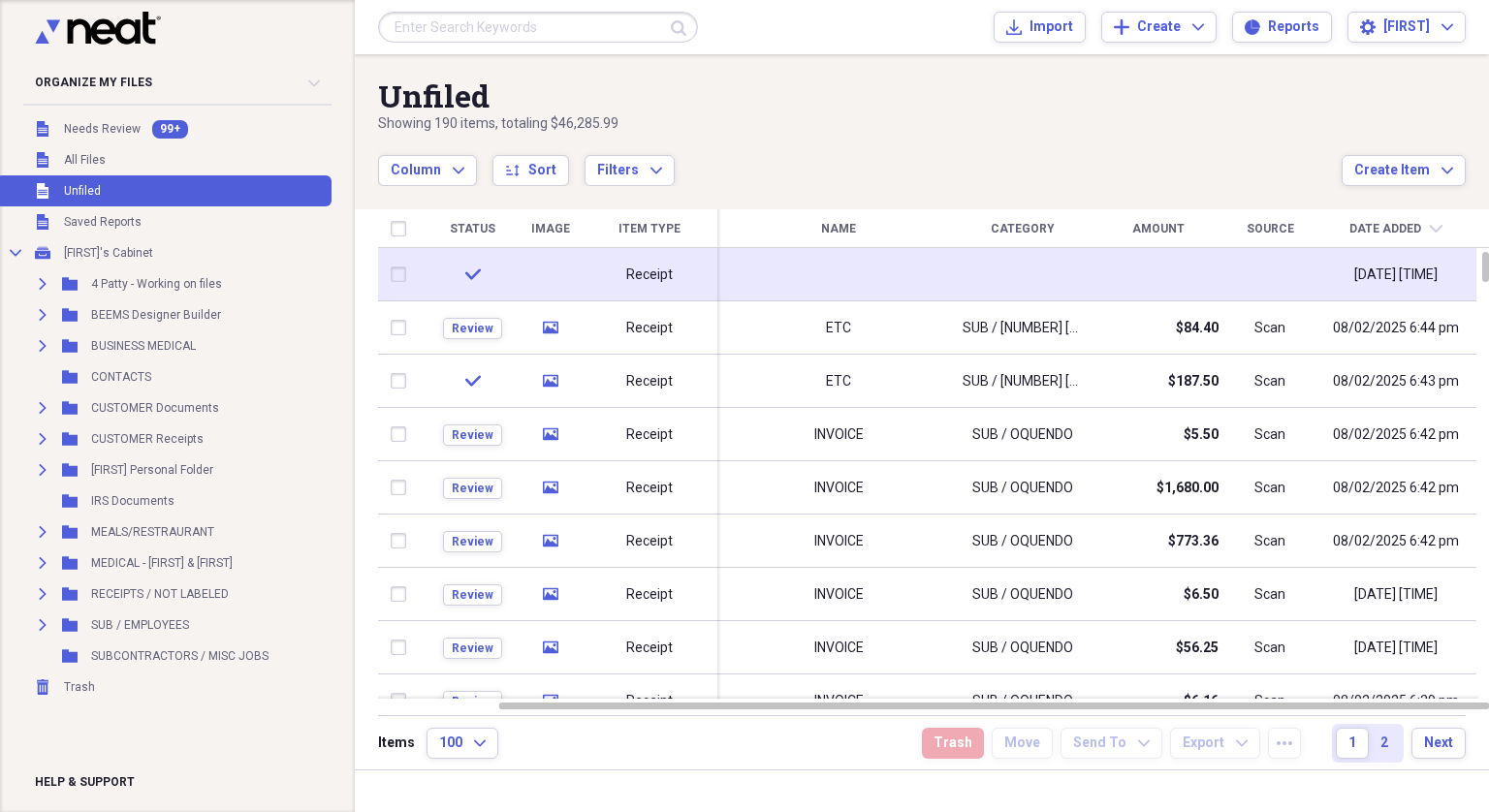 click at bounding box center (402, 274) 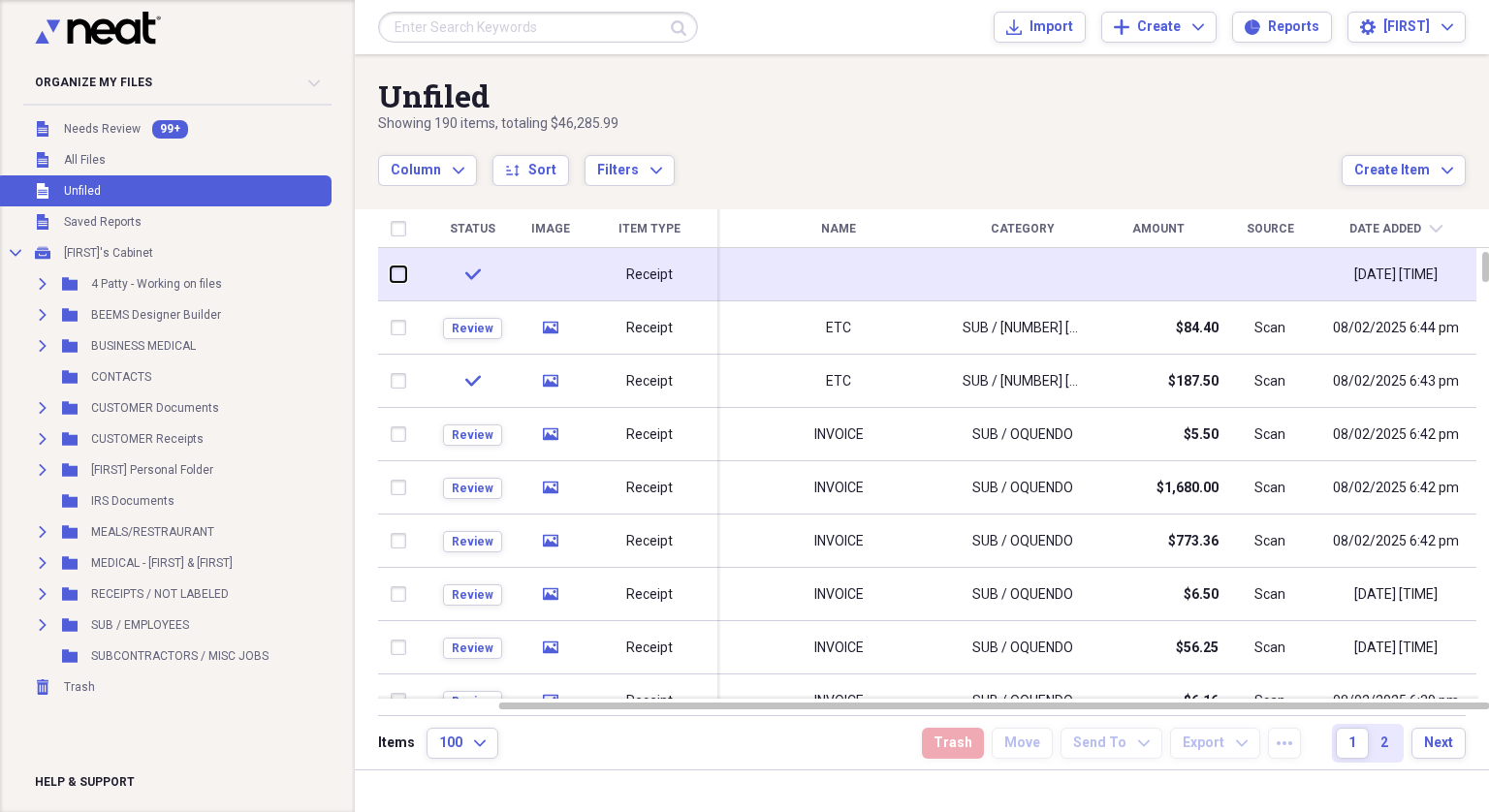 click at bounding box center [391, 274] 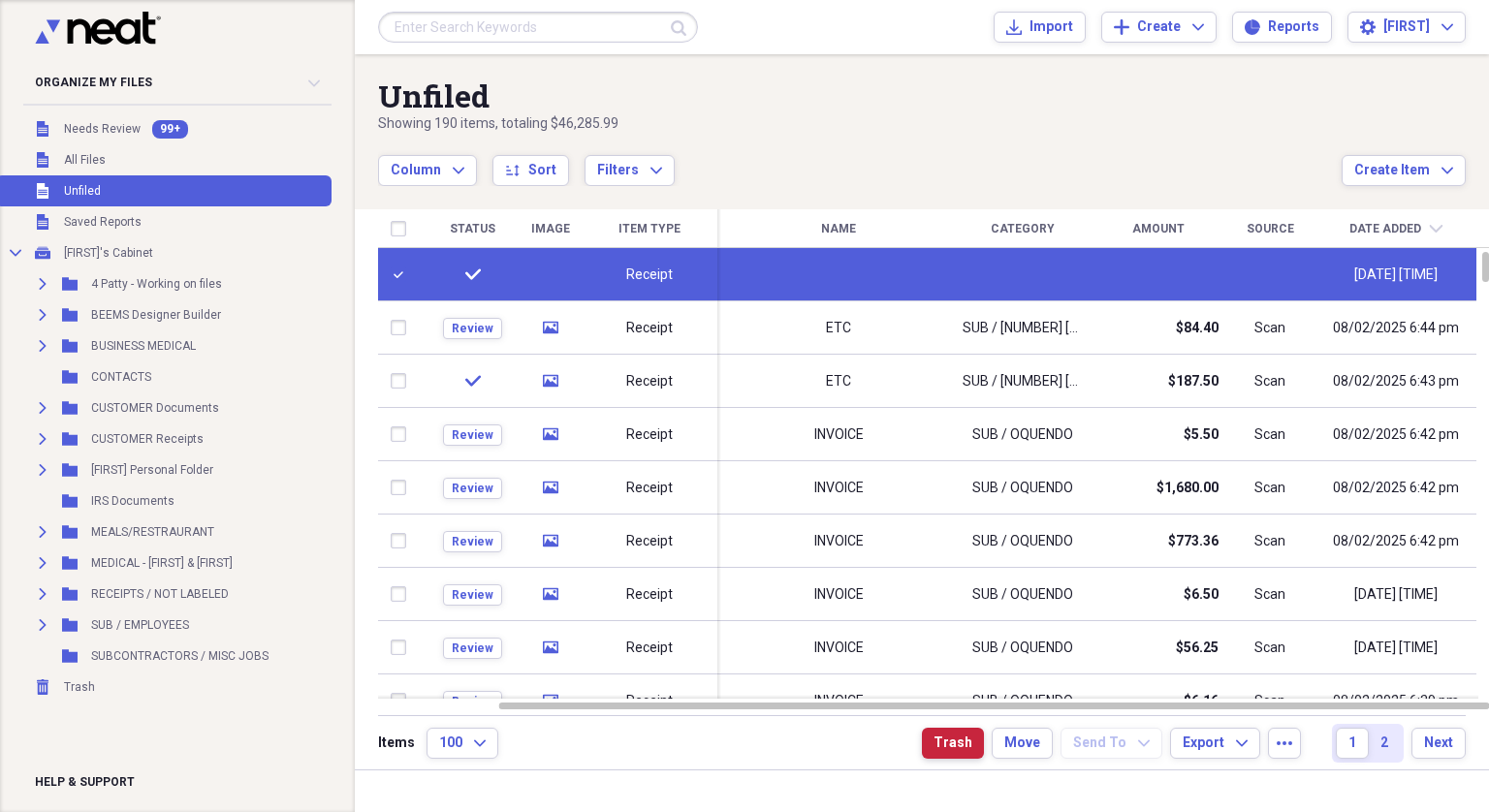 click on "Trash" at bounding box center [953, 743] 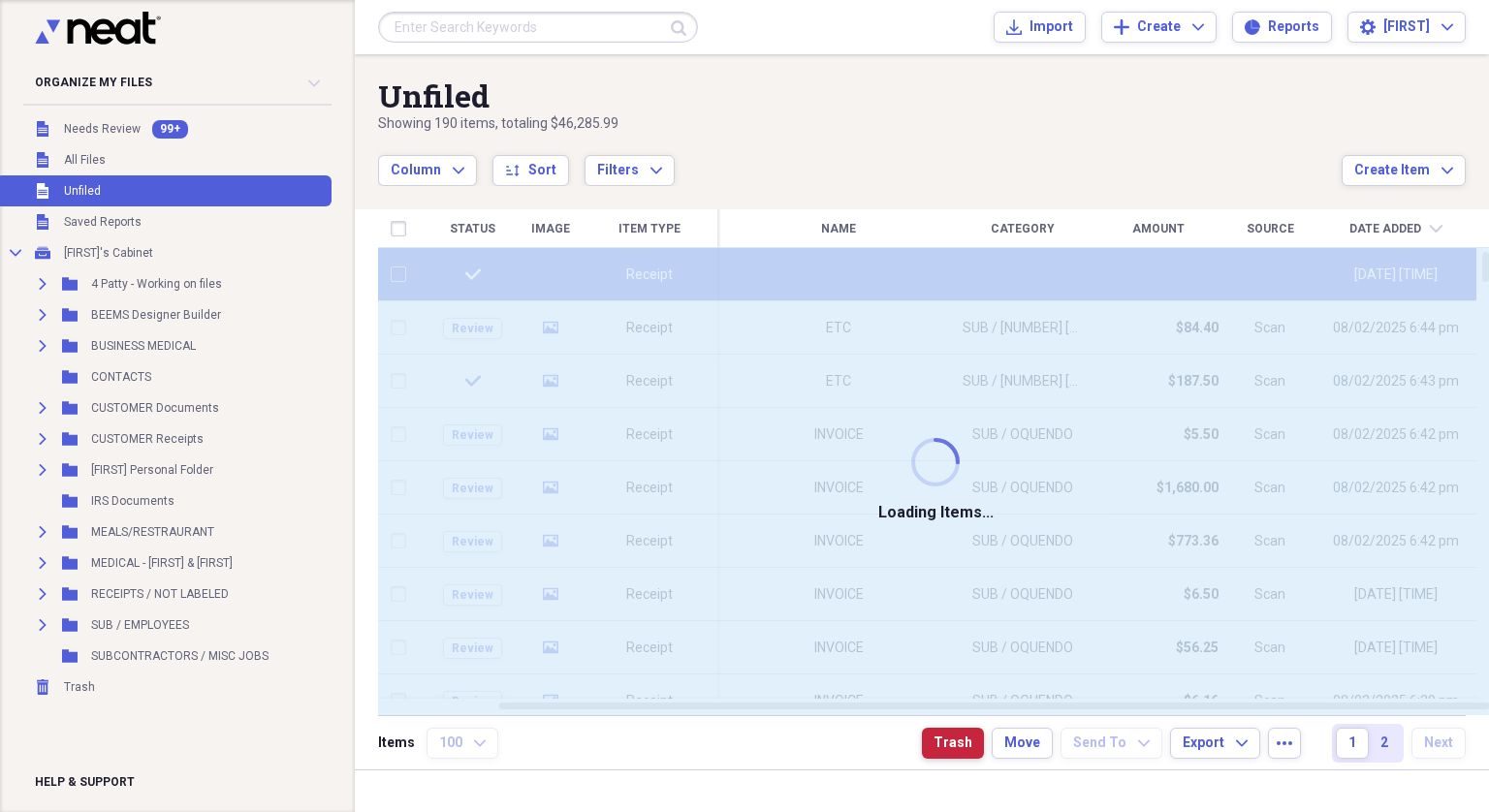 checkbox on "false" 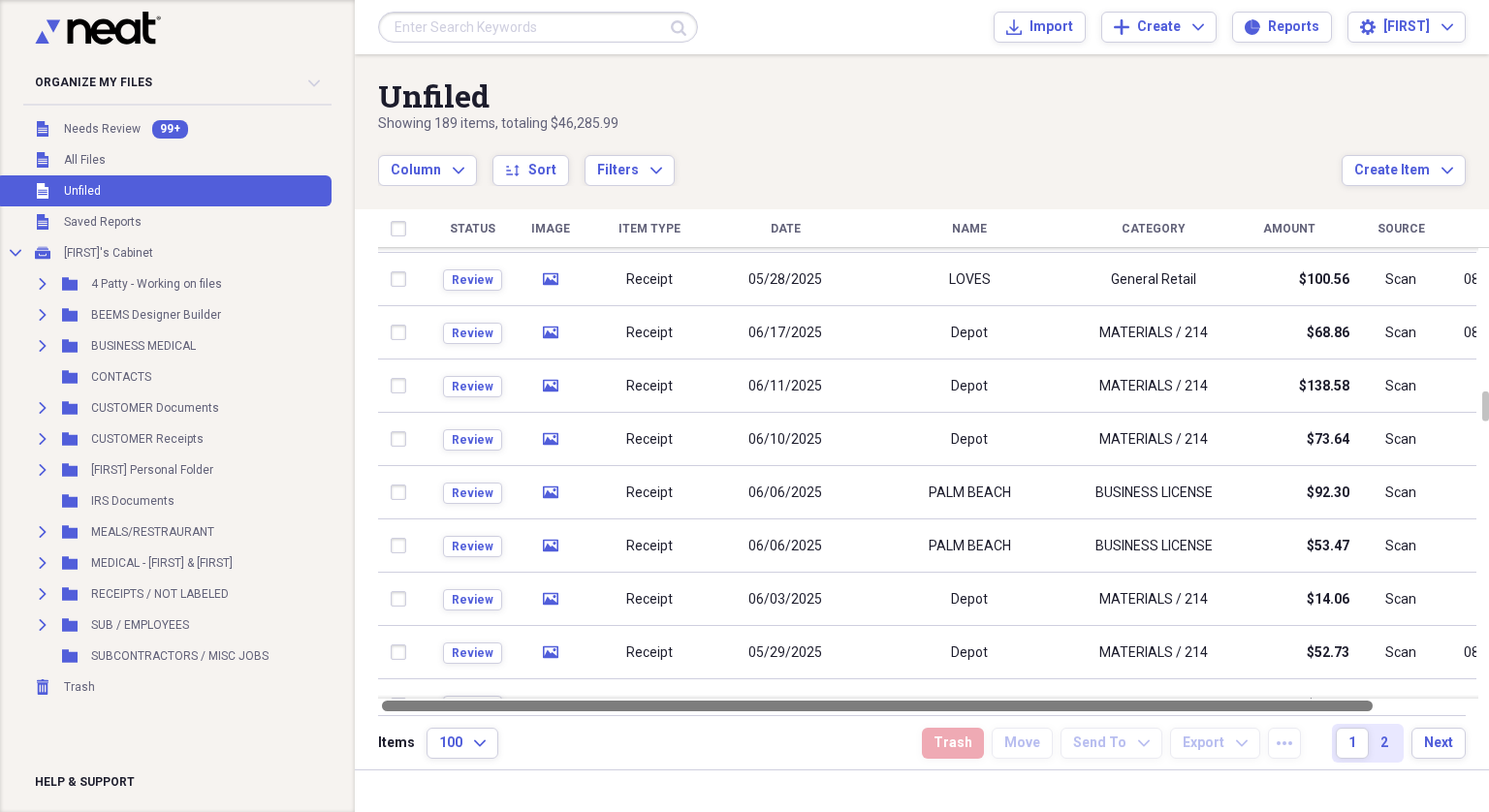 drag, startPoint x: 961, startPoint y: 703, endPoint x: 541, endPoint y: 703, distance: 420 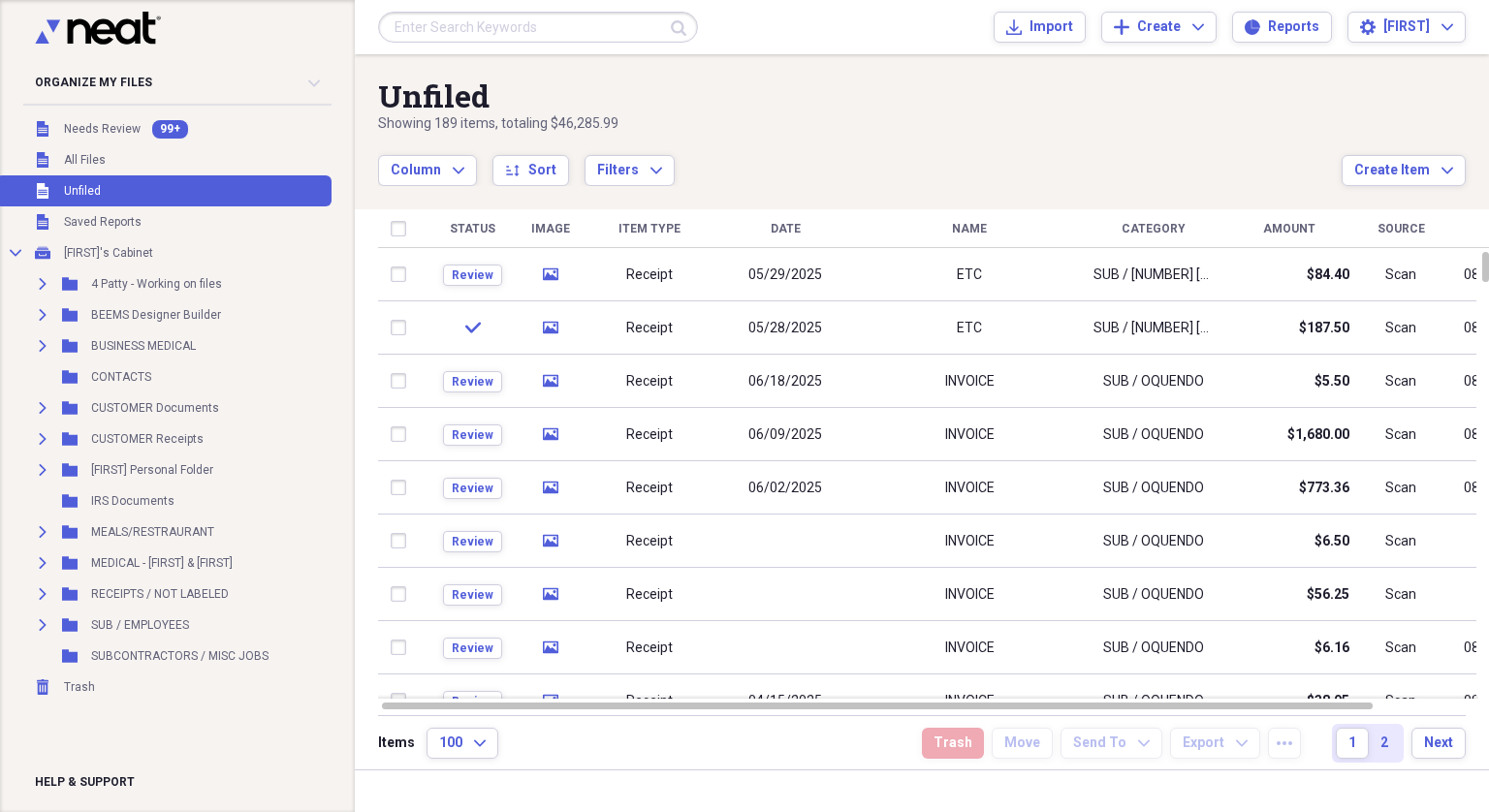click on "Image" at bounding box center [551, 229] 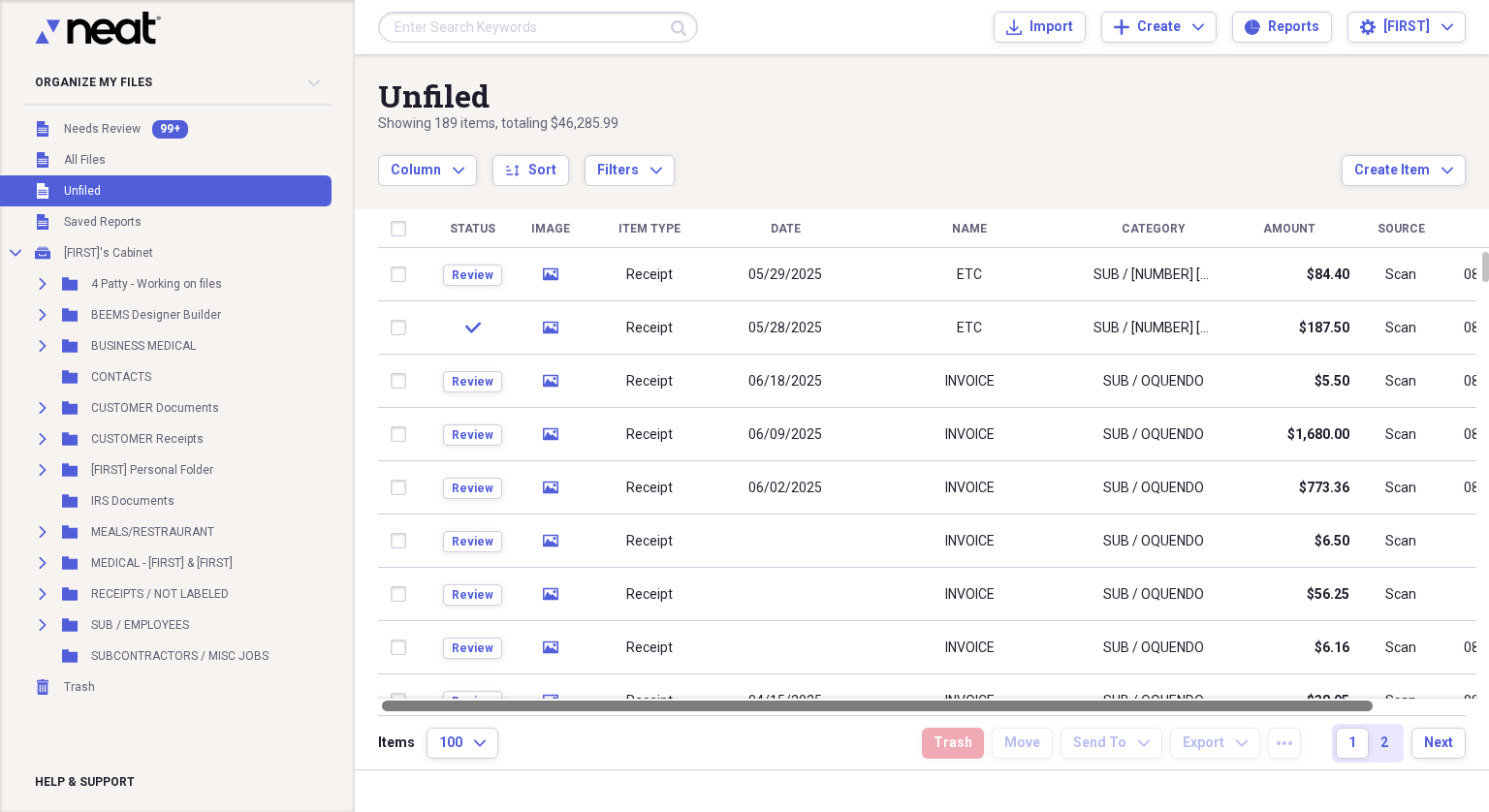 drag, startPoint x: 1228, startPoint y: 703, endPoint x: 1165, endPoint y: 715, distance: 64.132675 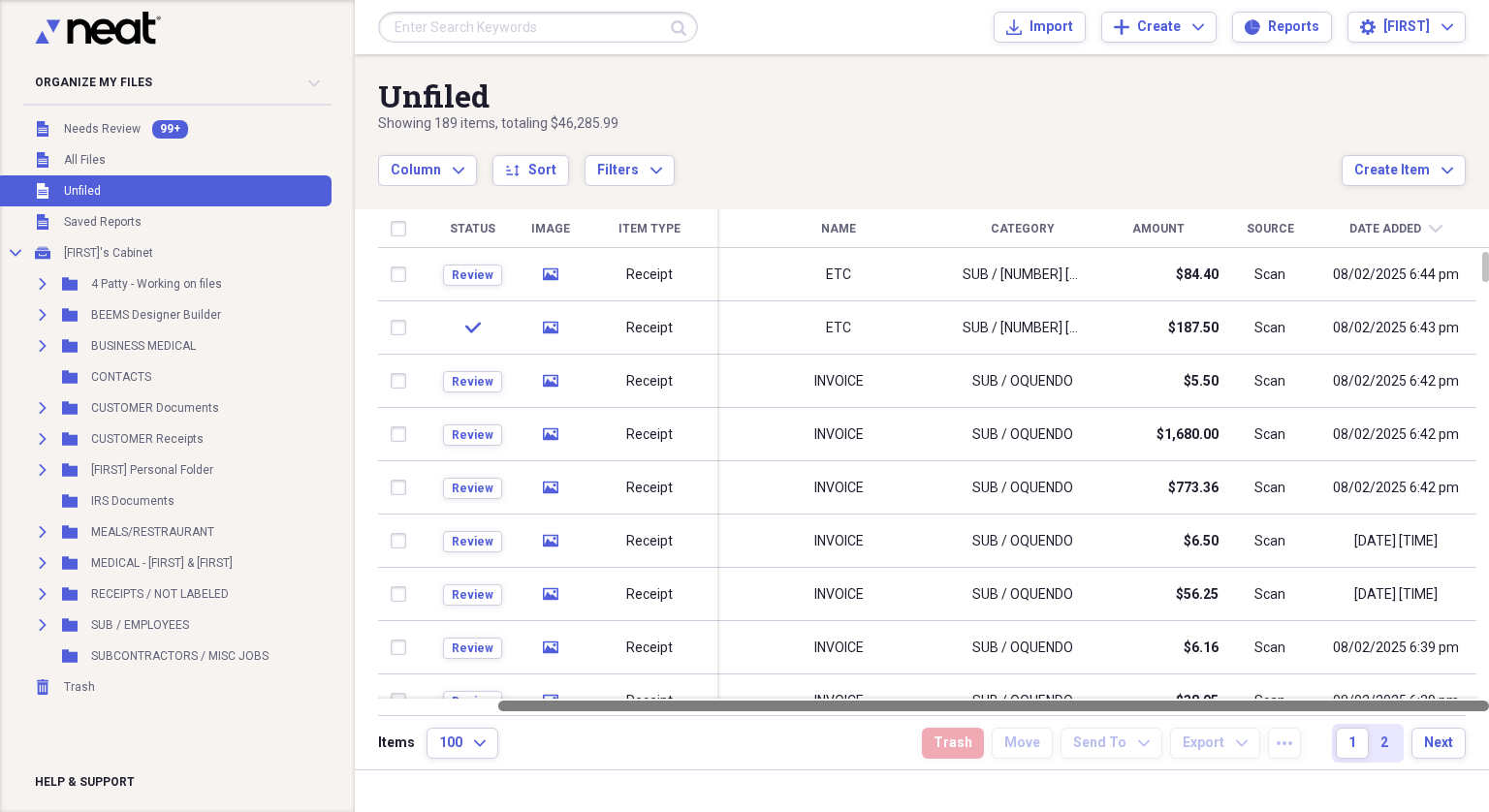 drag, startPoint x: 1338, startPoint y: 710, endPoint x: 1488, endPoint y: 703, distance: 150.16324 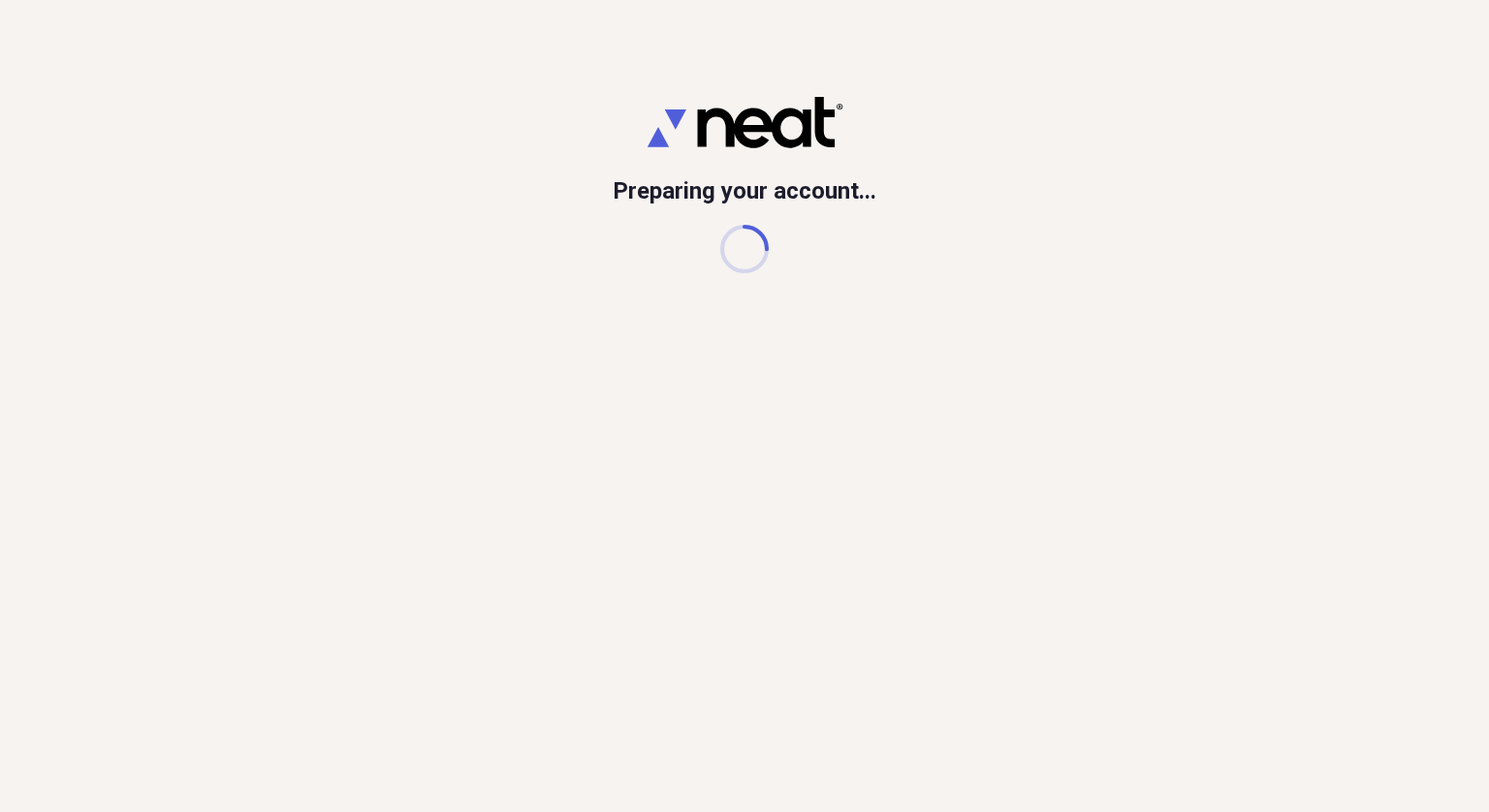 scroll, scrollTop: 0, scrollLeft: 0, axis: both 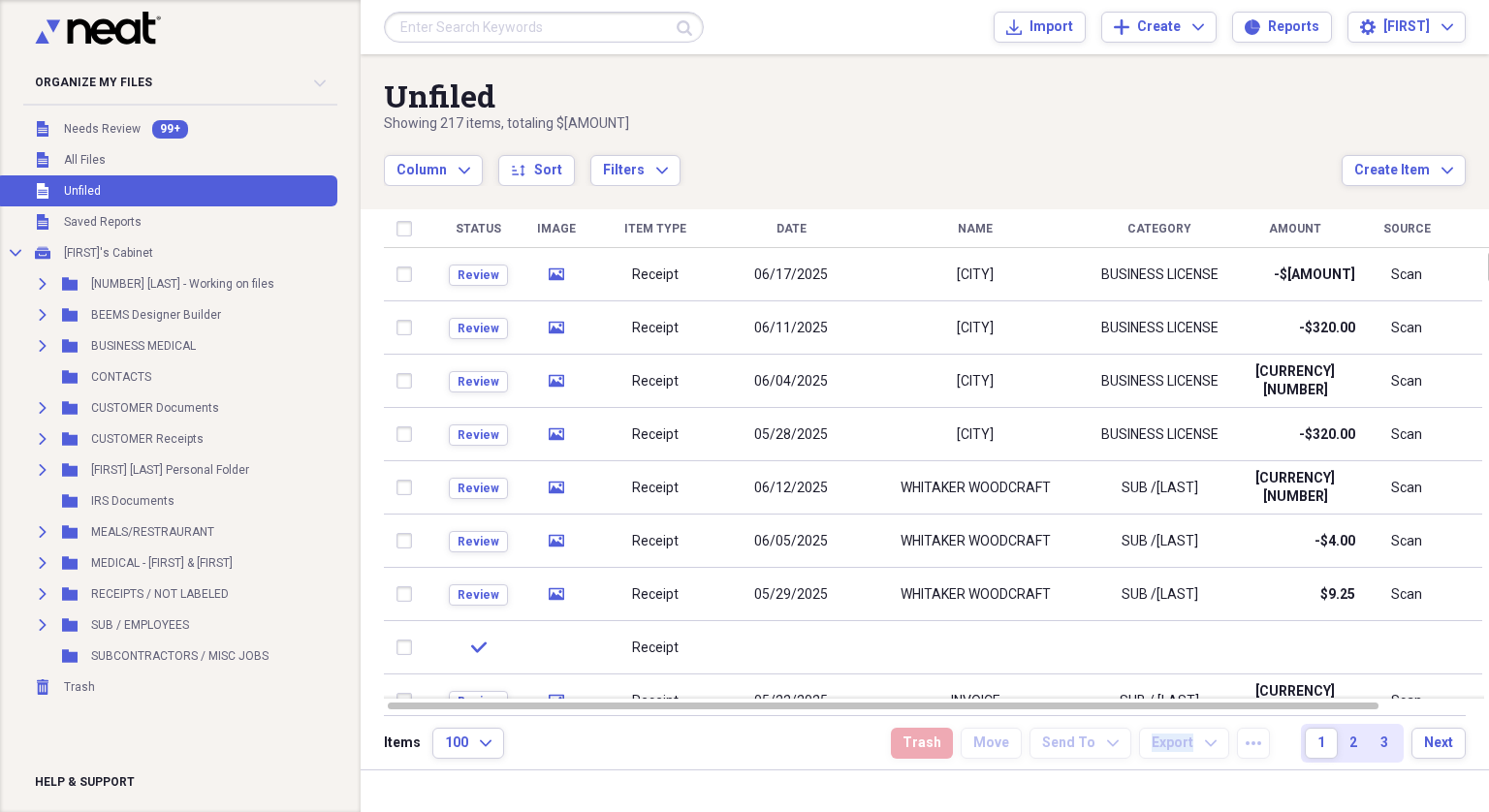 drag, startPoint x: 1192, startPoint y: 727, endPoint x: 1274, endPoint y: 723, distance: 82.097503 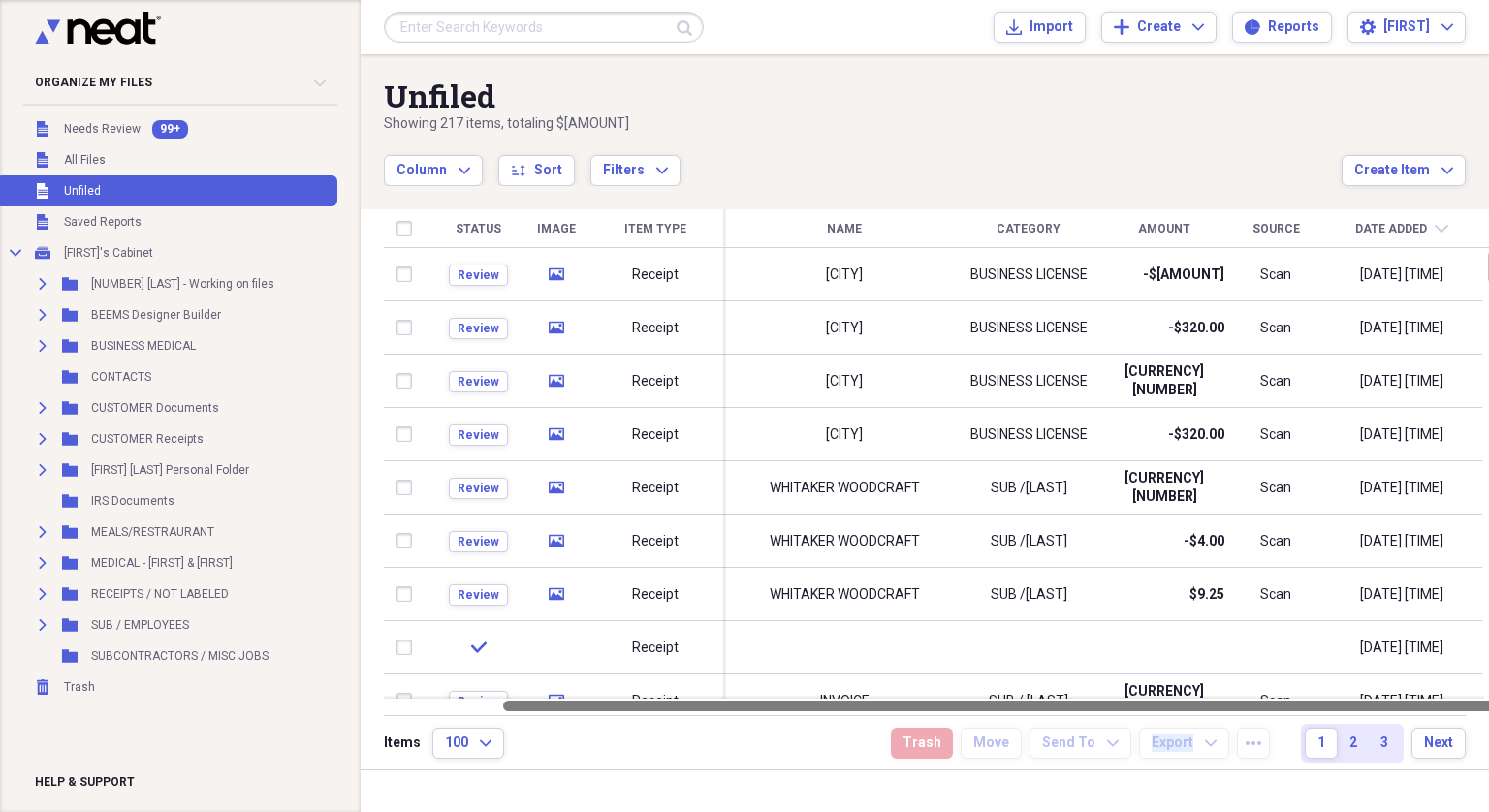 drag, startPoint x: 1274, startPoint y: 723, endPoint x: 1488, endPoint y: 713, distance: 214.23352 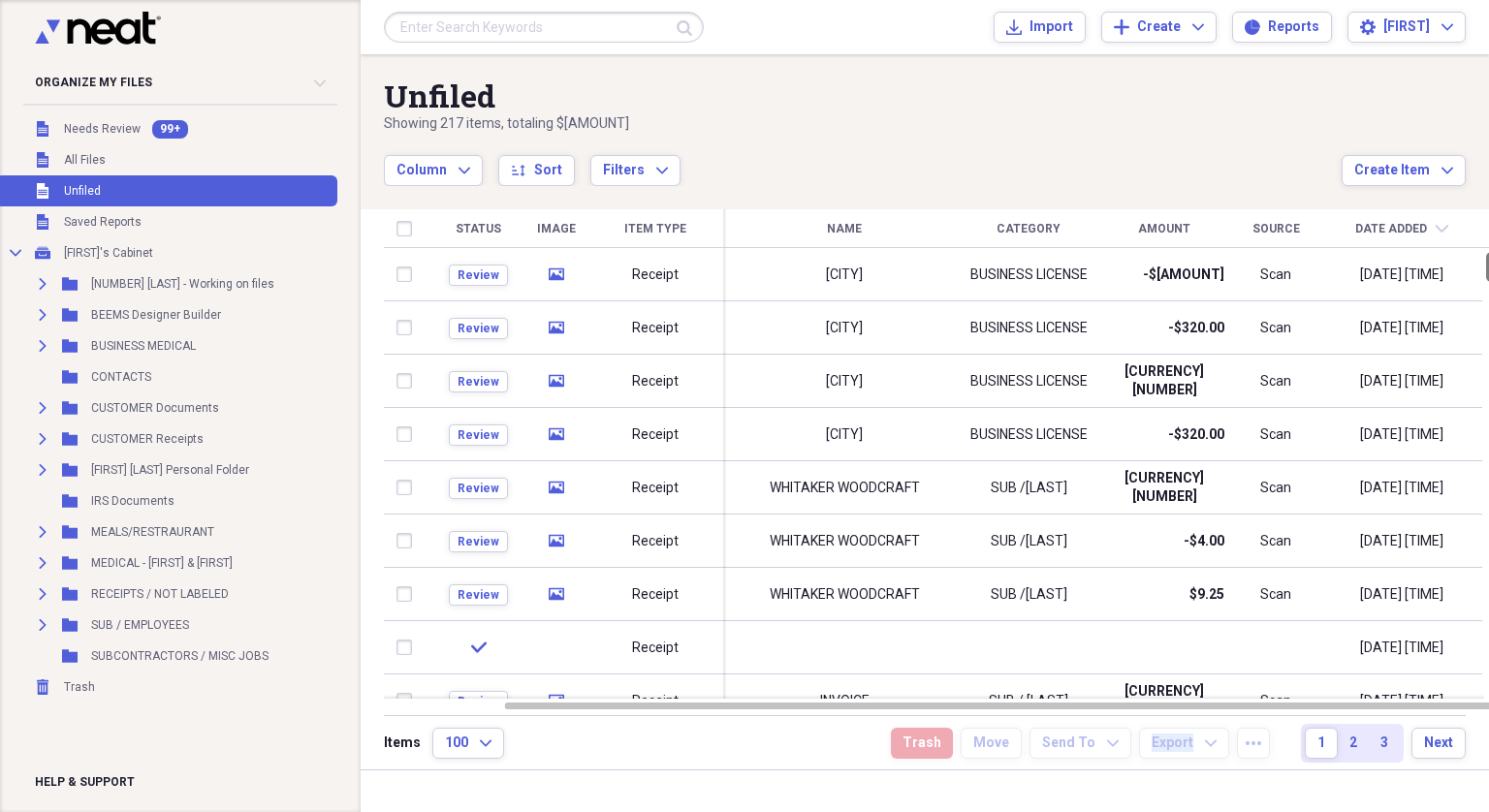 drag, startPoint x: 1481, startPoint y: 270, endPoint x: 1475, endPoint y: 250, distance: 20.88061 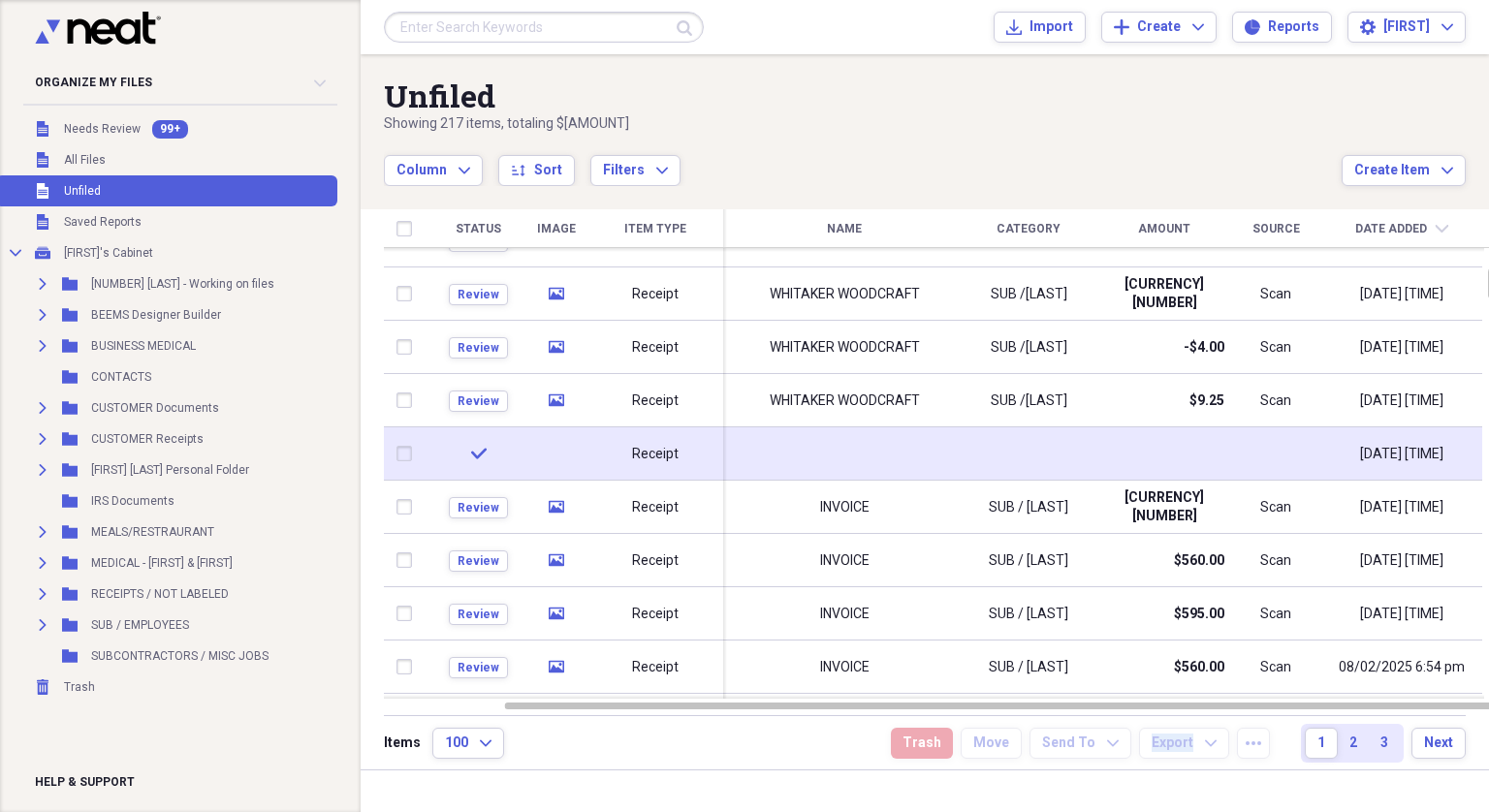 click at bounding box center [408, 453] 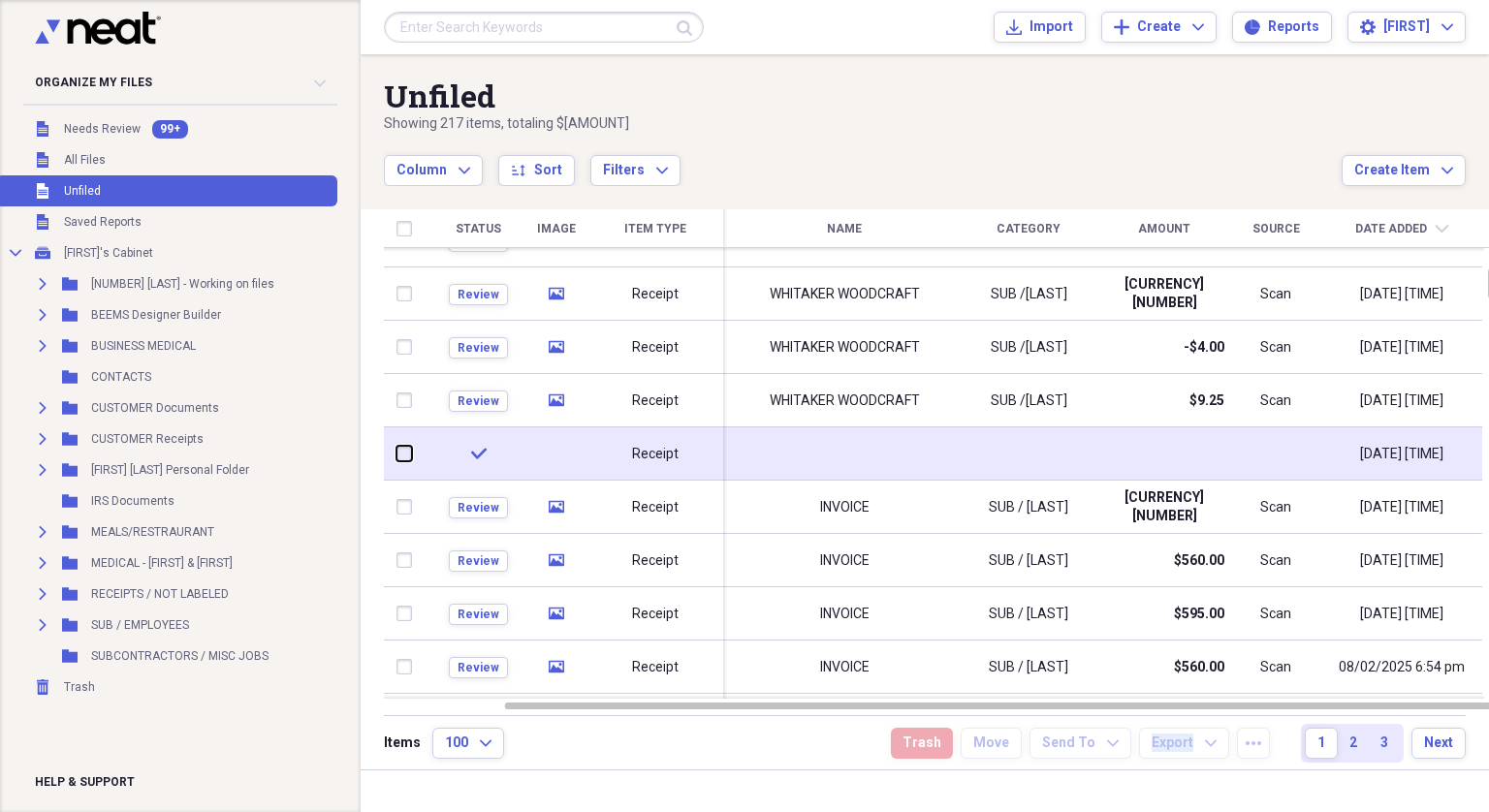 click at bounding box center (396, 453) 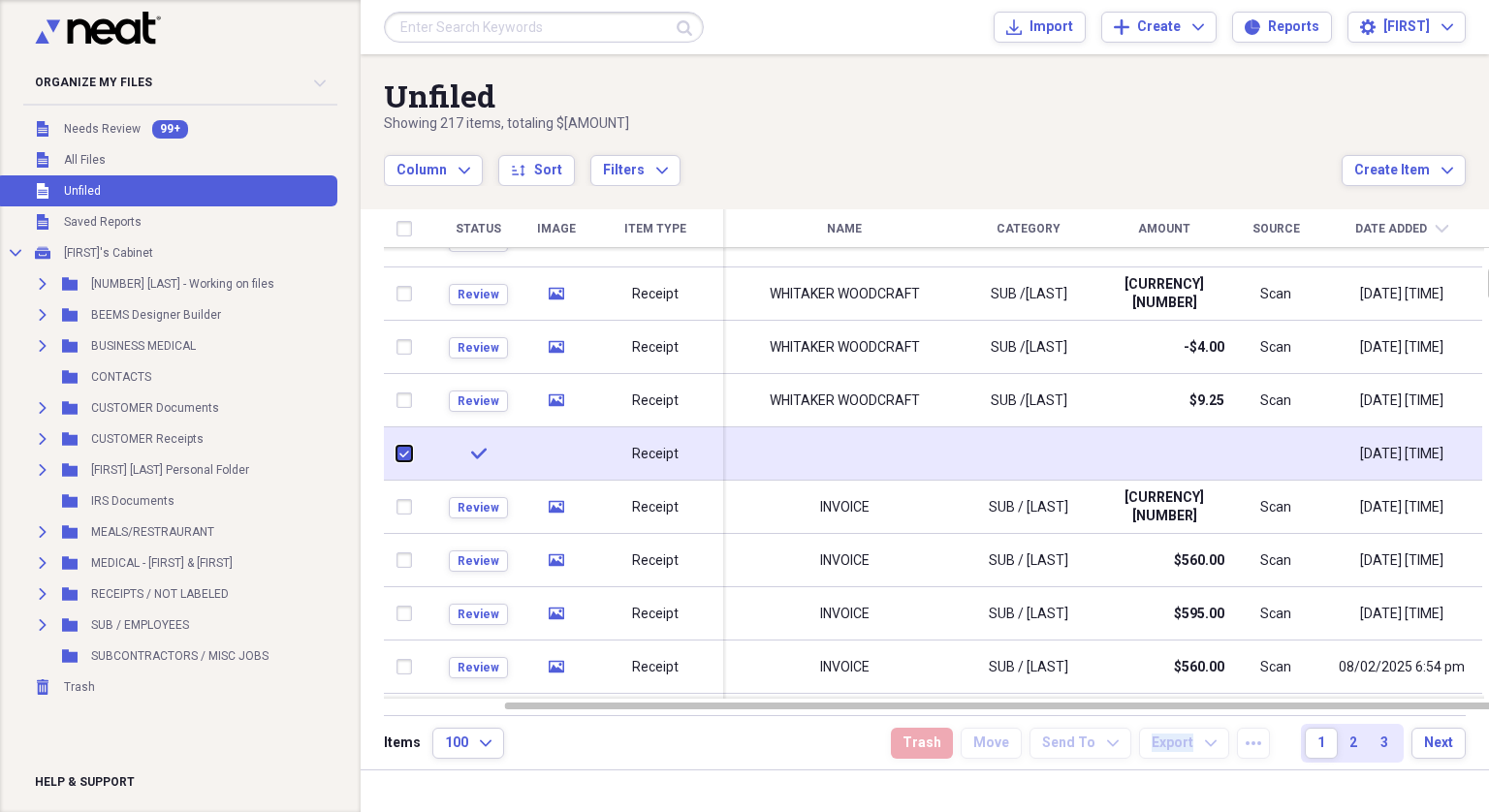 checkbox on "true" 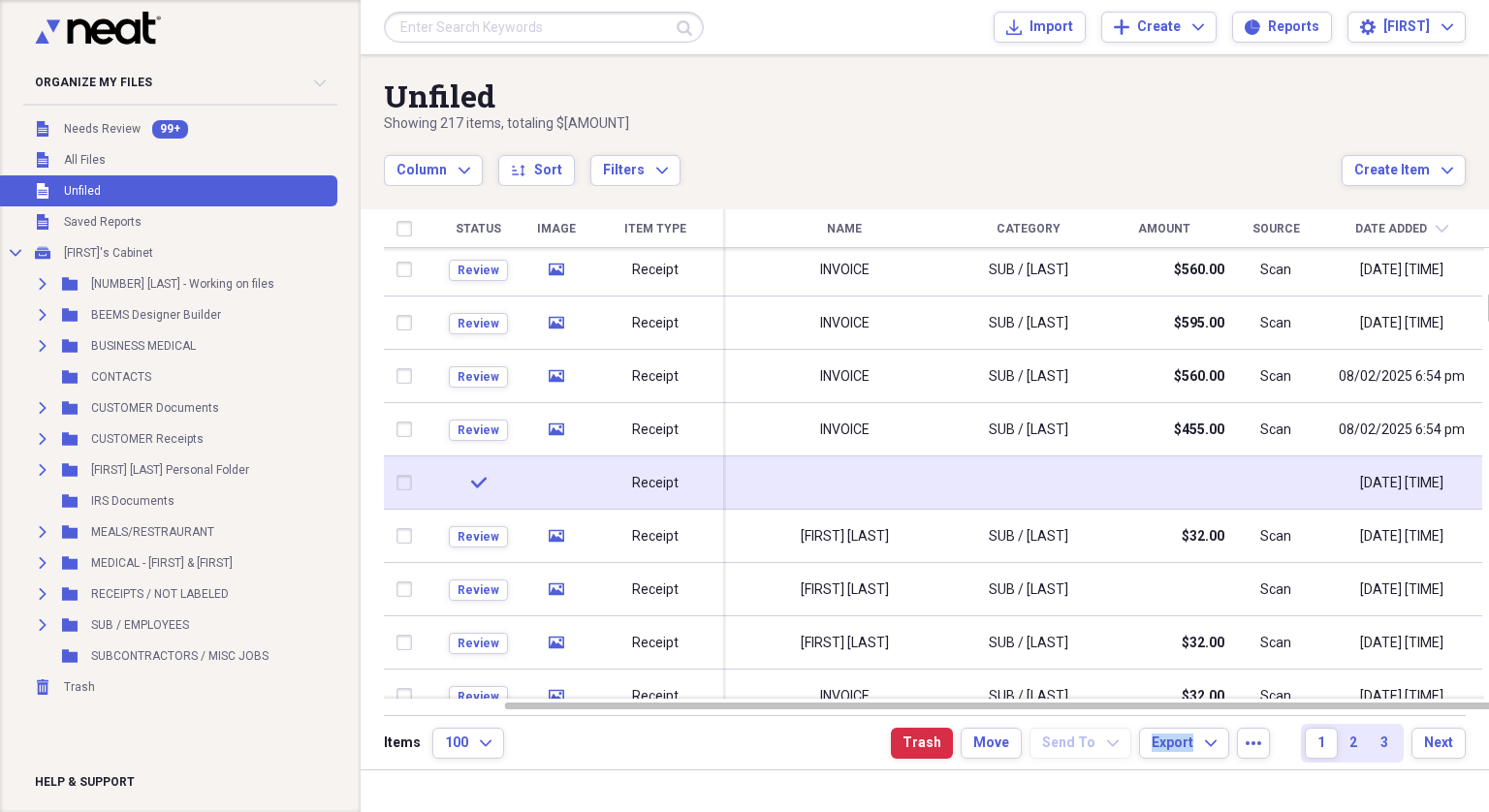click at bounding box center (408, 483) 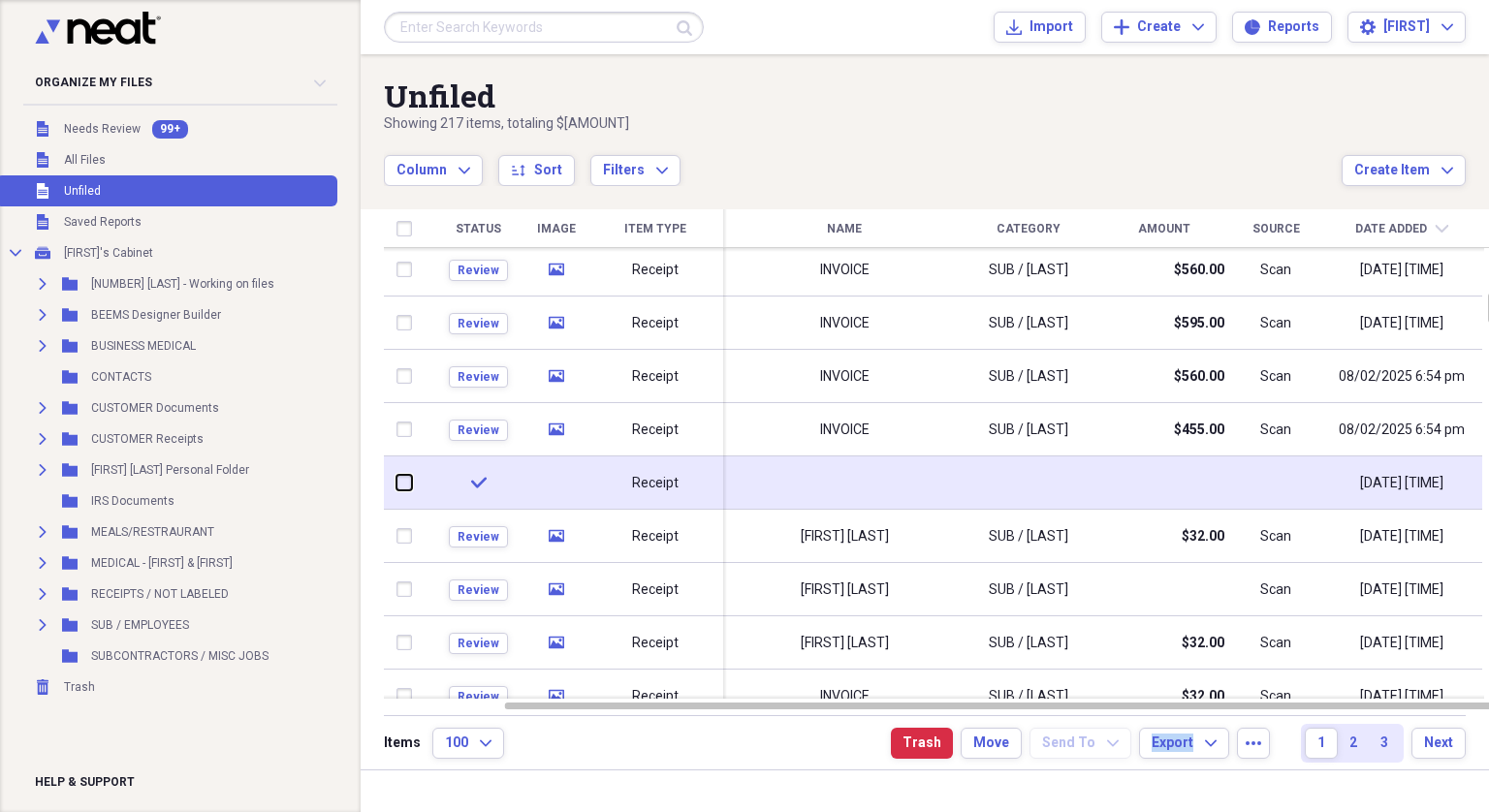 click at bounding box center (396, 483) 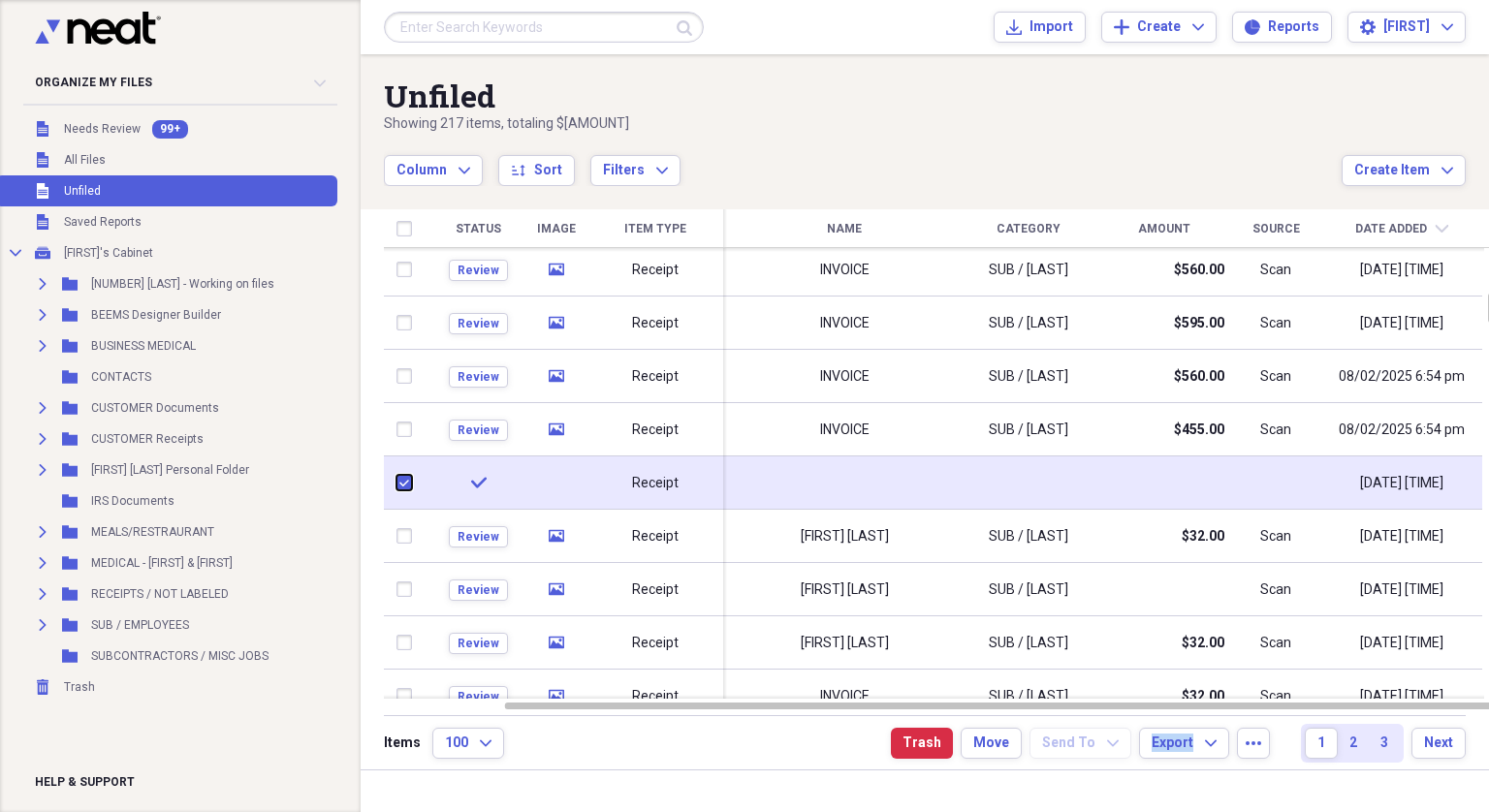 checkbox on "true" 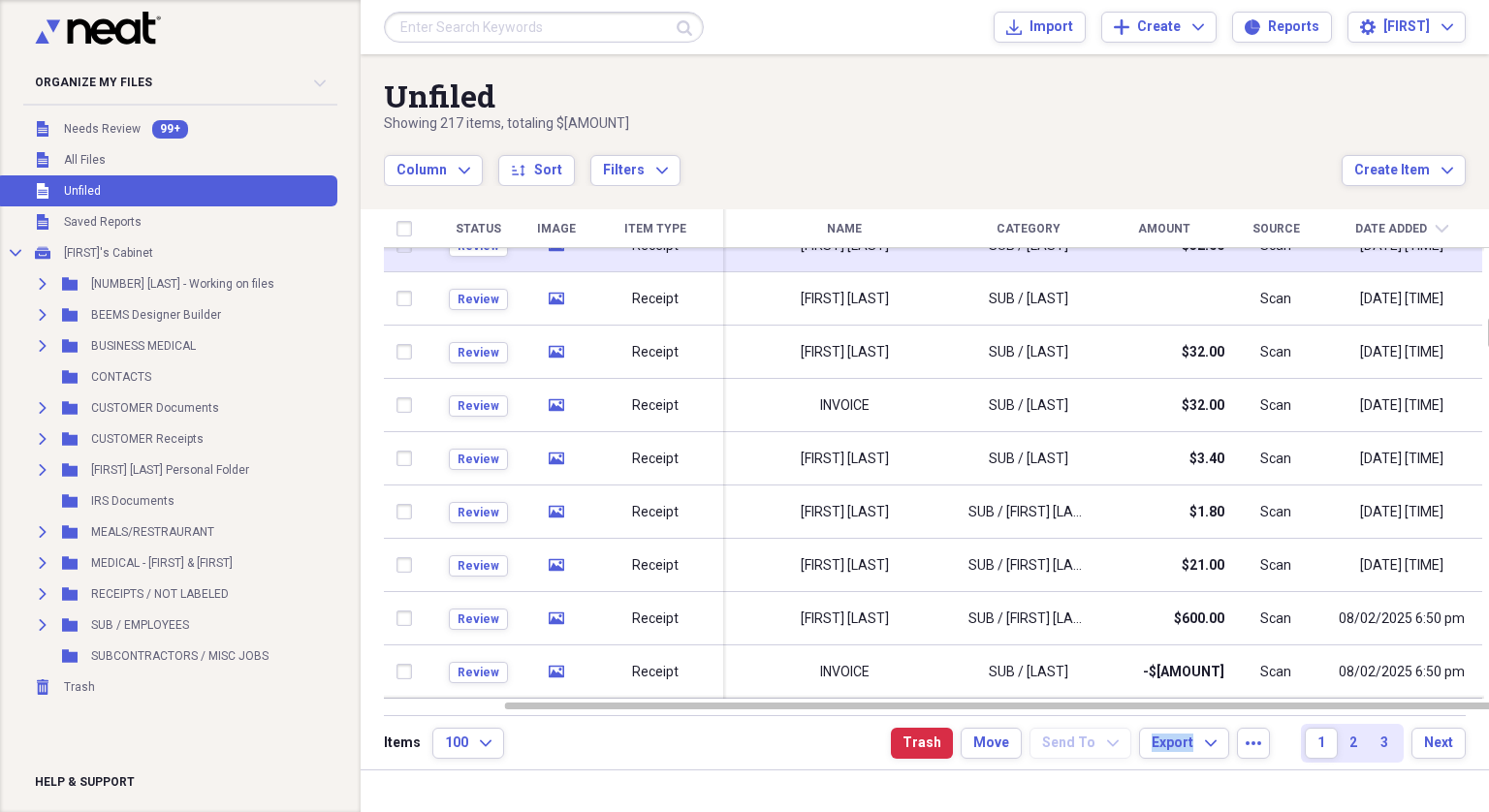 checkbox on "false" 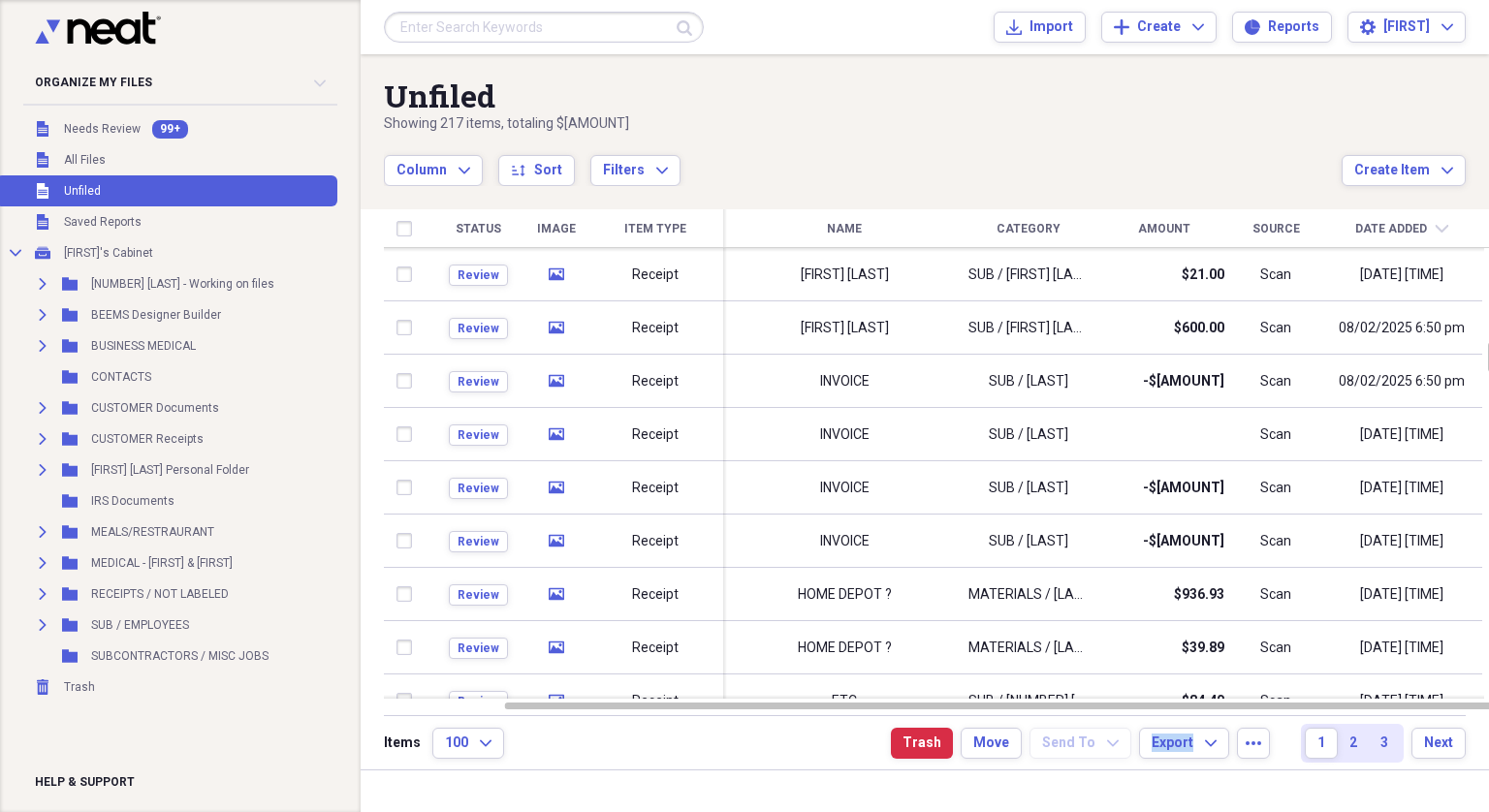 checkbox on "false" 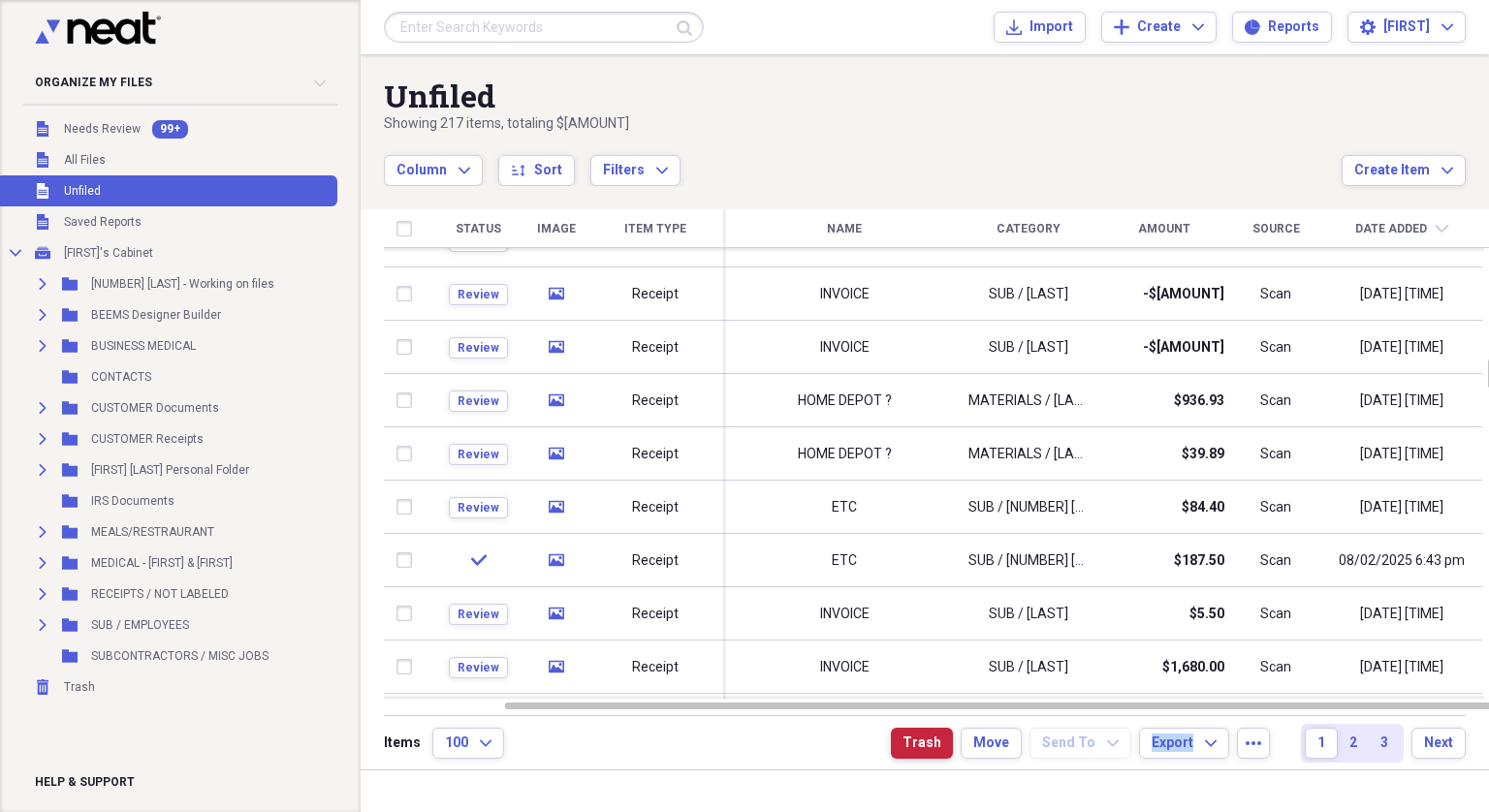 click on "Trash" at bounding box center [922, 743] 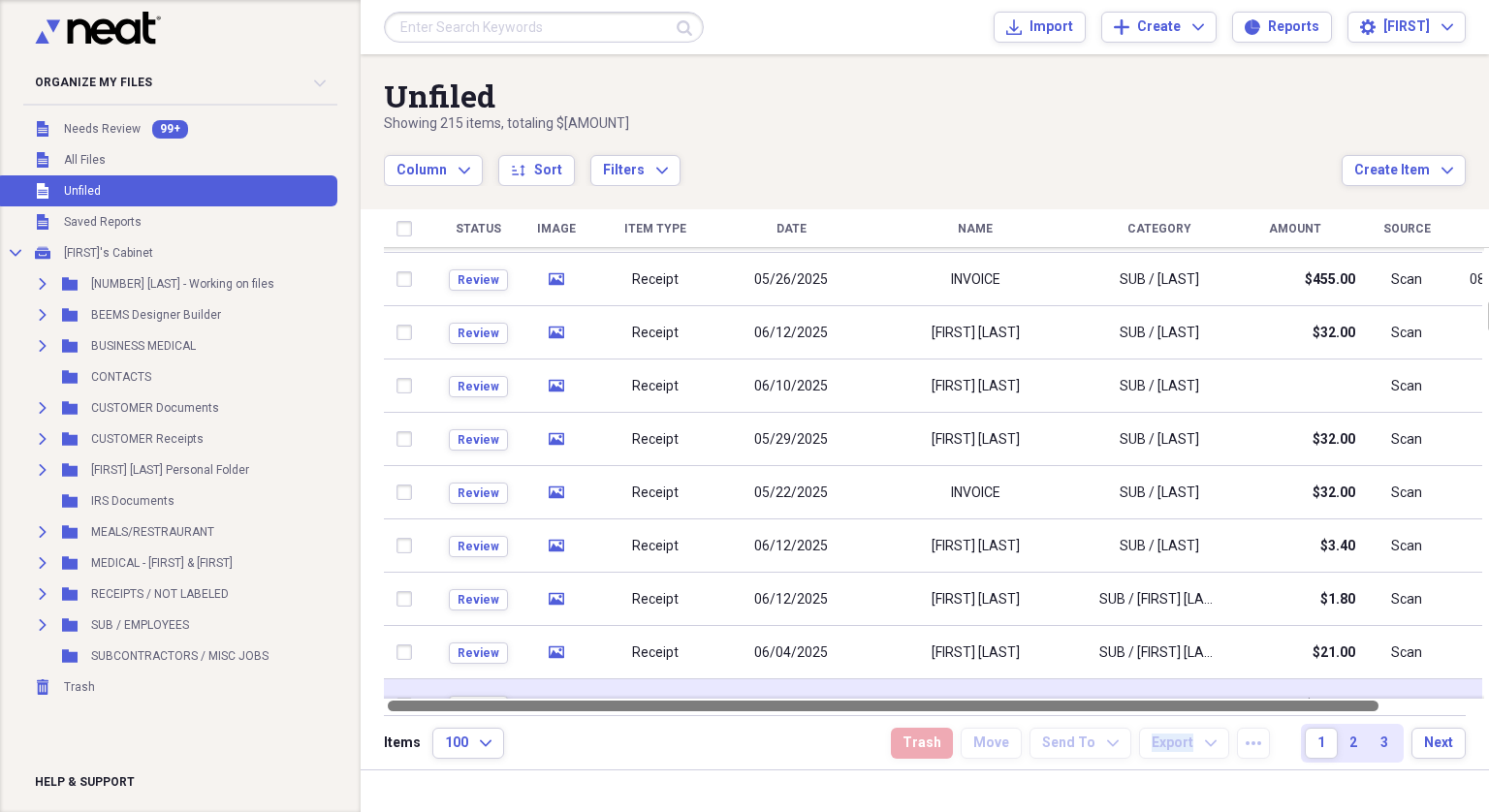 drag, startPoint x: 895, startPoint y: 711, endPoint x: 532, endPoint y: 691, distance: 363.5505 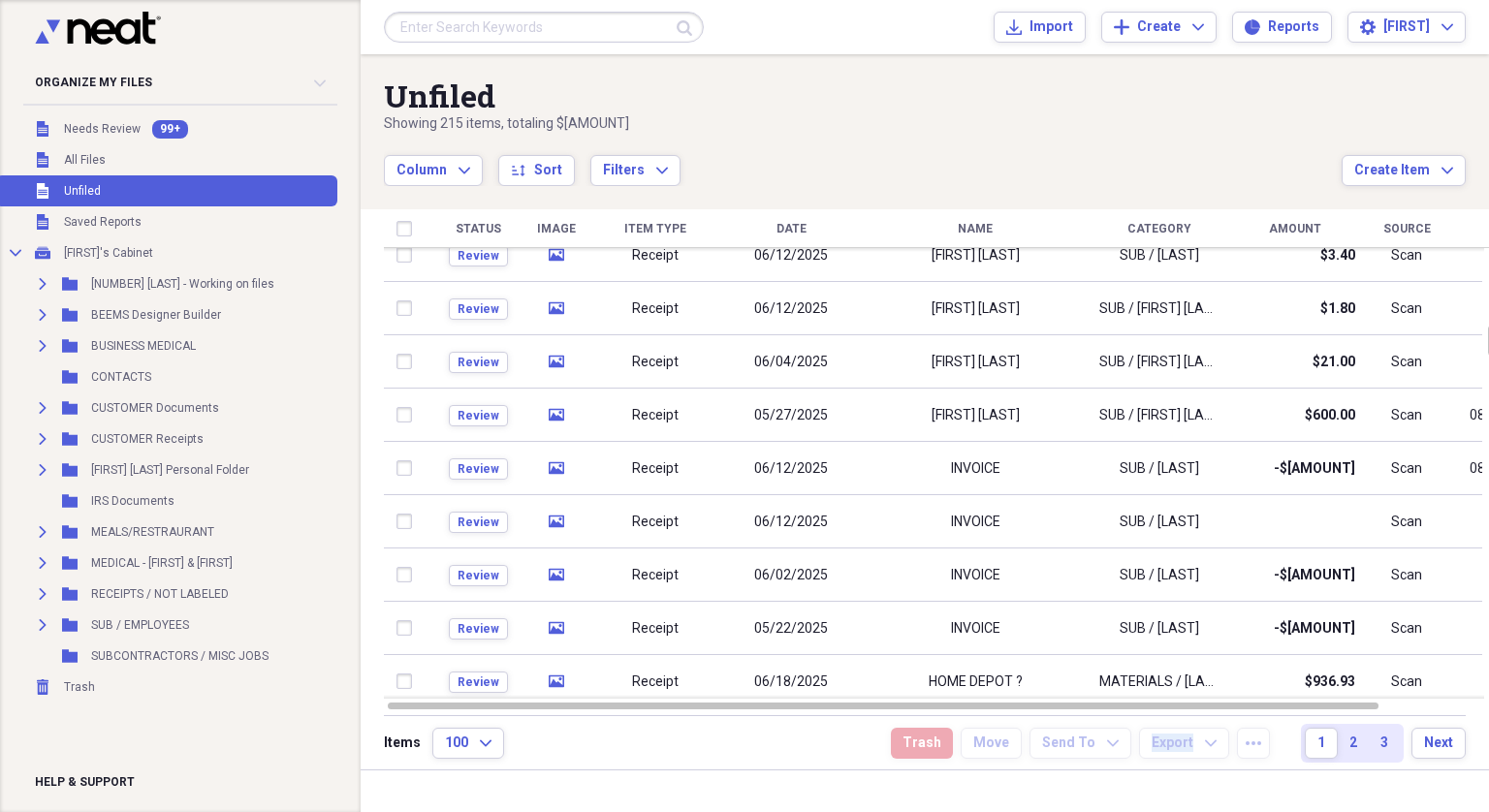 click on "Date" at bounding box center (791, 229) 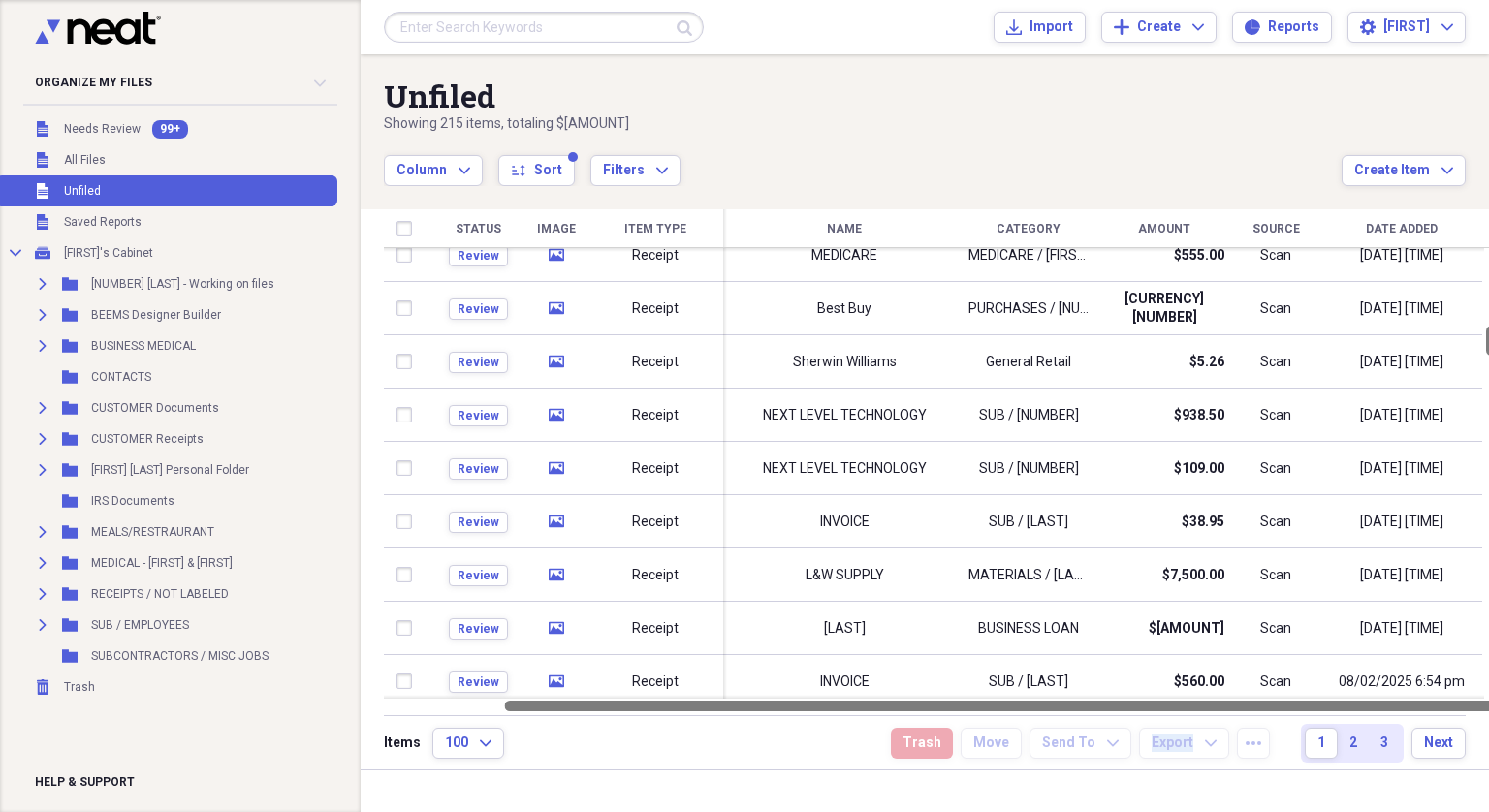 drag, startPoint x: 1333, startPoint y: 696, endPoint x: 1488, endPoint y: 692, distance: 155.0516 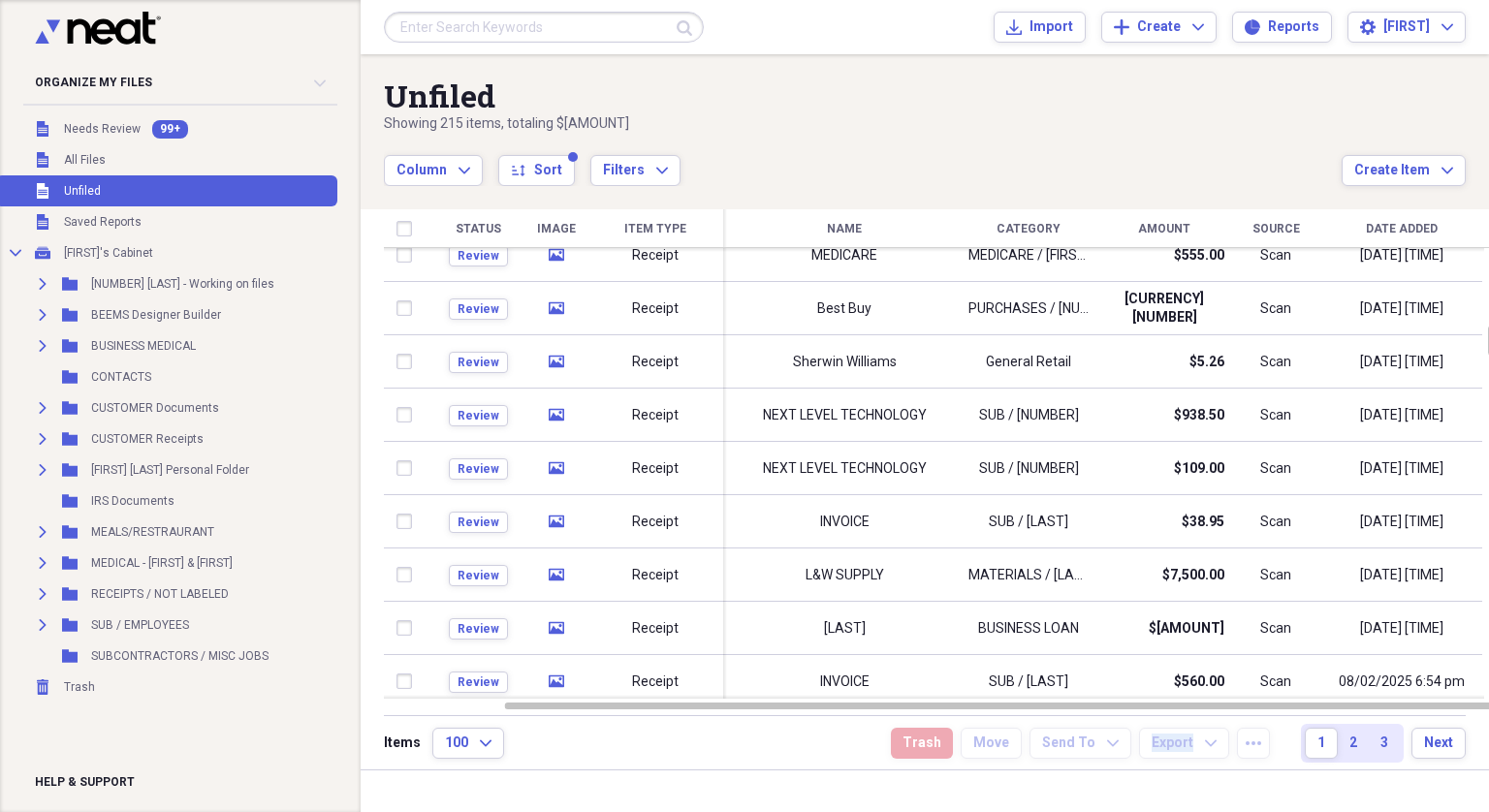click on "Date Added" at bounding box center [1402, 229] 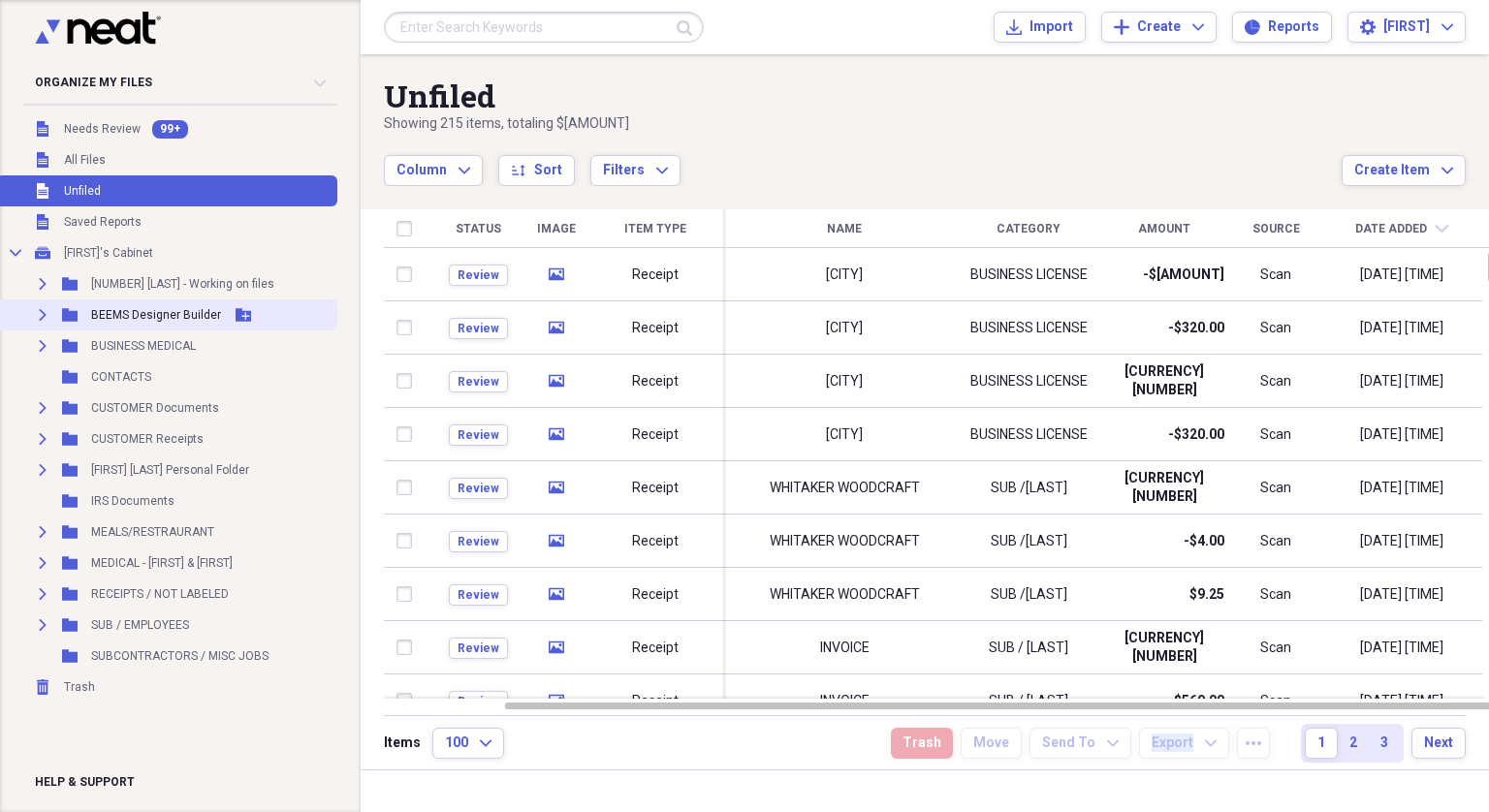 click 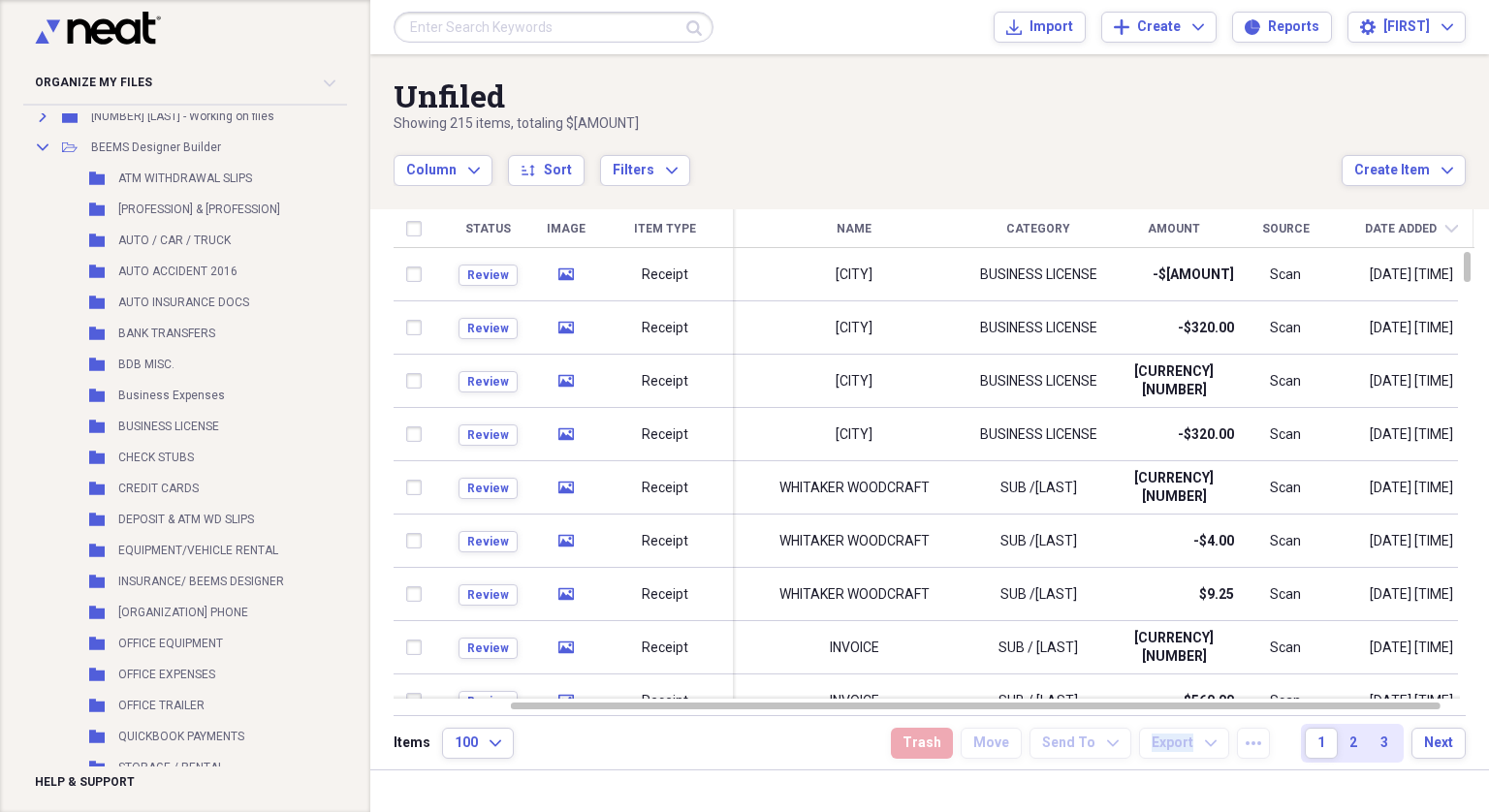 scroll, scrollTop: 0, scrollLeft: 0, axis: both 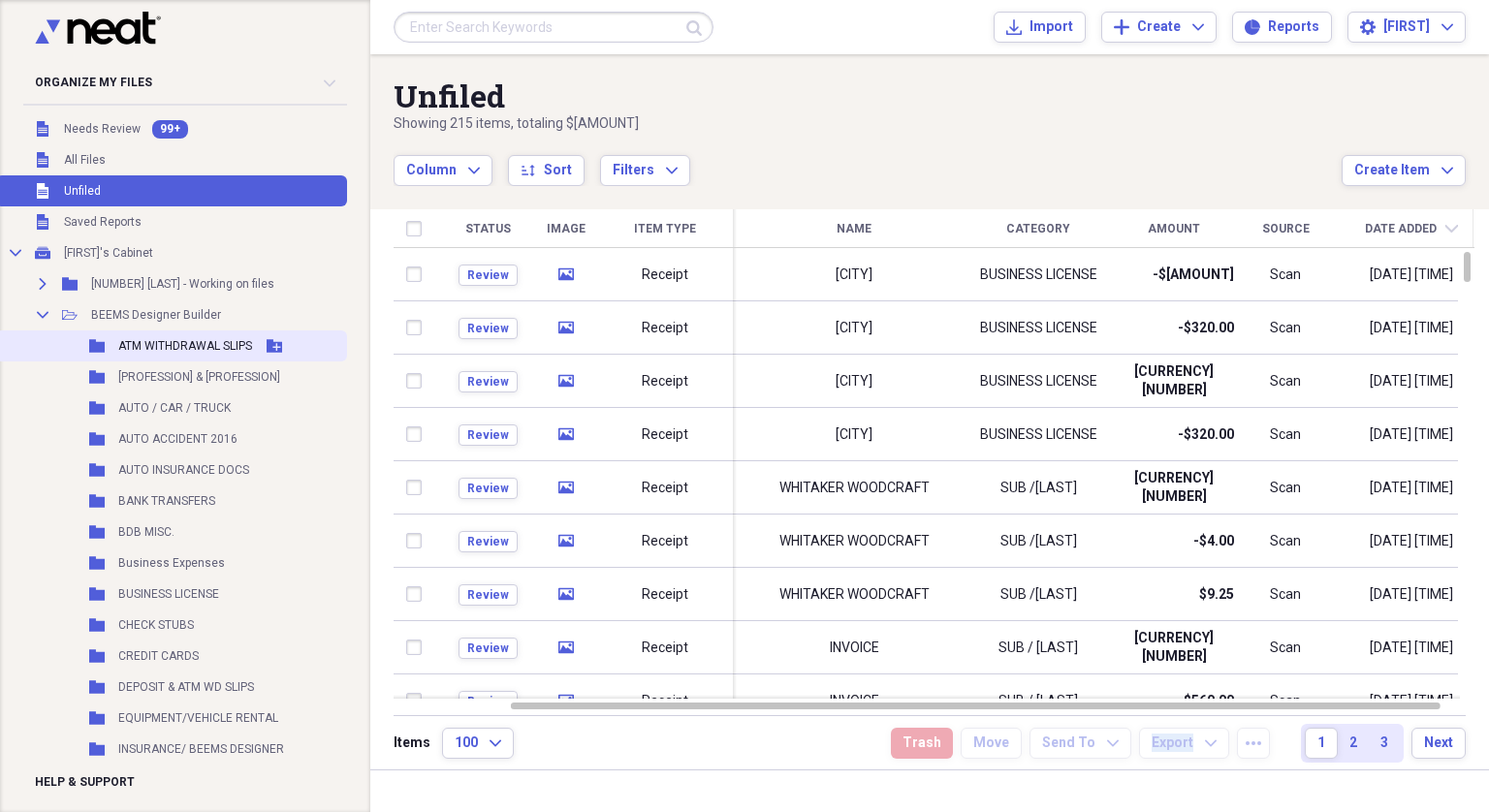 click on "ATM WITHDRAWAL SLIPS" at bounding box center [185, 346] 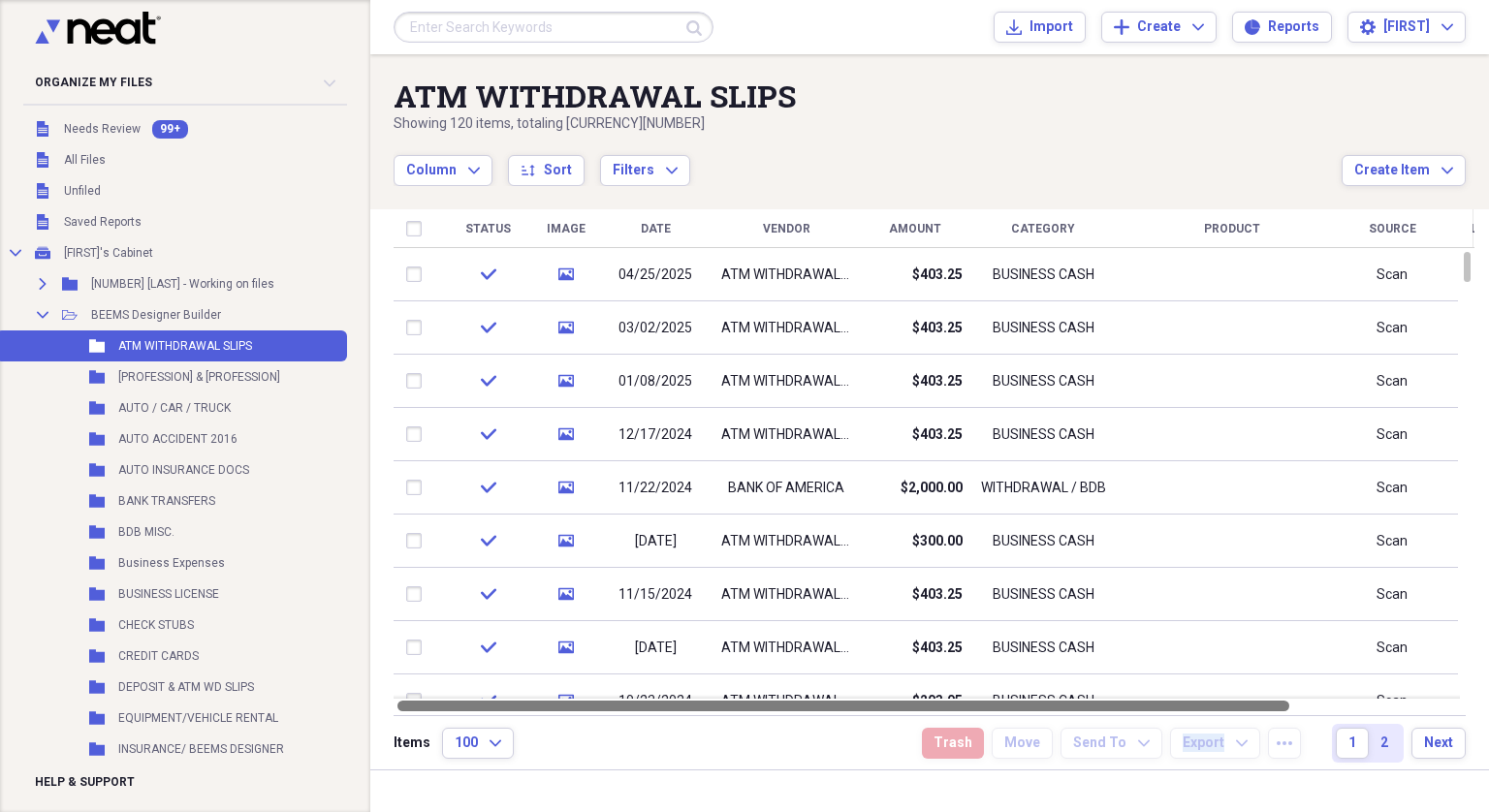 drag, startPoint x: 927, startPoint y: 701, endPoint x: 690, endPoint y: 707, distance: 237.07594 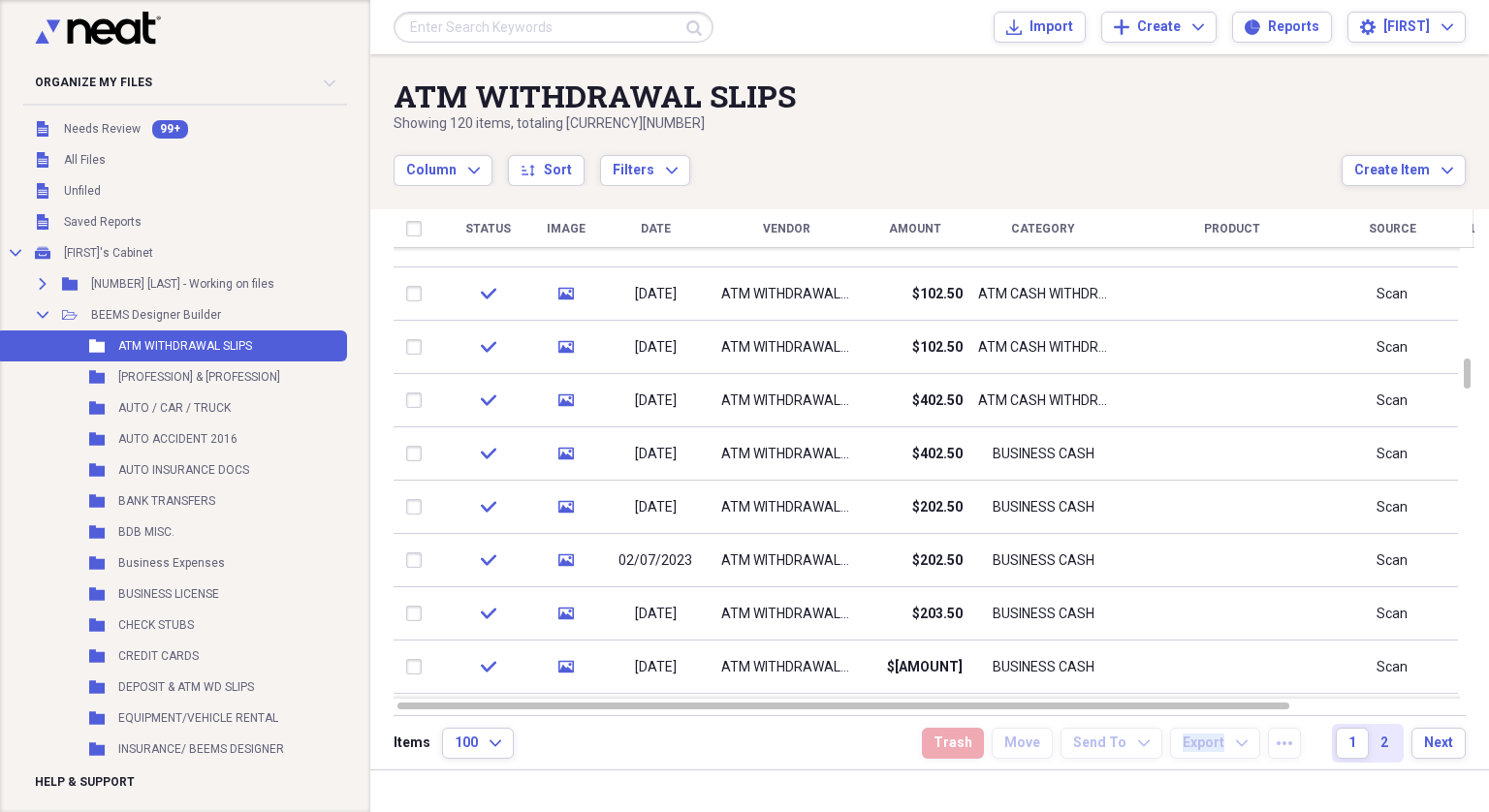 click on "Date" at bounding box center [655, 229] 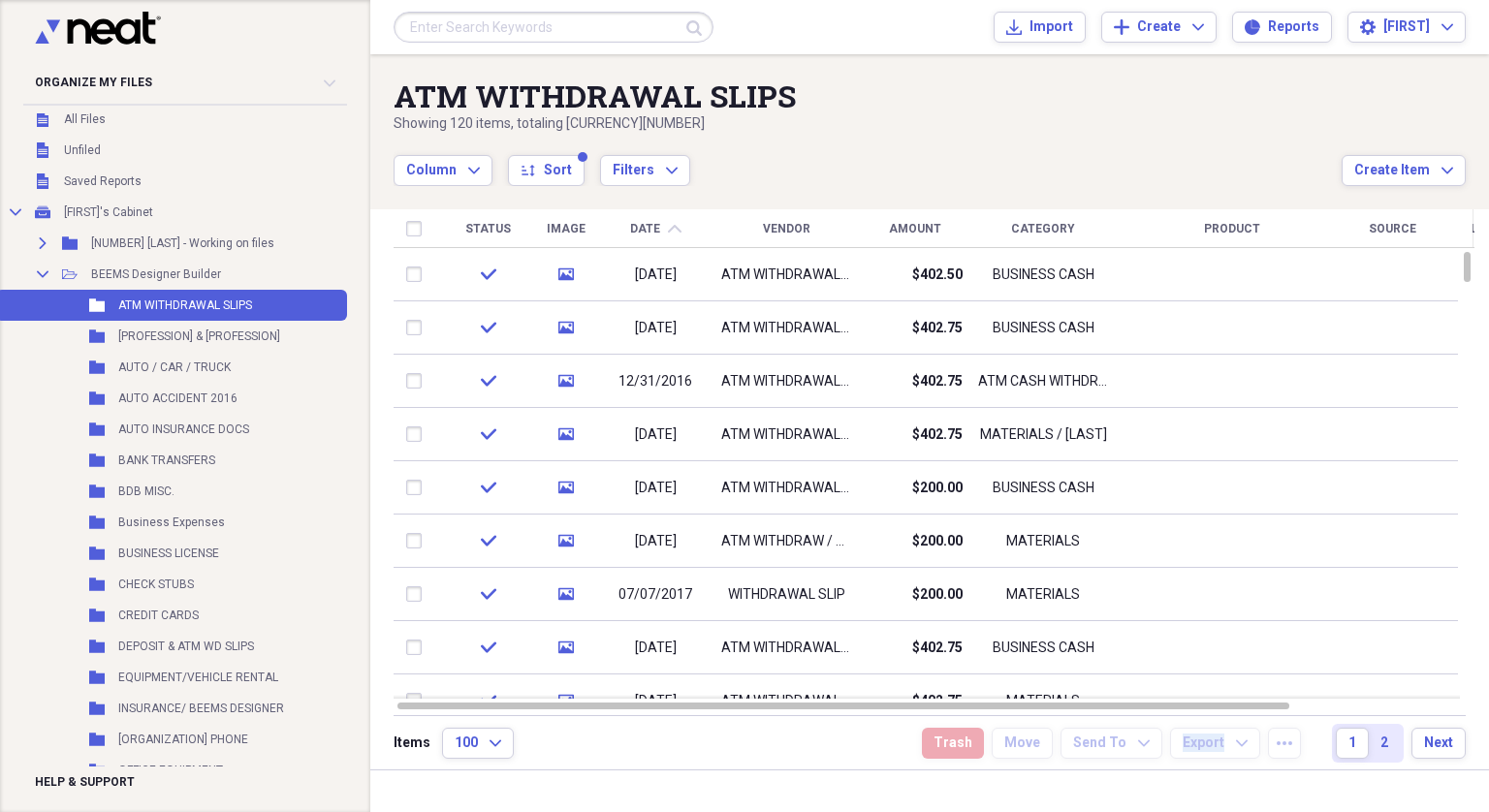 scroll, scrollTop: 112, scrollLeft: 0, axis: vertical 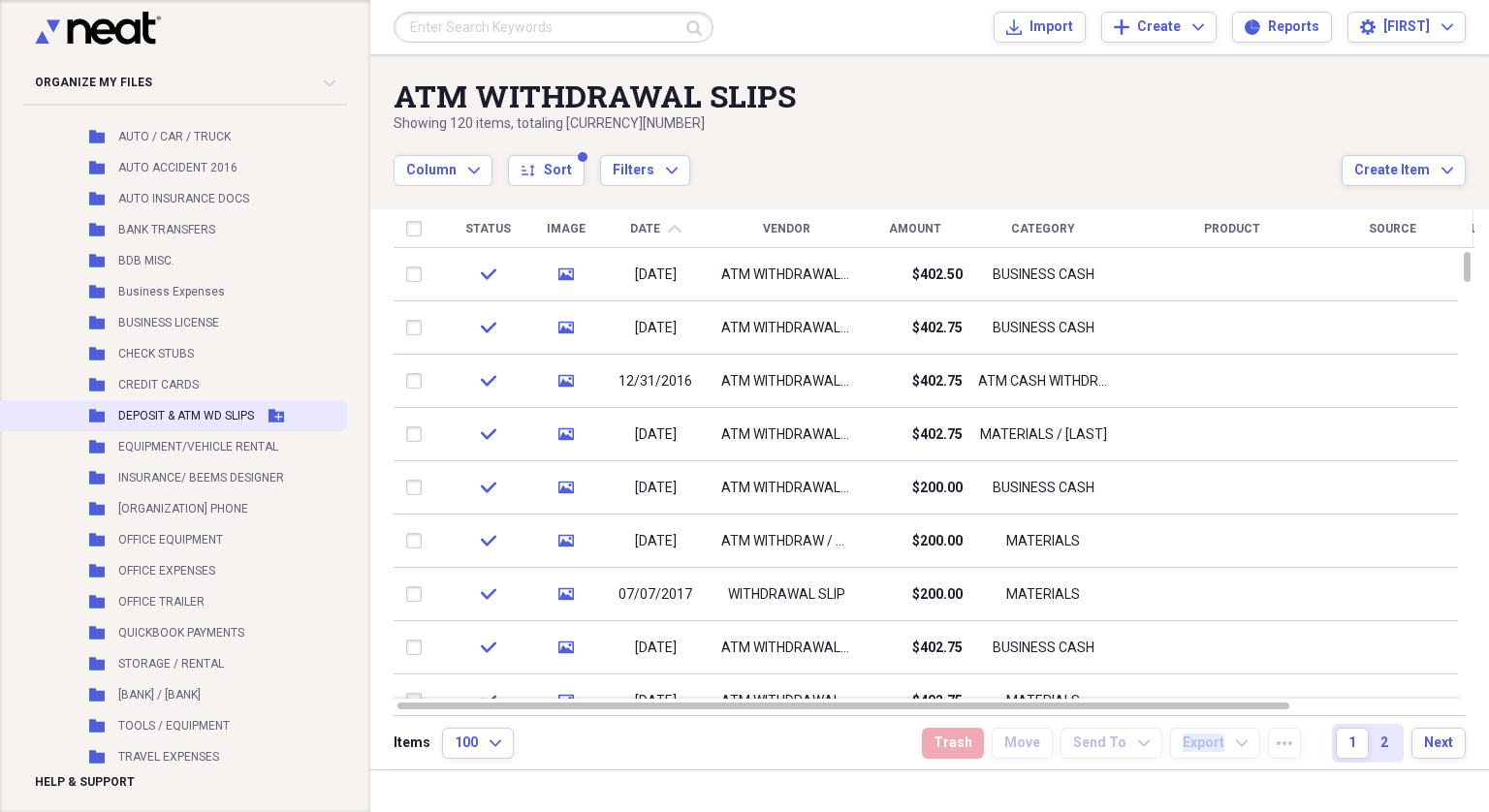 click on "DEPOSIT & ATM WD SLIPS" at bounding box center (186, 416) 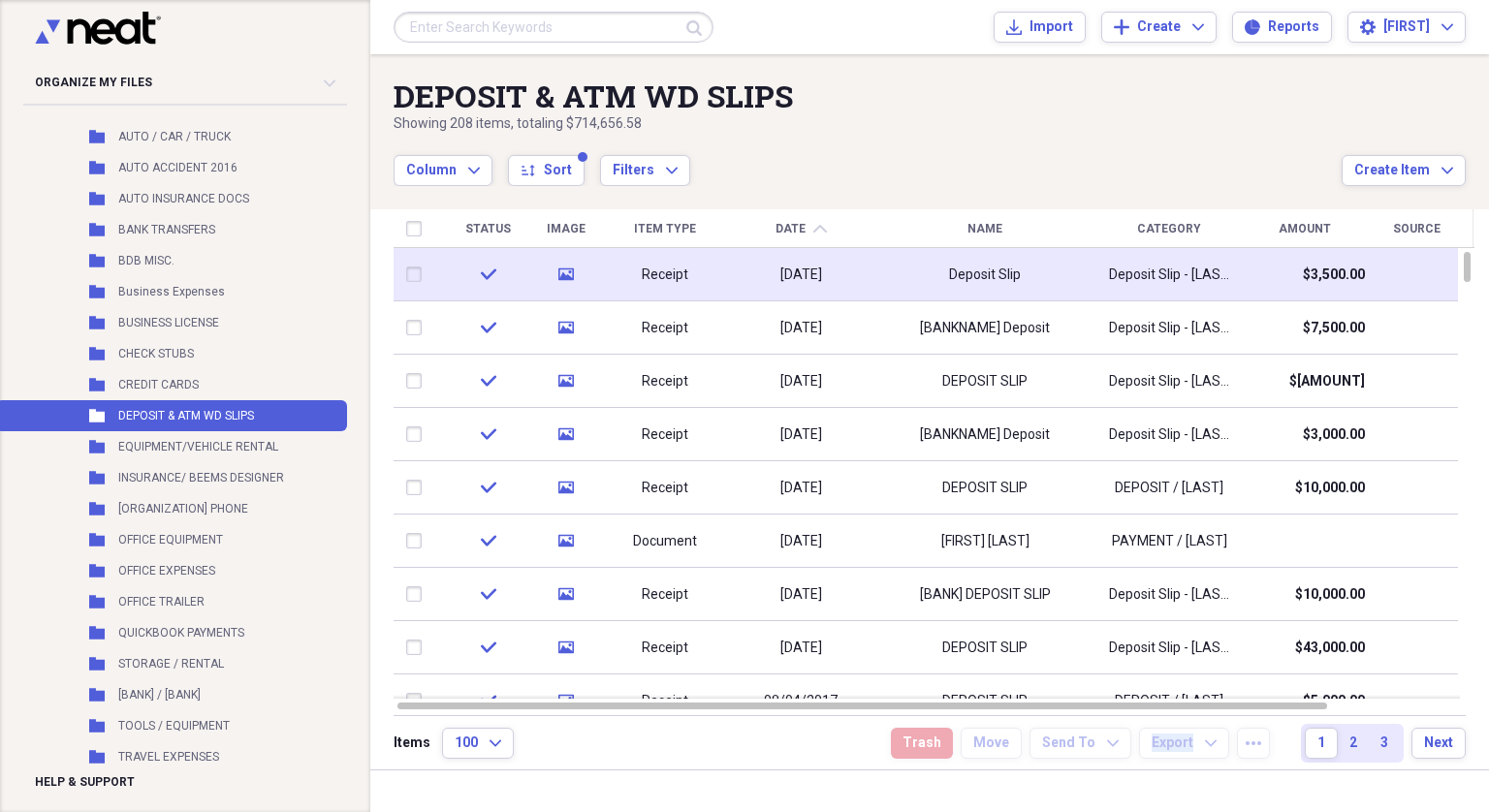 click on "Deposit Slip" at bounding box center [985, 275] 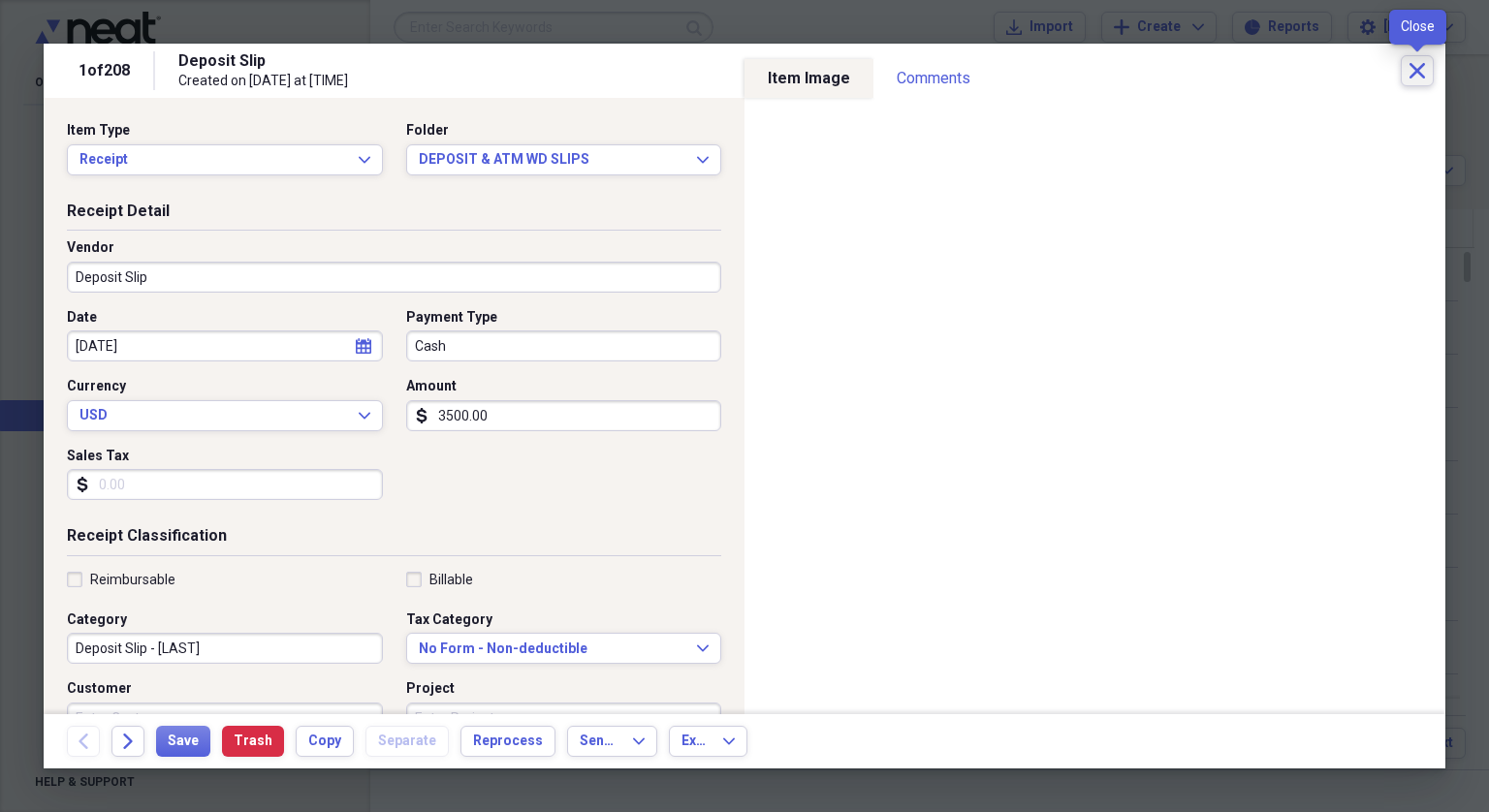 click 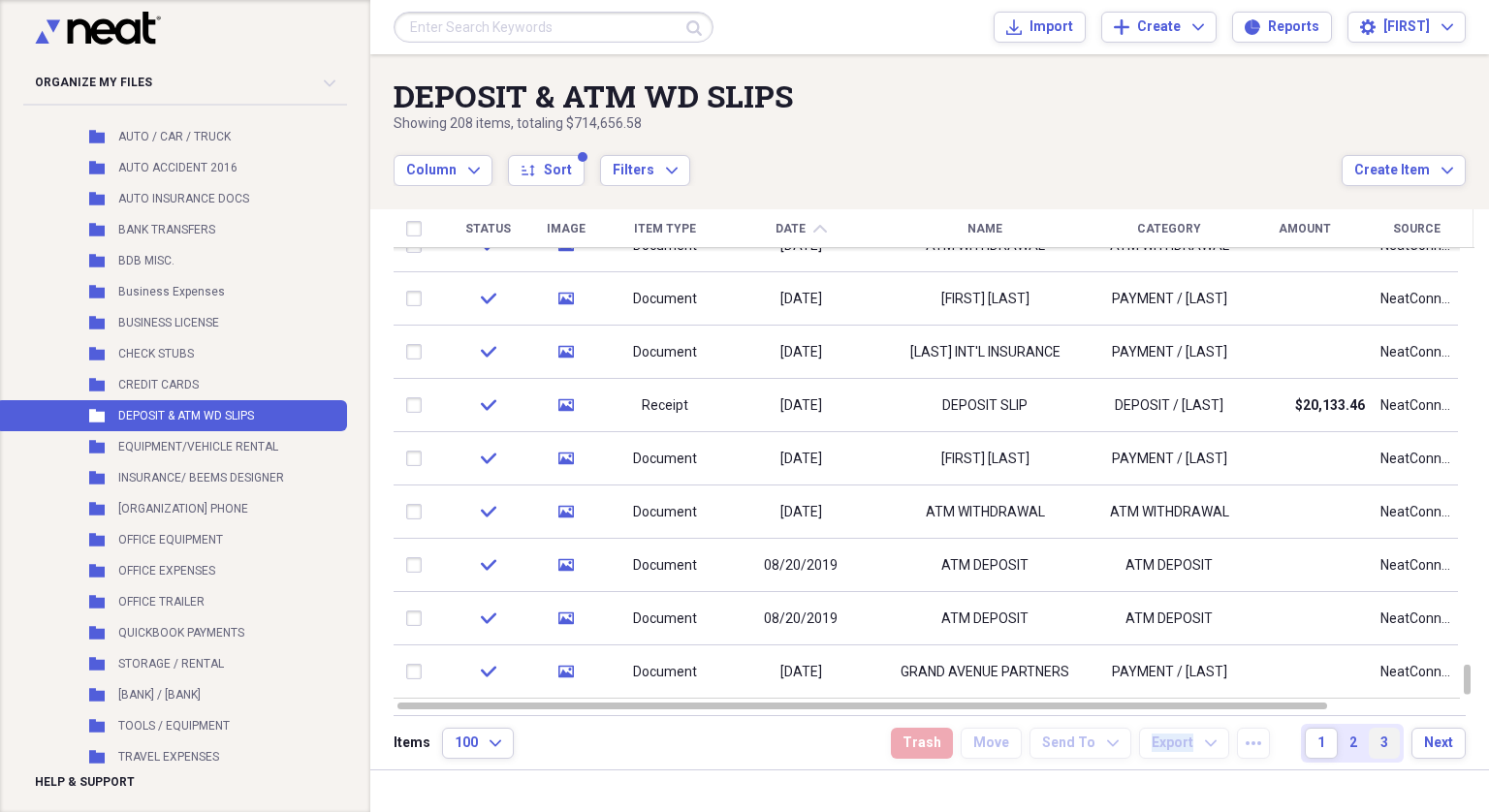 click on "3" at bounding box center [1384, 743] 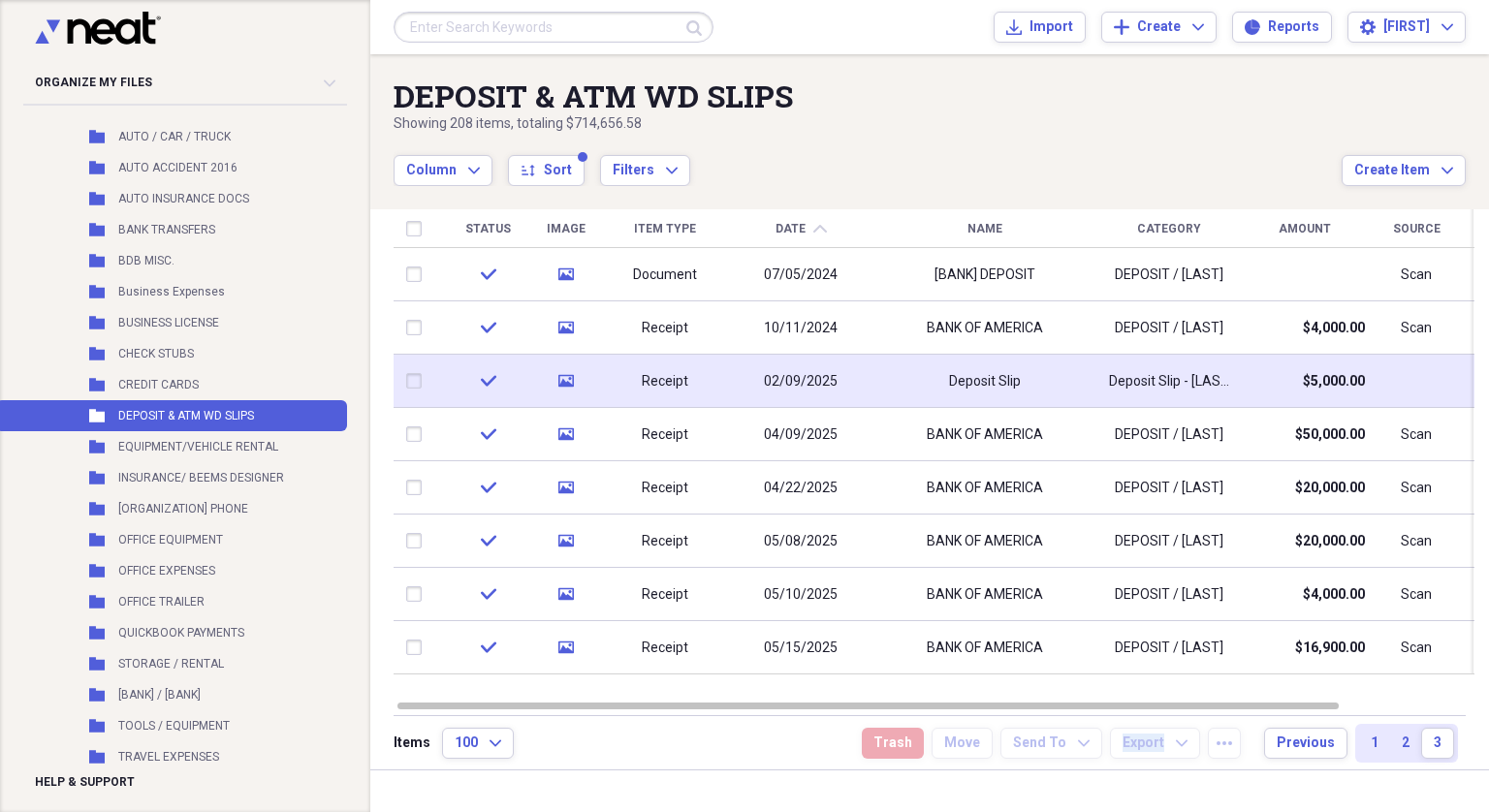 click on "02/09/2025" at bounding box center (801, 381) 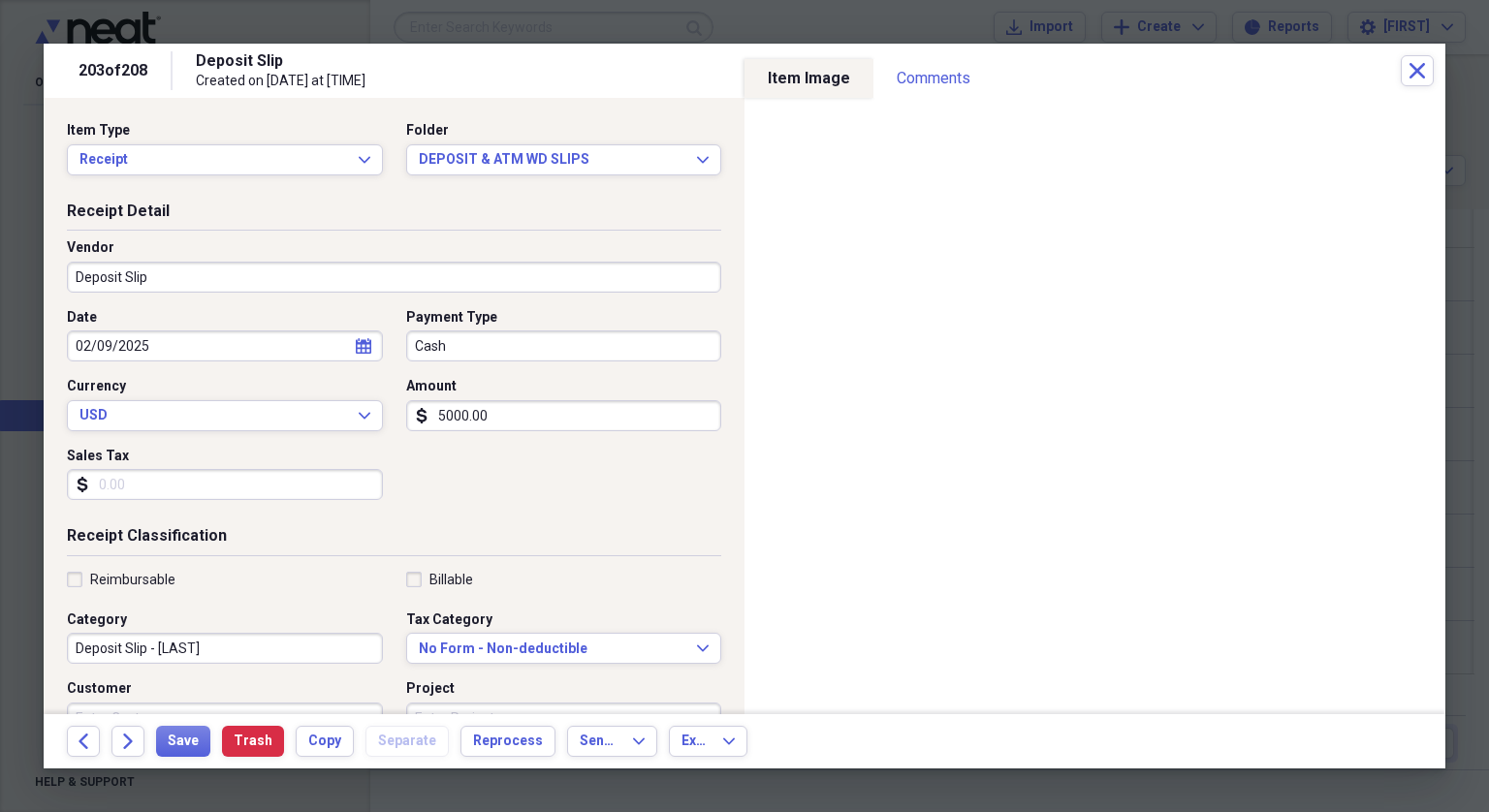 click on "calendar" 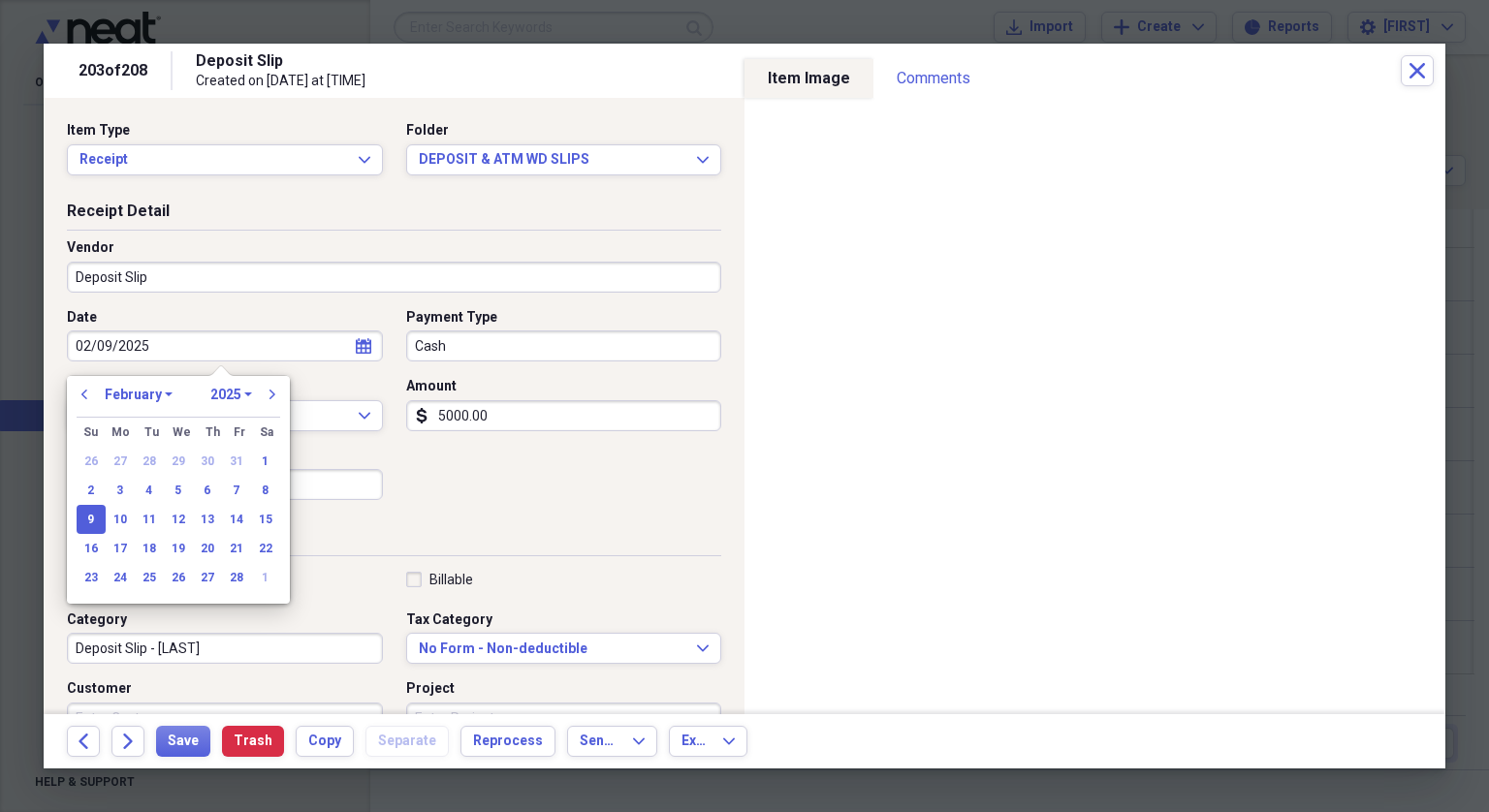 click on "1970 1971 1972 1973 1974 1975 1976 1977 1978 1979 1980 1981 1982 1983 1984 1985 1986 1987 1988 1989 1990 1991 1992 1993 1994 1995 1996 1997 1998 1999 2000 2001 2002 2003 2004 2005 2006 2007 2008 2009 2010 2011 2012 2013 2014 2015 2016 2017 2018 2019 2020 2021 2022 2023 2024 2025 2026 2027 2028 2029 2030 2031 2032 2033 2034 2035" at bounding box center (231, 394) 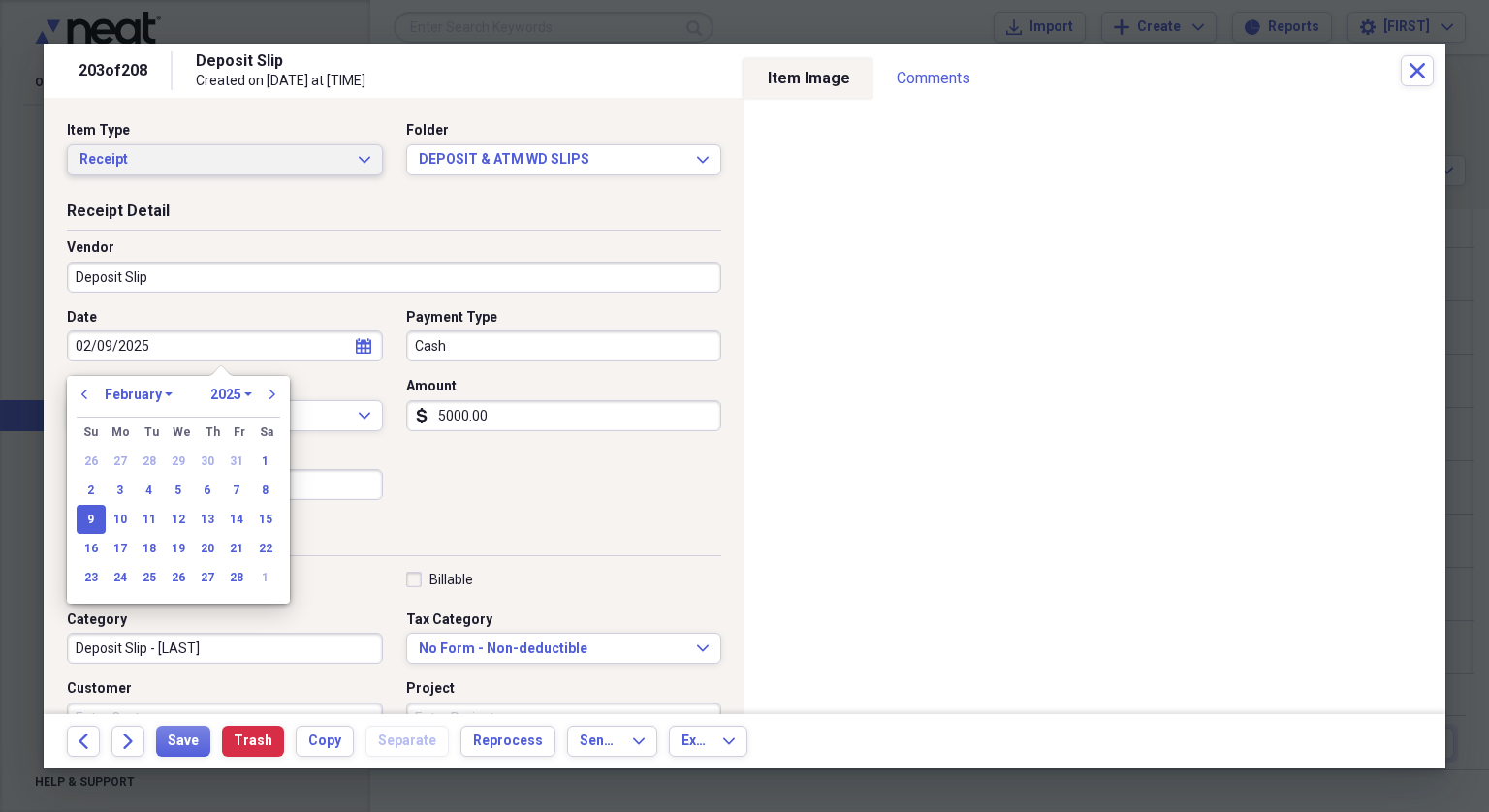 select on "2018" 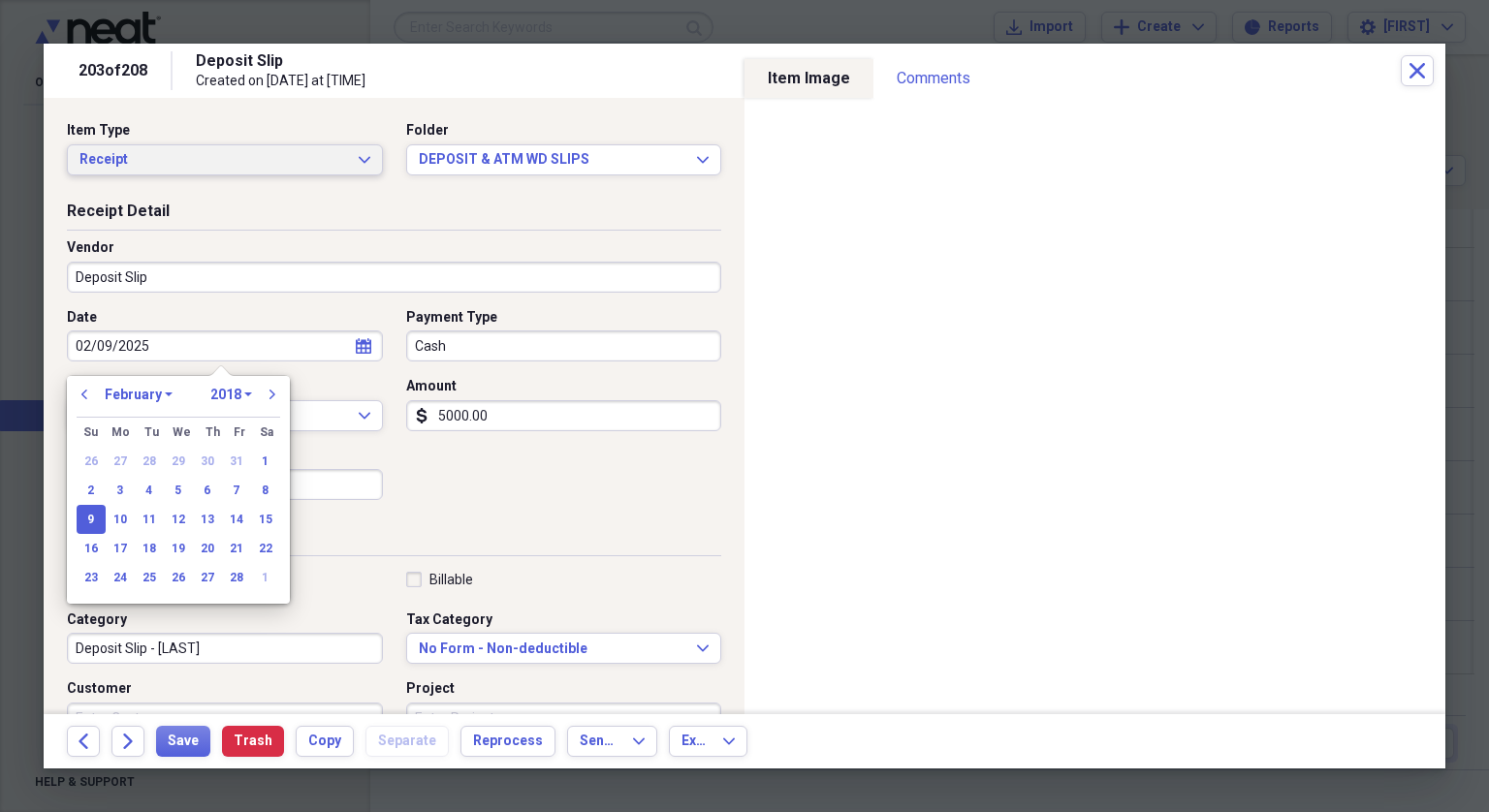 click on "1970 1971 1972 1973 1974 1975 1976 1977 1978 1979 1980 1981 1982 1983 1984 1985 1986 1987 1988 1989 1990 1991 1992 1993 1994 1995 1996 1997 1998 1999 2000 2001 2002 2003 2004 2005 2006 2007 2008 2009 2010 2011 2012 2013 2014 2015 2016 2017 2018 2019 2020 2021 2022 2023 2024 2025 2026 2027 2028 2029 2030 2031 2032 2033 2034 2035" at bounding box center [231, 394] 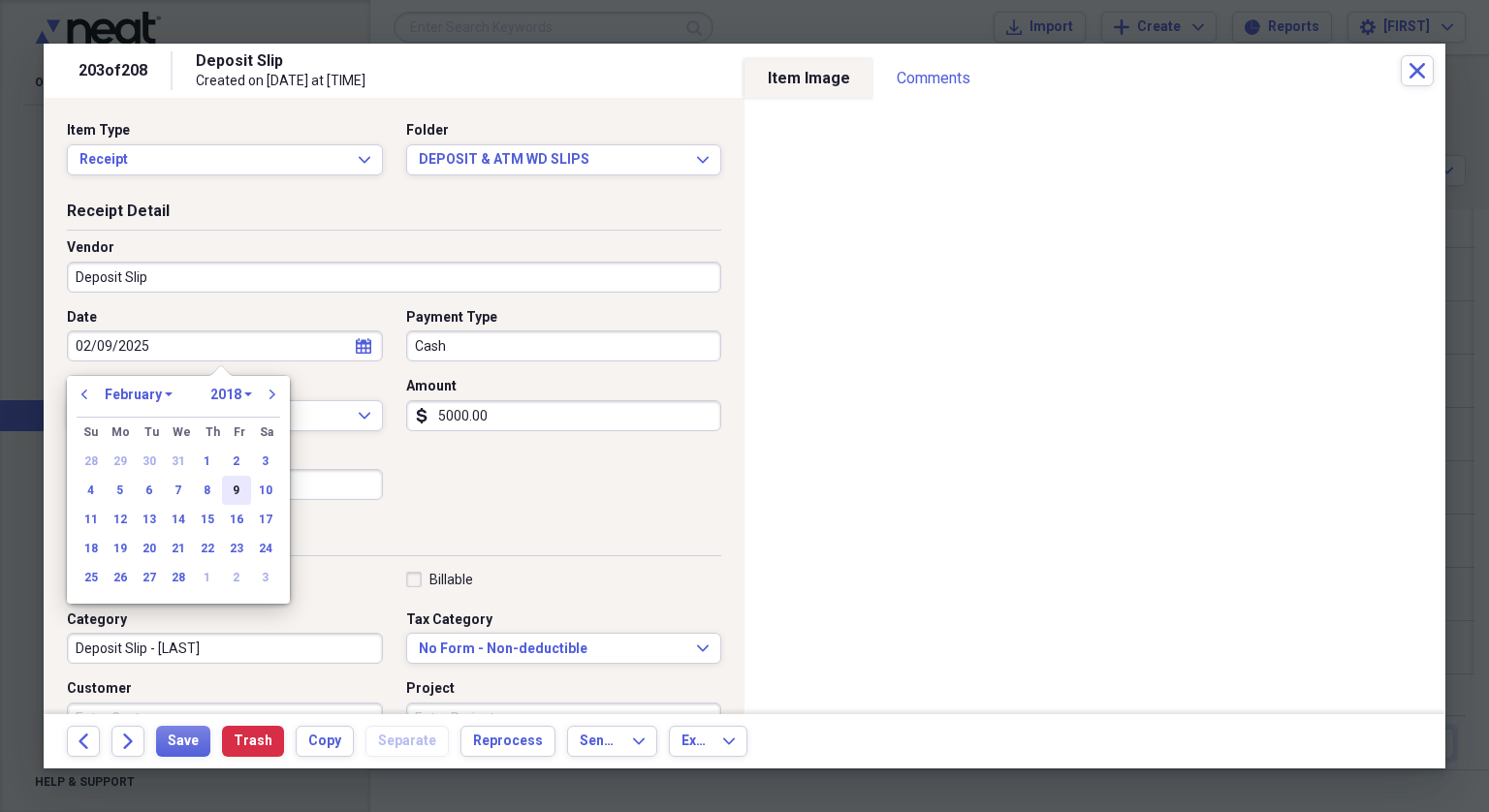 click on "9" at bounding box center (237, 490) 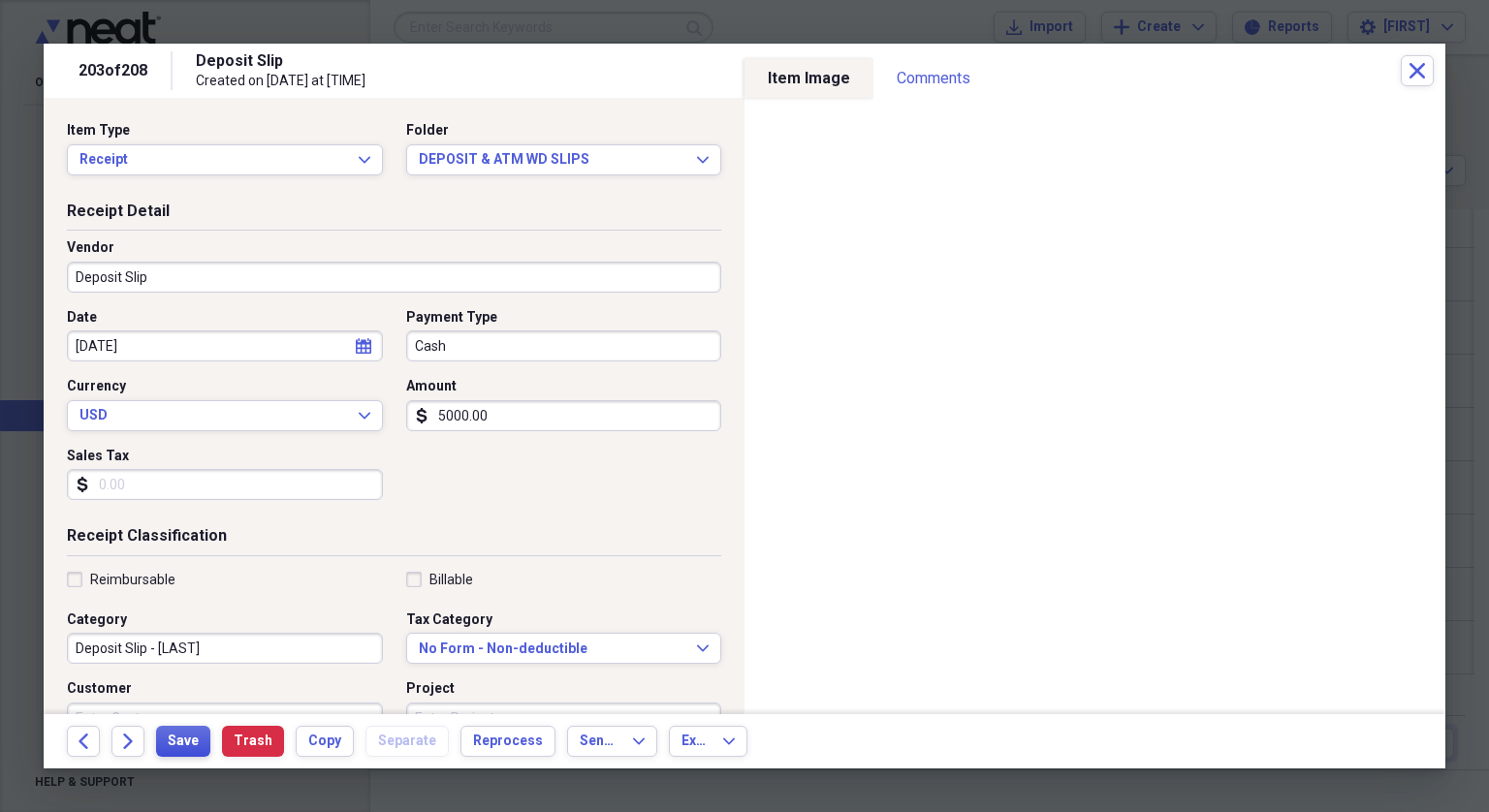 click on "Save" at bounding box center (183, 741) 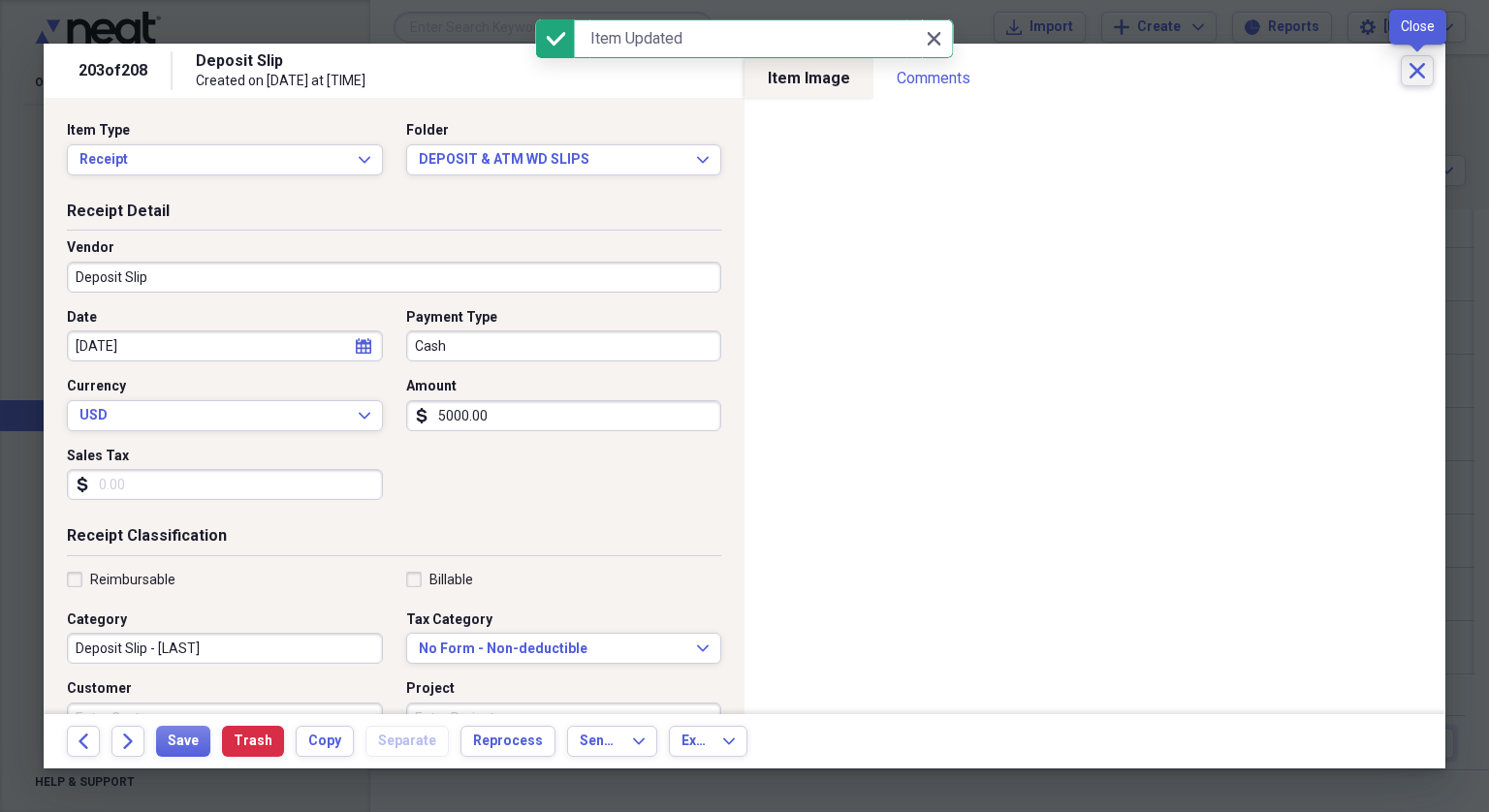 click on "Close" 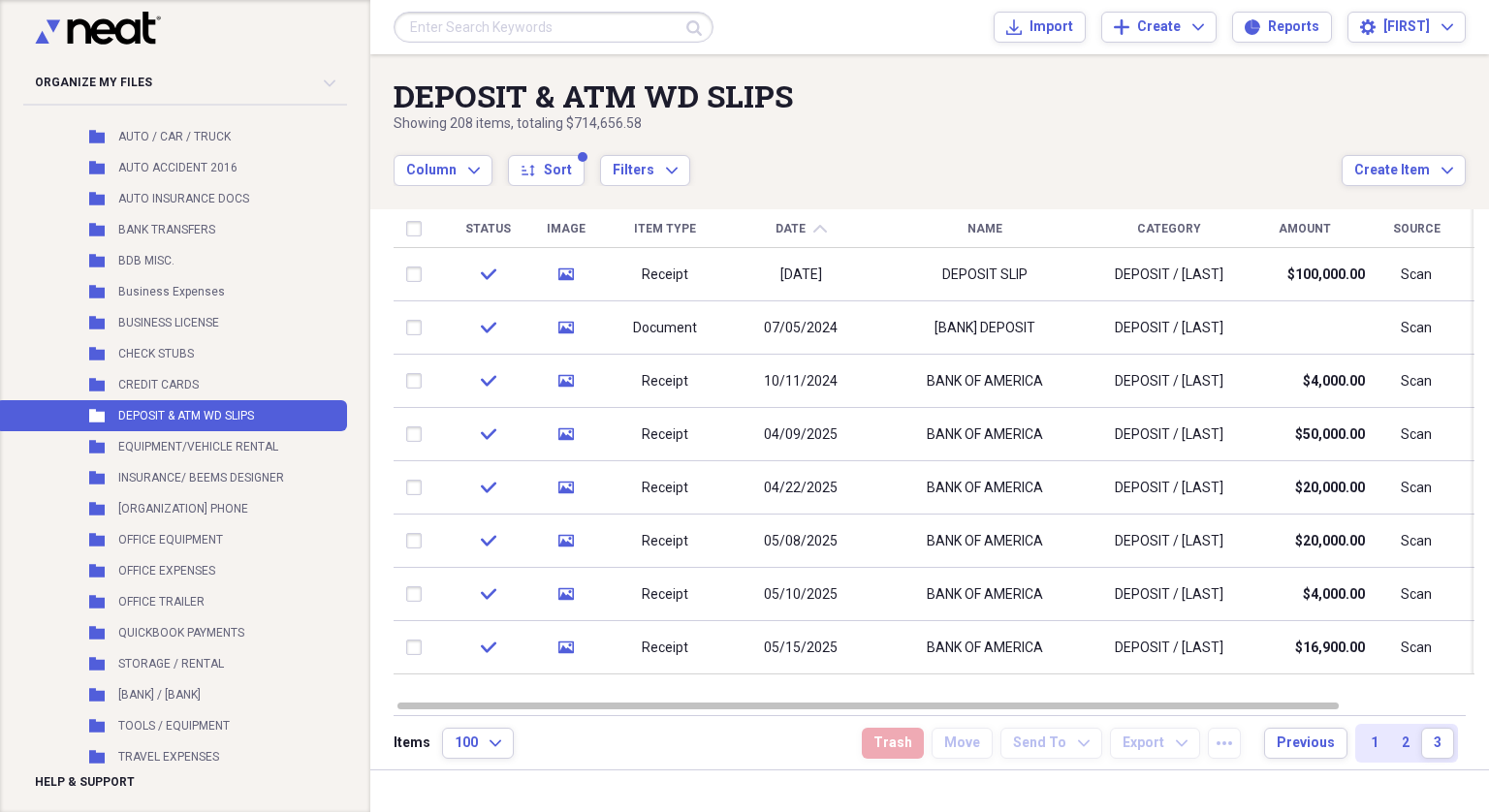 click on "Item Type" at bounding box center (665, 229) 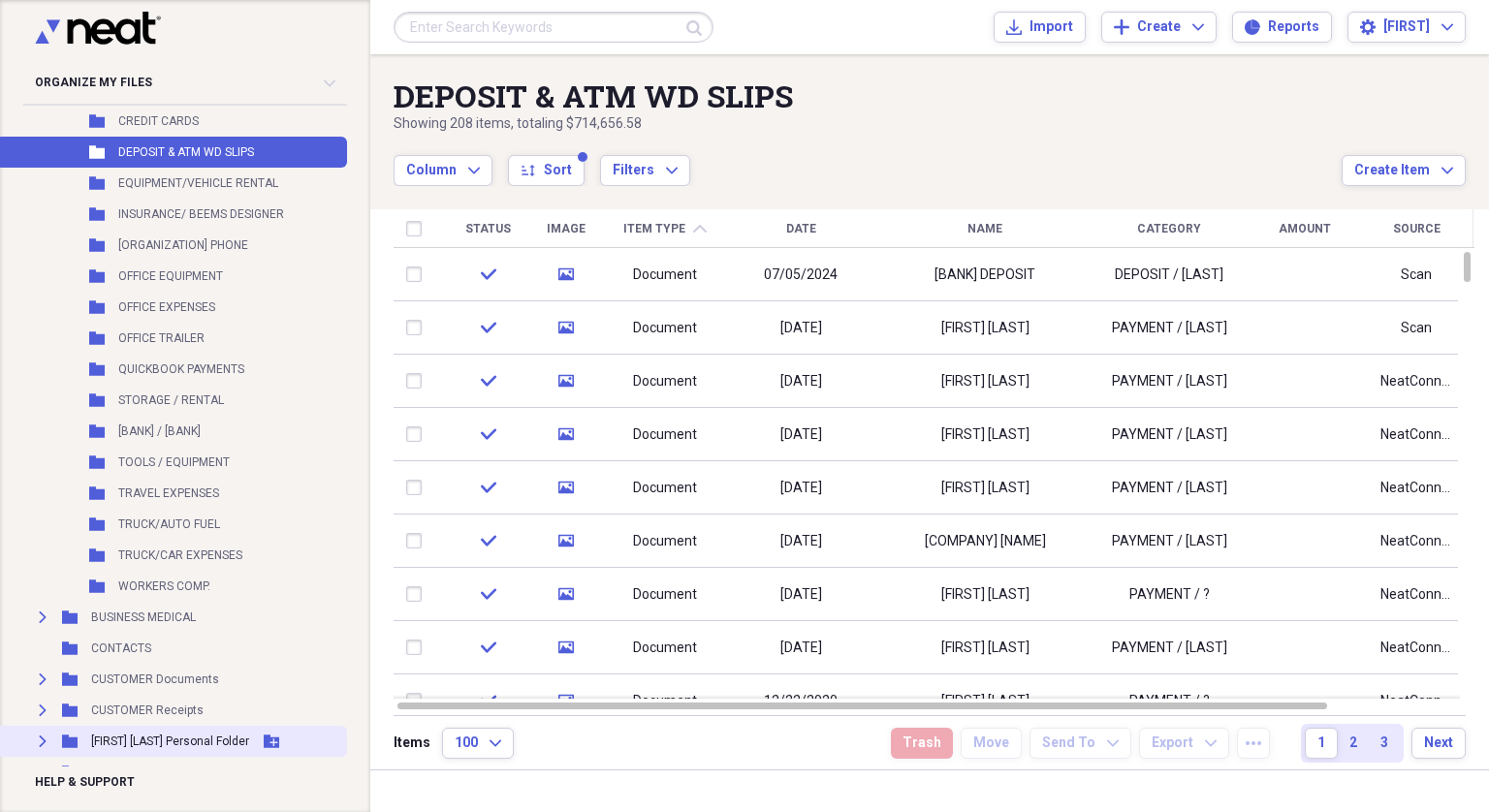 scroll, scrollTop: 755, scrollLeft: 0, axis: vertical 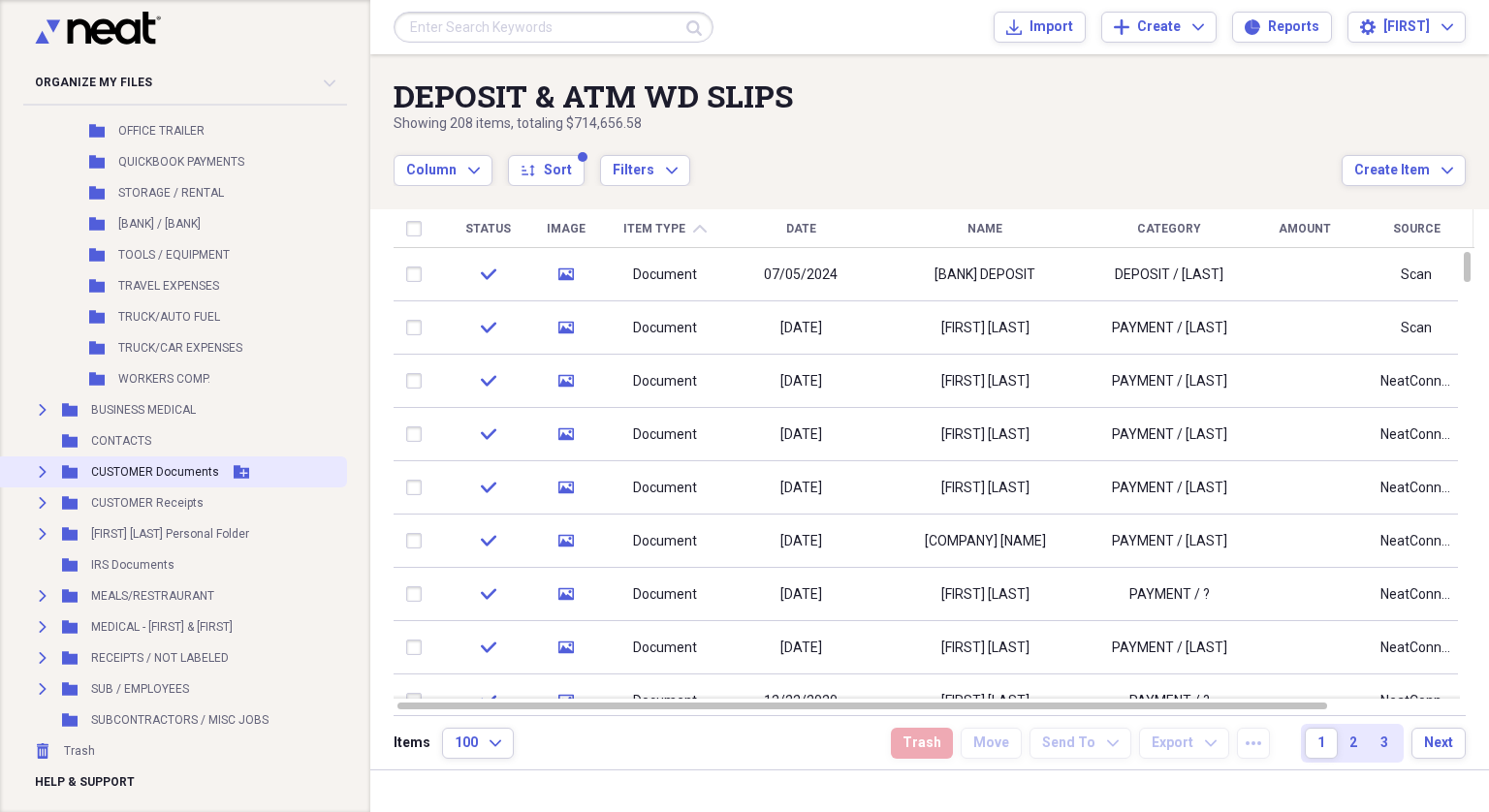 click on "Expand" 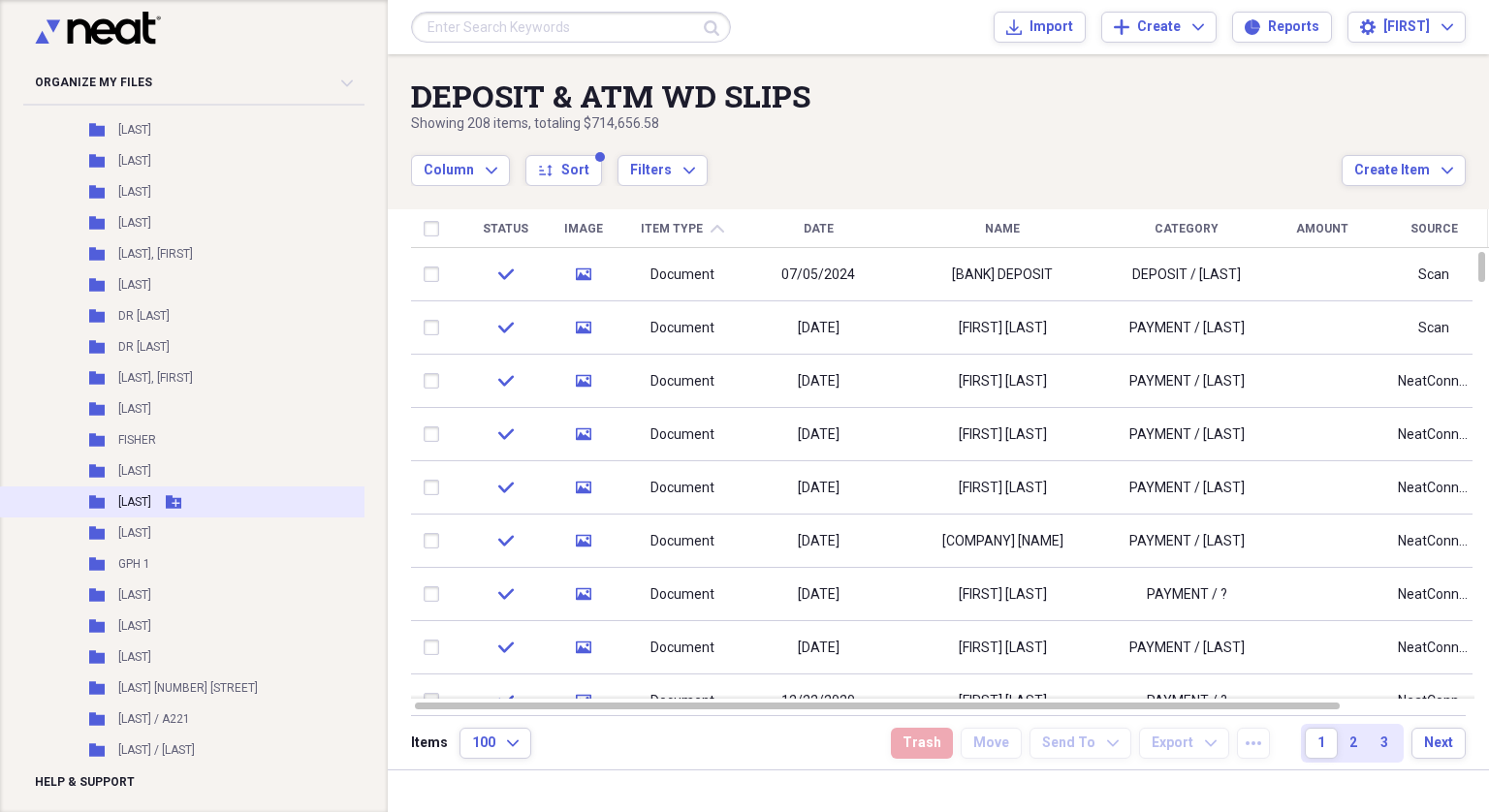 scroll, scrollTop: 1530, scrollLeft: 0, axis: vertical 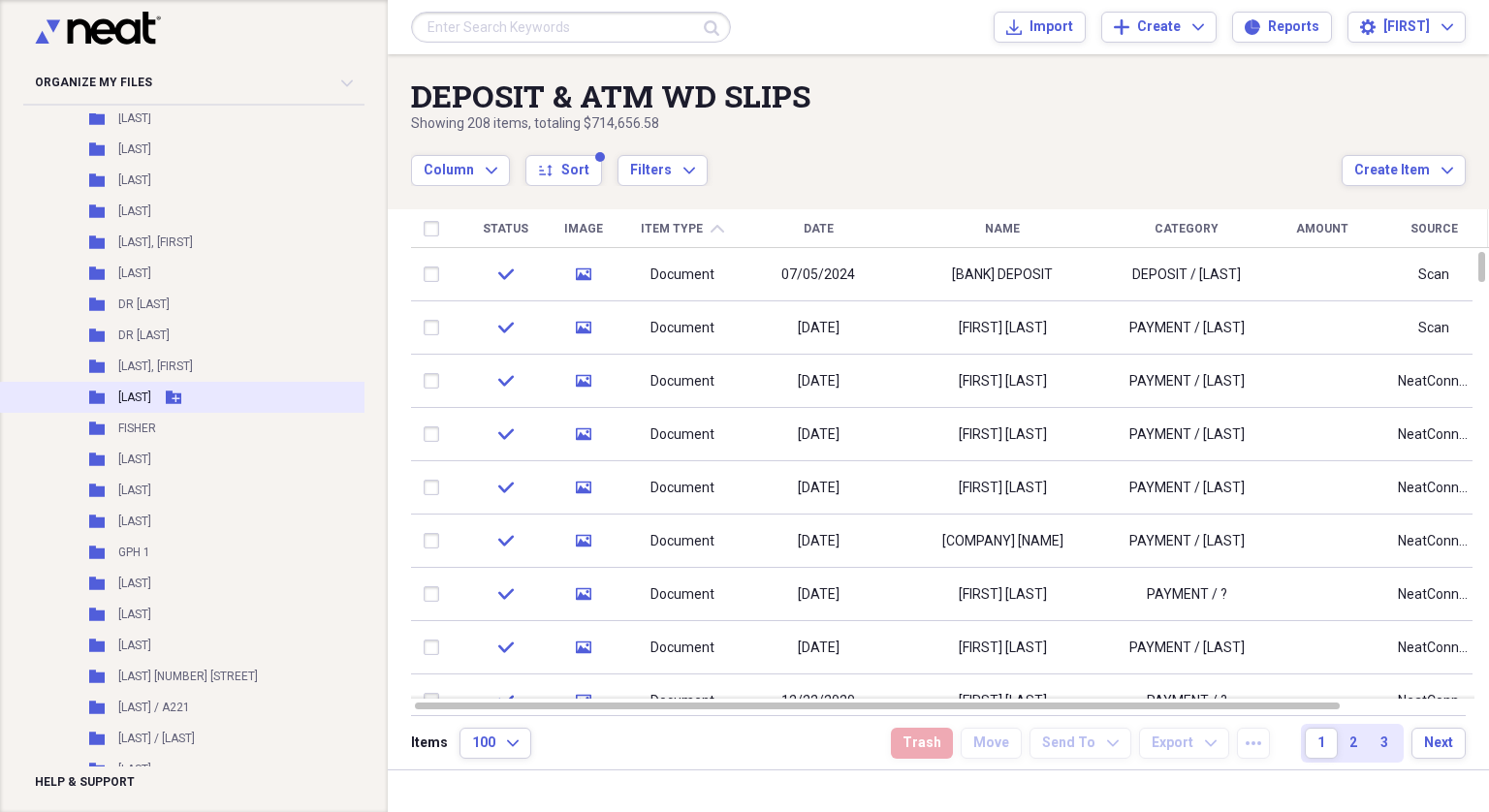 click on "FANJUL" at bounding box center [135, 397] 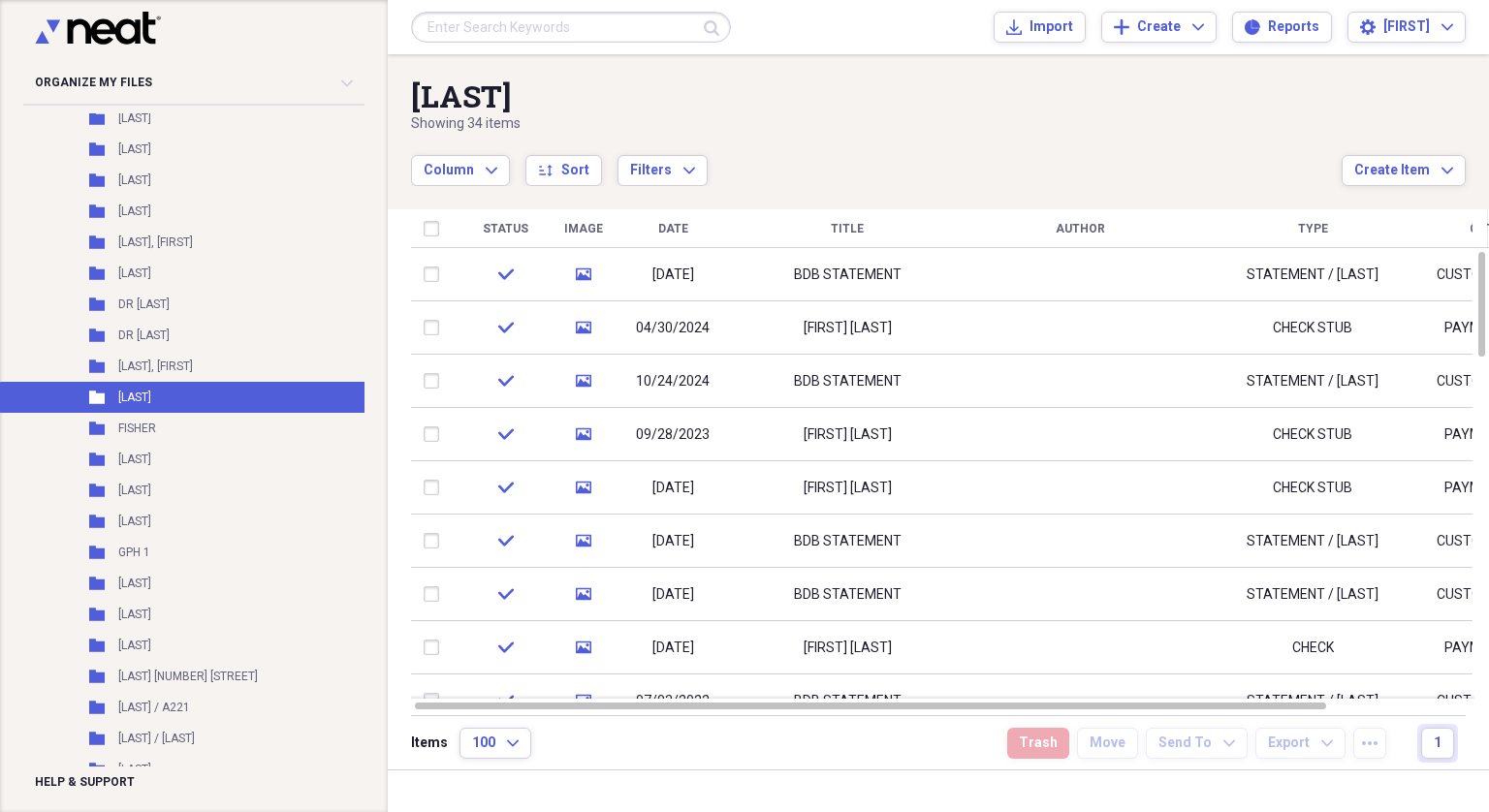 click on "Date" at bounding box center (673, 229) 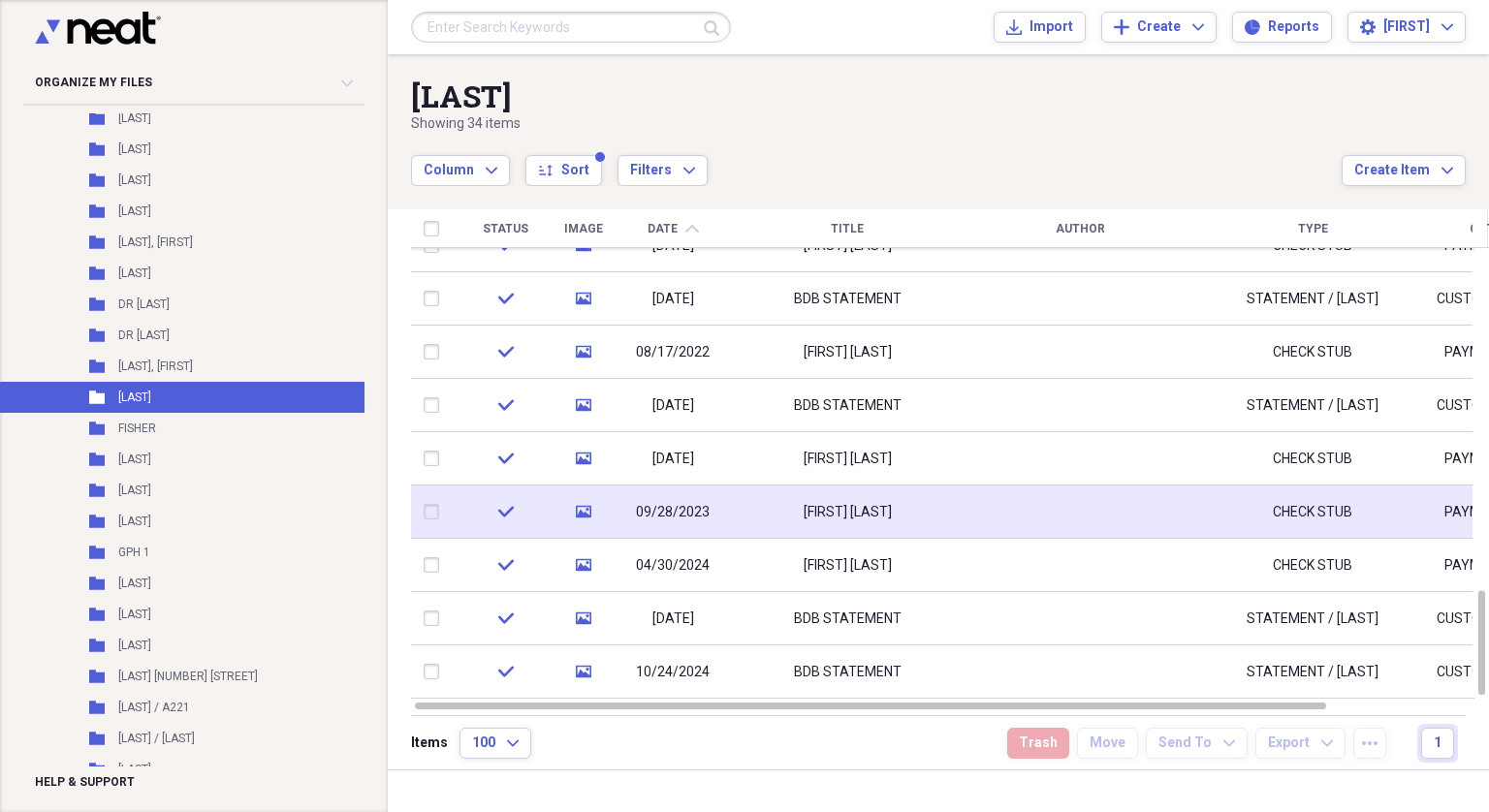 click on "JOSE F FANJUL" at bounding box center [847, 512] 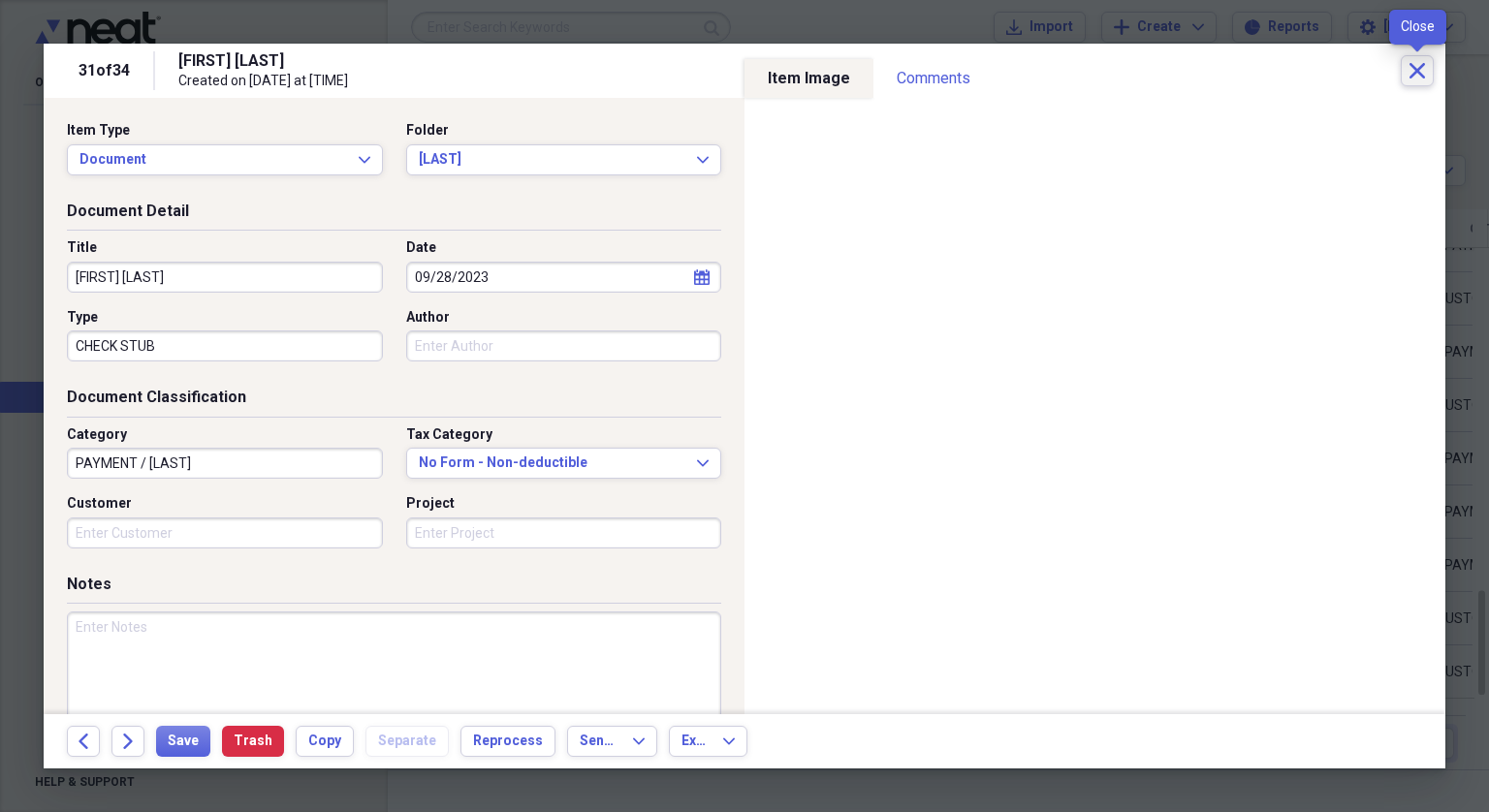 click on "Close" at bounding box center [1417, 71] 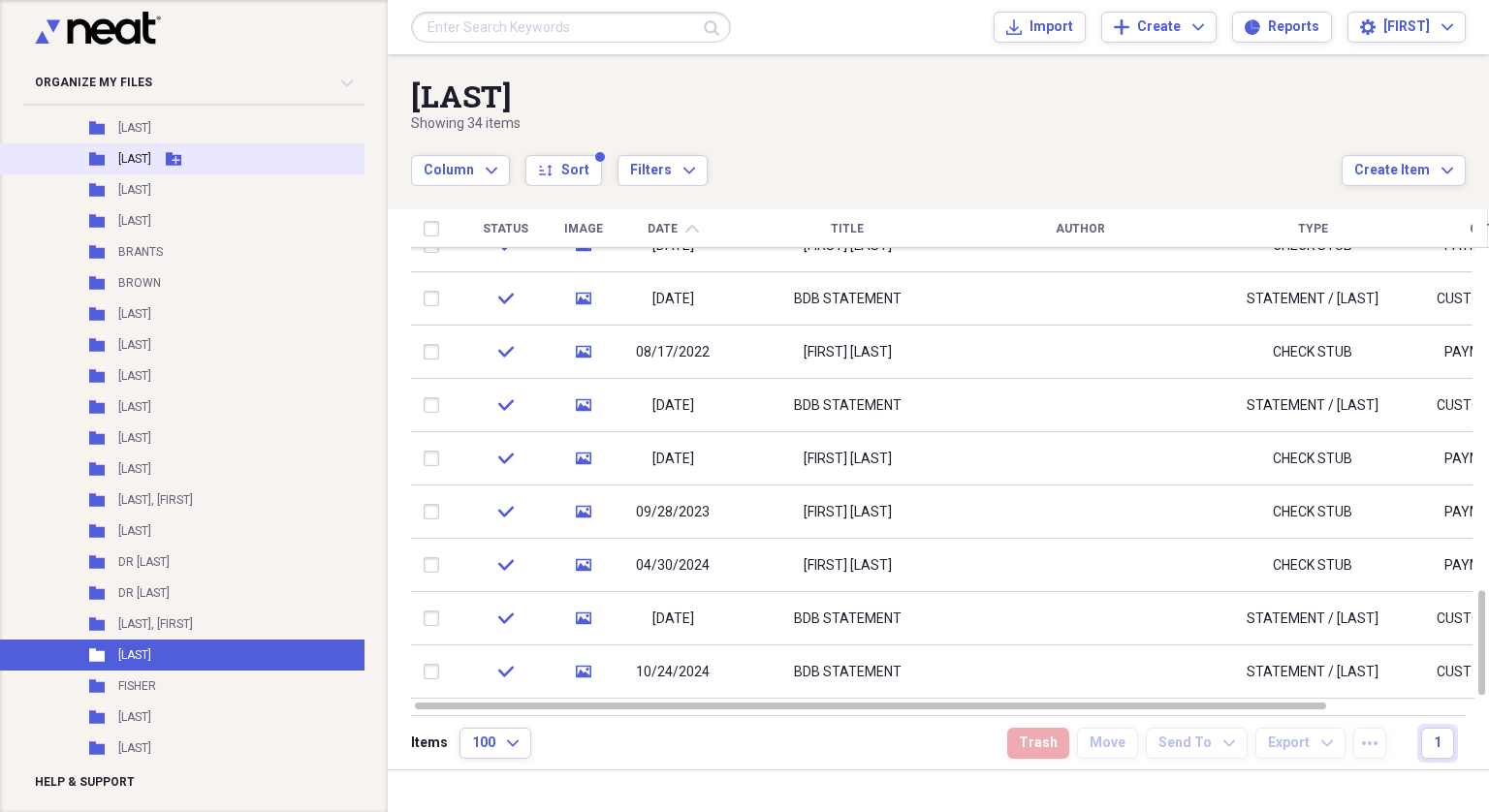 scroll, scrollTop: 1239, scrollLeft: 0, axis: vertical 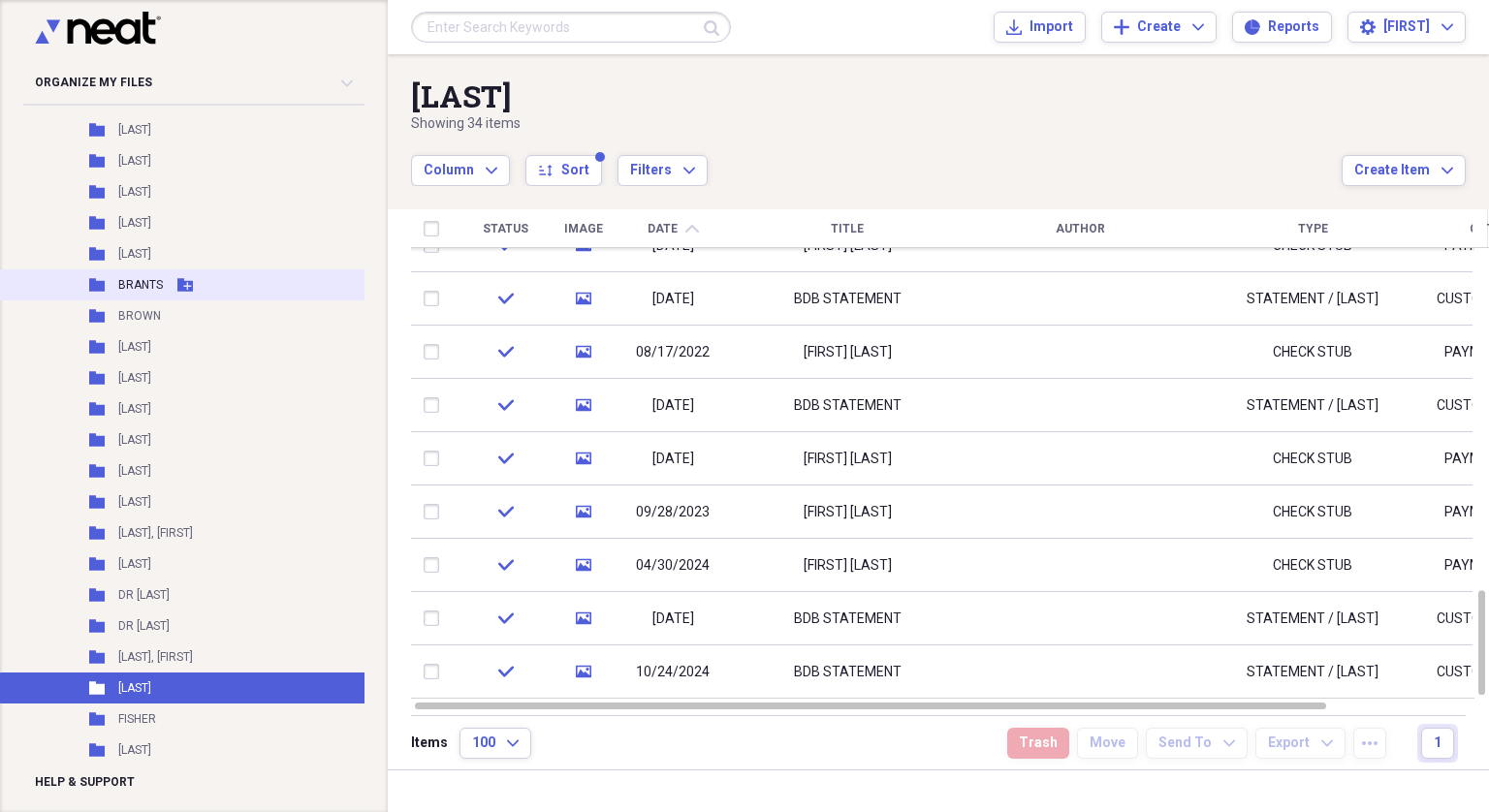 click on "Folder BRANTS Add Folder" at bounding box center (197, 285) 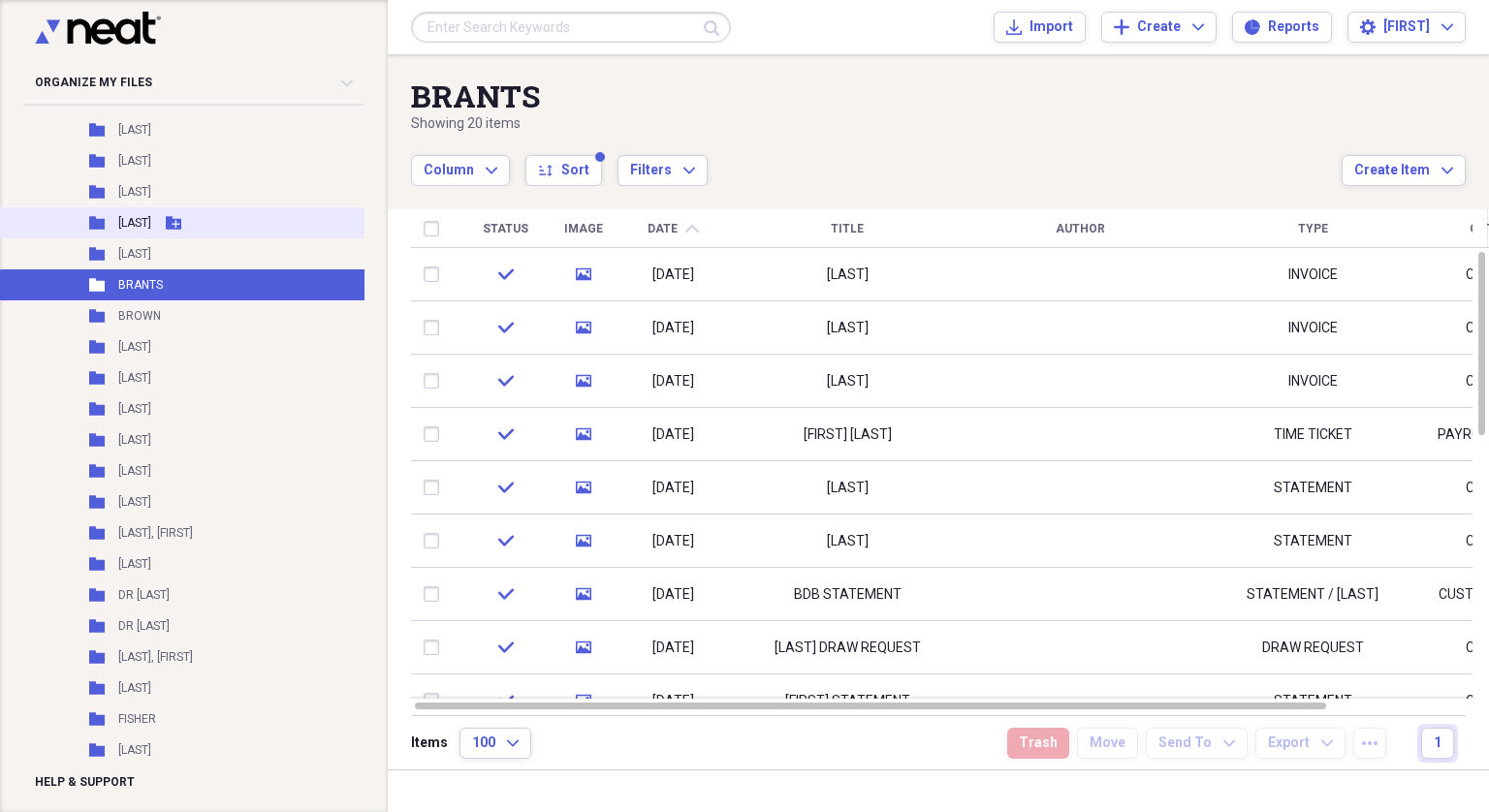 click on "BLUMENSTEIN" at bounding box center (135, 223) 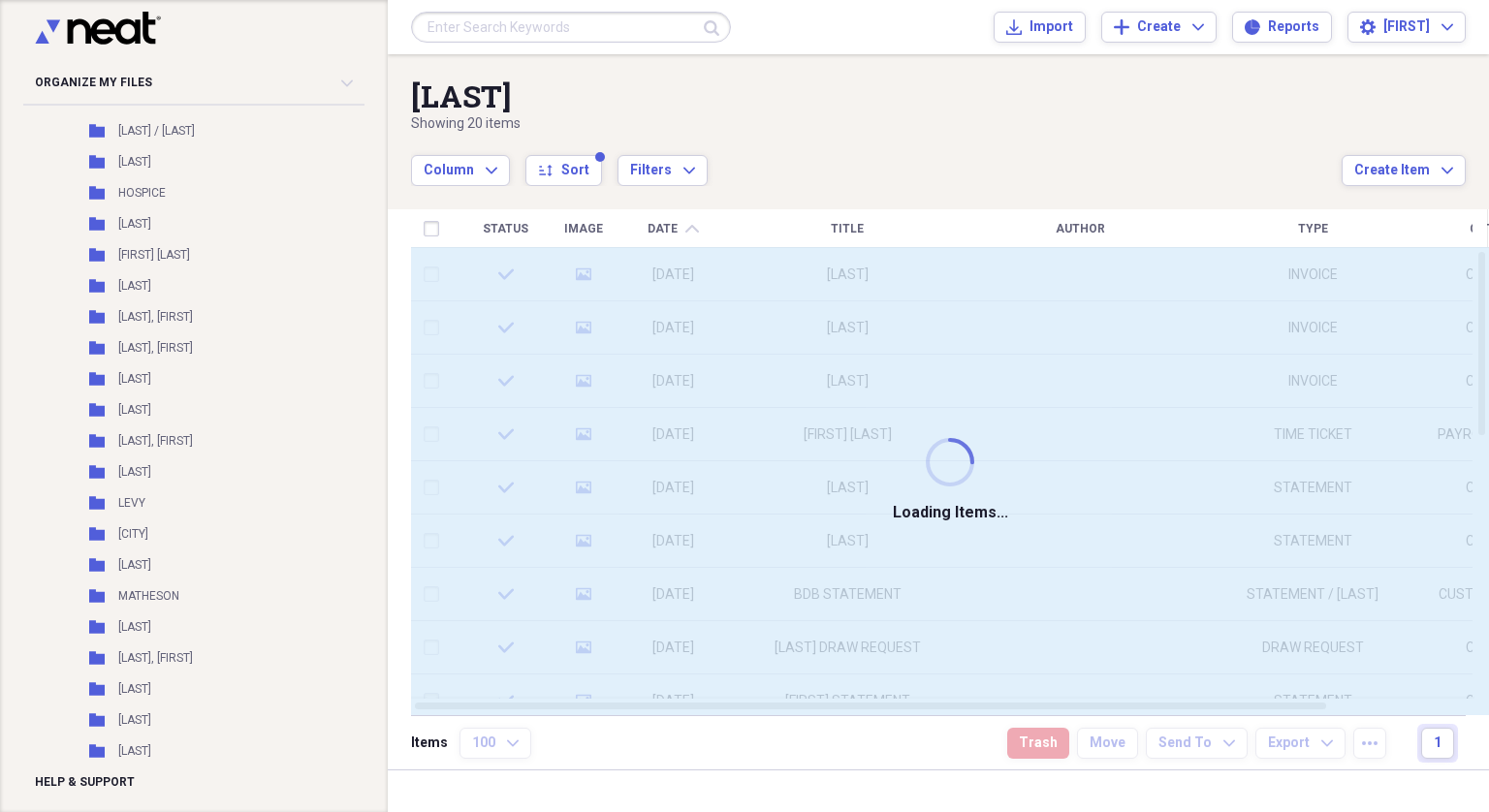 scroll, scrollTop: 2147, scrollLeft: 0, axis: vertical 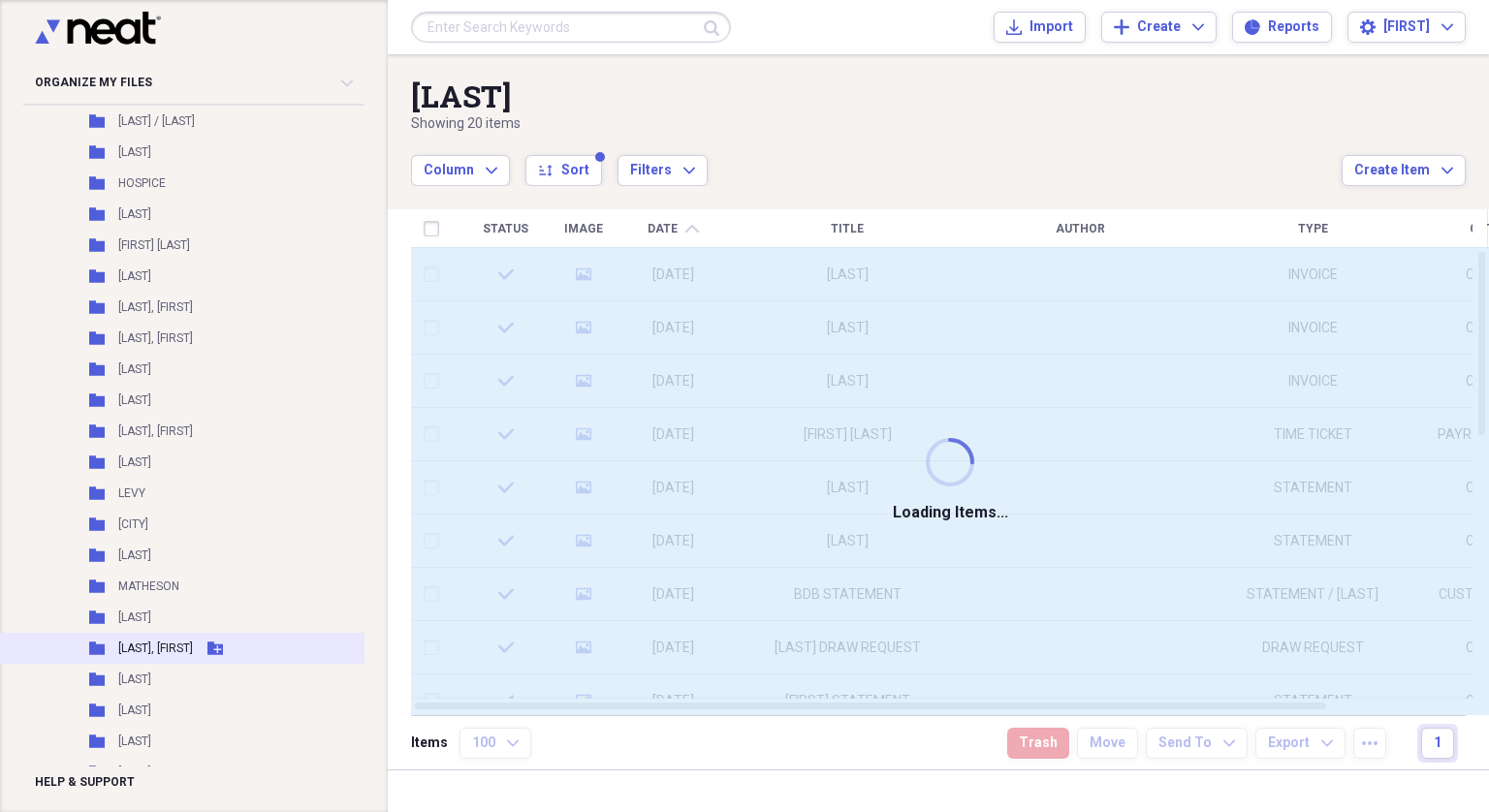 click on "MICHAELS, PAMELA" at bounding box center [155, 648] 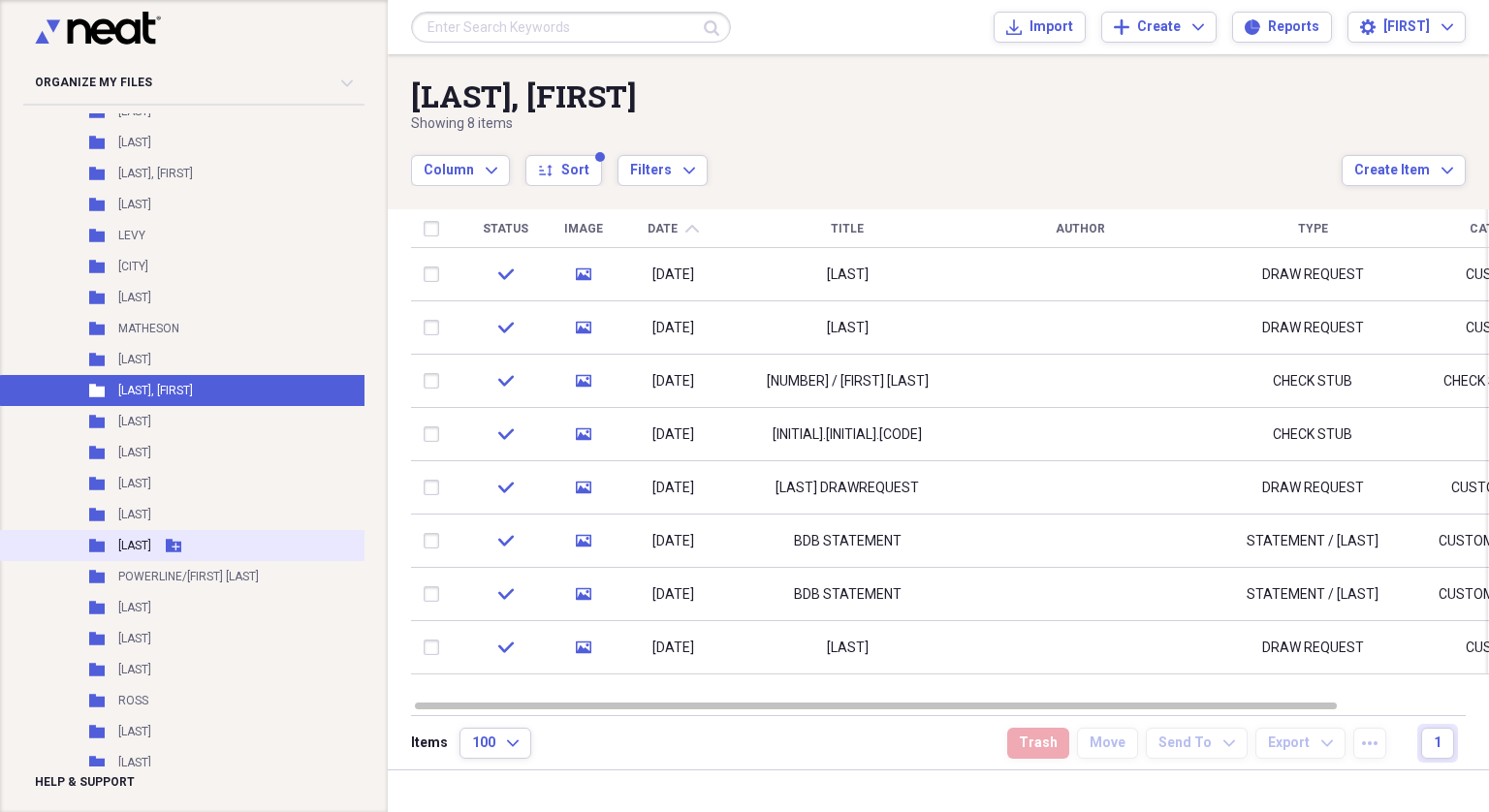 scroll, scrollTop: 2438, scrollLeft: 0, axis: vertical 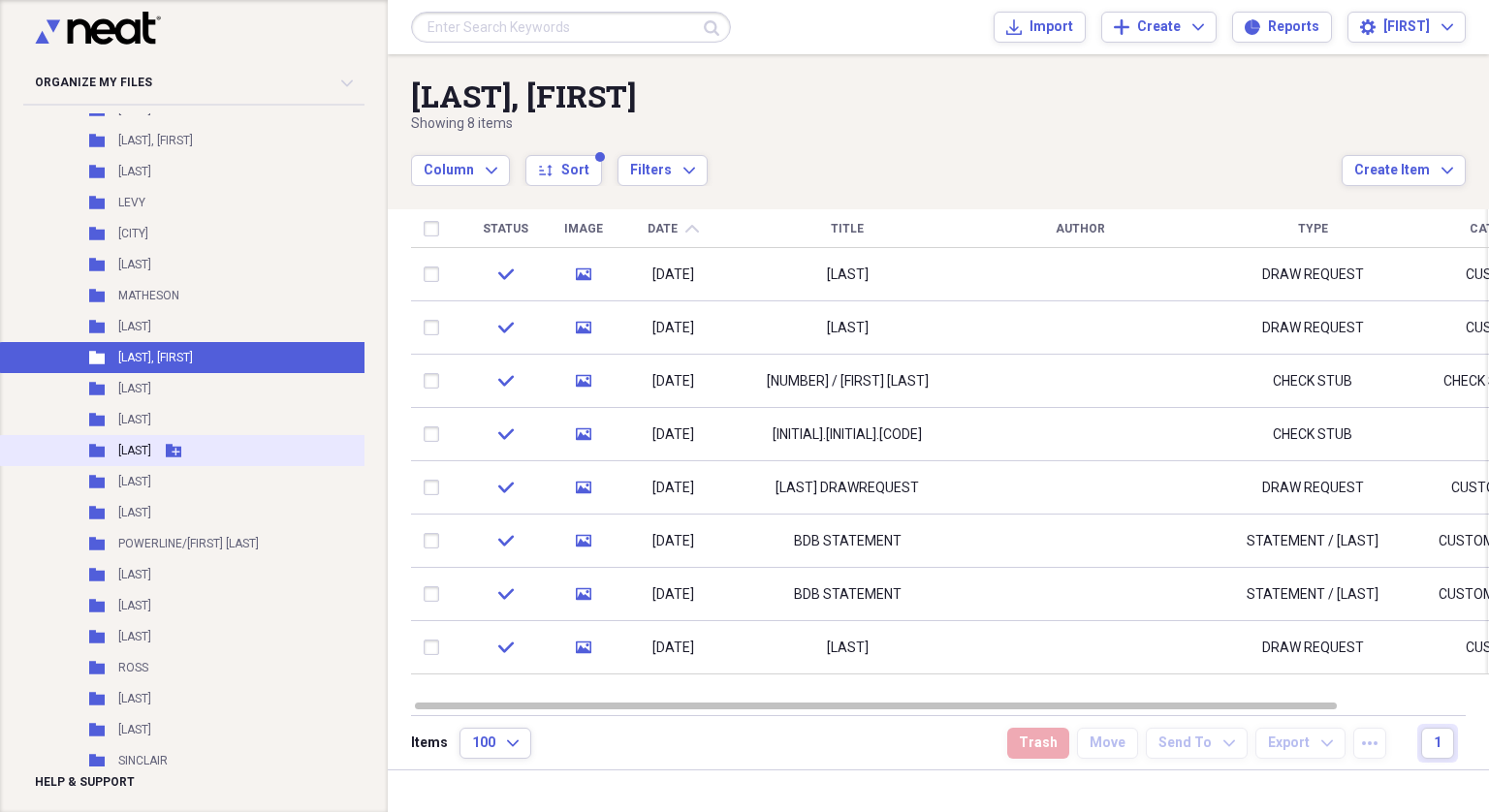 click on "Folder OBSER Add Folder" at bounding box center [197, 451] 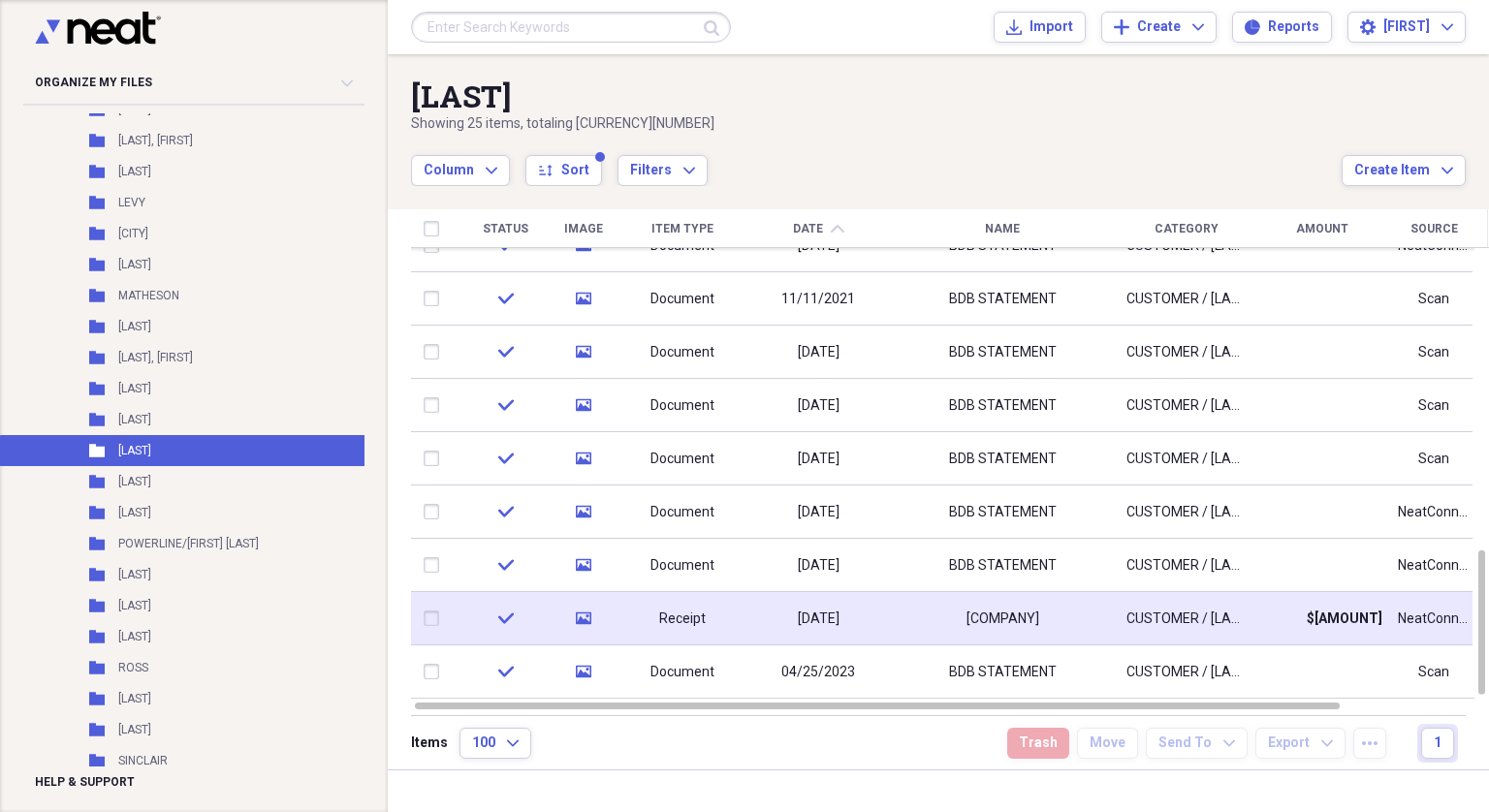 click on "HALL HARDWARE" at bounding box center [1002, 619] 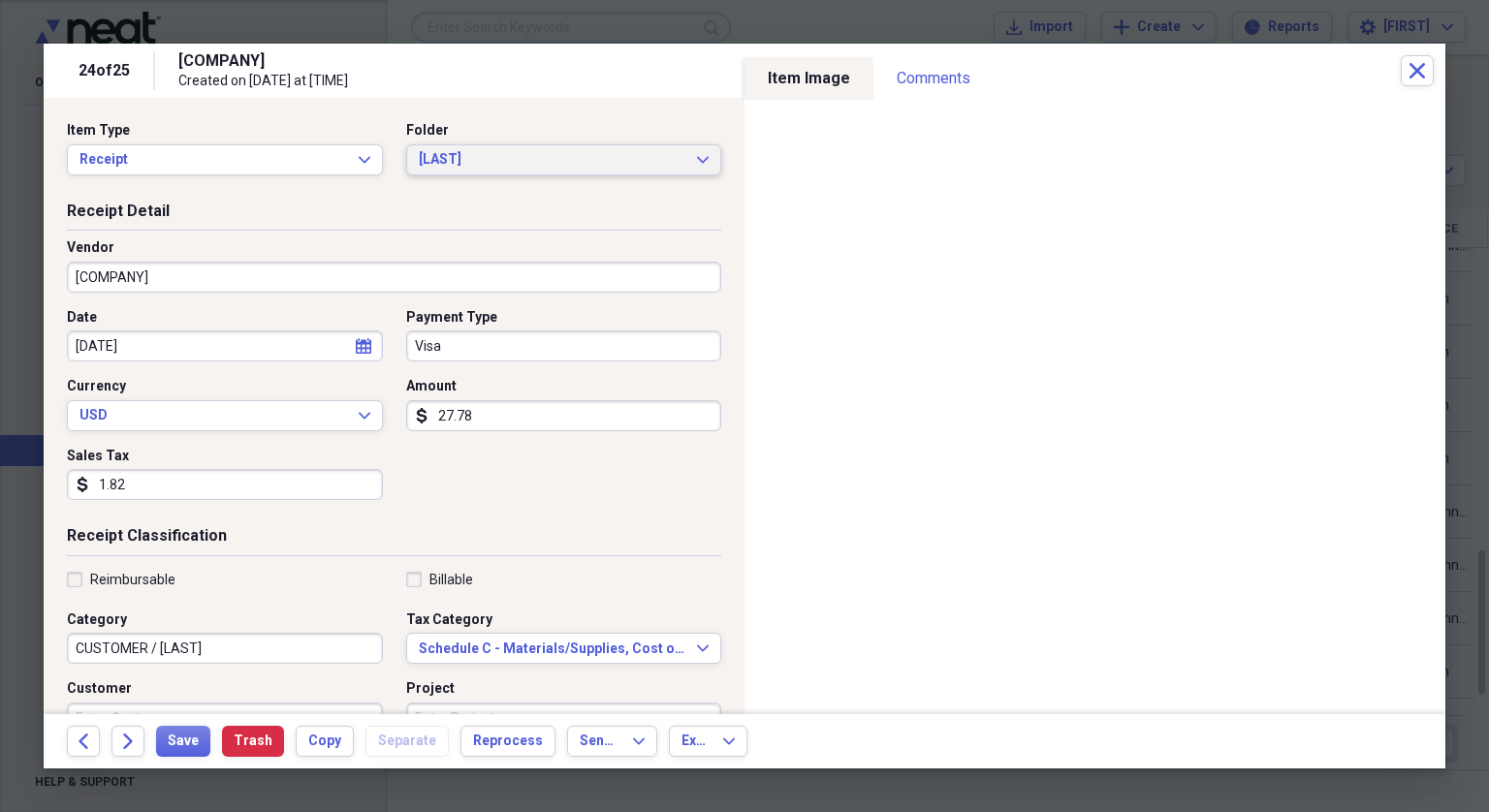 click on "Expand" 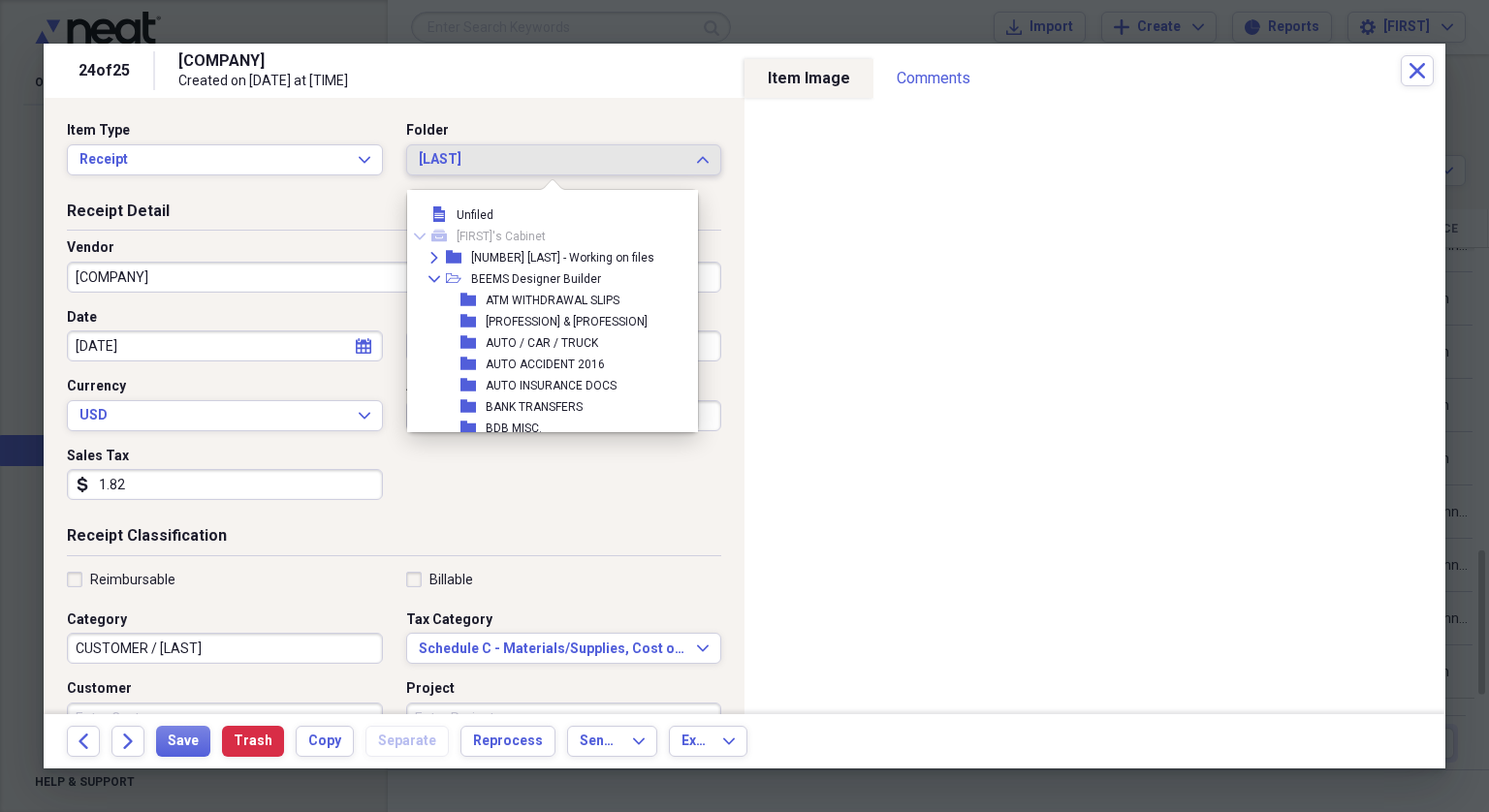 scroll, scrollTop: 1736, scrollLeft: 0, axis: vertical 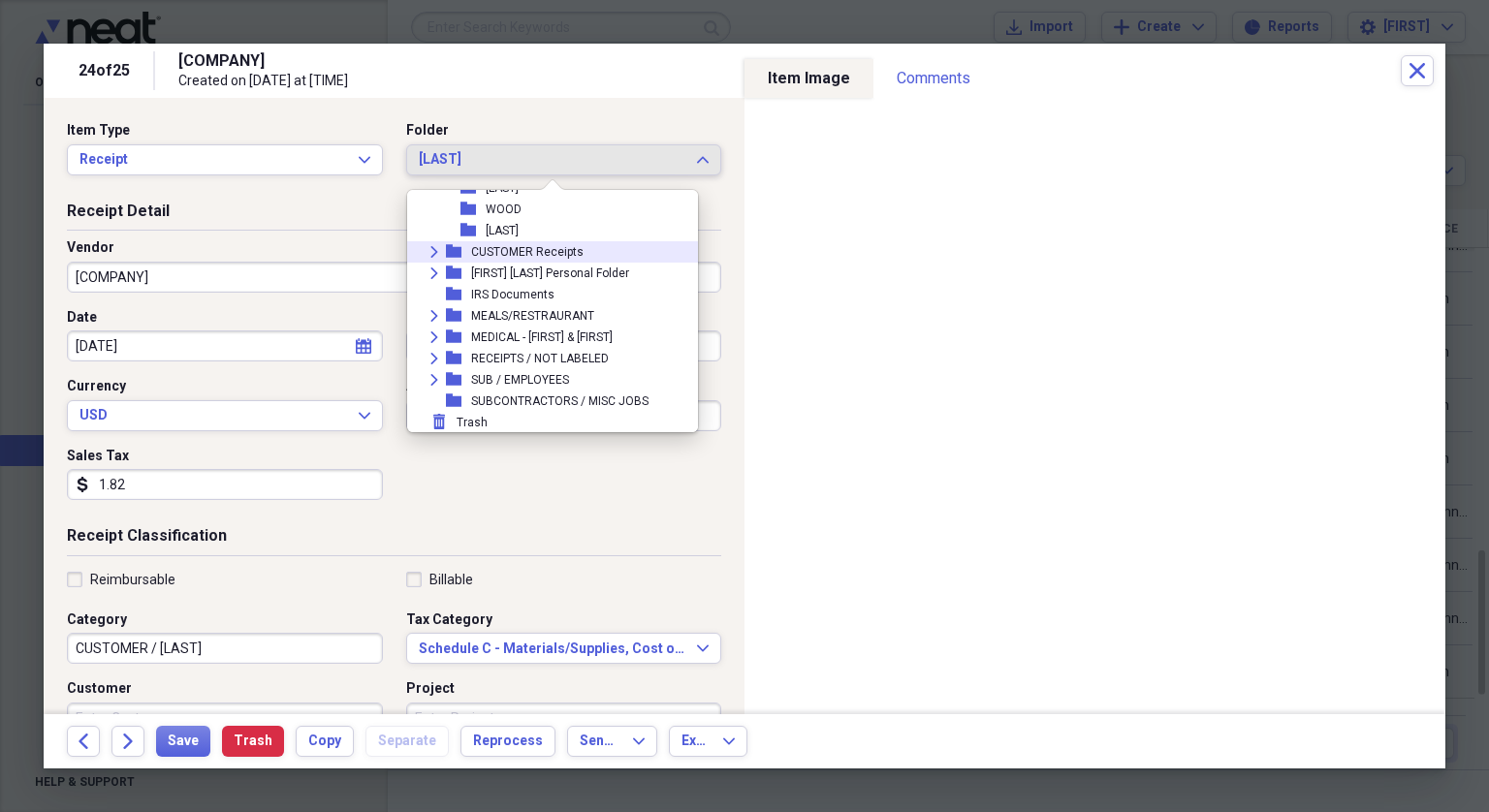click on "Expand" 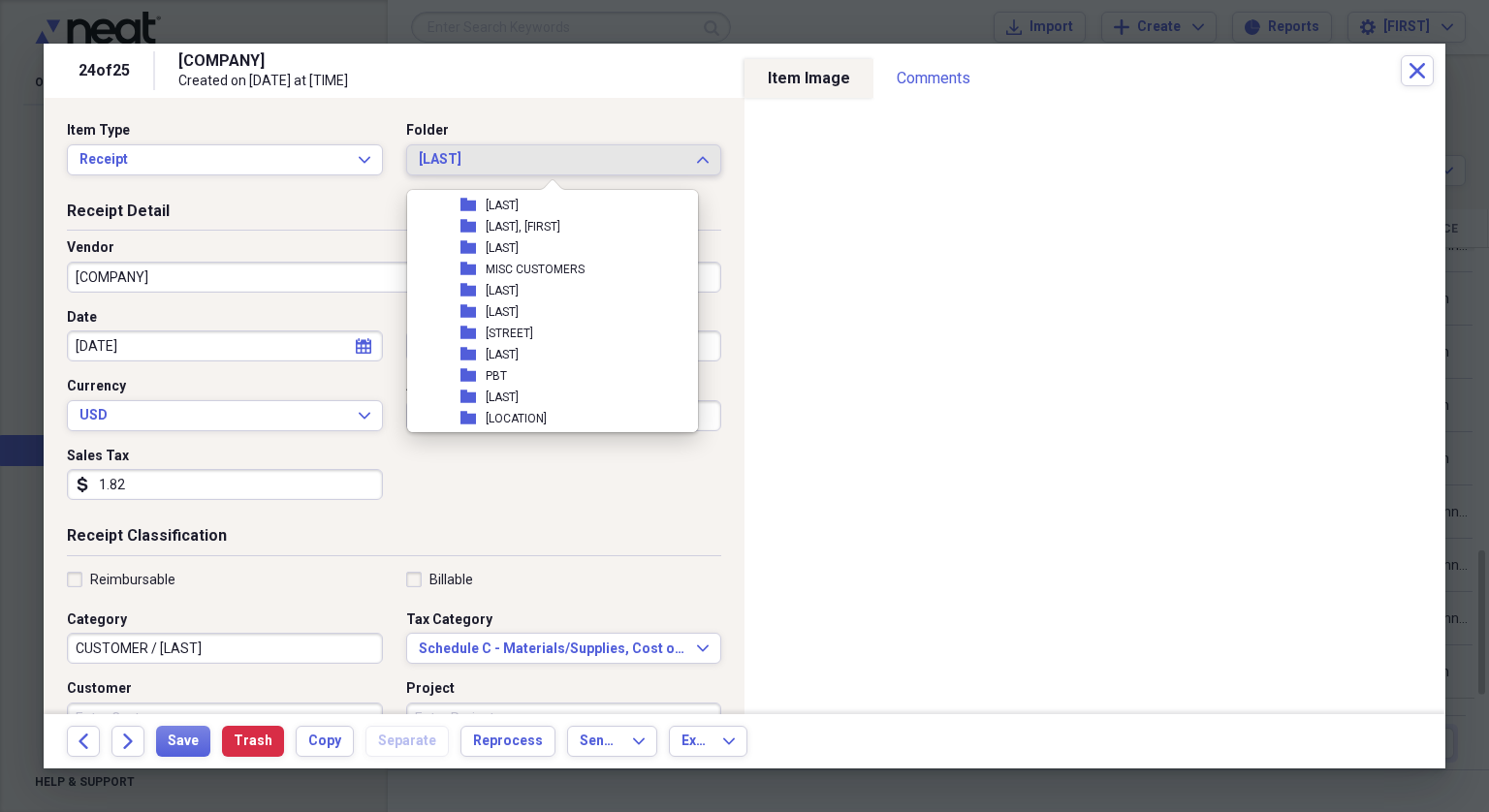 scroll, scrollTop: 4448, scrollLeft: 0, axis: vertical 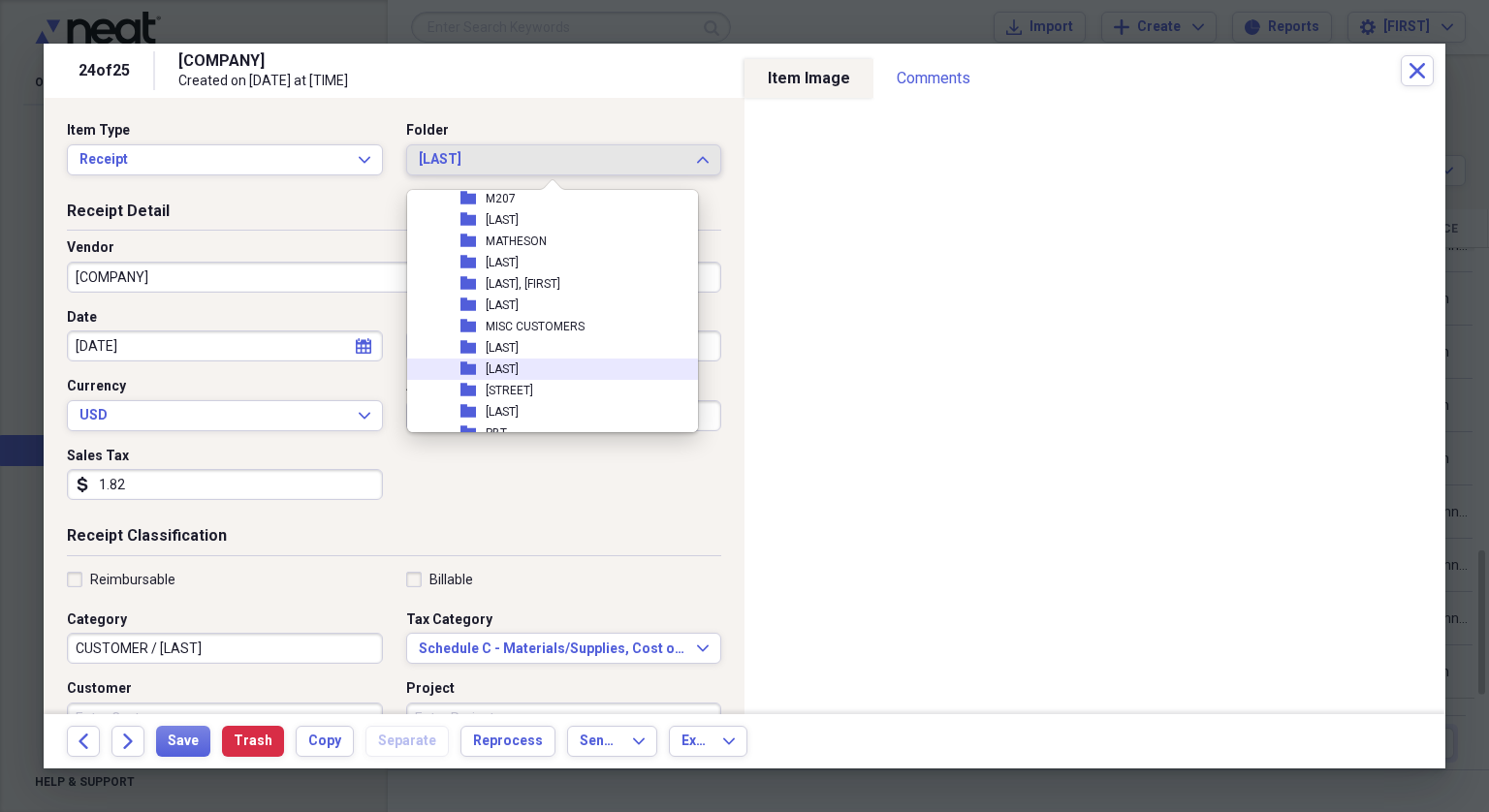 click on "folder OBSER" at bounding box center (545, 369) 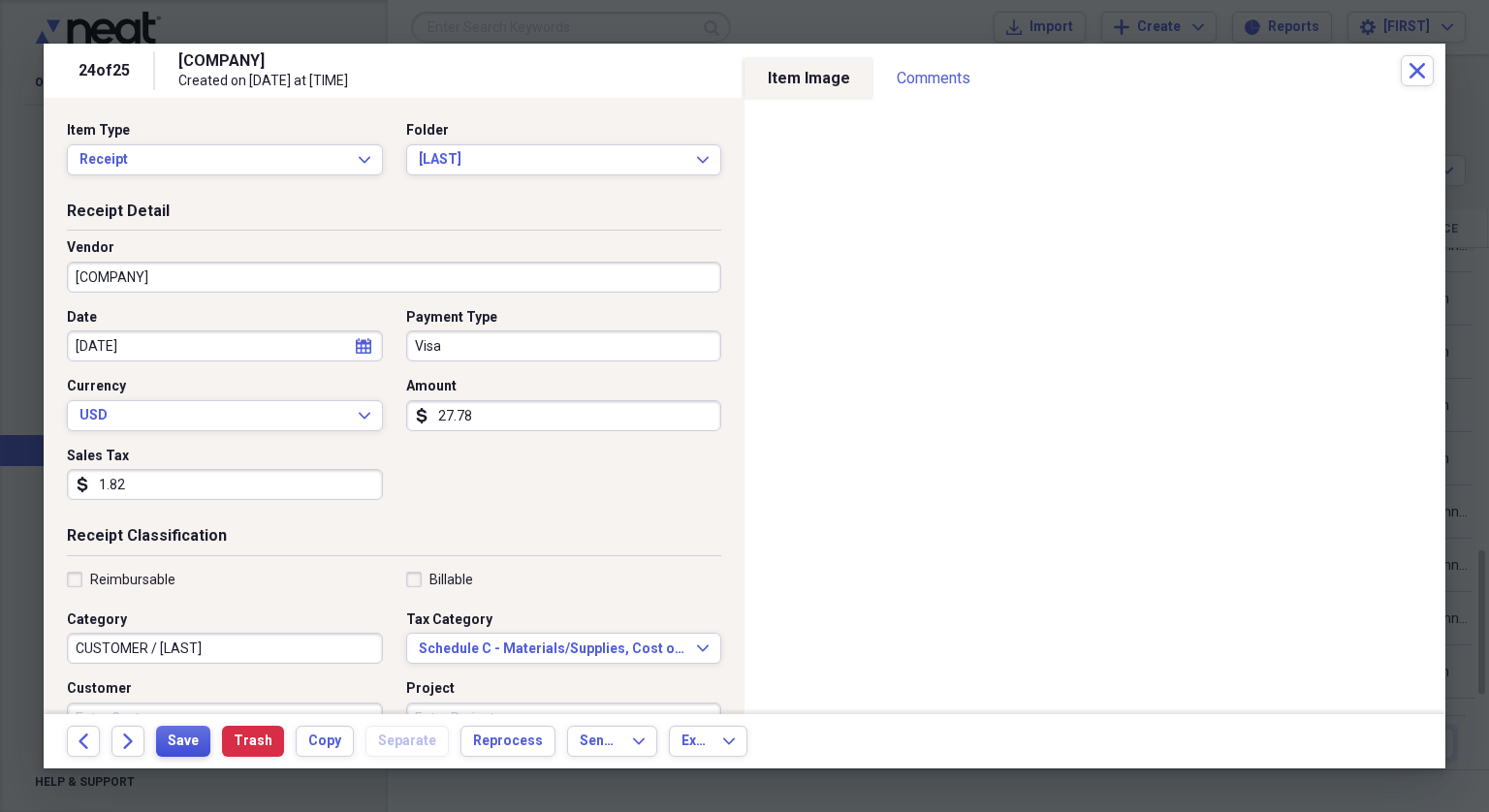 click on "Save" at bounding box center [183, 741] 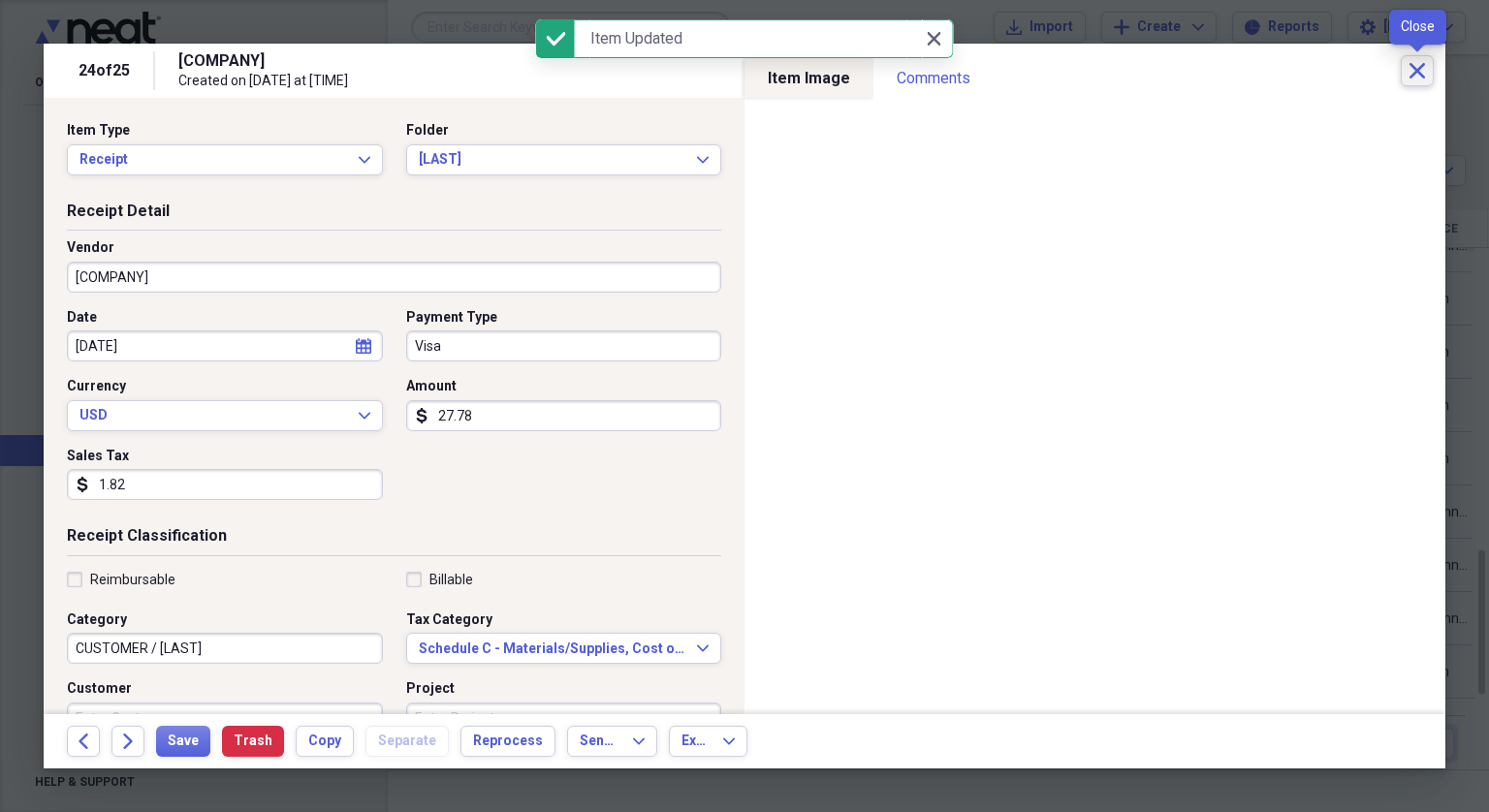click on "Close" 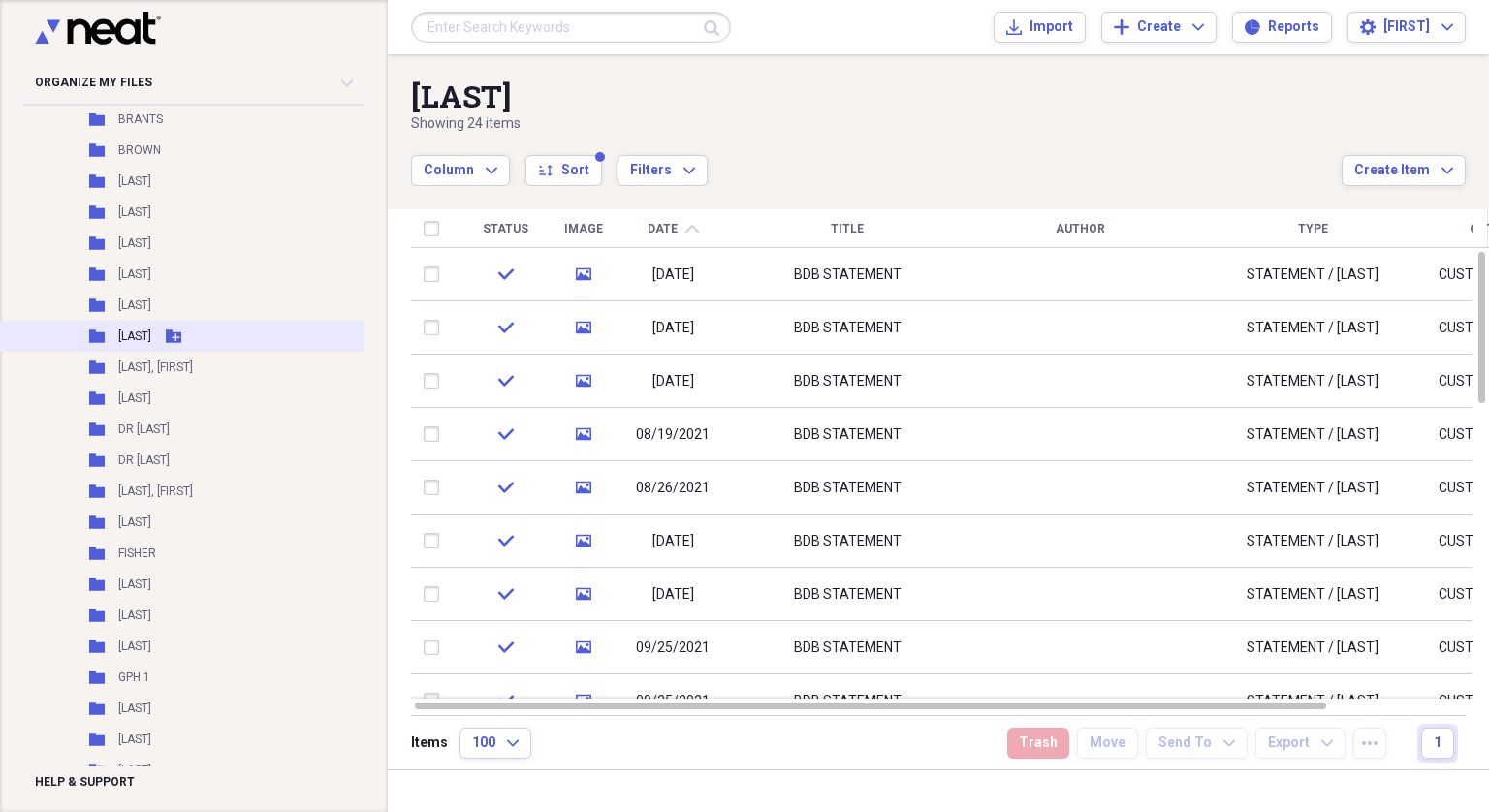 scroll, scrollTop: 1275, scrollLeft: 0, axis: vertical 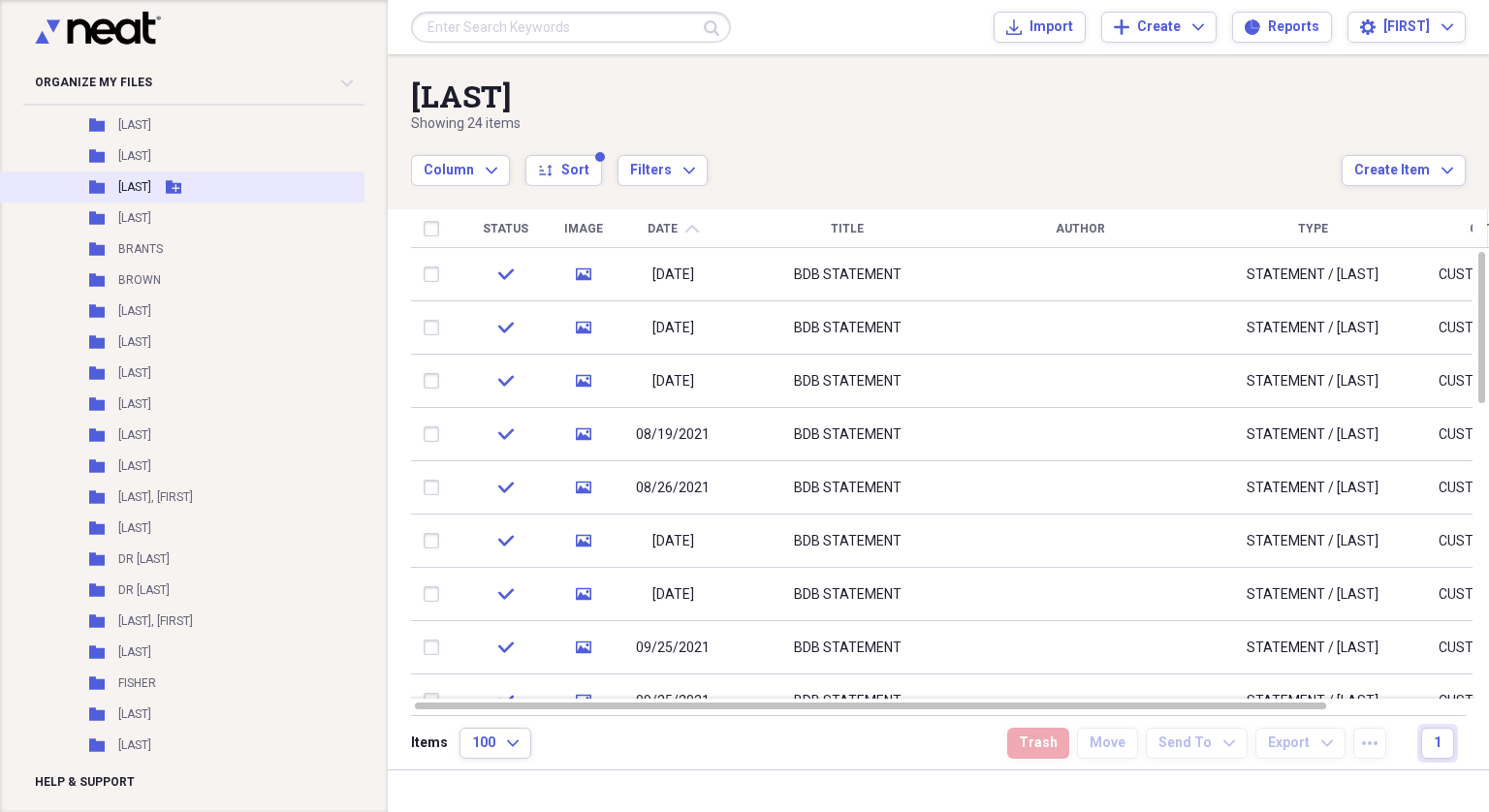 click on "BLUMENSTEIN" at bounding box center [135, 187] 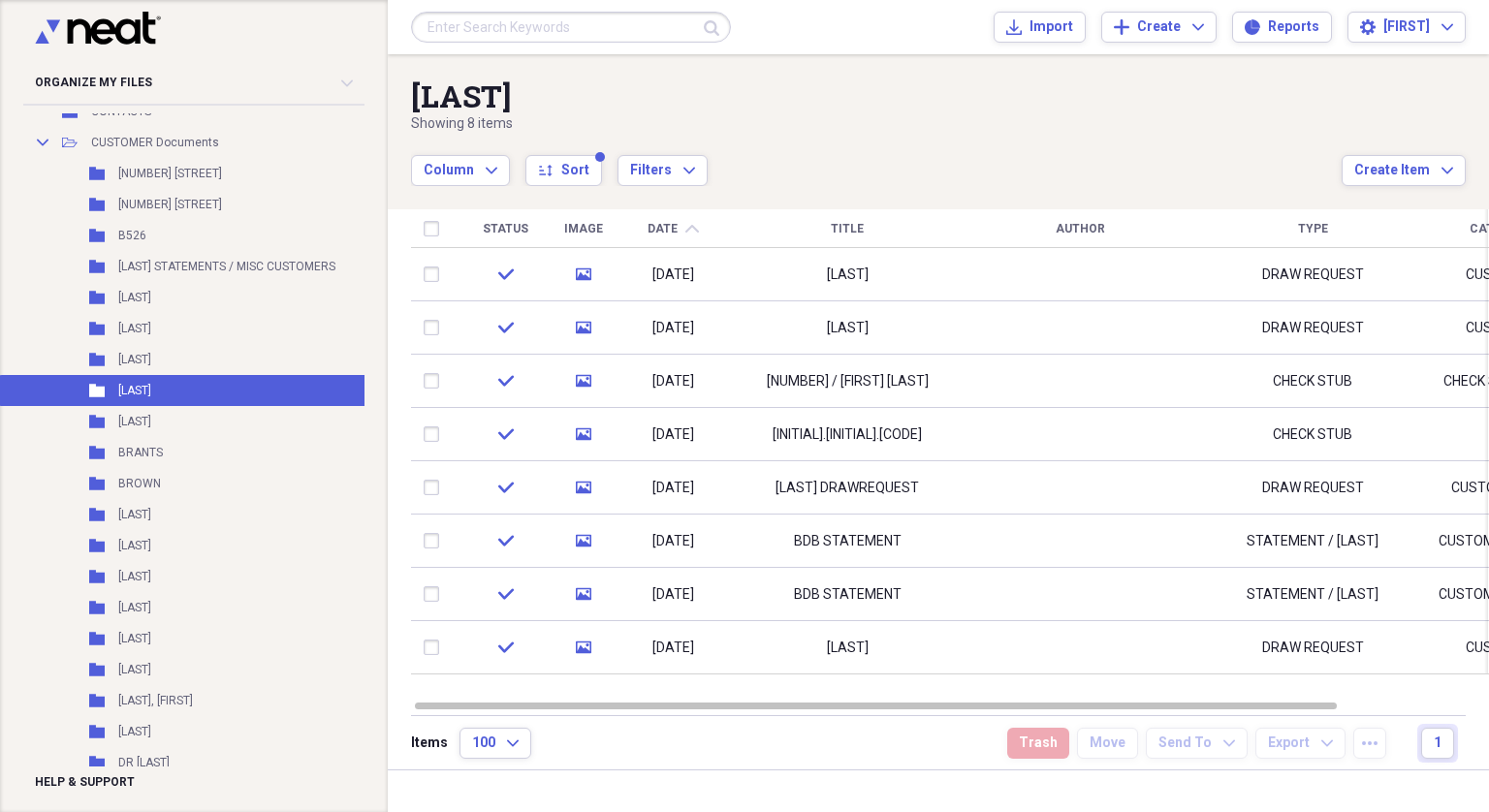 scroll, scrollTop: 1077, scrollLeft: 0, axis: vertical 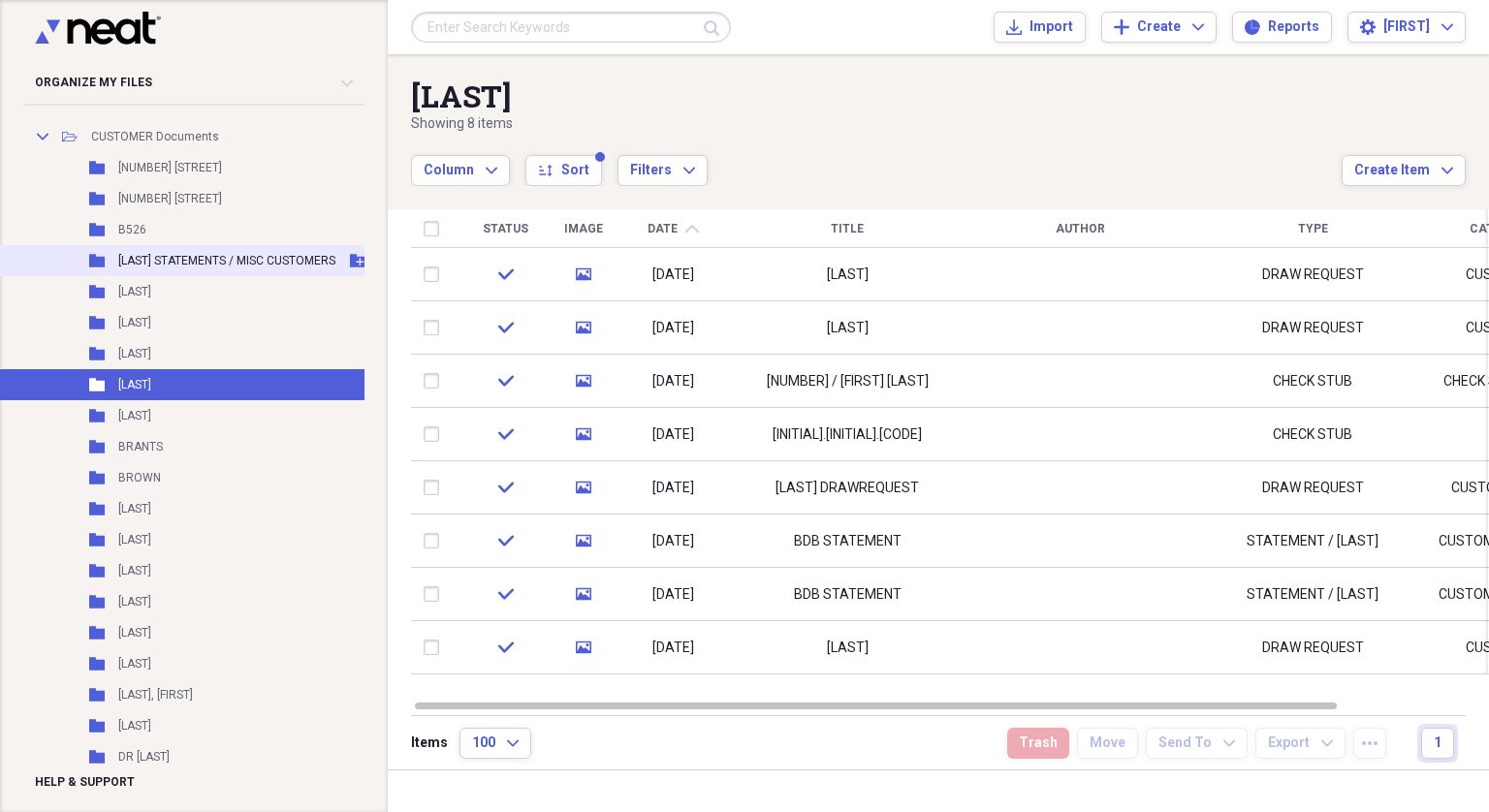 click on "BDB STATEMENTS / MISC CUSTOMERS" at bounding box center [227, 261] 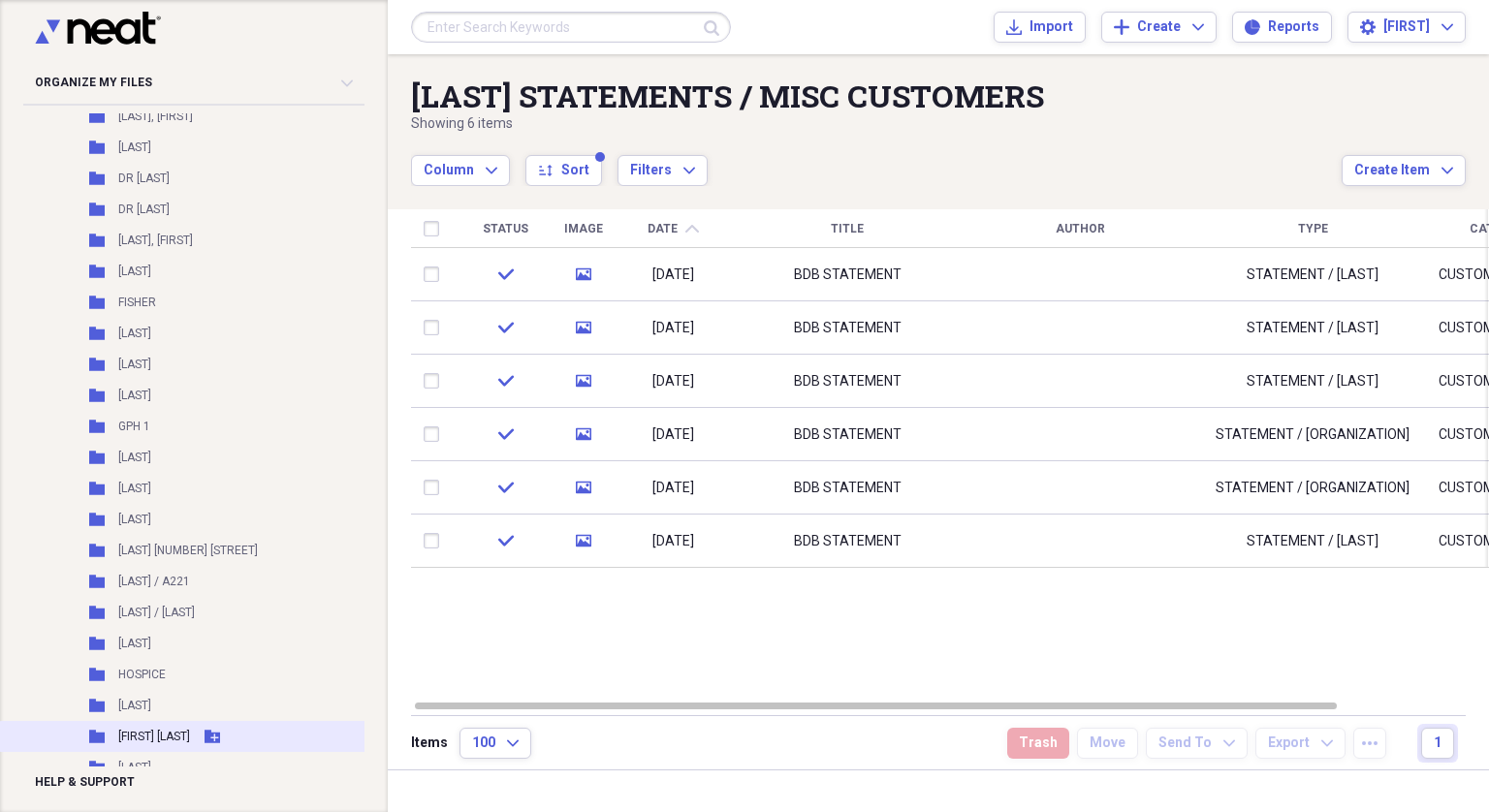 scroll, scrollTop: 1756, scrollLeft: 0, axis: vertical 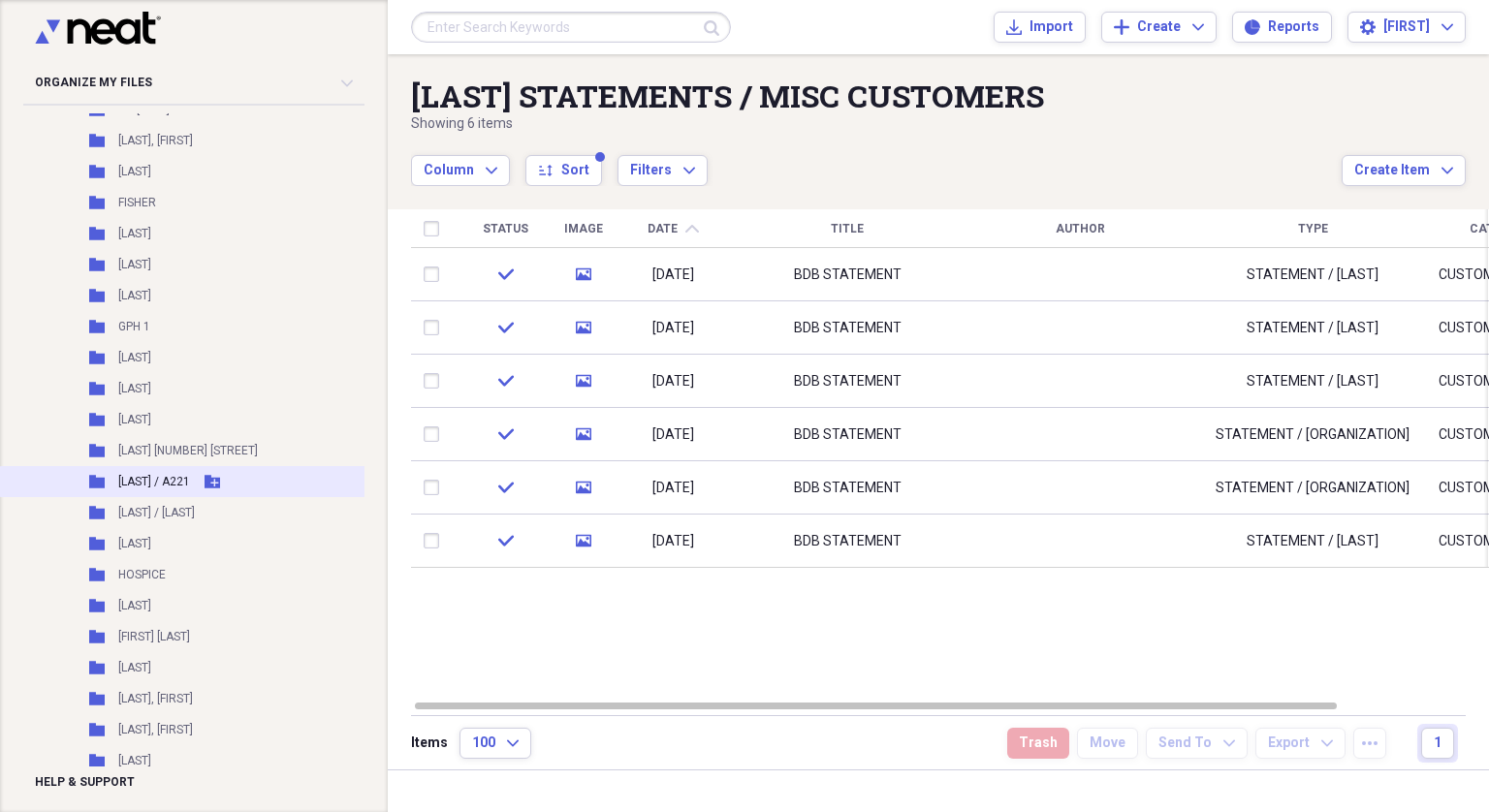 click on "HEMLEY / A221" at bounding box center (154, 482) 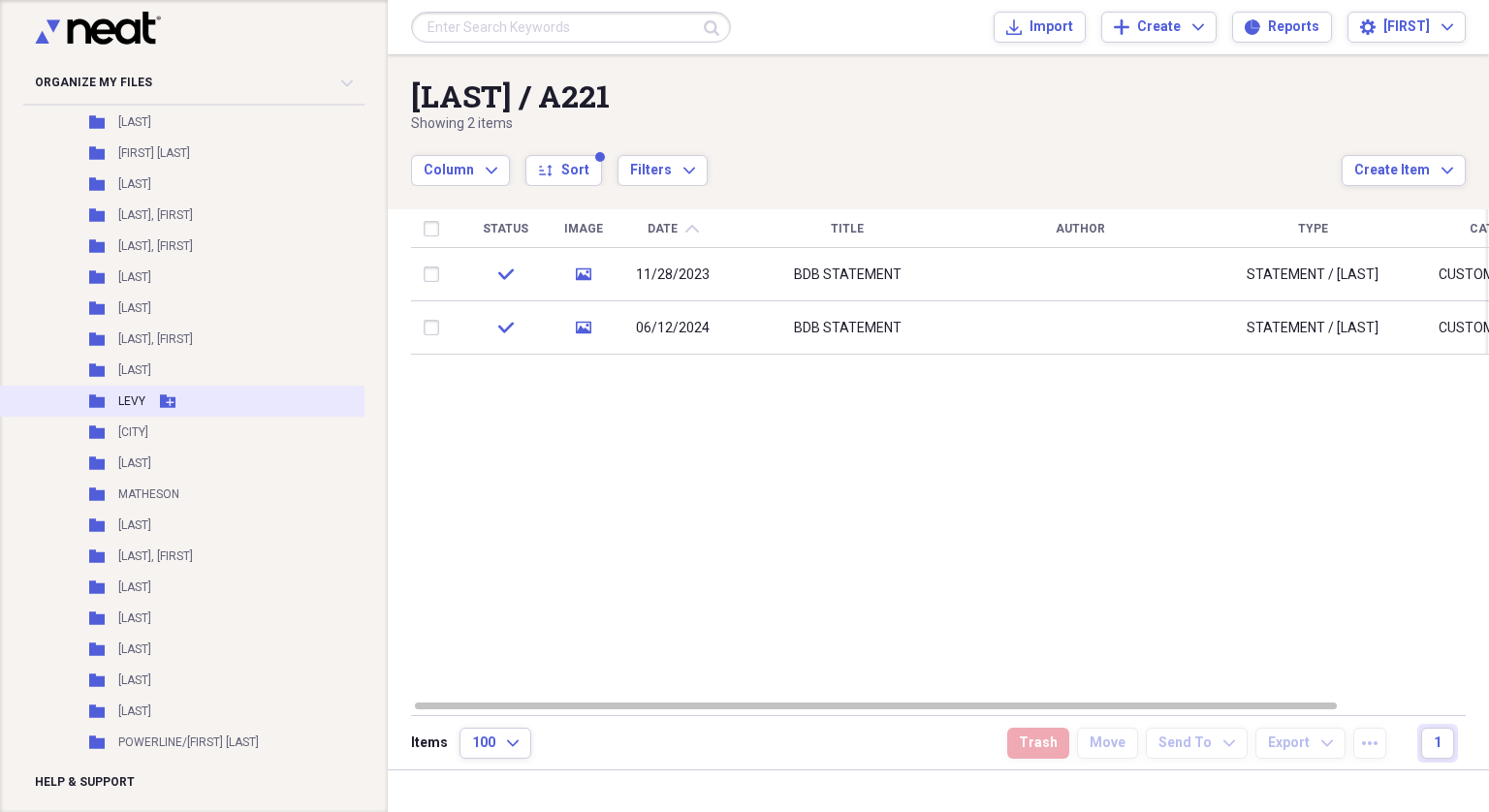 scroll, scrollTop: 2240, scrollLeft: 0, axis: vertical 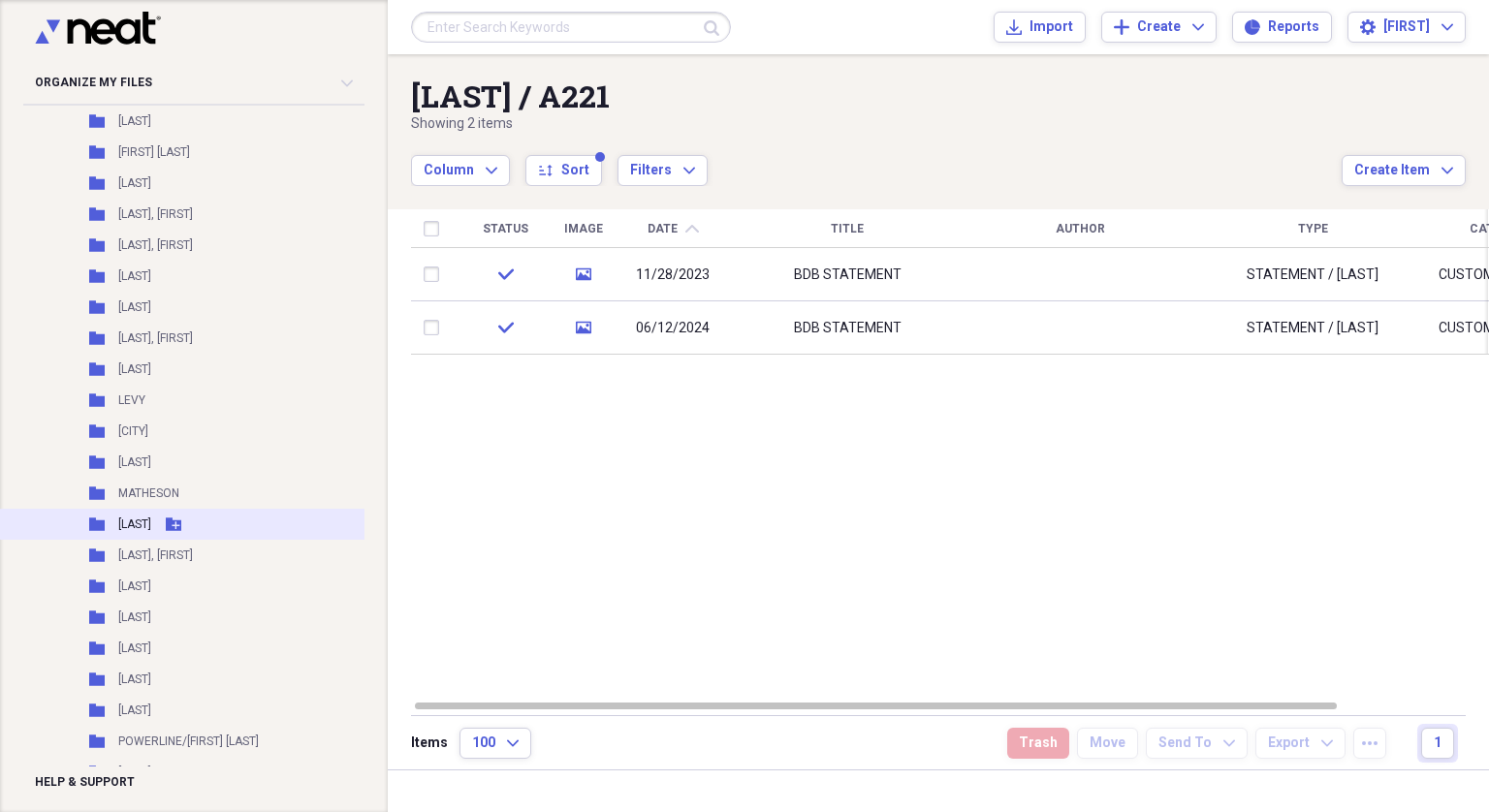 click on "MC DONALD" at bounding box center [135, 524] 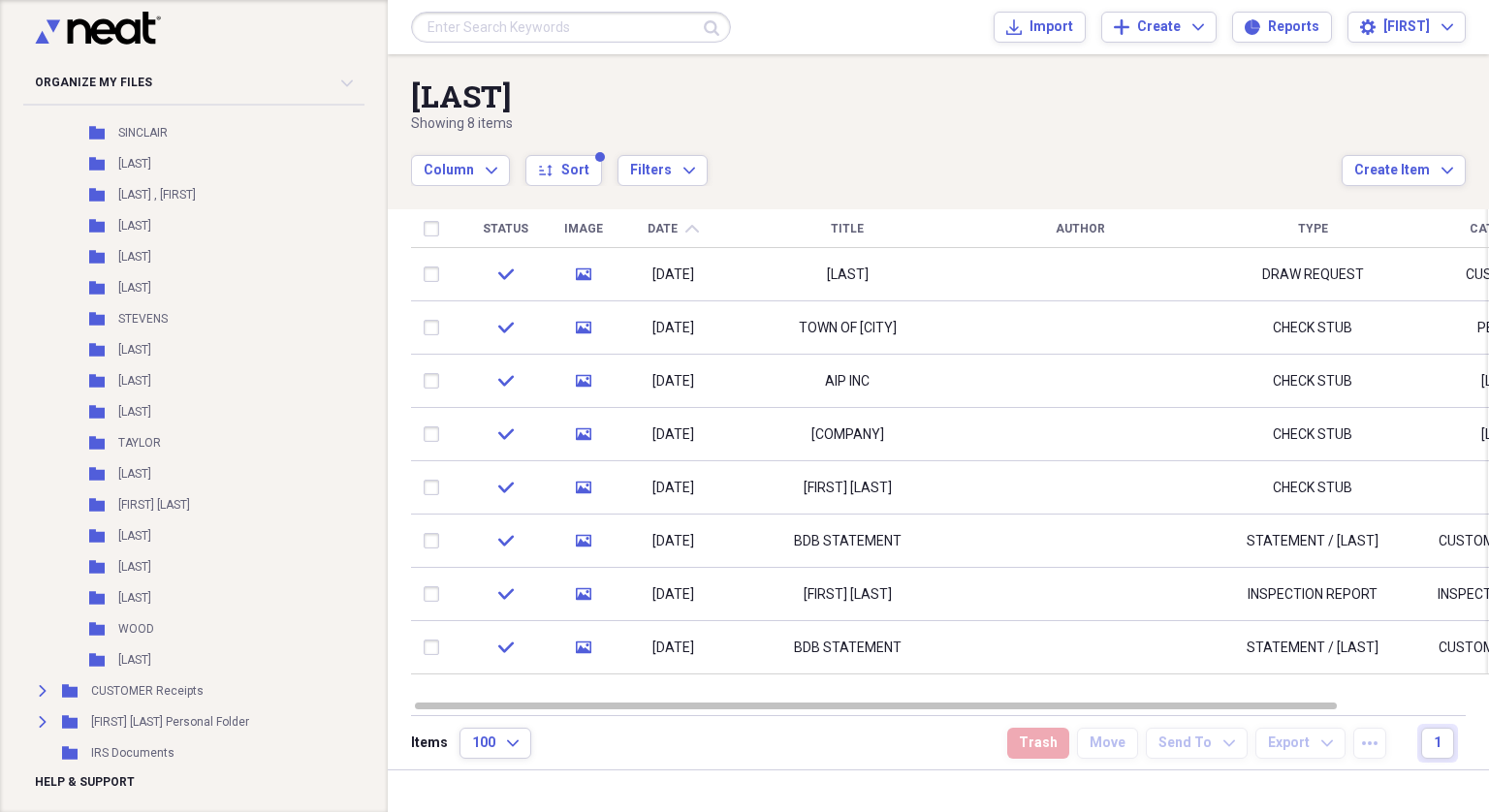 scroll, scrollTop: 3076, scrollLeft: 0, axis: vertical 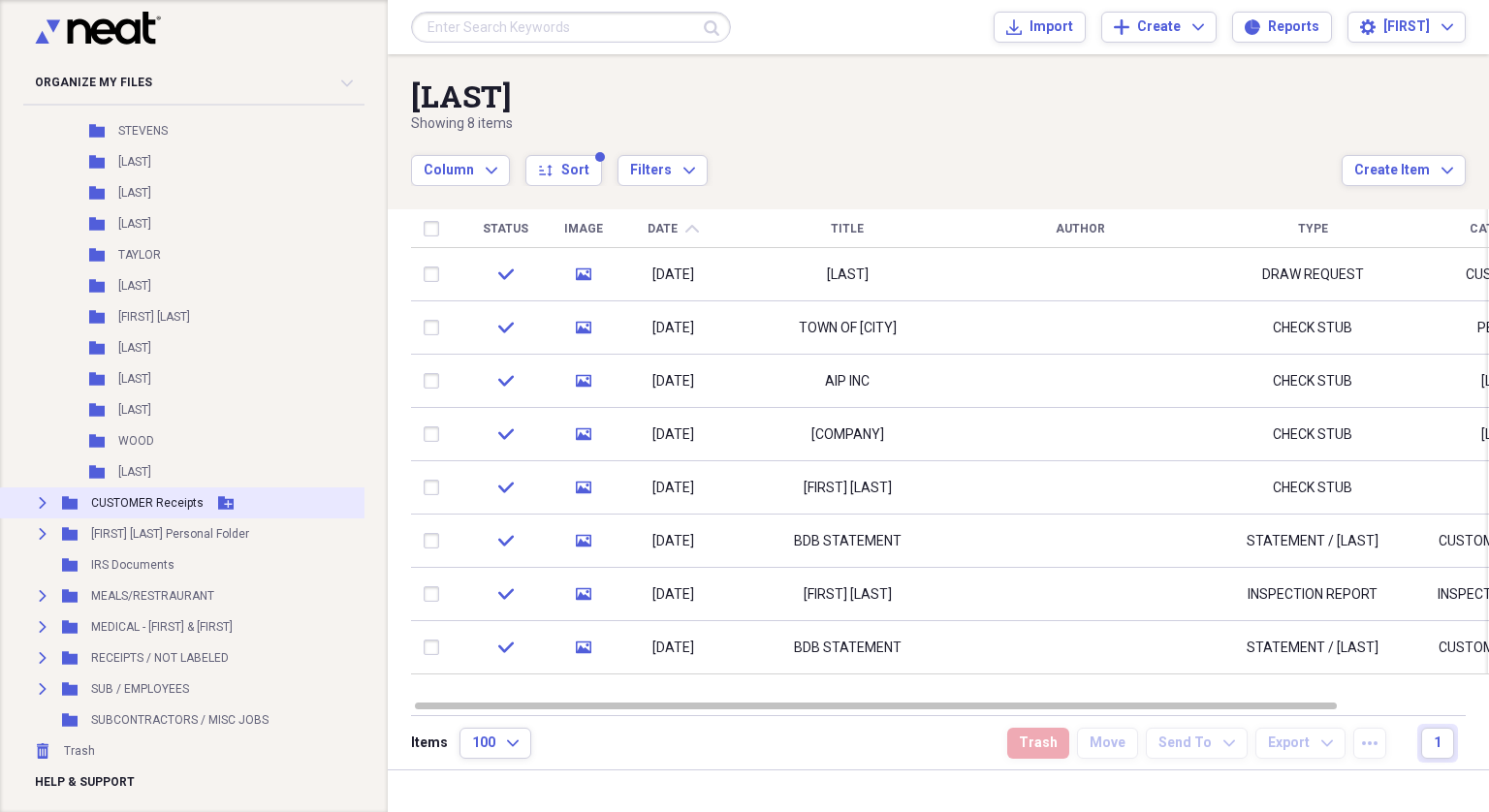 click on "Expand" 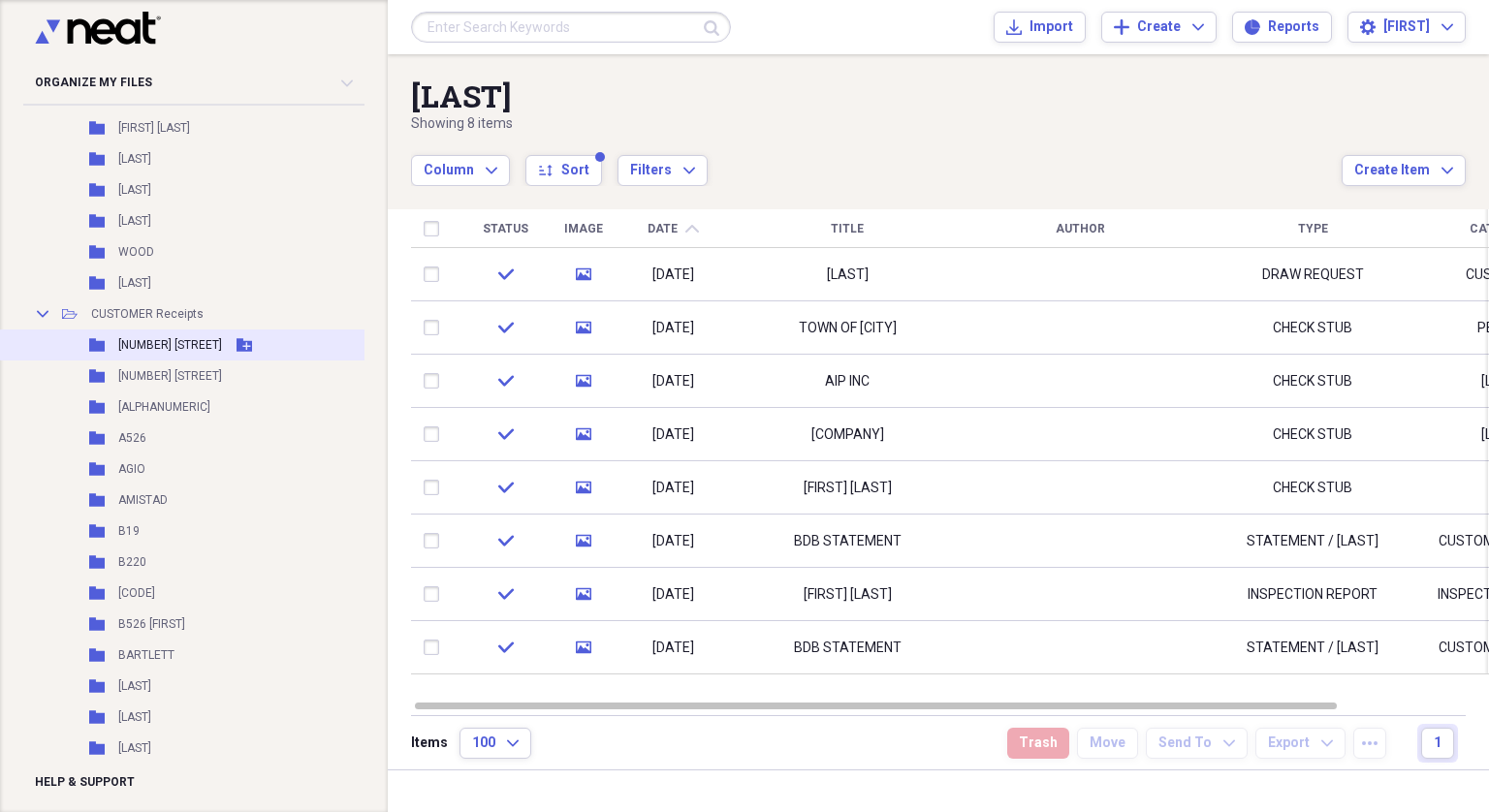 scroll, scrollTop: 3460, scrollLeft: 0, axis: vertical 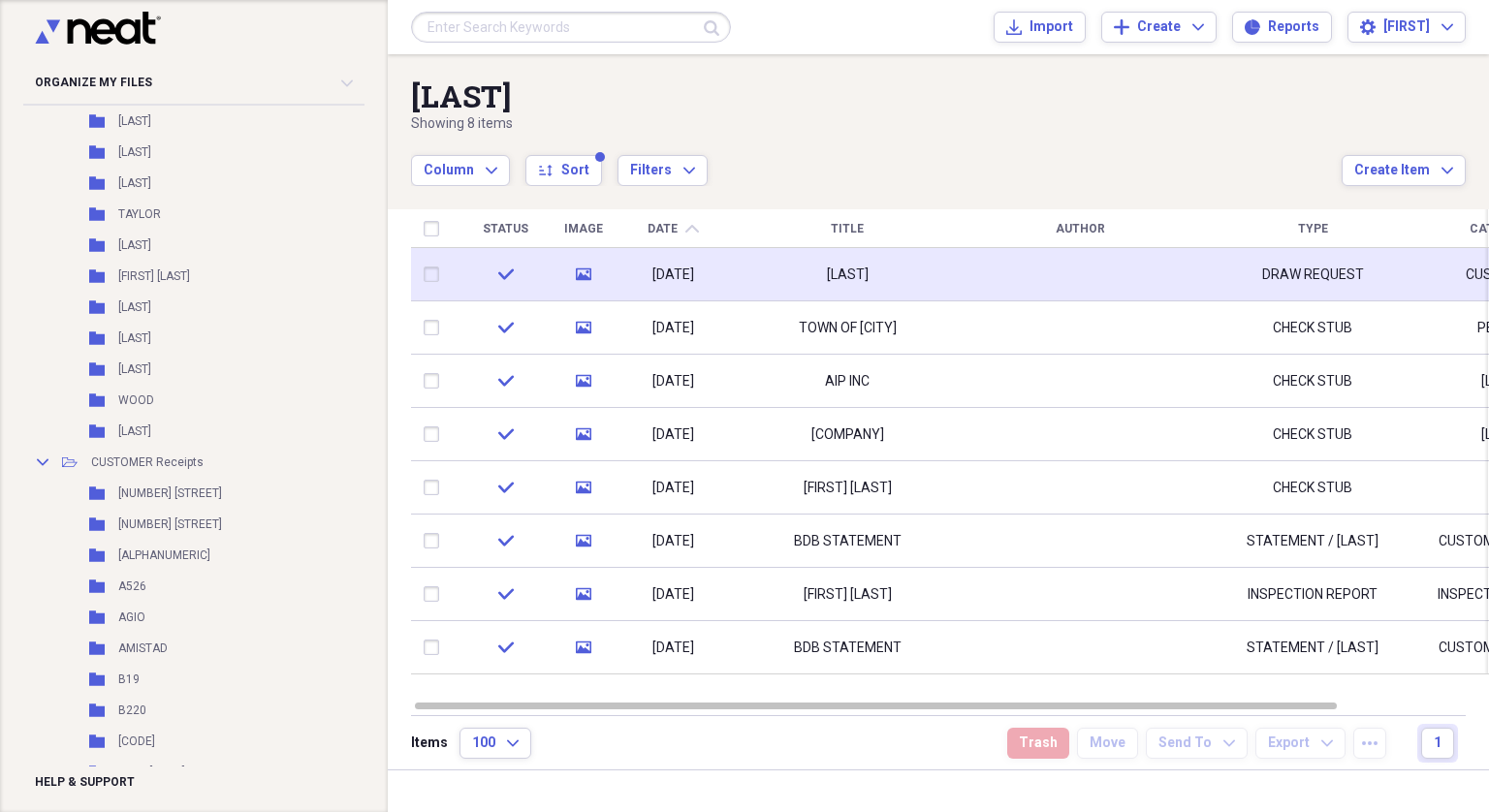 click on "MC DONALD" at bounding box center [847, 275] 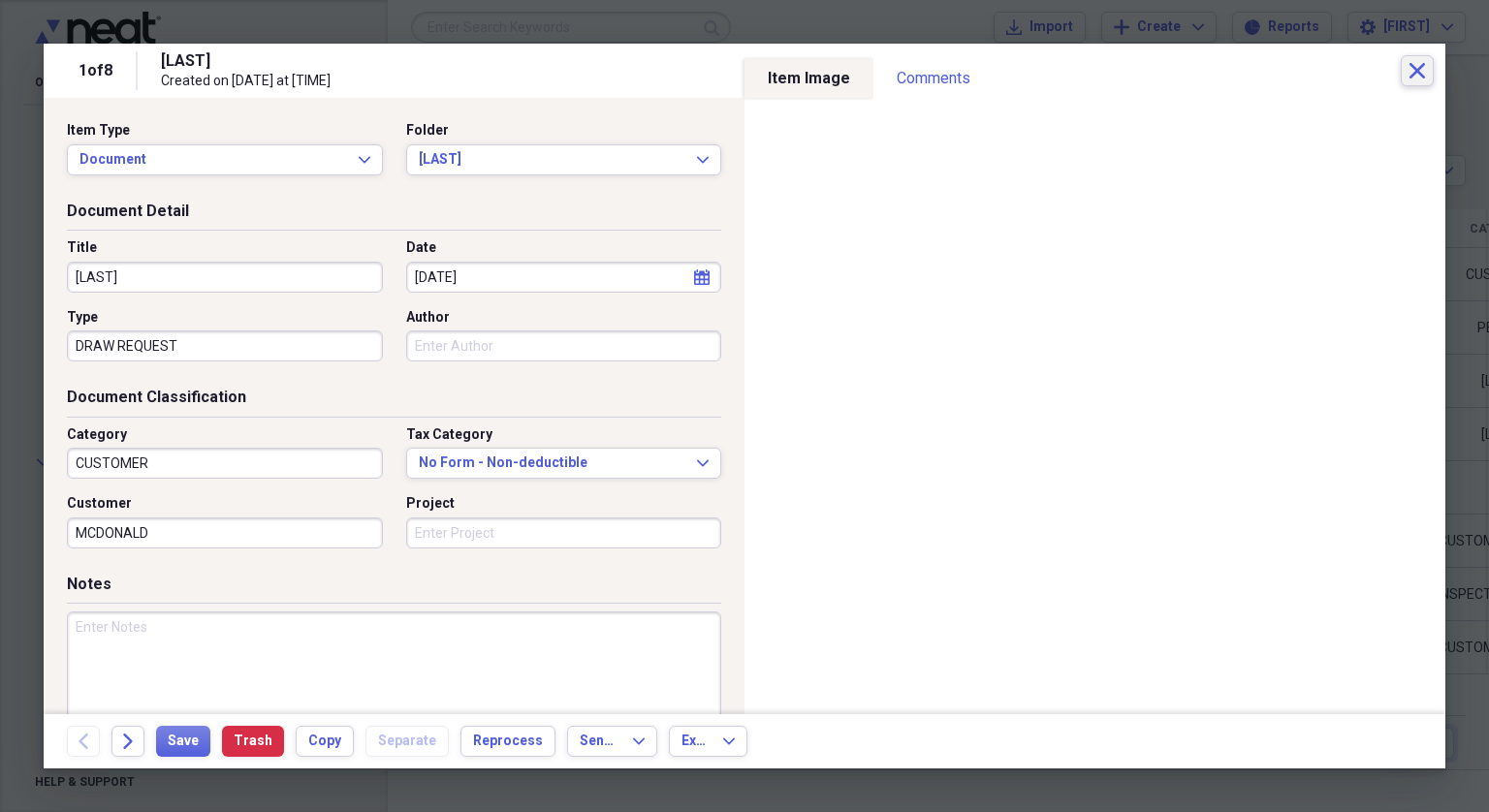 click on "Close" 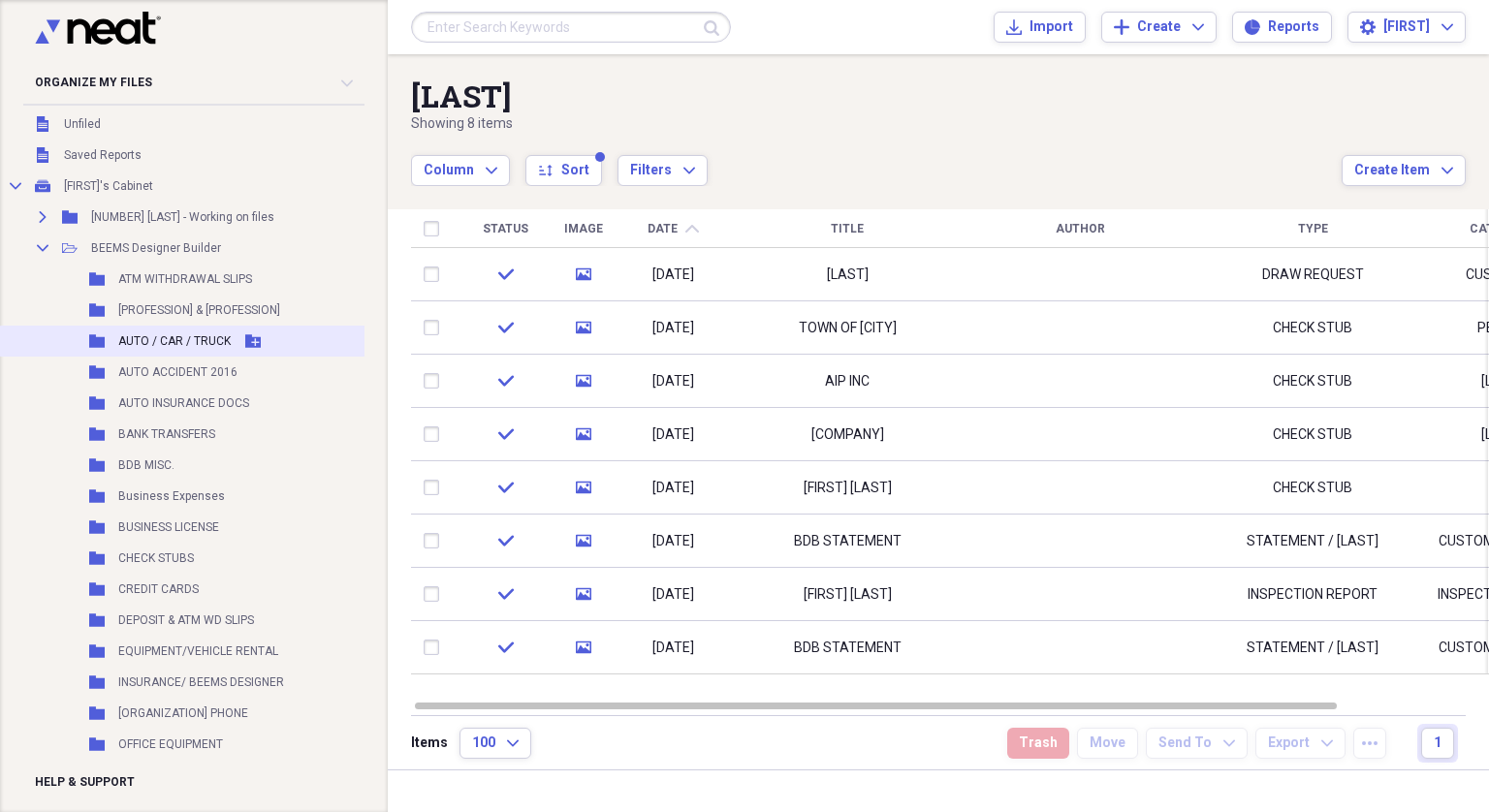 scroll, scrollTop: 97, scrollLeft: 0, axis: vertical 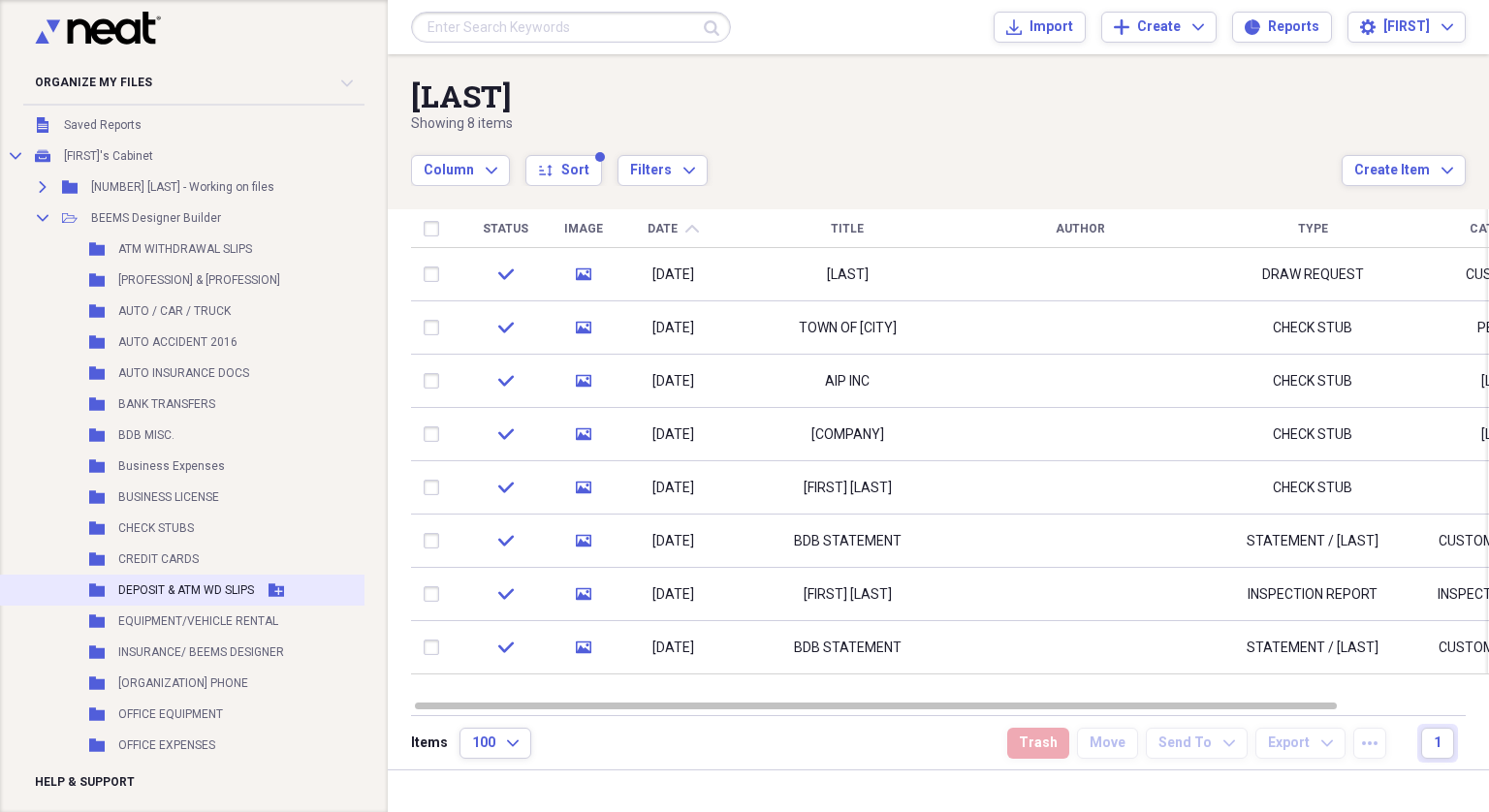 click on "DEPOSIT & ATM WD SLIPS" at bounding box center [186, 590] 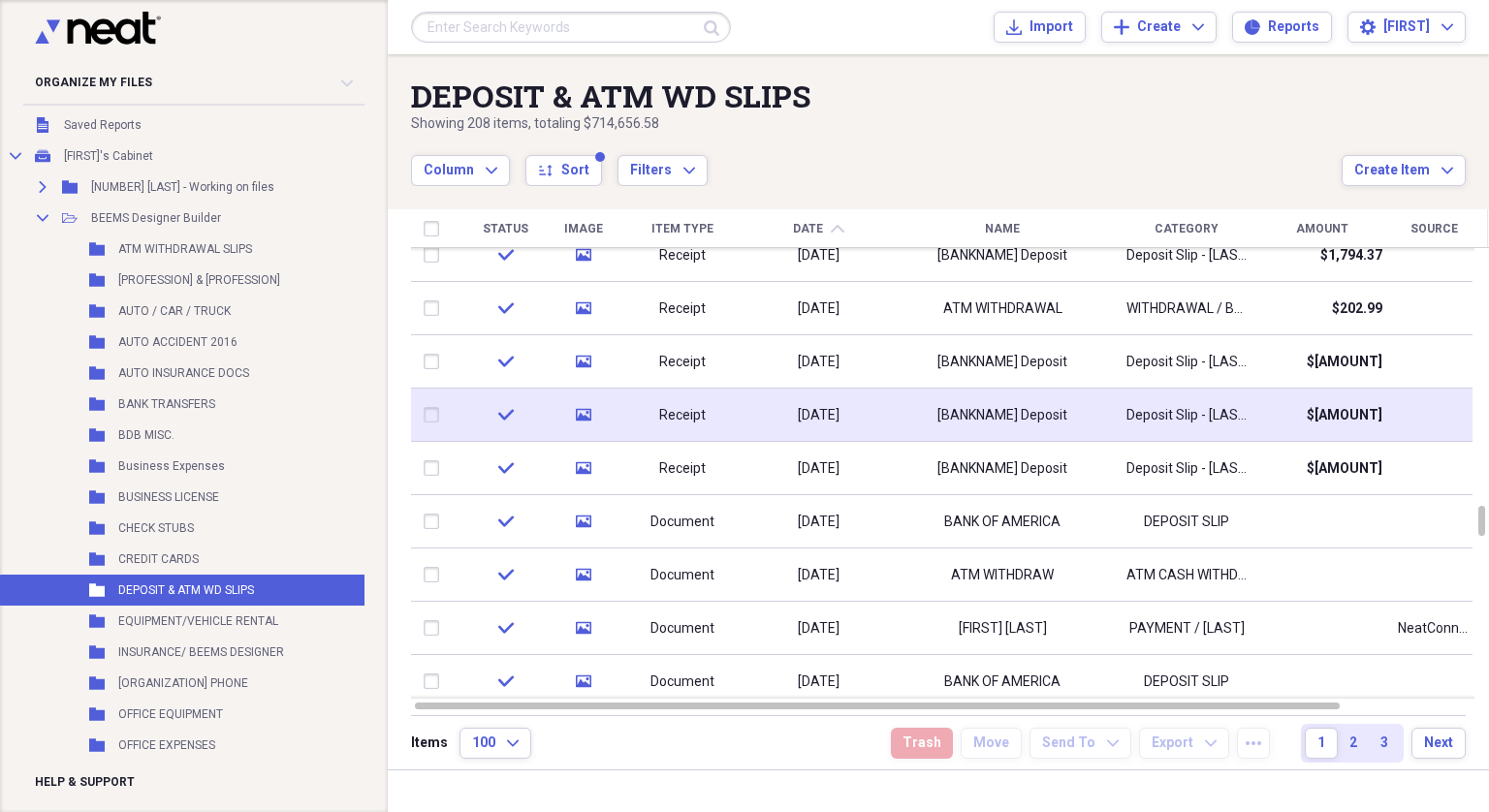 click on "Deposit Slip - HAYEK" at bounding box center [1187, 416] 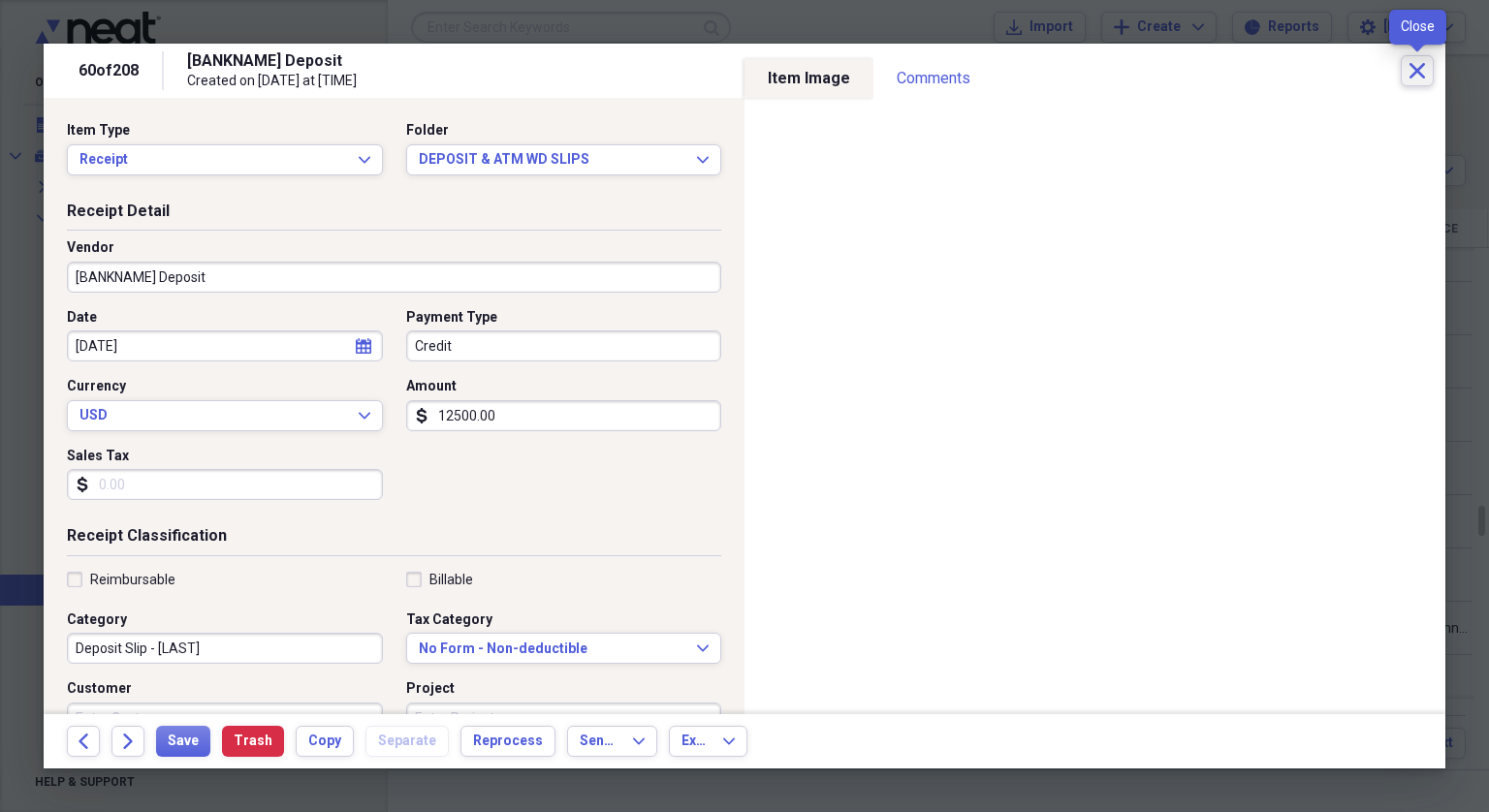 click on "Close" 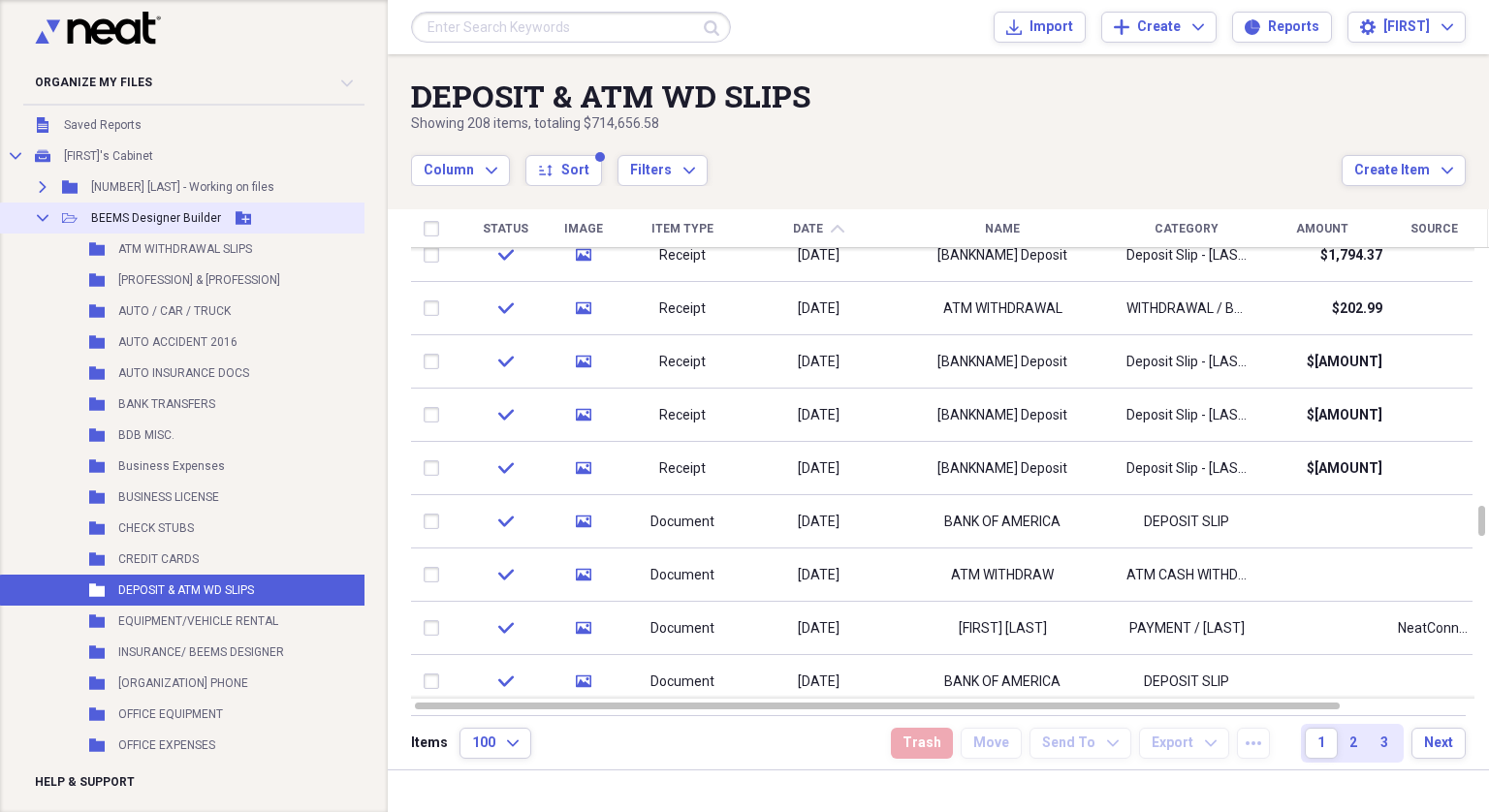 click 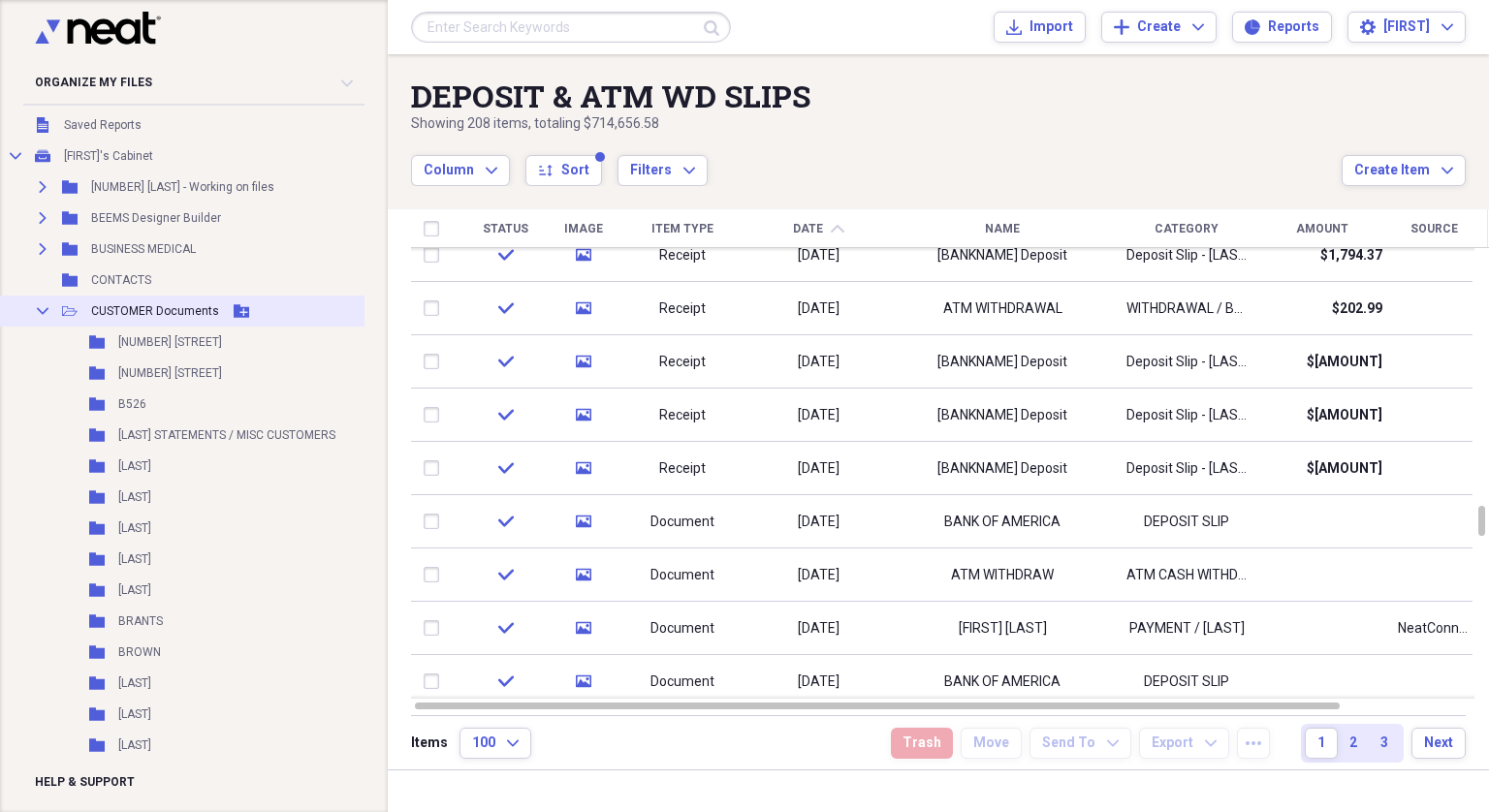 click 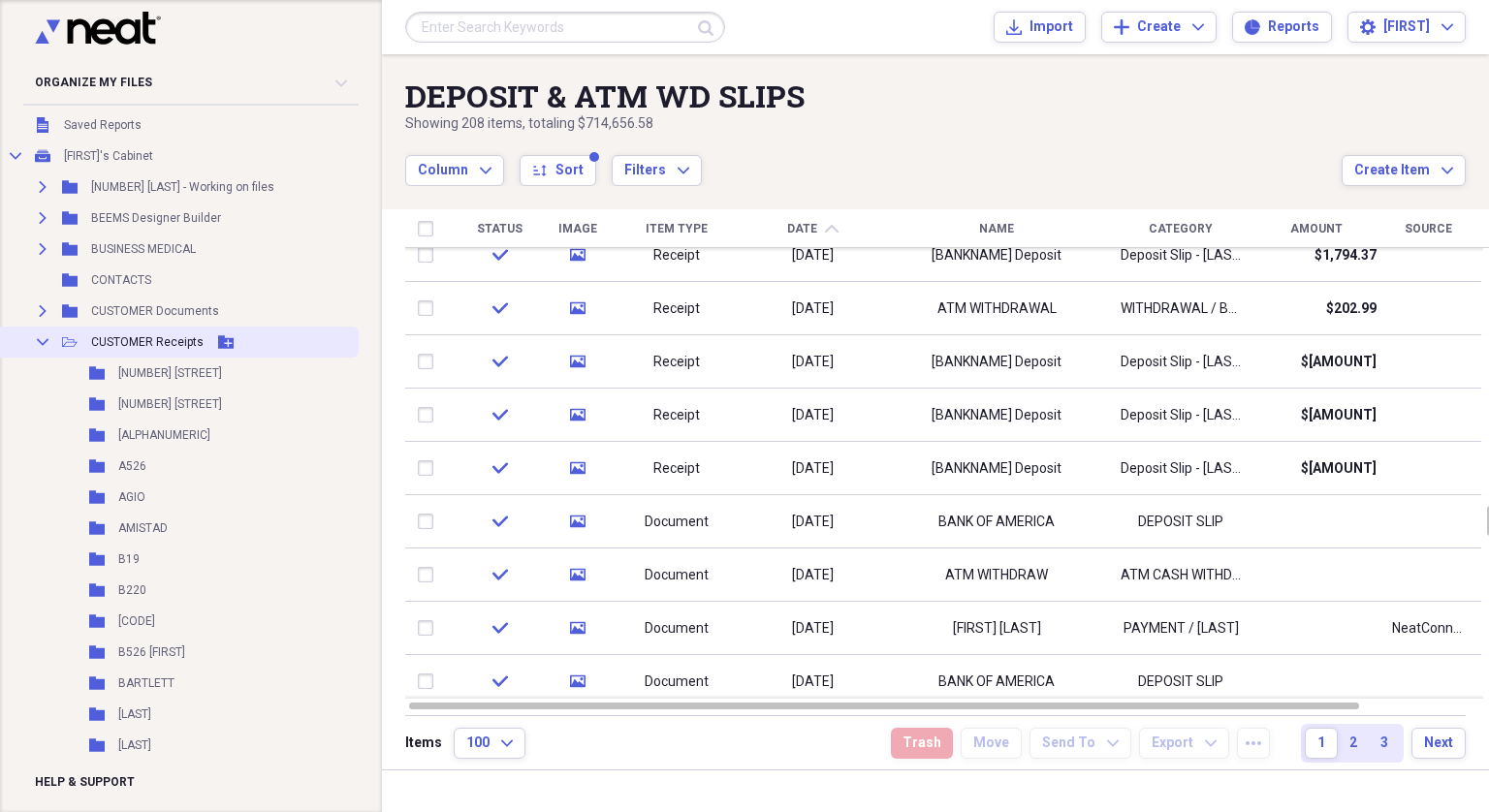 click 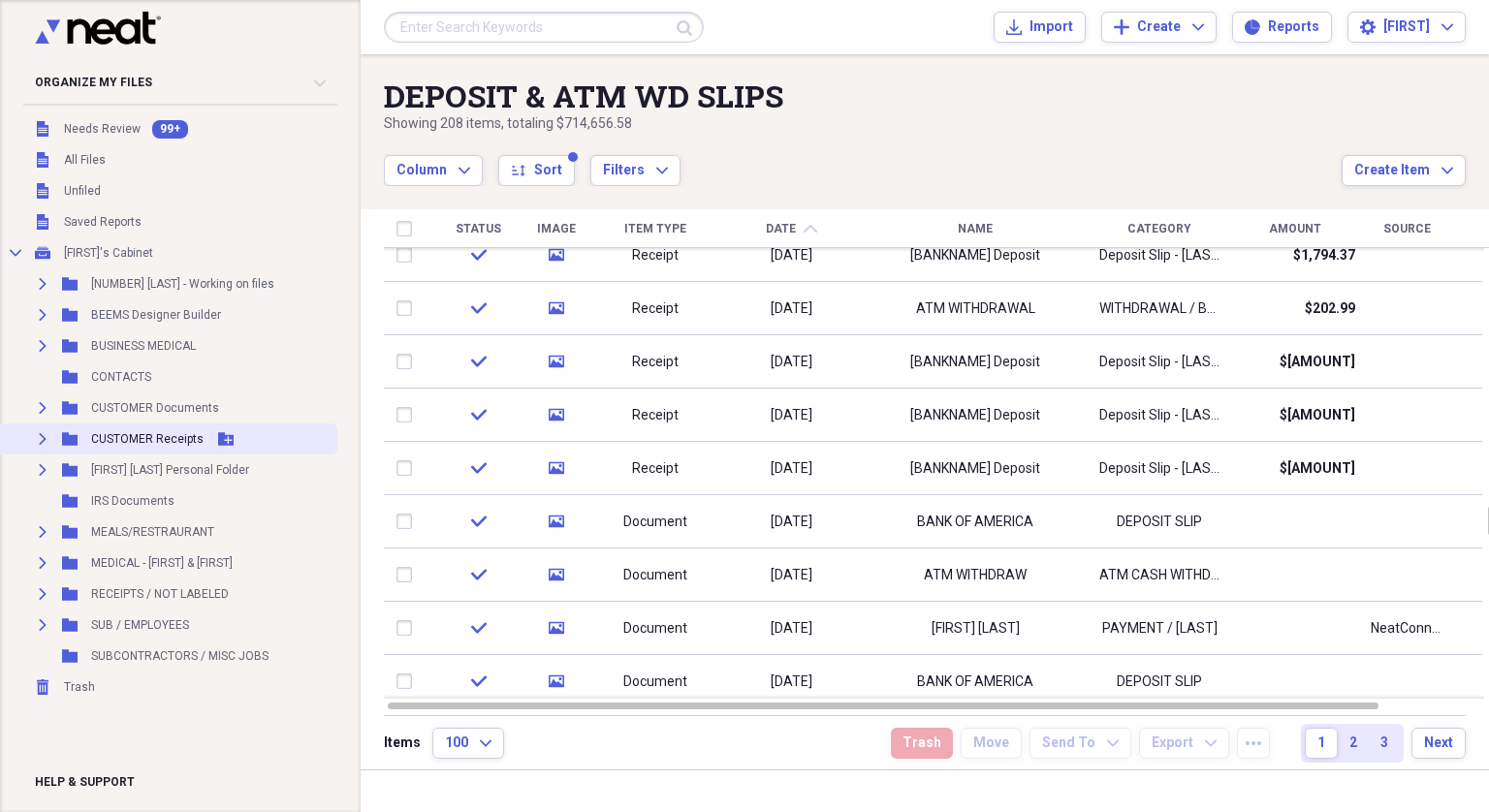 scroll, scrollTop: 0, scrollLeft: 0, axis: both 